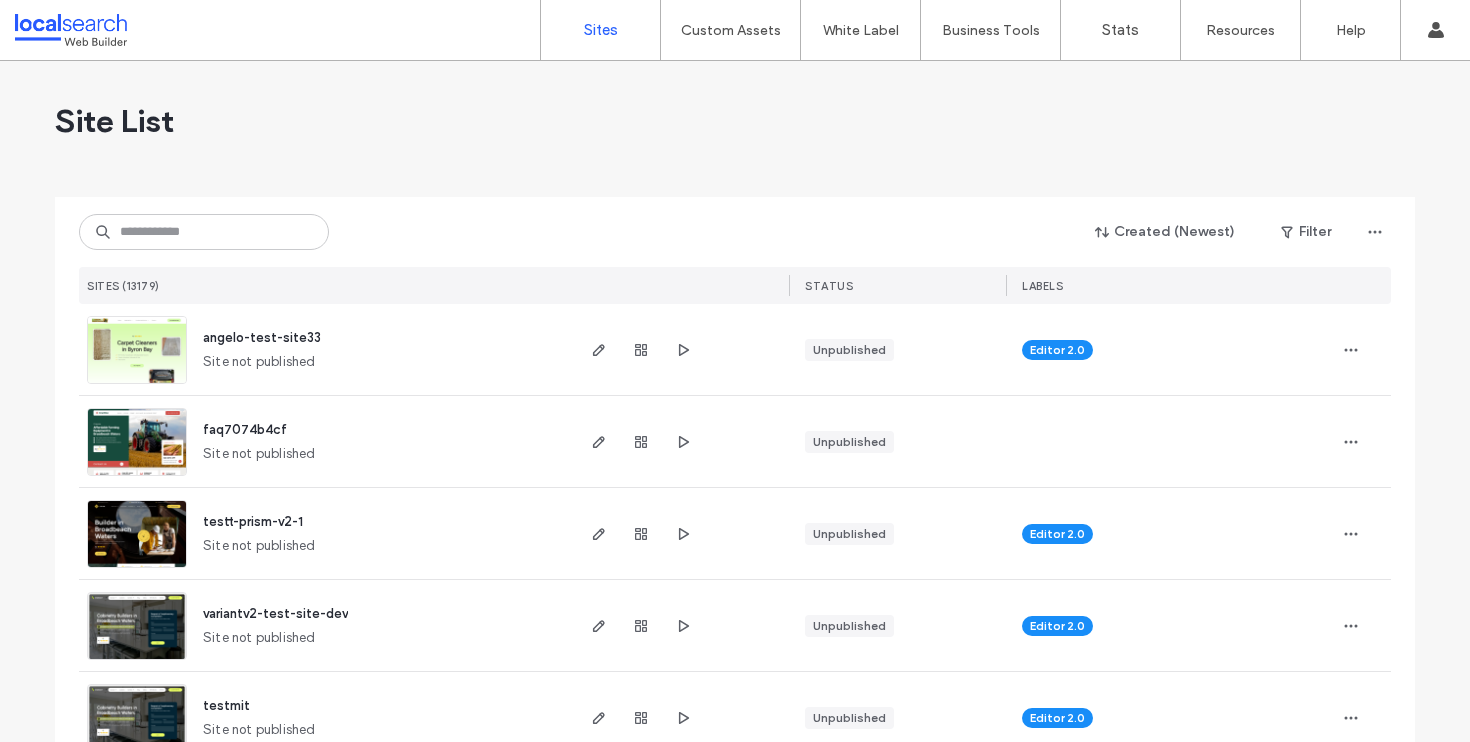 scroll, scrollTop: 0, scrollLeft: 0, axis: both 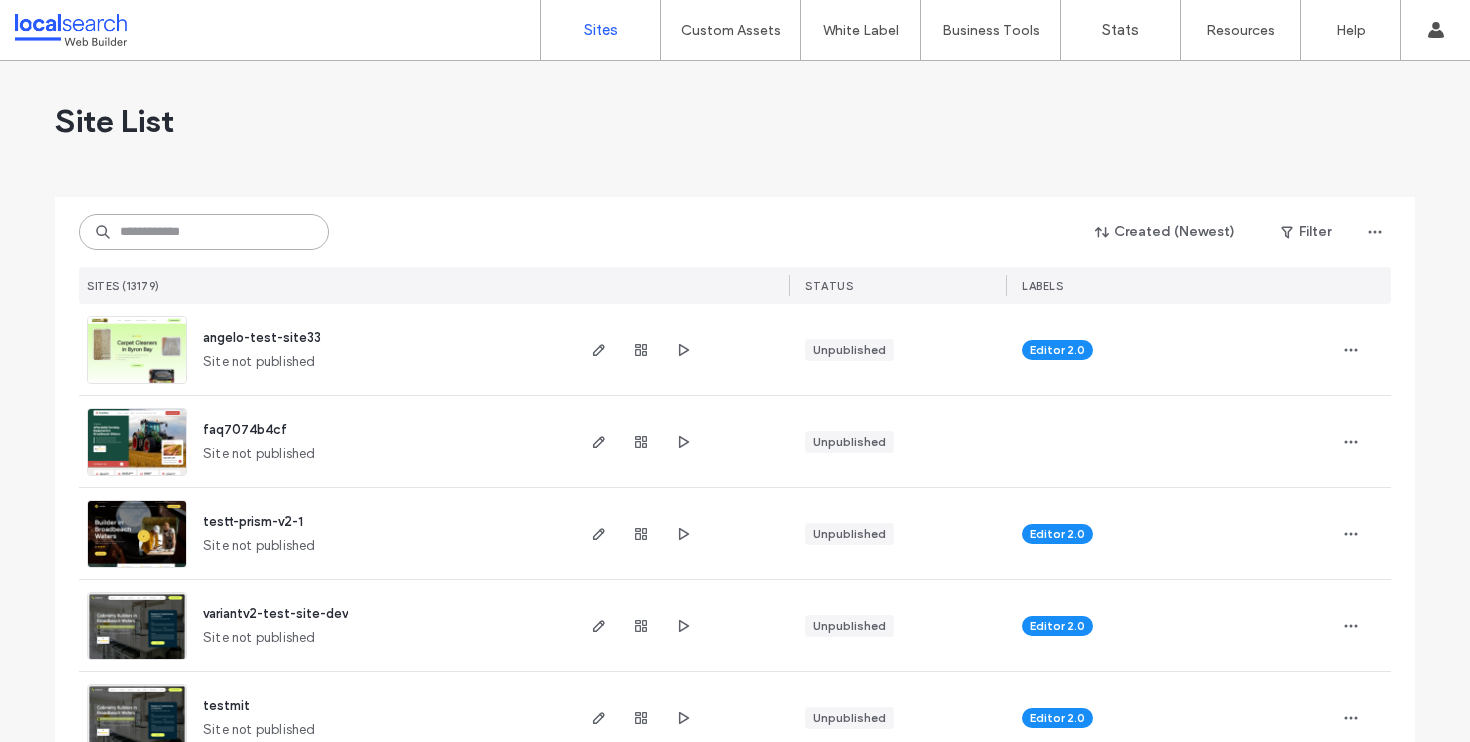 click at bounding box center [204, 232] 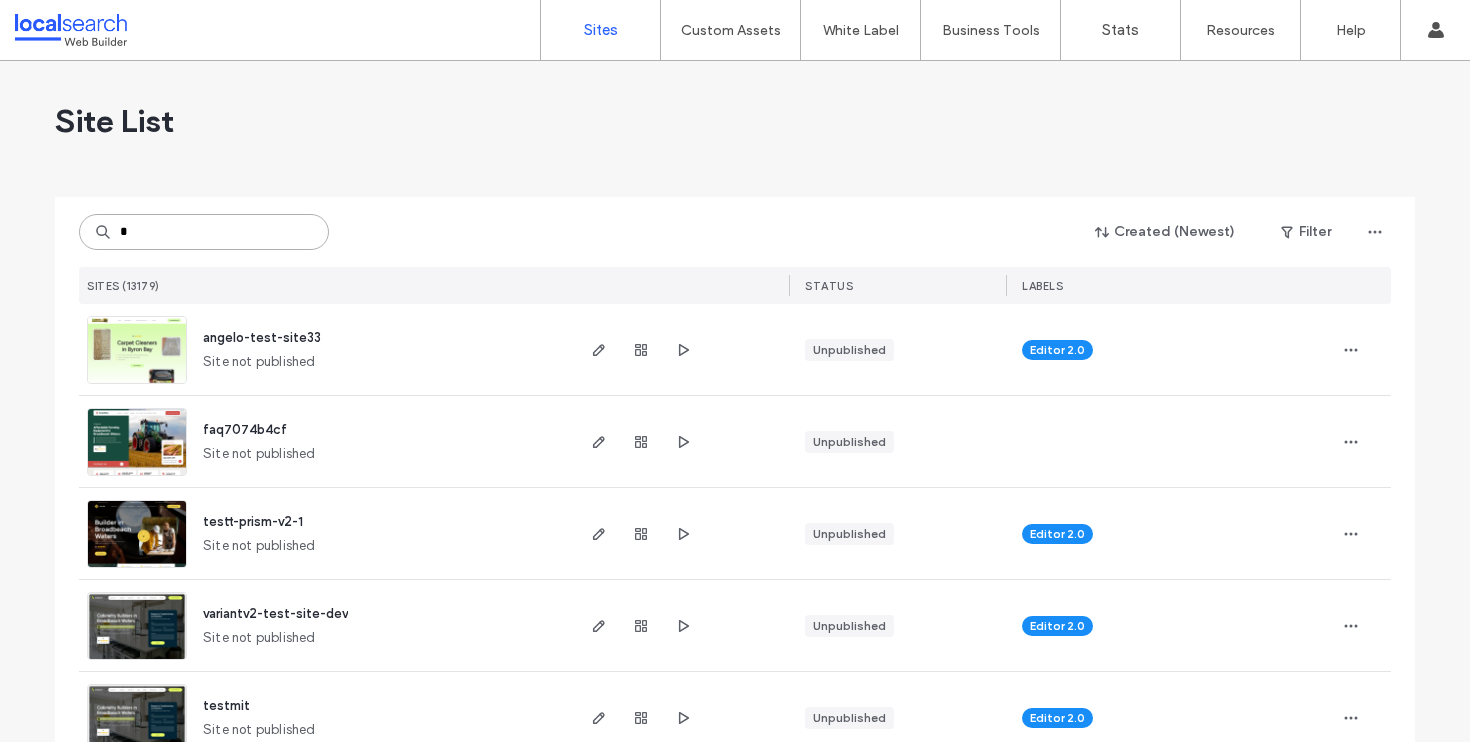 type on "*" 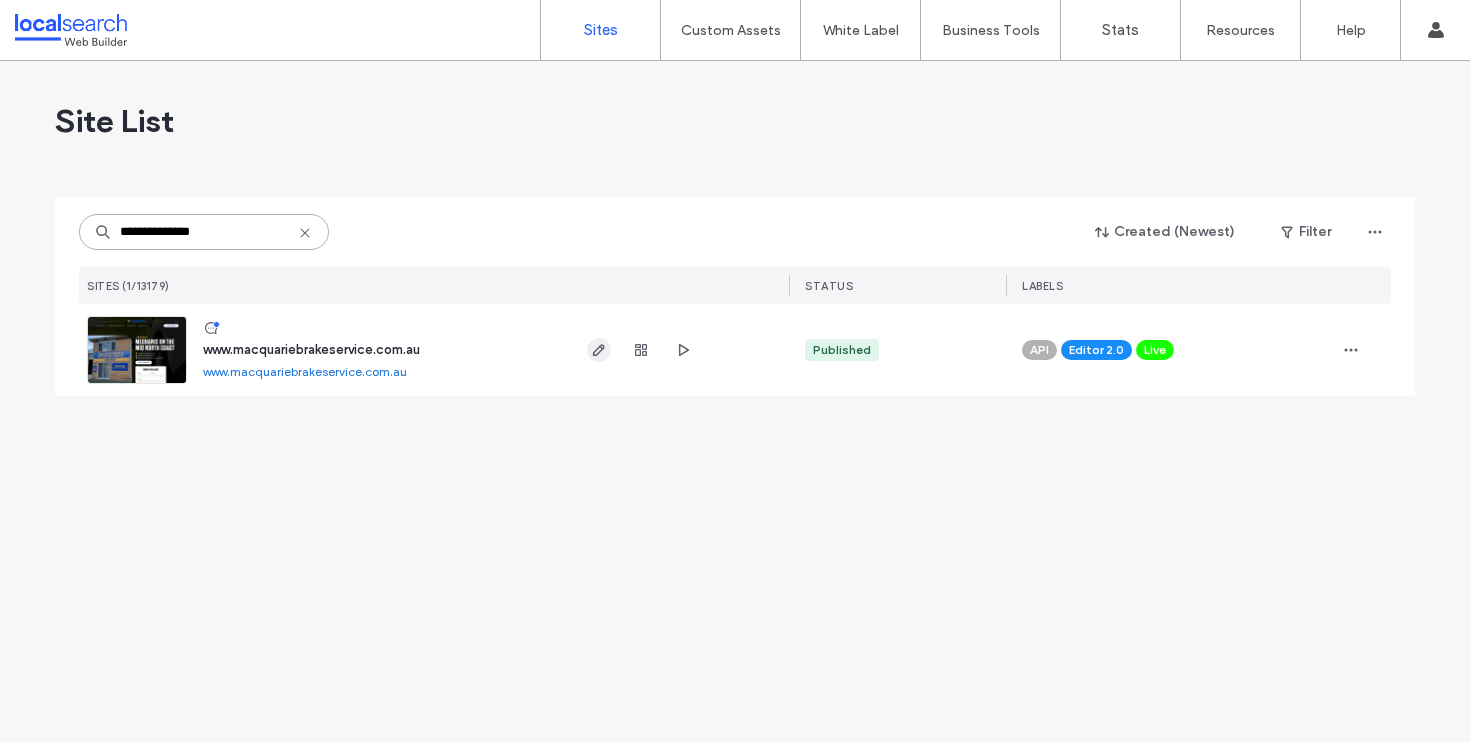 type on "**********" 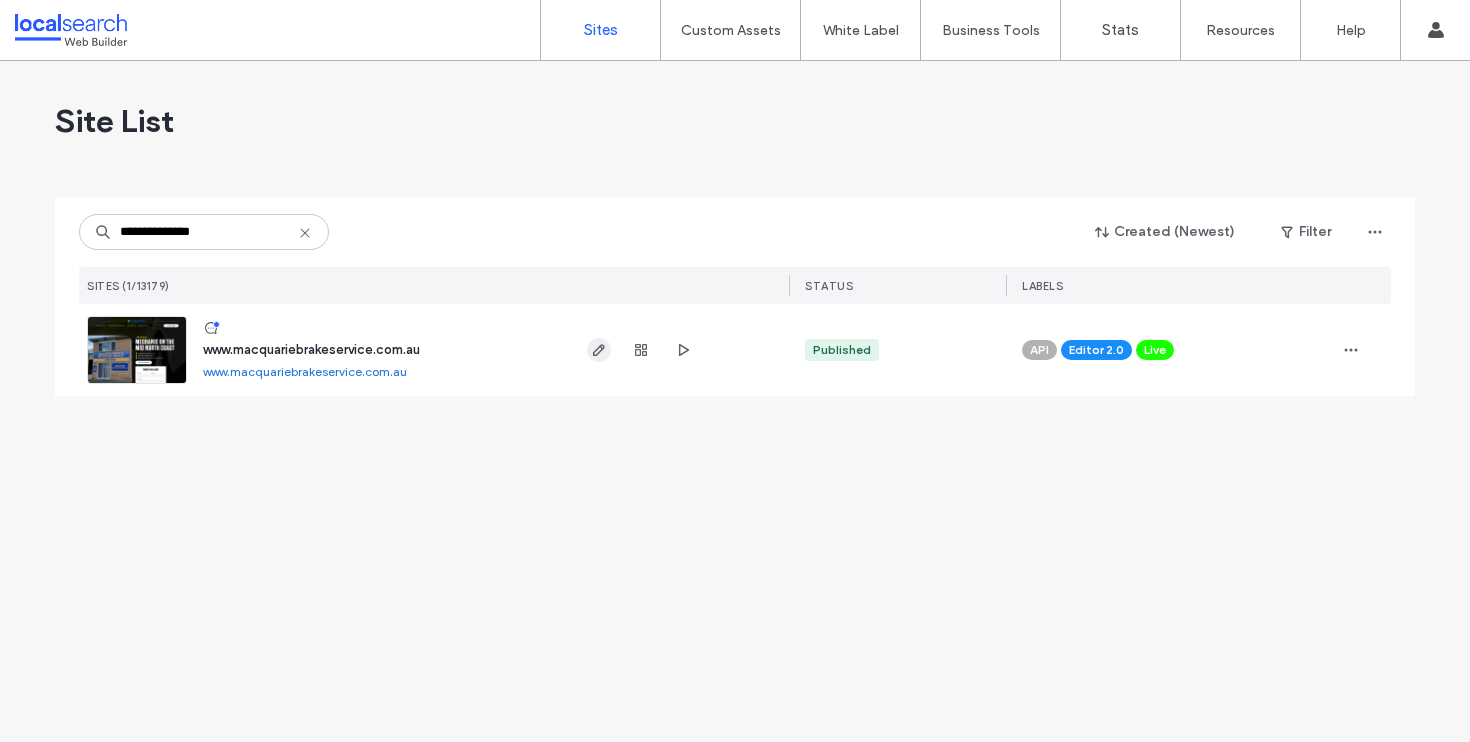 click 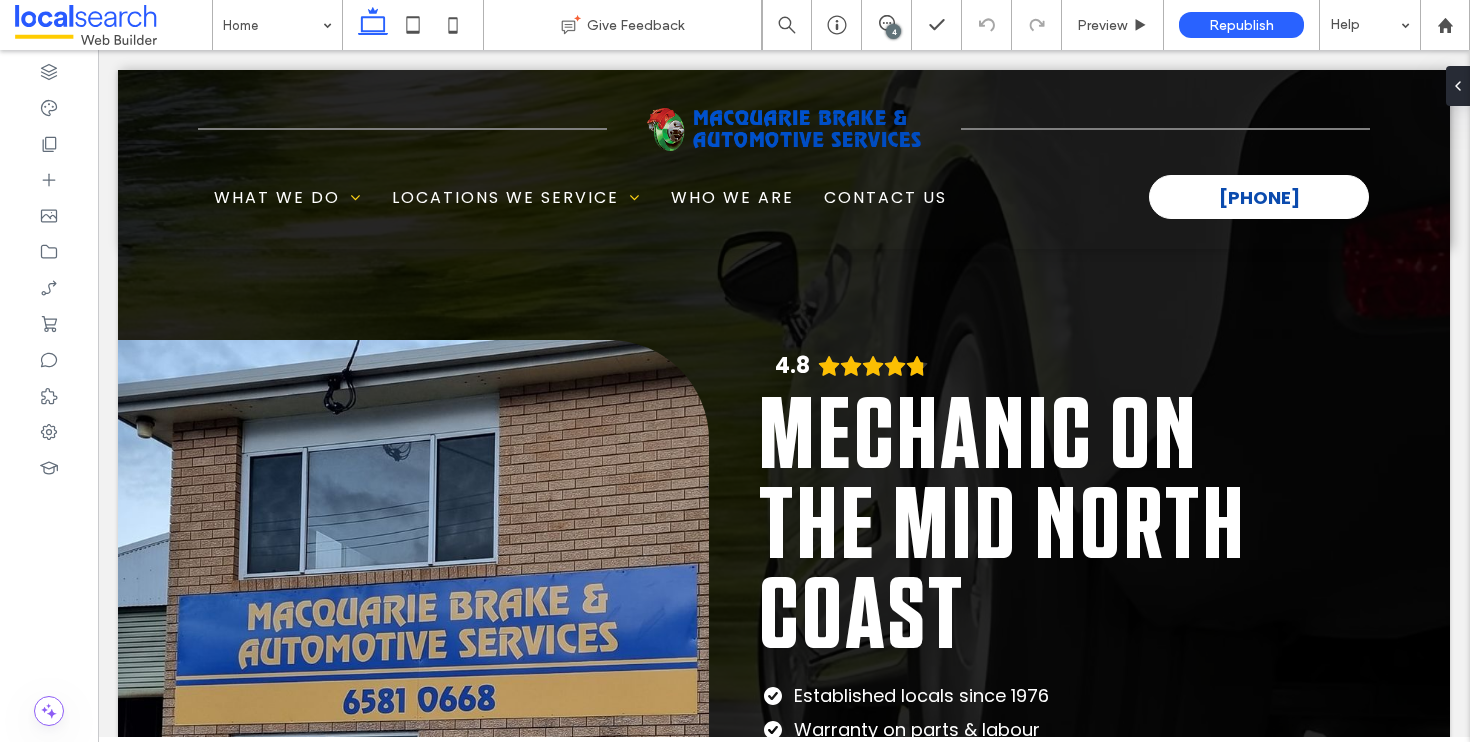 scroll, scrollTop: 0, scrollLeft: 0, axis: both 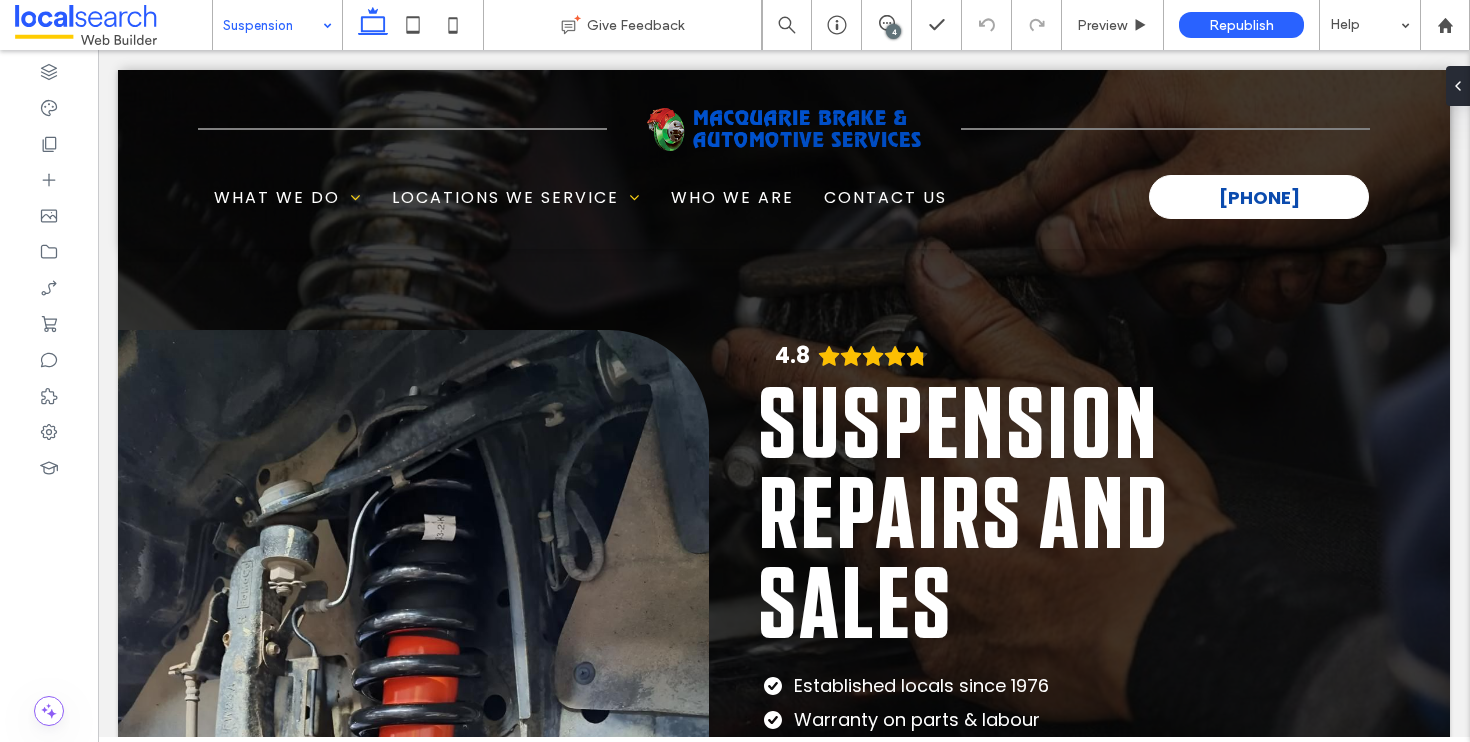 drag, startPoint x: 328, startPoint y: 7, endPoint x: 412, endPoint y: 305, distance: 309.61267 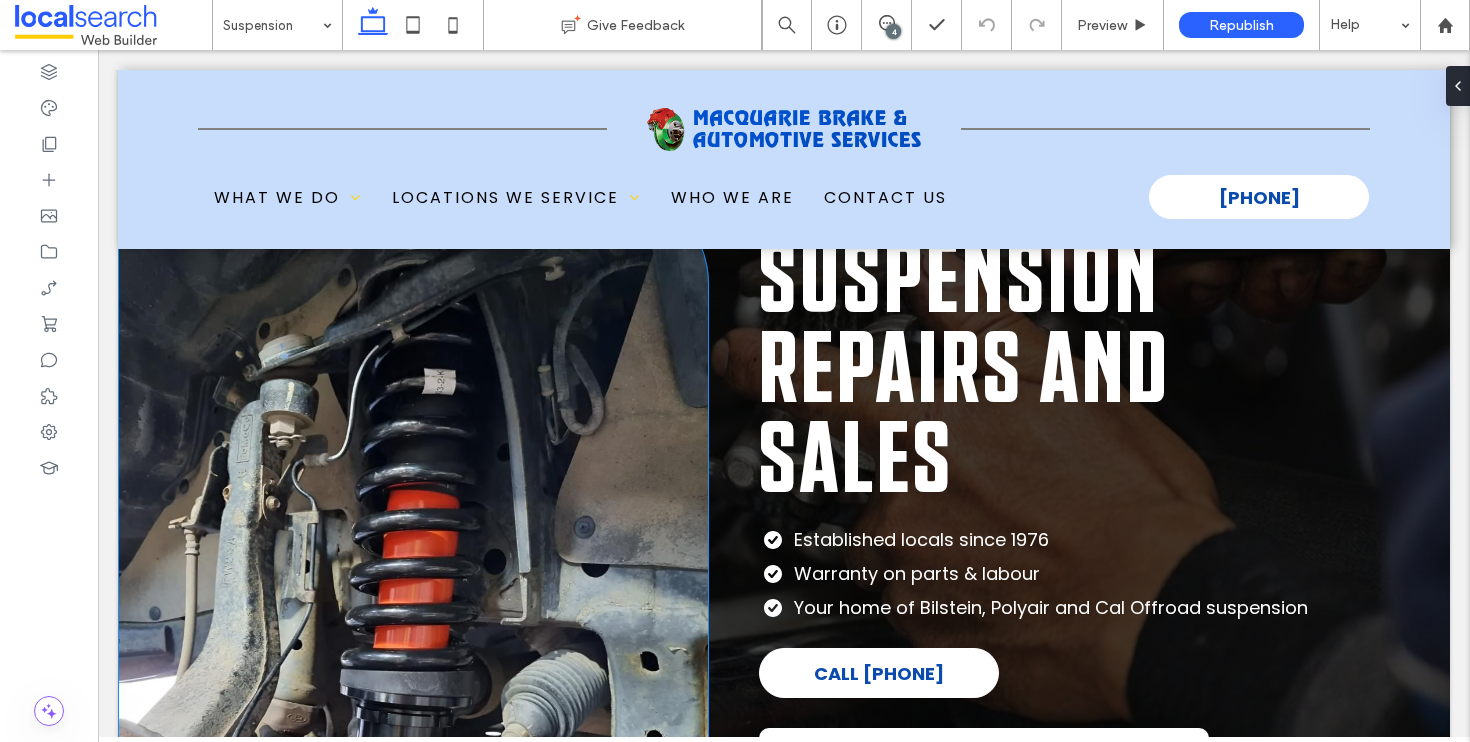 scroll, scrollTop: 192, scrollLeft: 0, axis: vertical 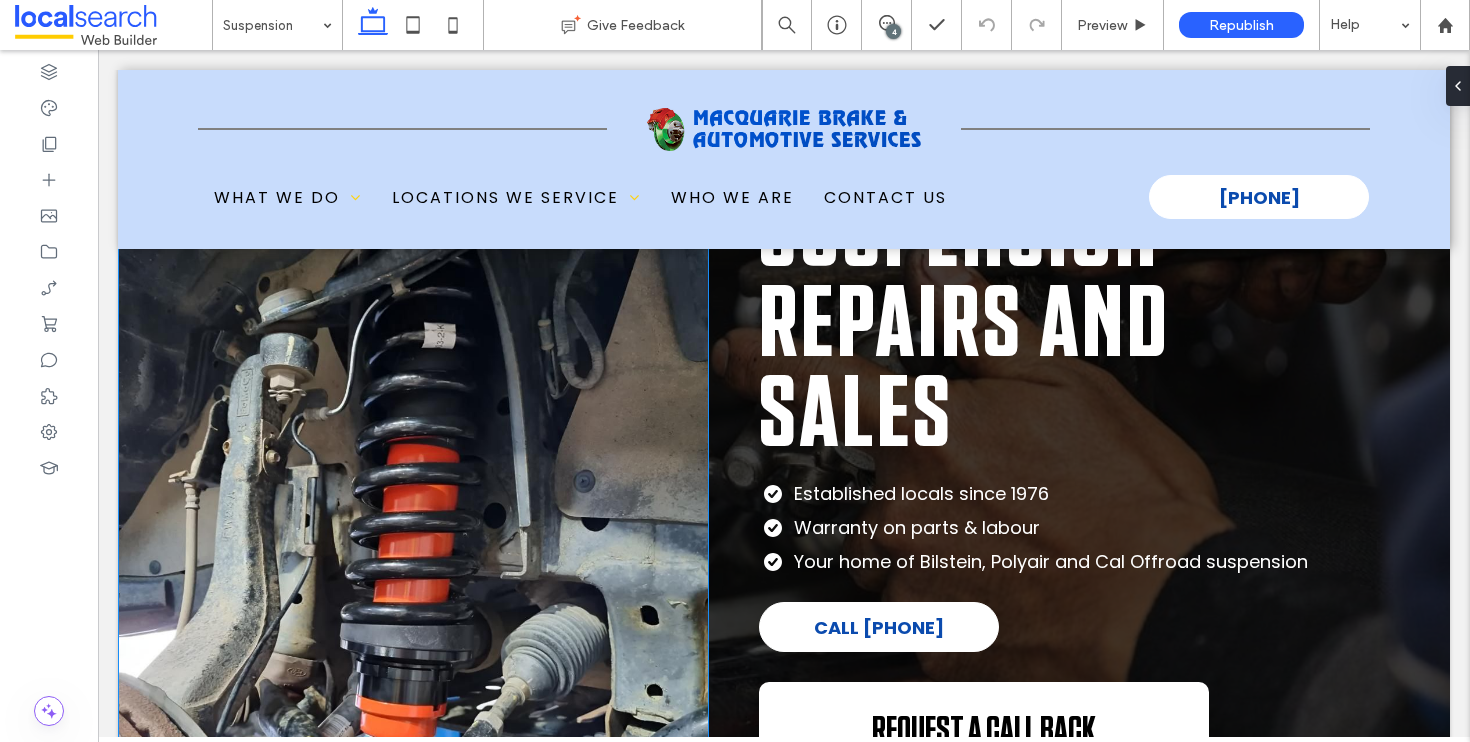 click at bounding box center (548, 553) 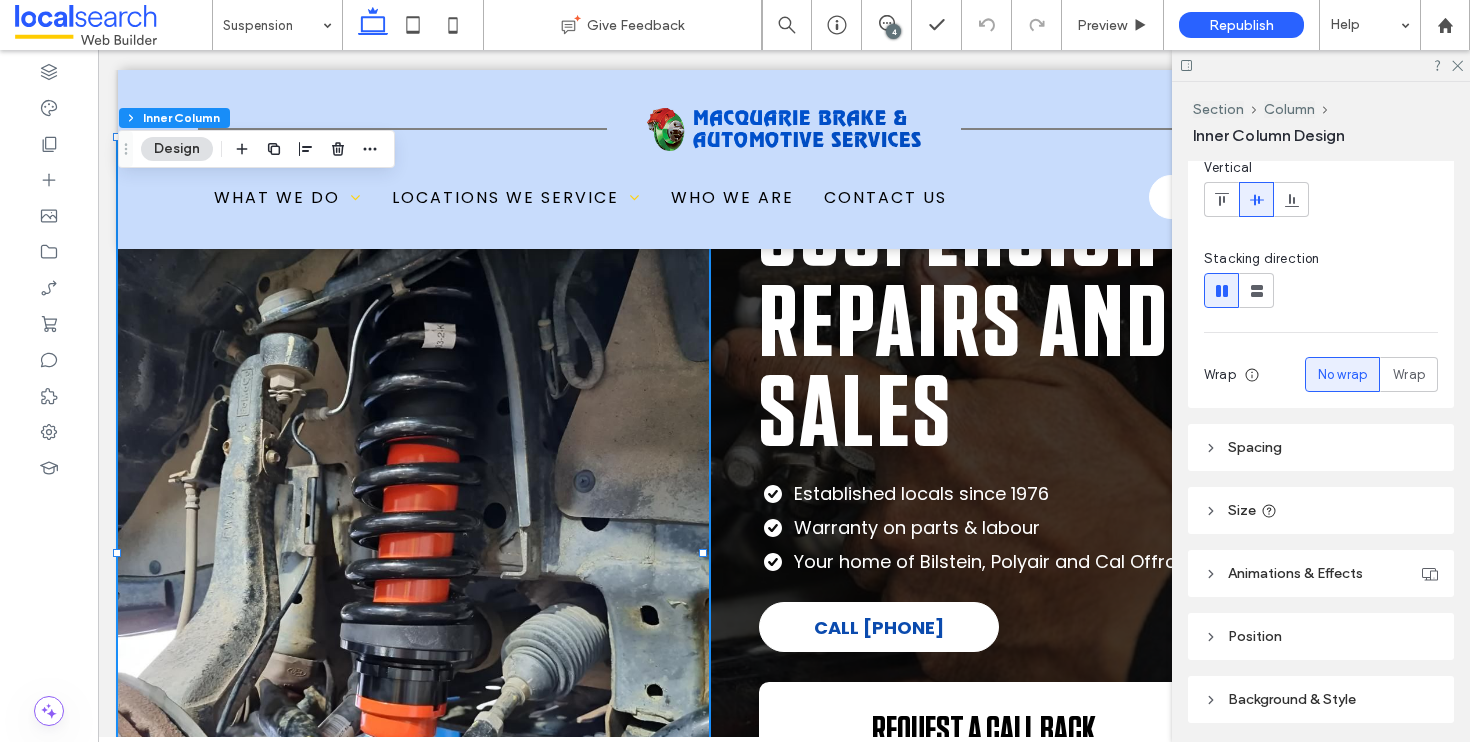 scroll, scrollTop: 285, scrollLeft: 0, axis: vertical 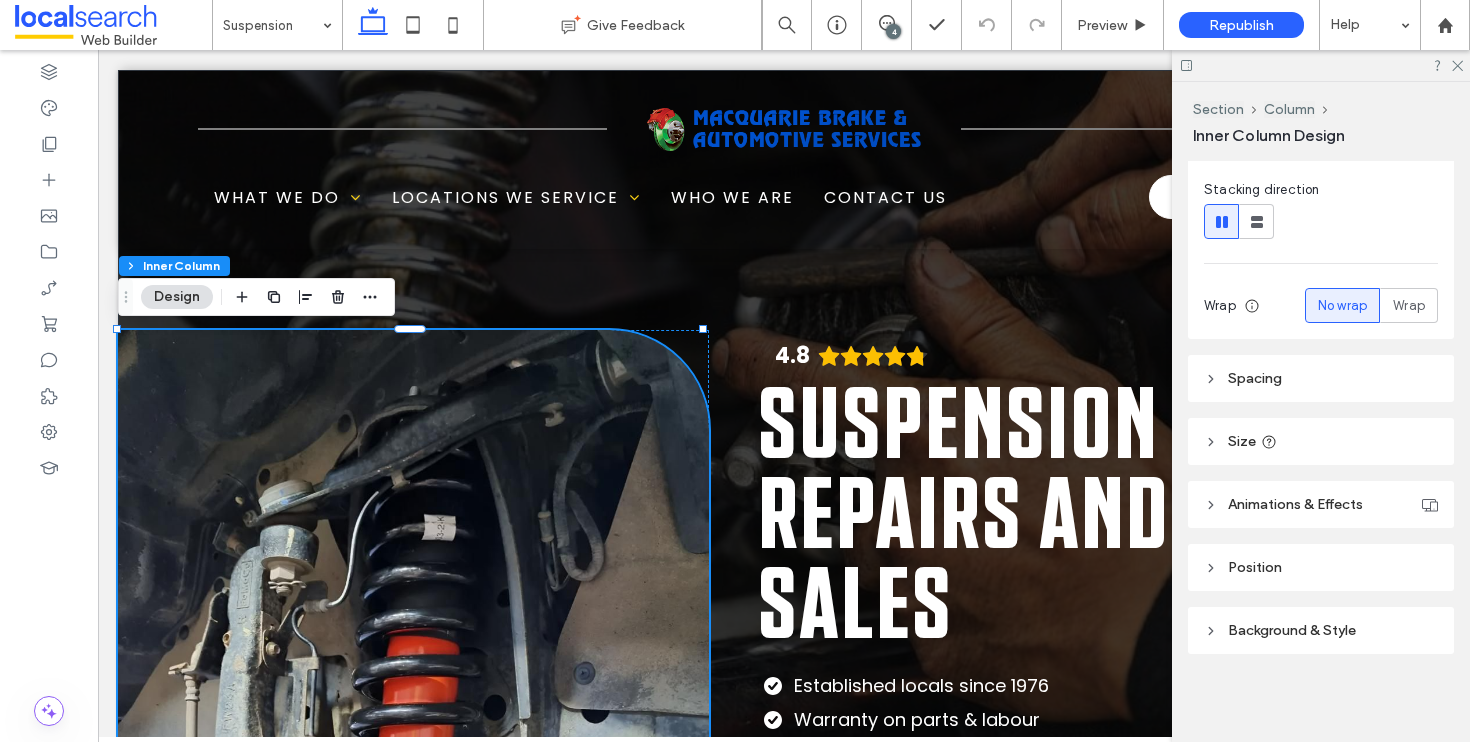click on "Background & Style" at bounding box center (1292, 630) 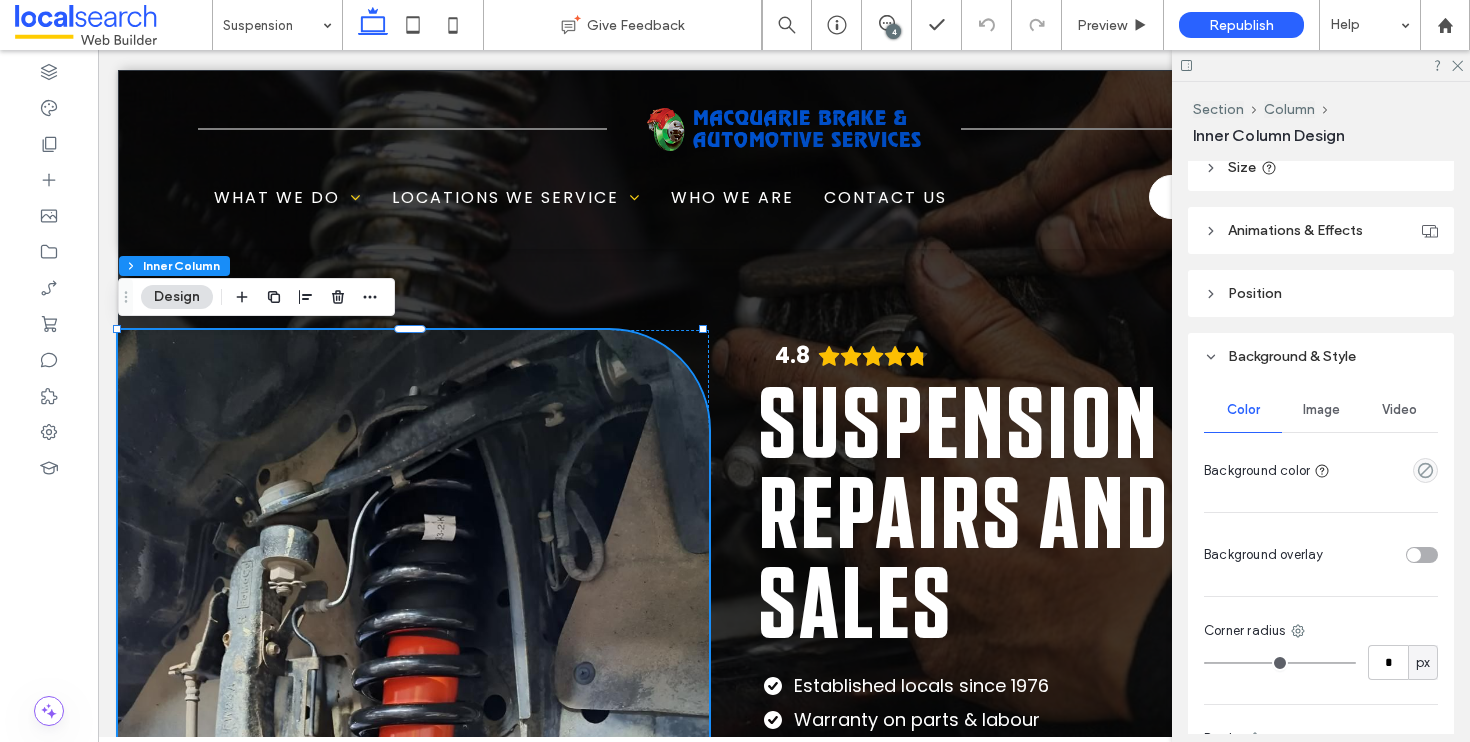 scroll, scrollTop: 610, scrollLeft: 0, axis: vertical 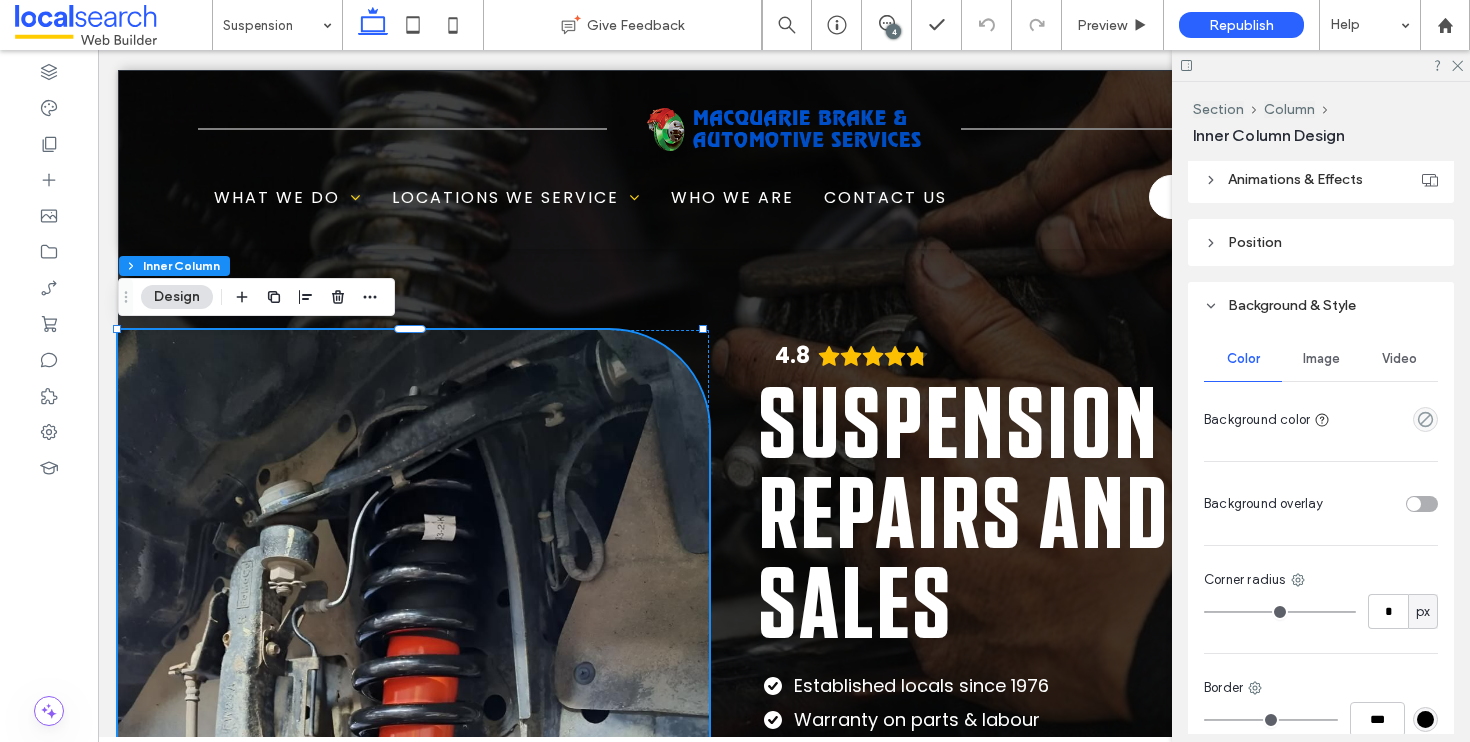 click on "Image" at bounding box center (1321, 359) 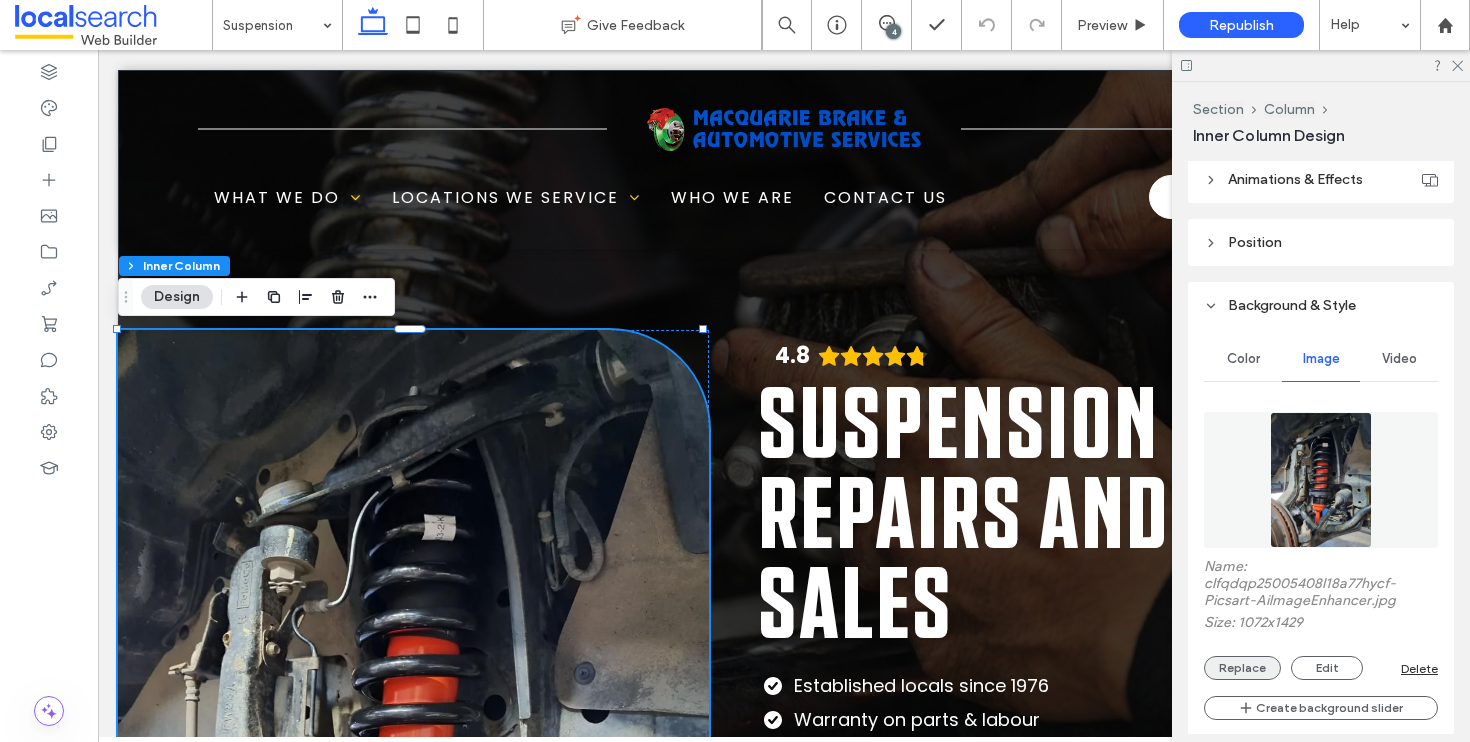 click on "Replace" at bounding box center [1242, 668] 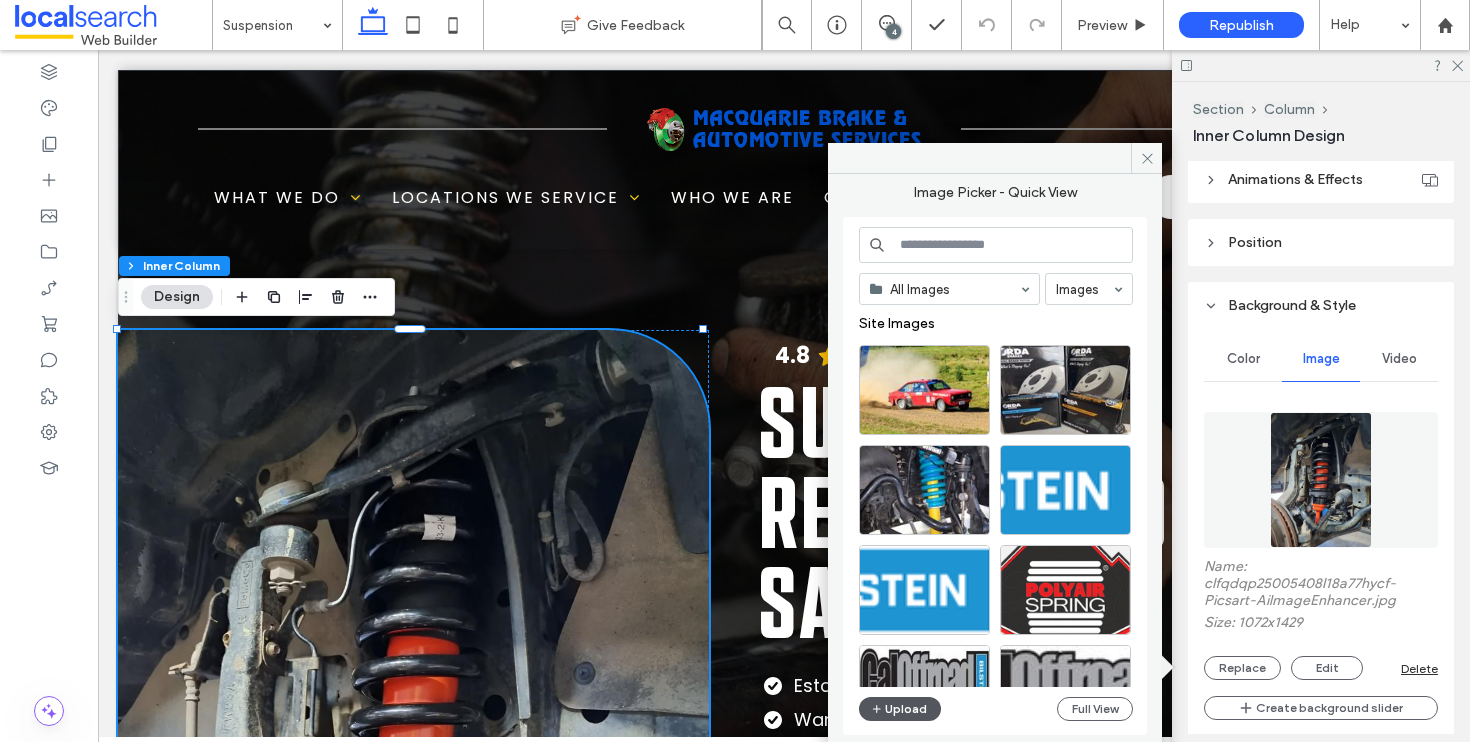 click on "Upload" at bounding box center [900, 709] 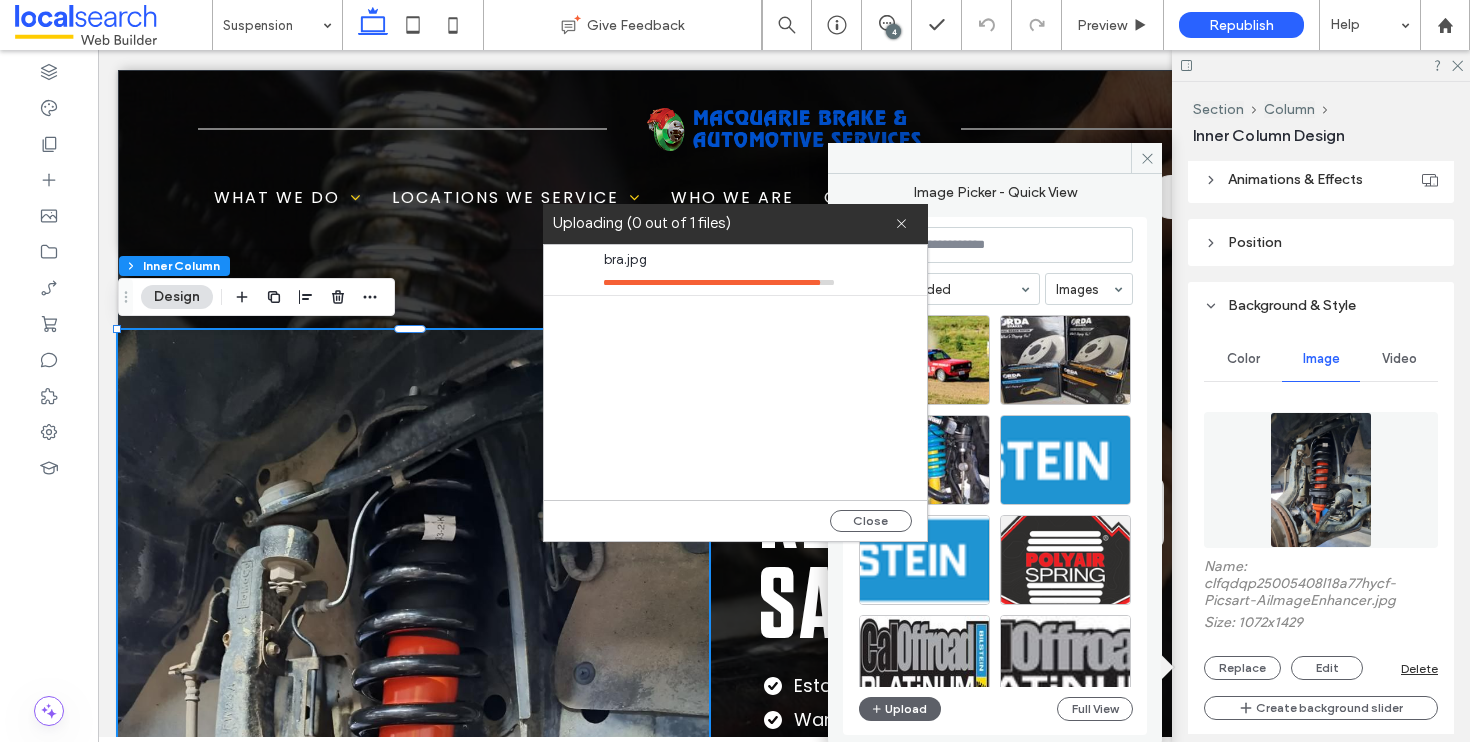 type on "**" 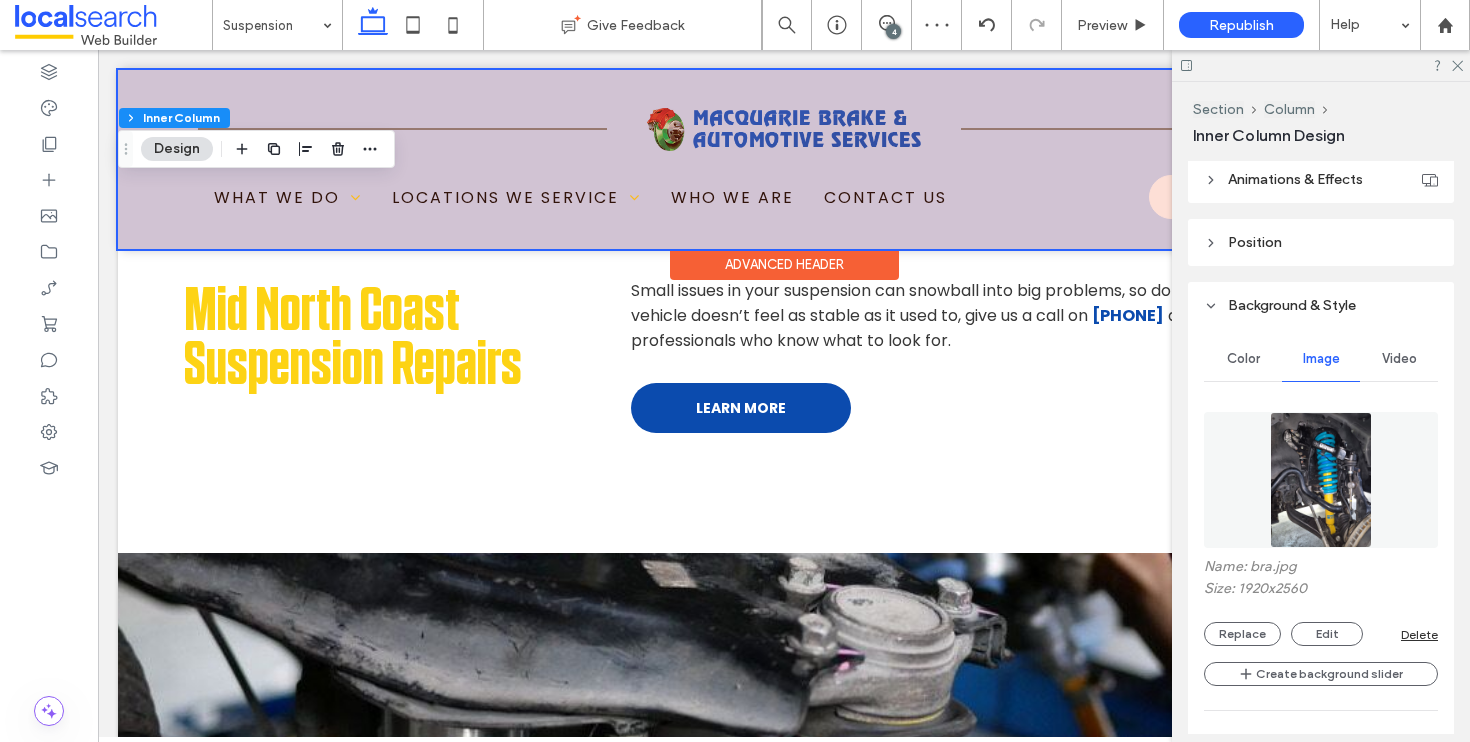 scroll, scrollTop: 1610, scrollLeft: 0, axis: vertical 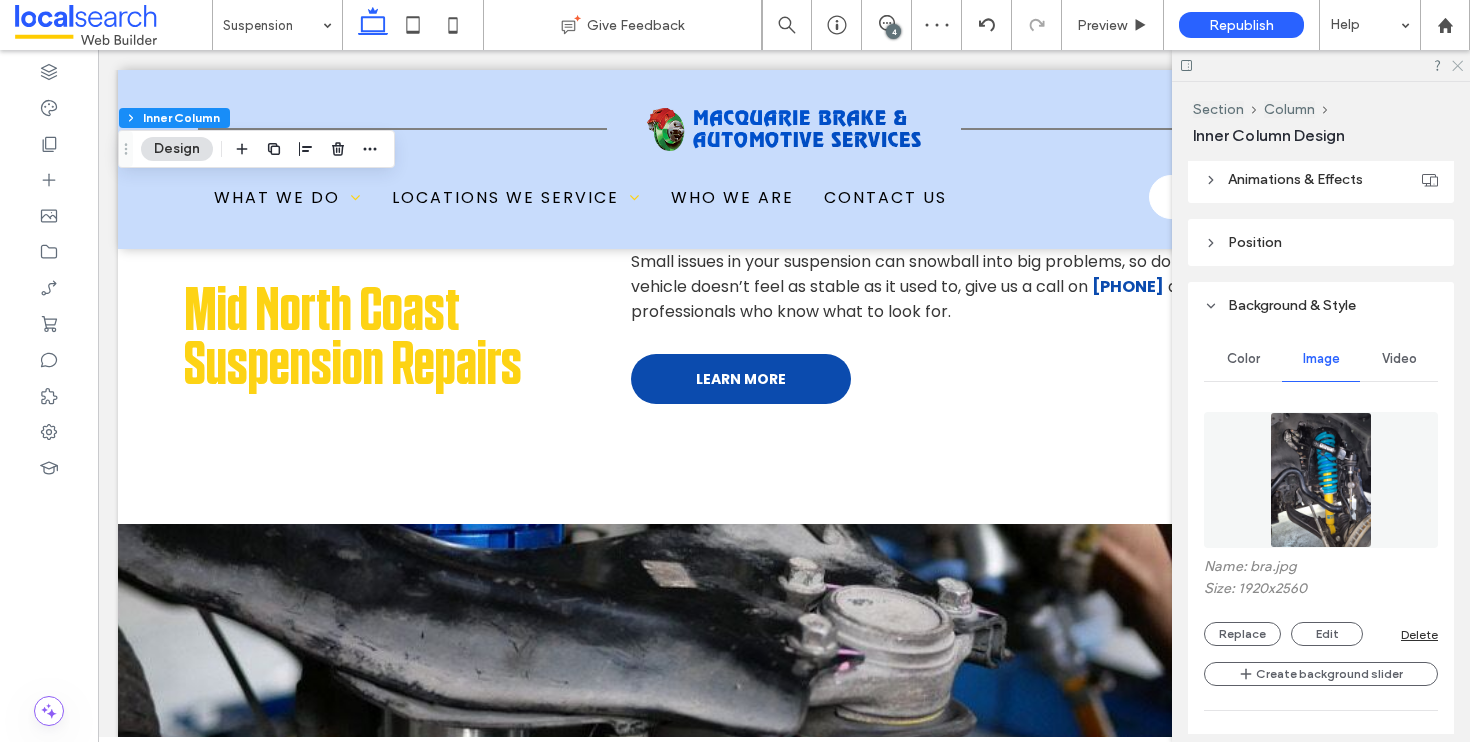click 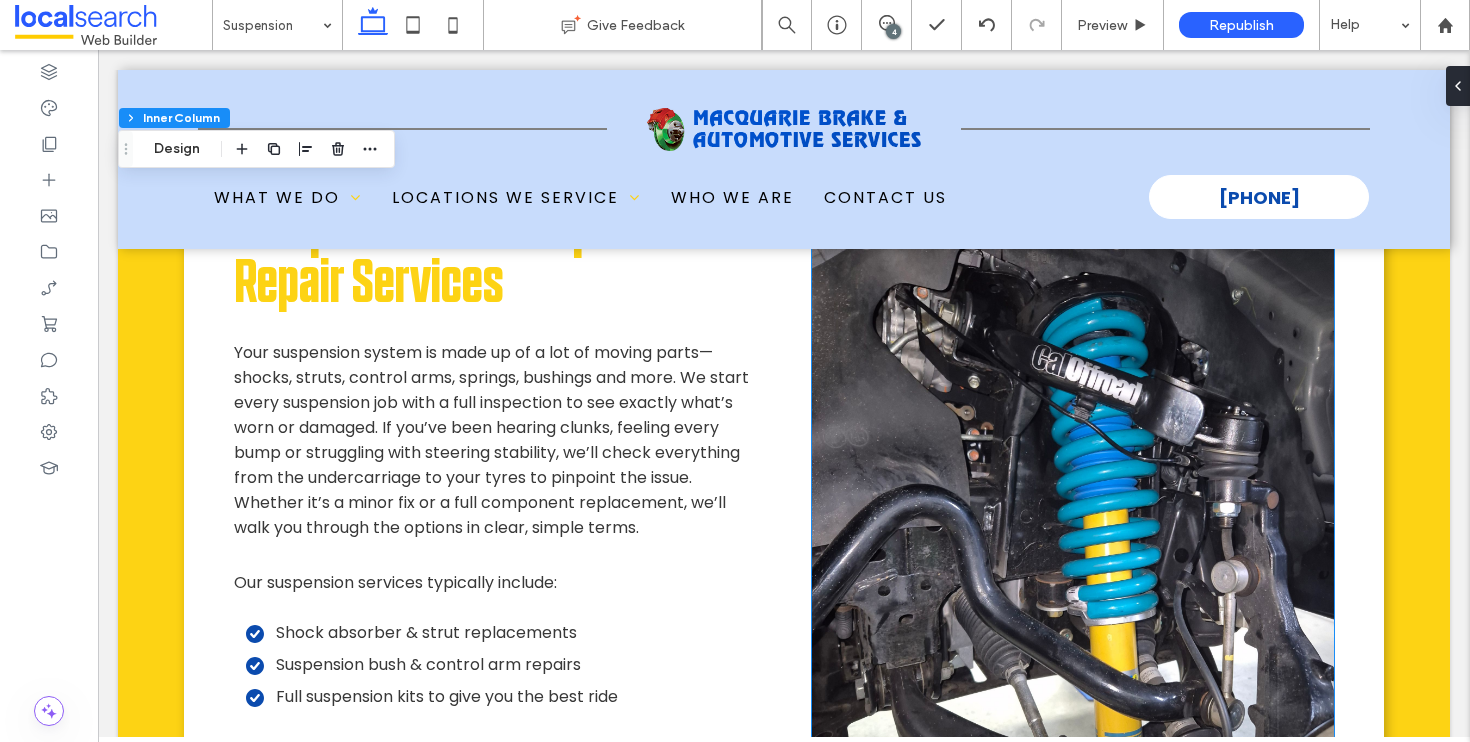 scroll, scrollTop: 2459, scrollLeft: 0, axis: vertical 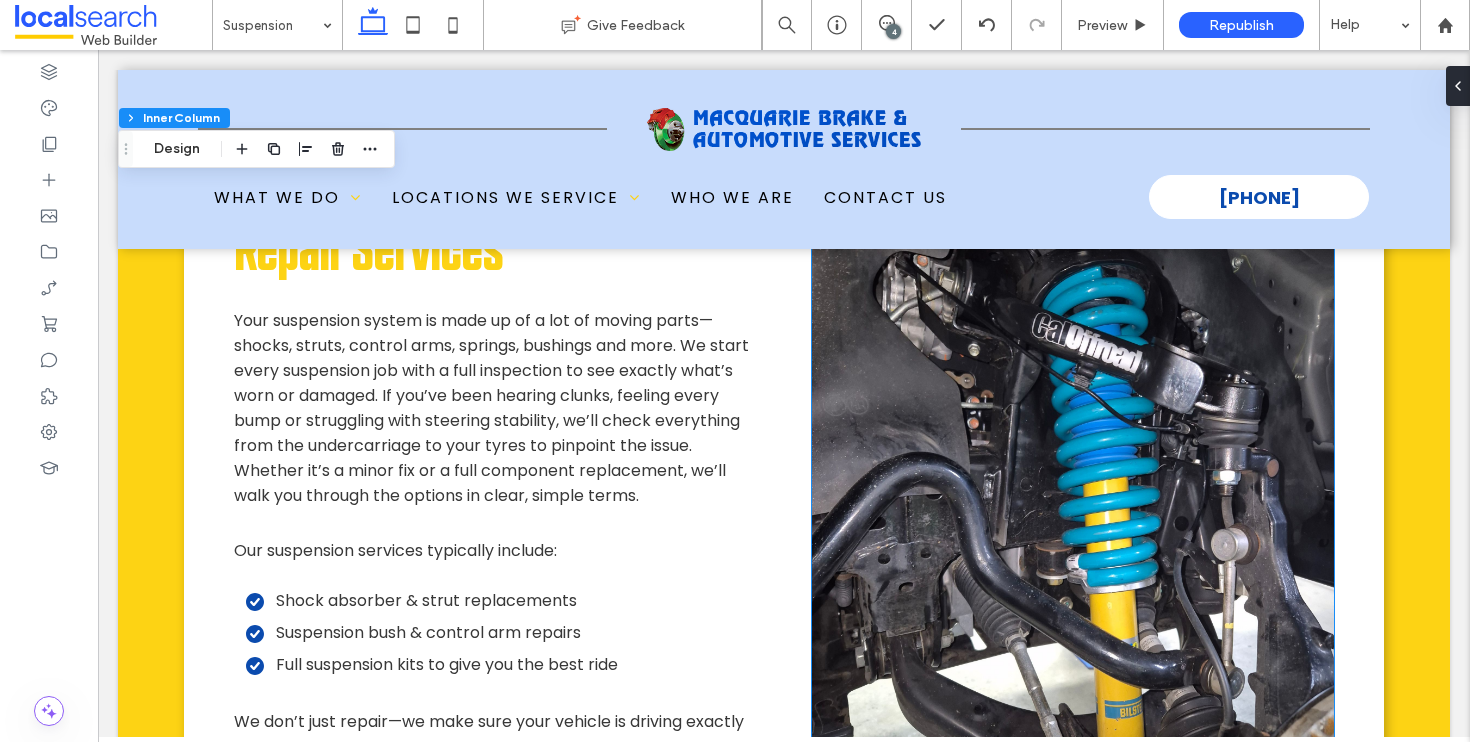 click at bounding box center (1073, 517) 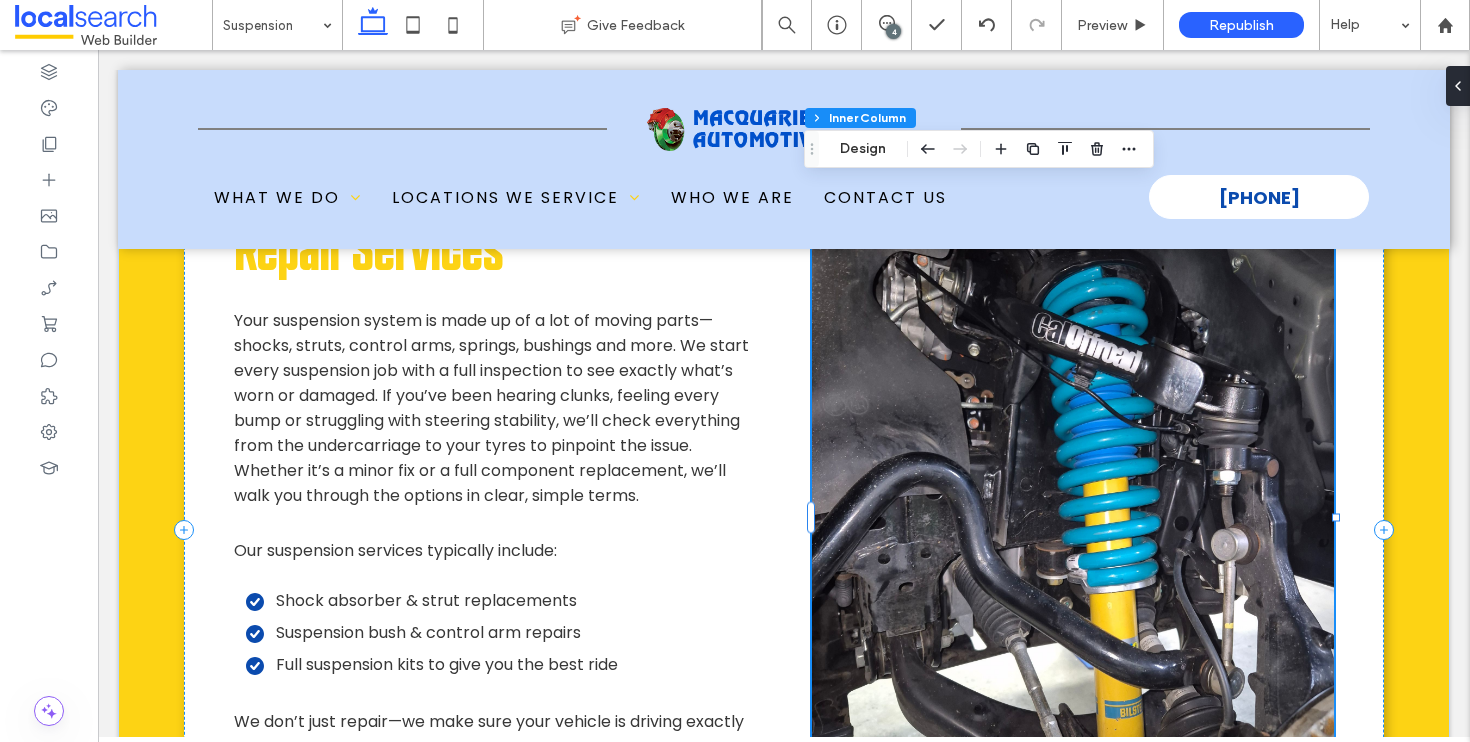 click at bounding box center (1073, 517) 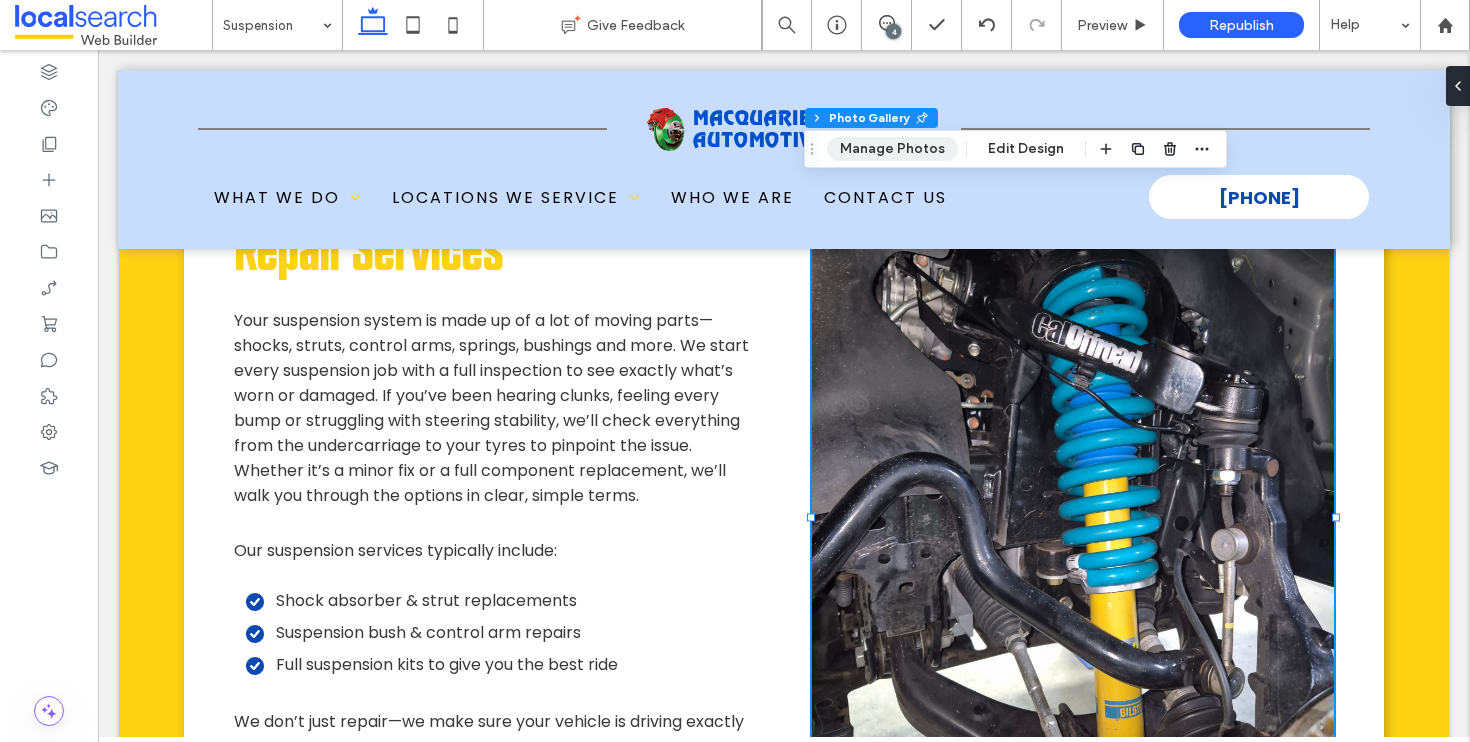 click on "Manage Photos" at bounding box center (892, 149) 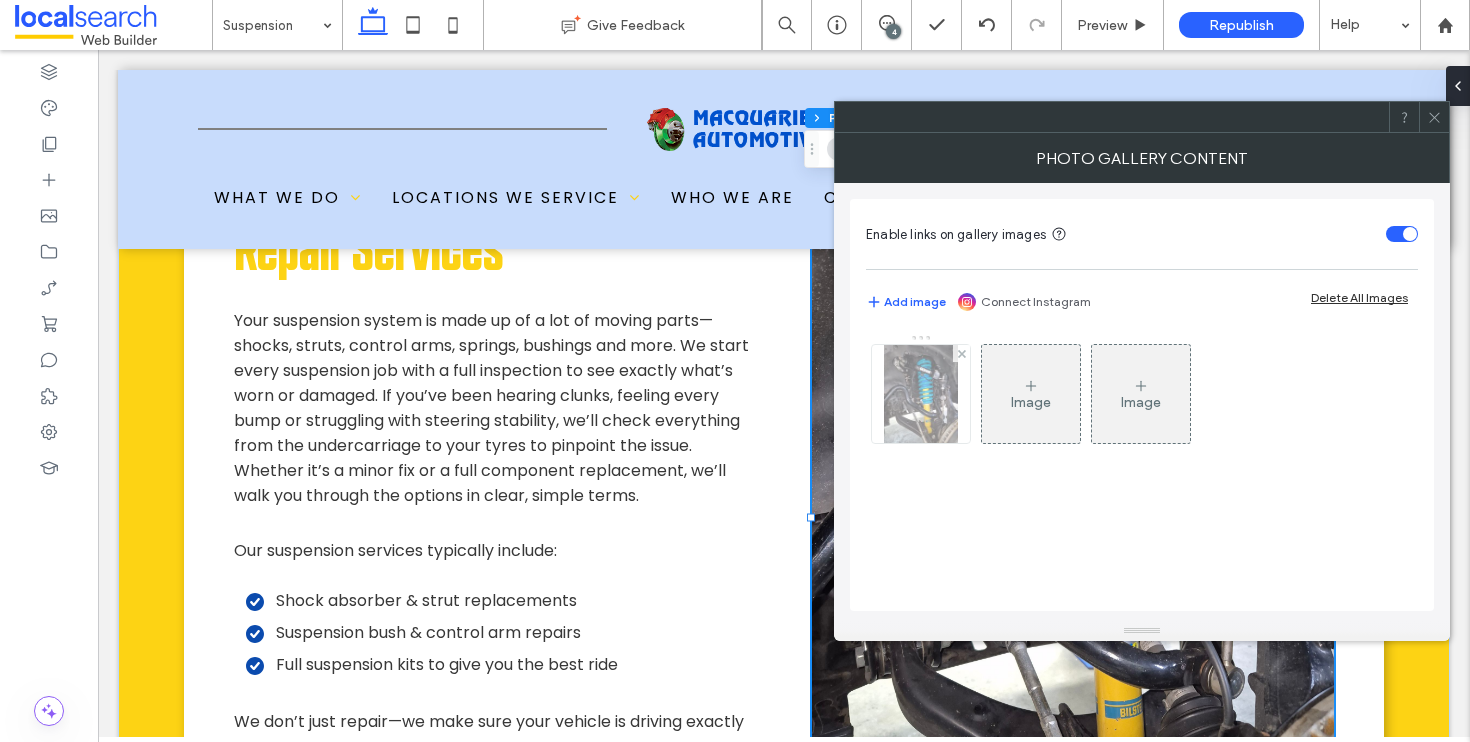 click at bounding box center (921, 394) 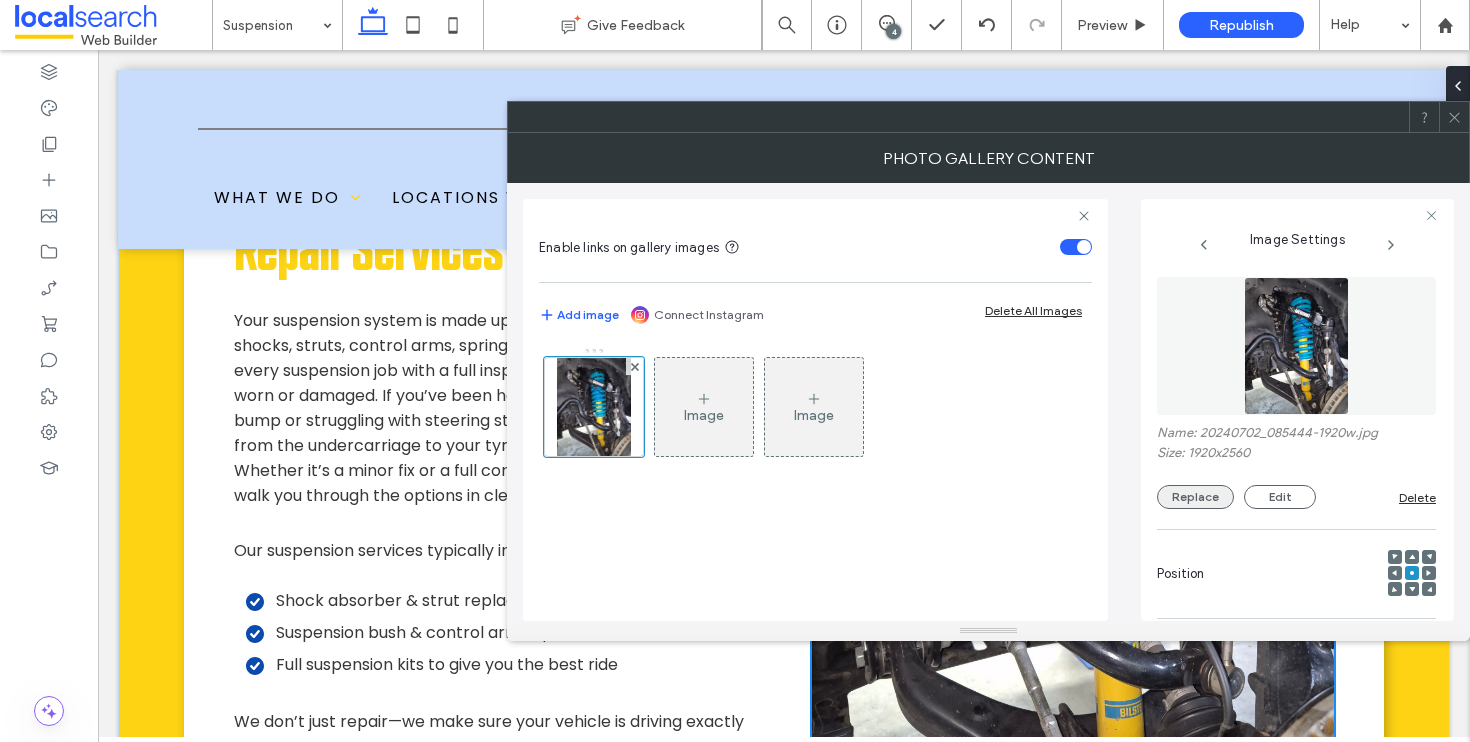 click on "Replace" at bounding box center (1195, 497) 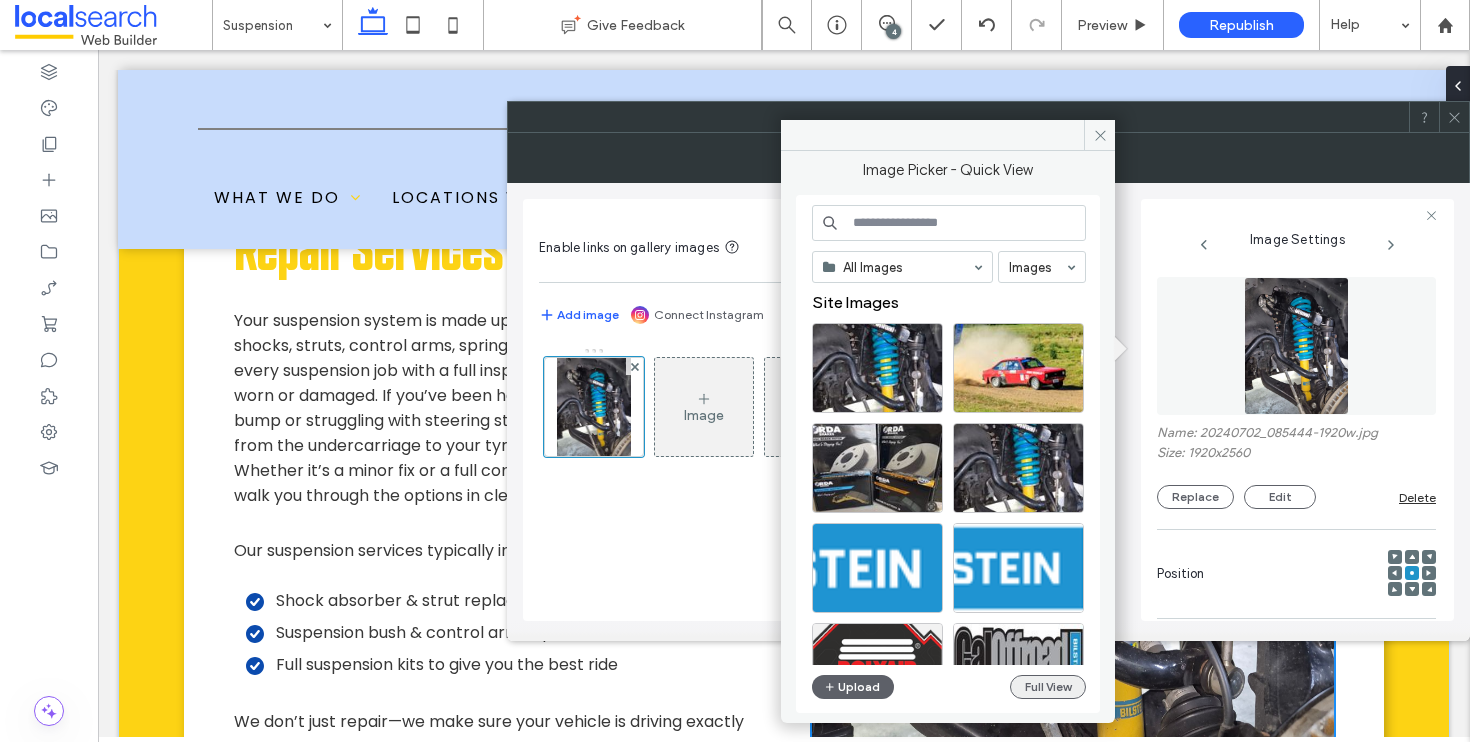 click on "Full View" at bounding box center [1048, 687] 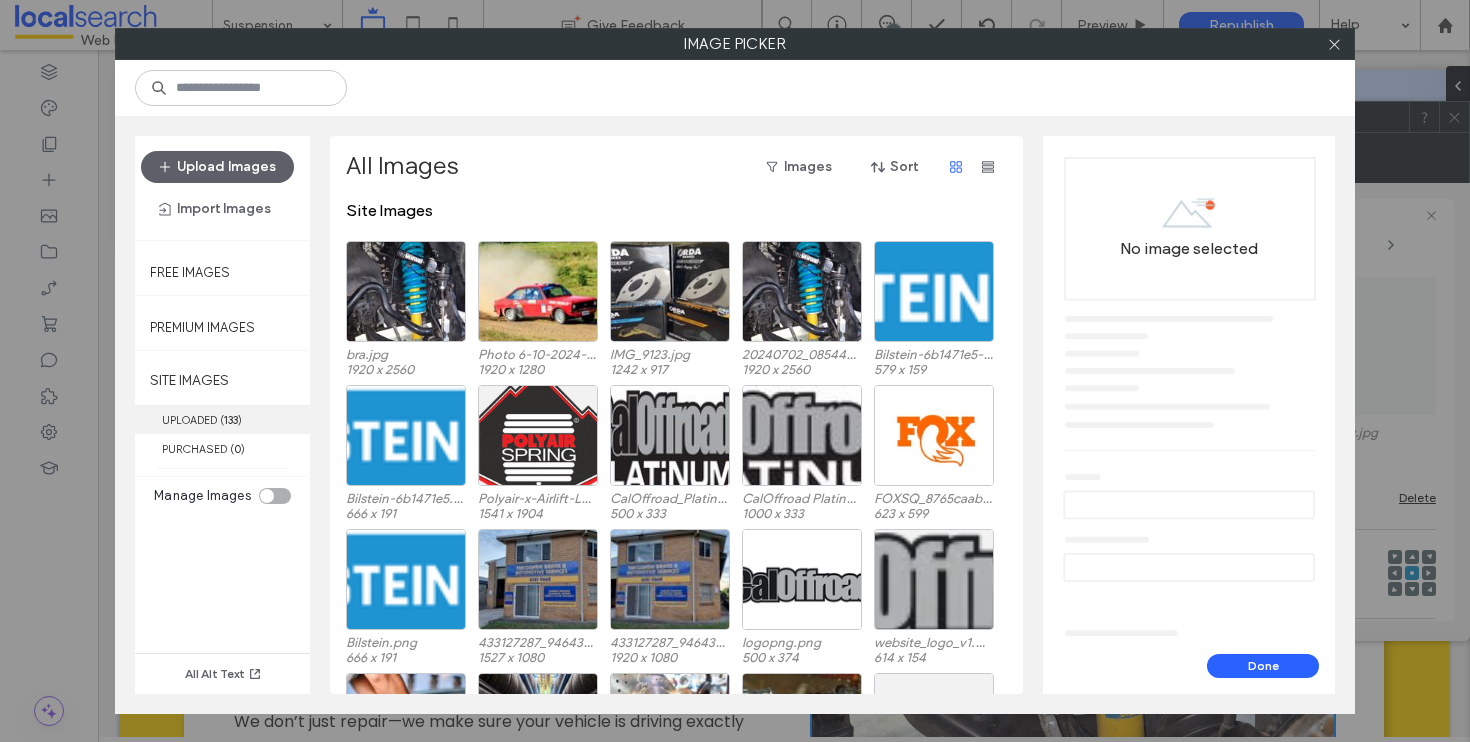 click on "UPLOADED ( 133 )" at bounding box center (222, 419) 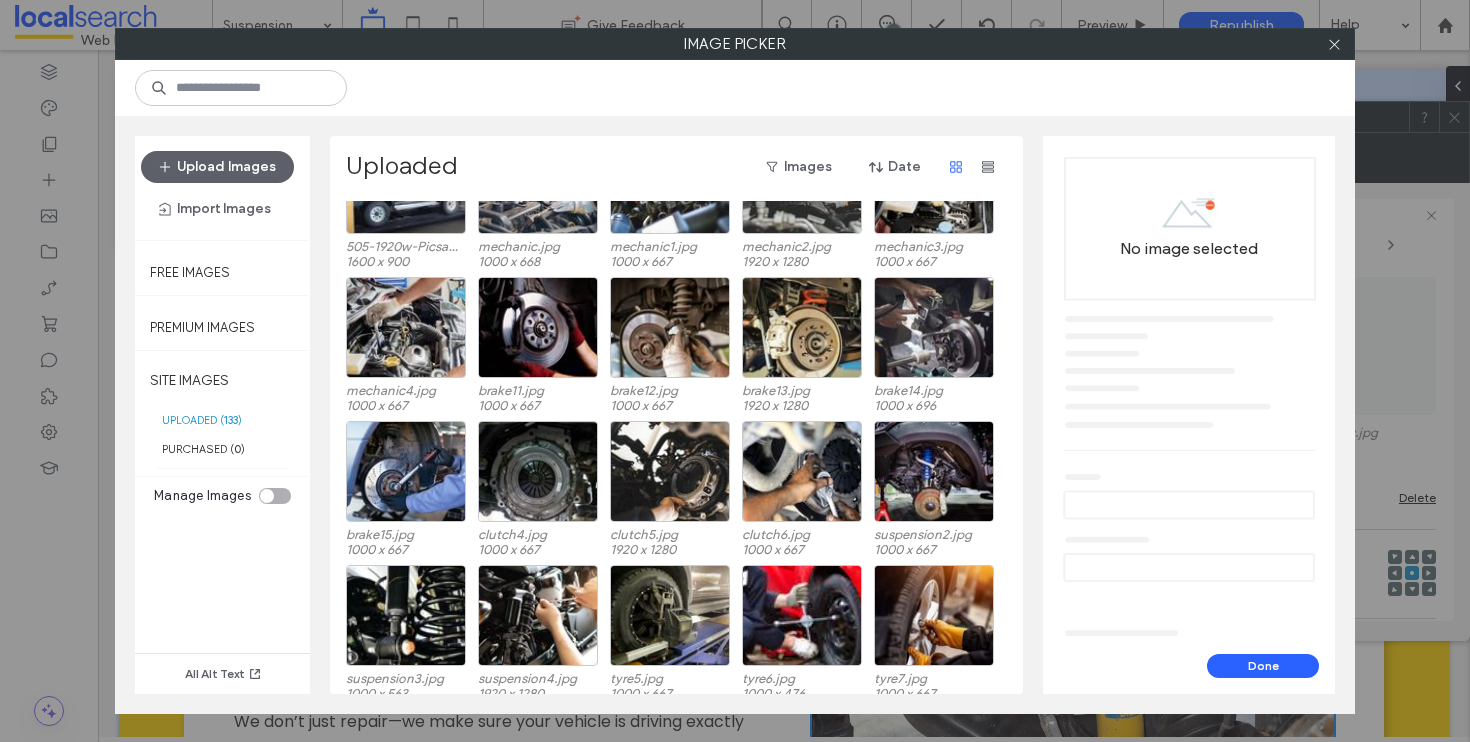 scroll, scrollTop: 889, scrollLeft: 0, axis: vertical 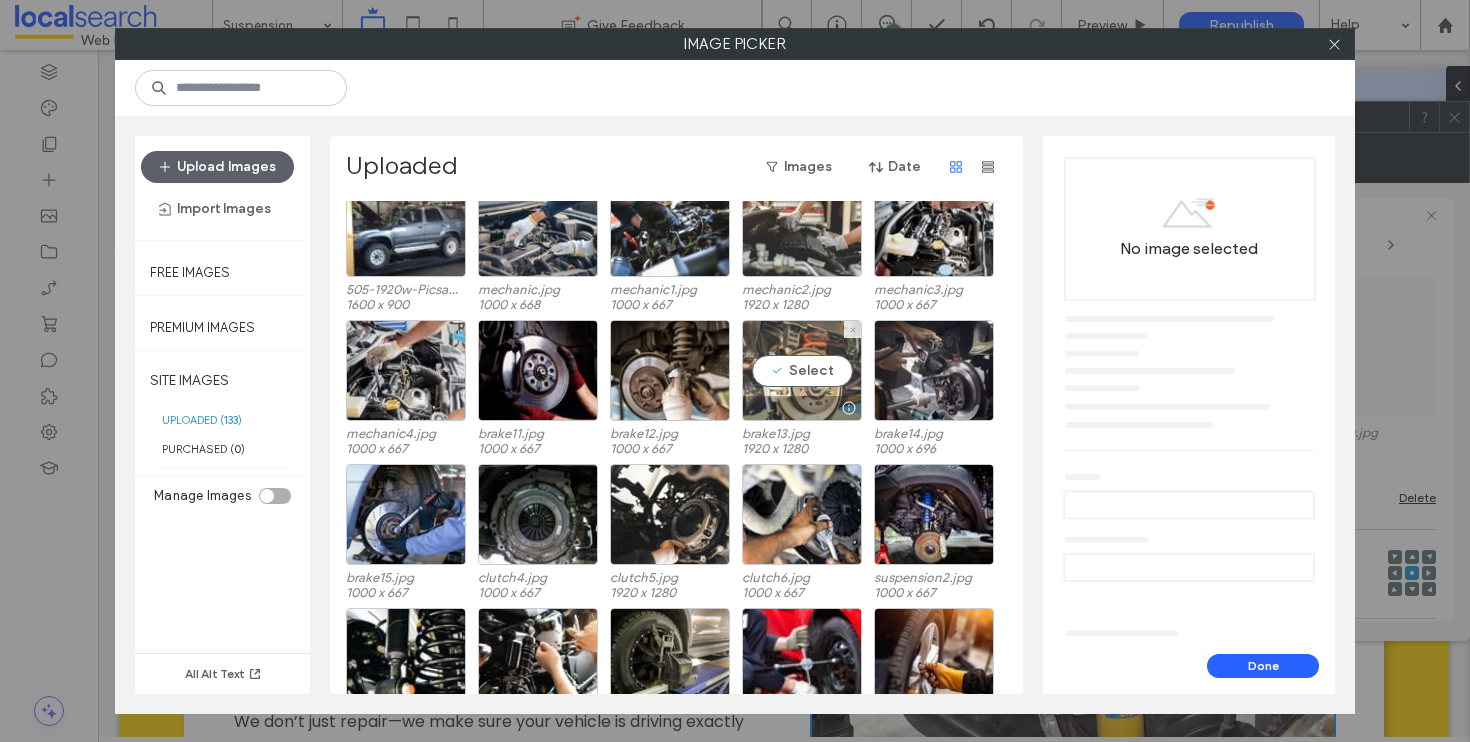 click on "Select" at bounding box center (802, 370) 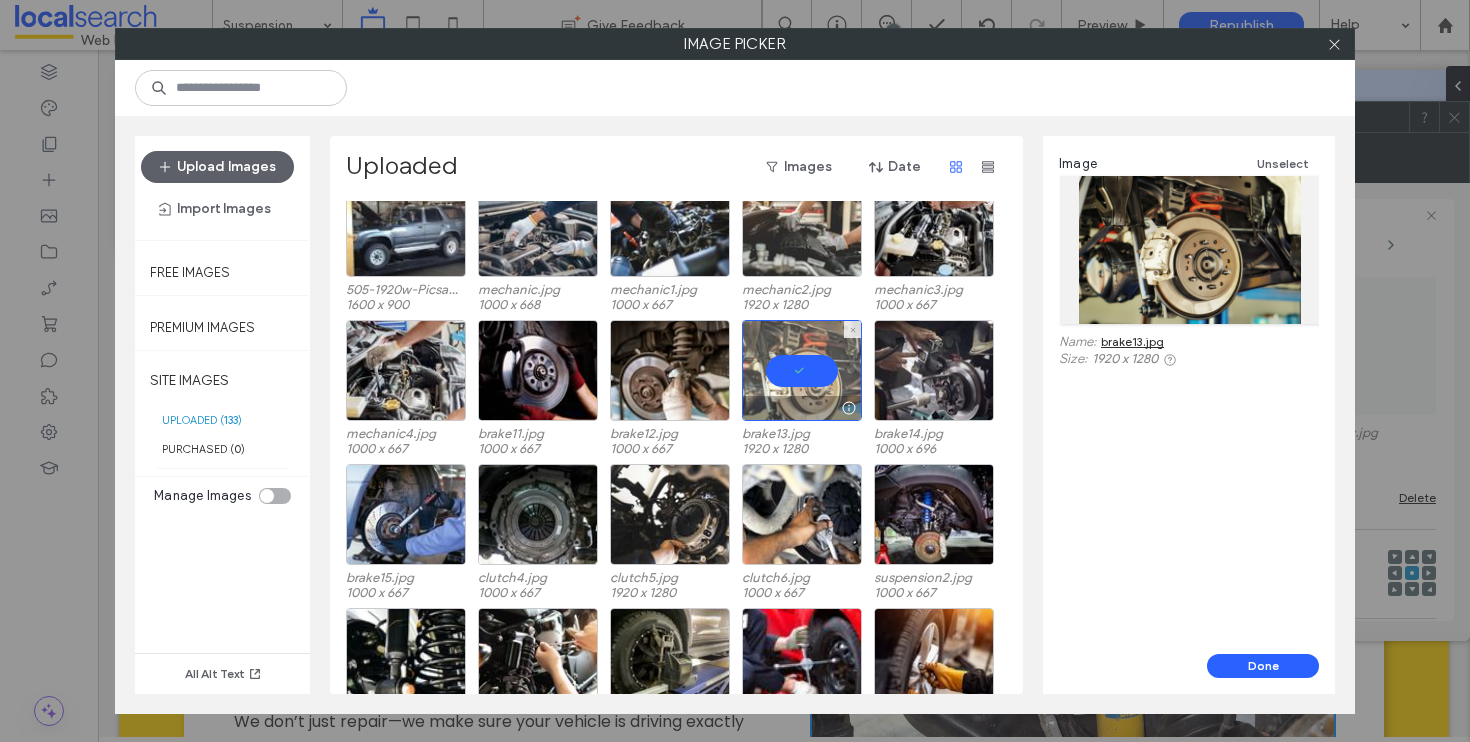 click at bounding box center [802, 370] 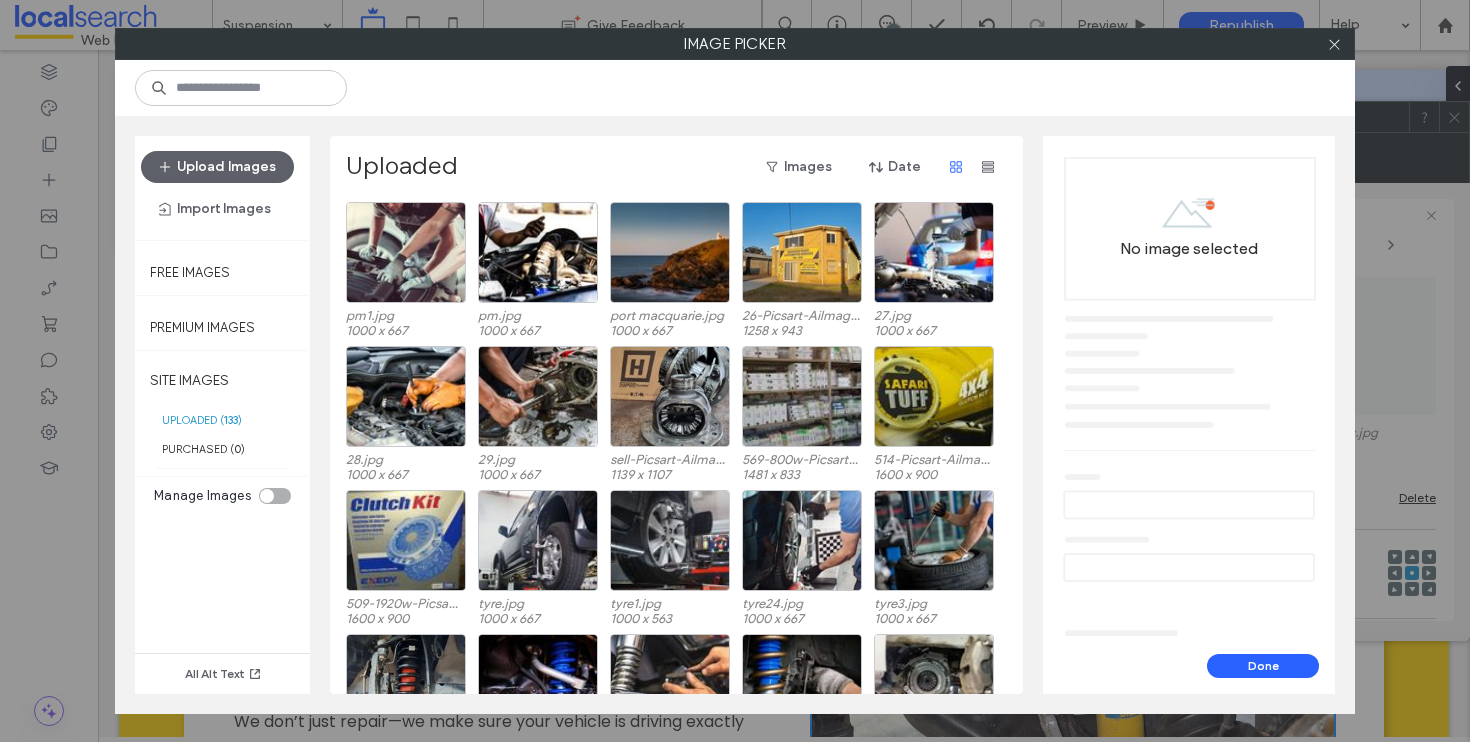 scroll, scrollTop: 1523, scrollLeft: 0, axis: vertical 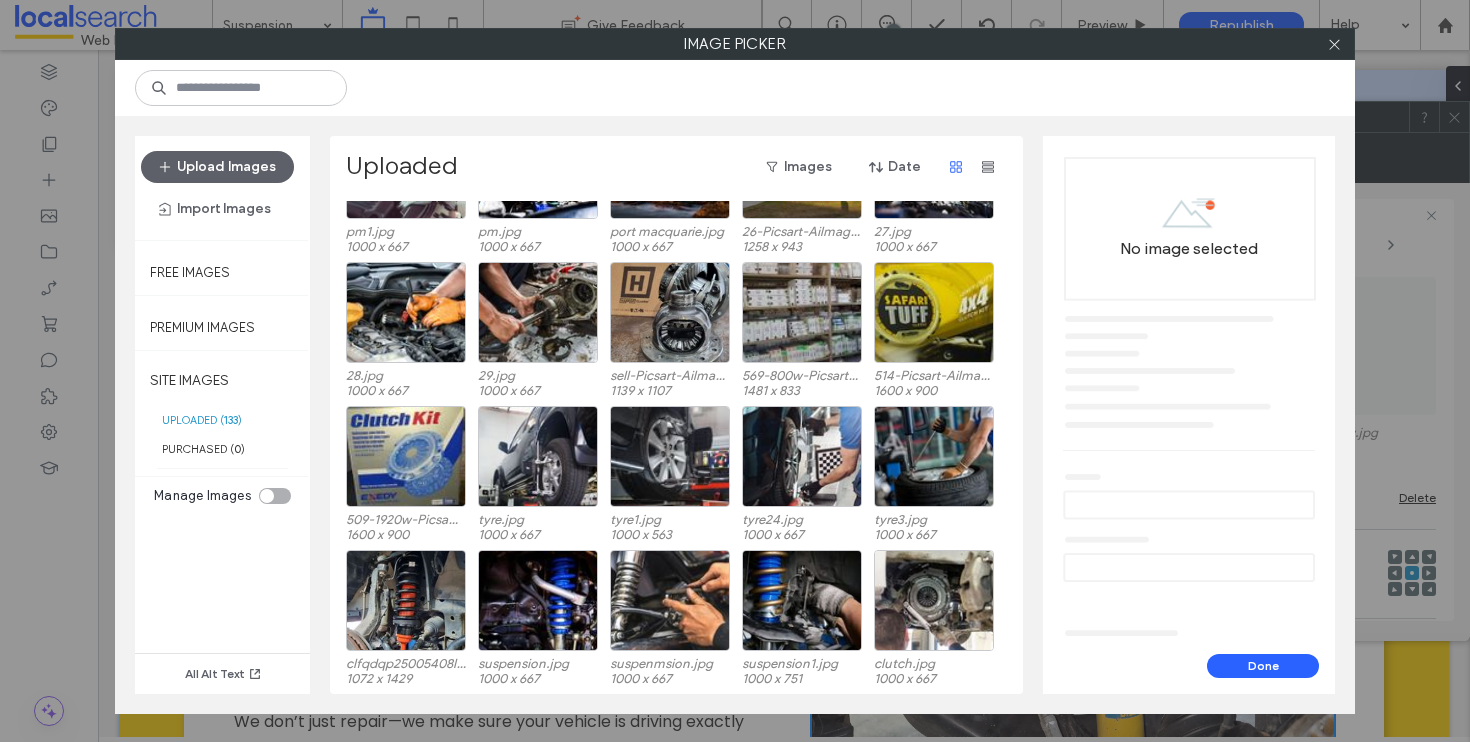 click on "Uploaded Images Date 57x57.png 57 x 57 32x32.png 32 x 32 contact-Picsart-AiImageEnhancer (1).jpg 1246 x 934 contact1-Picsart-AiImageEnhancer (1).jpg 988 x 741 contact2-Picsart-AiImageEnhancer (1).jpg 1315 x 740 laurieton.jpg 1920 x 1175 bonny hills.jpg 1352 x 761 lake cathie.jpg 1920 x 1438 wauchope.jpg 1000 x 666 502-Picsart-AiImageEnhancer.jpg 1600 x 900 505-1920w-Picsart-AiImageEnhancer.jpg 1600 x 900 mechanic.jpg 1000 x 668 mechanic1.jpg 1000 x 667 mechanic2.jpg 1920 x 1280 mechanic3.jpg 1000 x 667 mechanic4.jpg 1000 x 667 brake11.jpg 1000 x 667 brake12.jpg 1000 x 667 brake13.jpg 1920 x 1280 brake14.jpg 1000 x 696 brake15.jpg 1000 x 667 clutch4.jpg 1000 x 667 clutch5.jpg 1920 x 1280 clutch6.jpg 1000 x 667 suspension2.jpg 1000 x 667 suspension3.jpg 1000 x 563 suspension4.jpg 1920 x 1280 tyre5.jpg 1000 x 667 tyre6.jpg 1000 x 476 tyre7.jpg 1000 x 667 pm1.jpg 1000 x 667 pm.jpg 1000 x 667 port macquarie.jpg 1000 x 667 26-Picsart-AiImageEnhancer (1).jpg 1258 x 943 27.jpg 1000 x 667 28.jpg 1000 x 667 29.jpg" at bounding box center [676, 415] 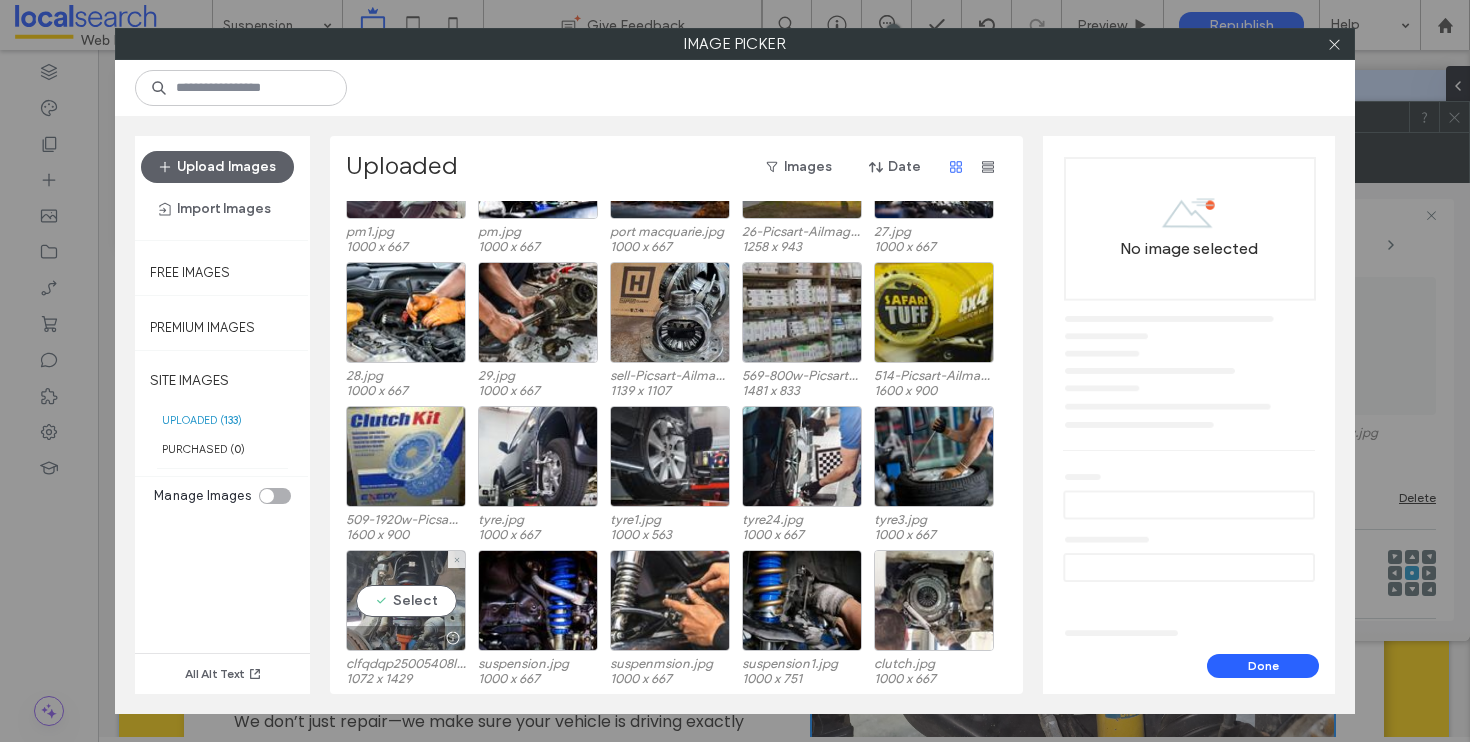 click on "Select" at bounding box center (406, 600) 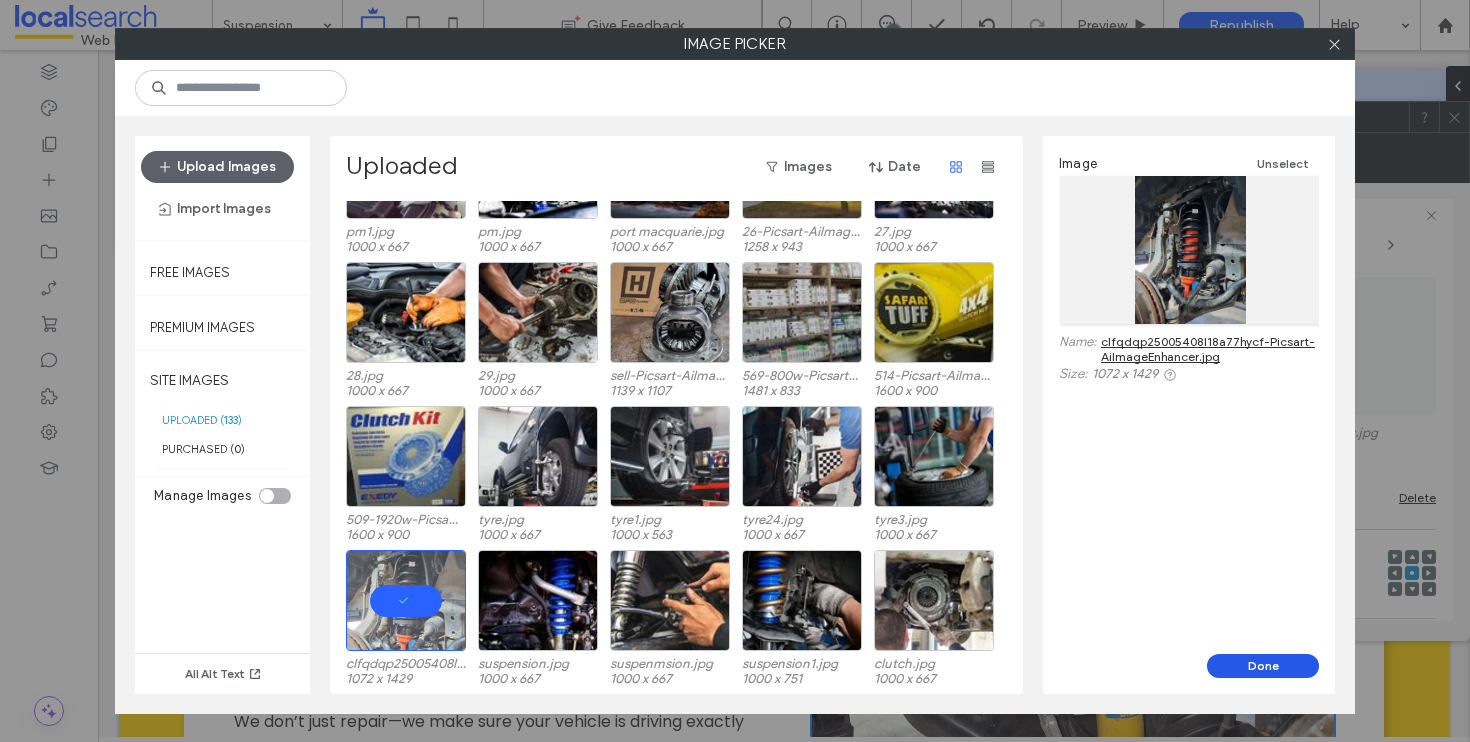 click on "Done" at bounding box center [1263, 666] 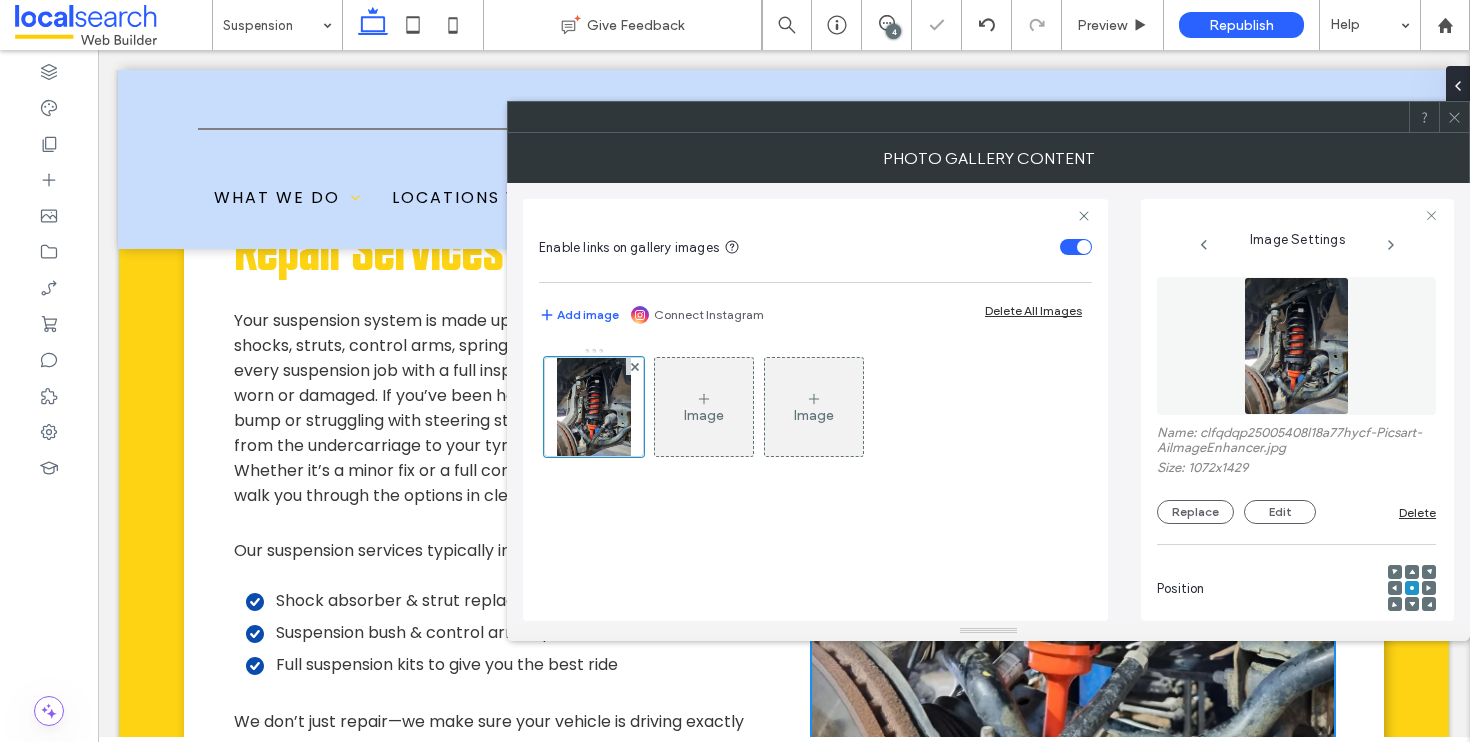 click 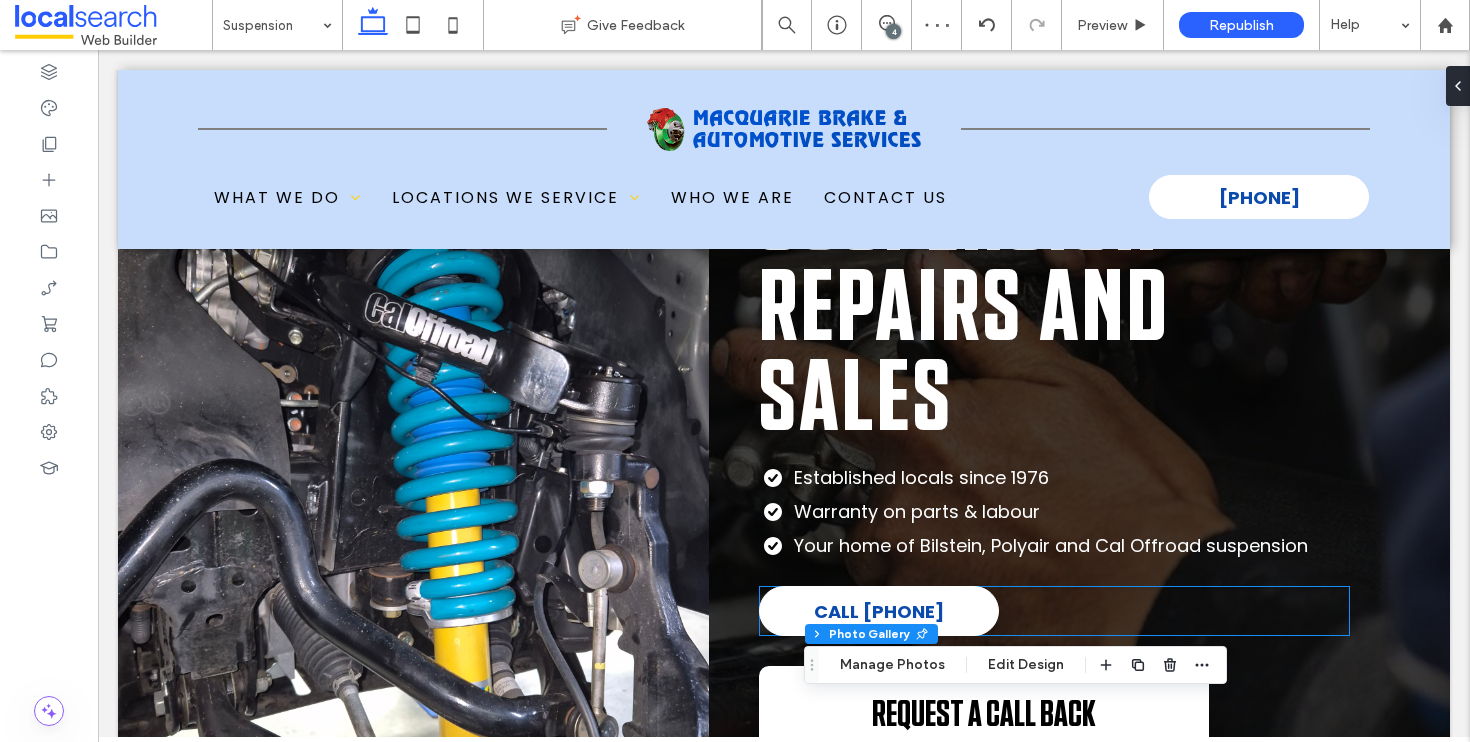 scroll, scrollTop: 0, scrollLeft: 0, axis: both 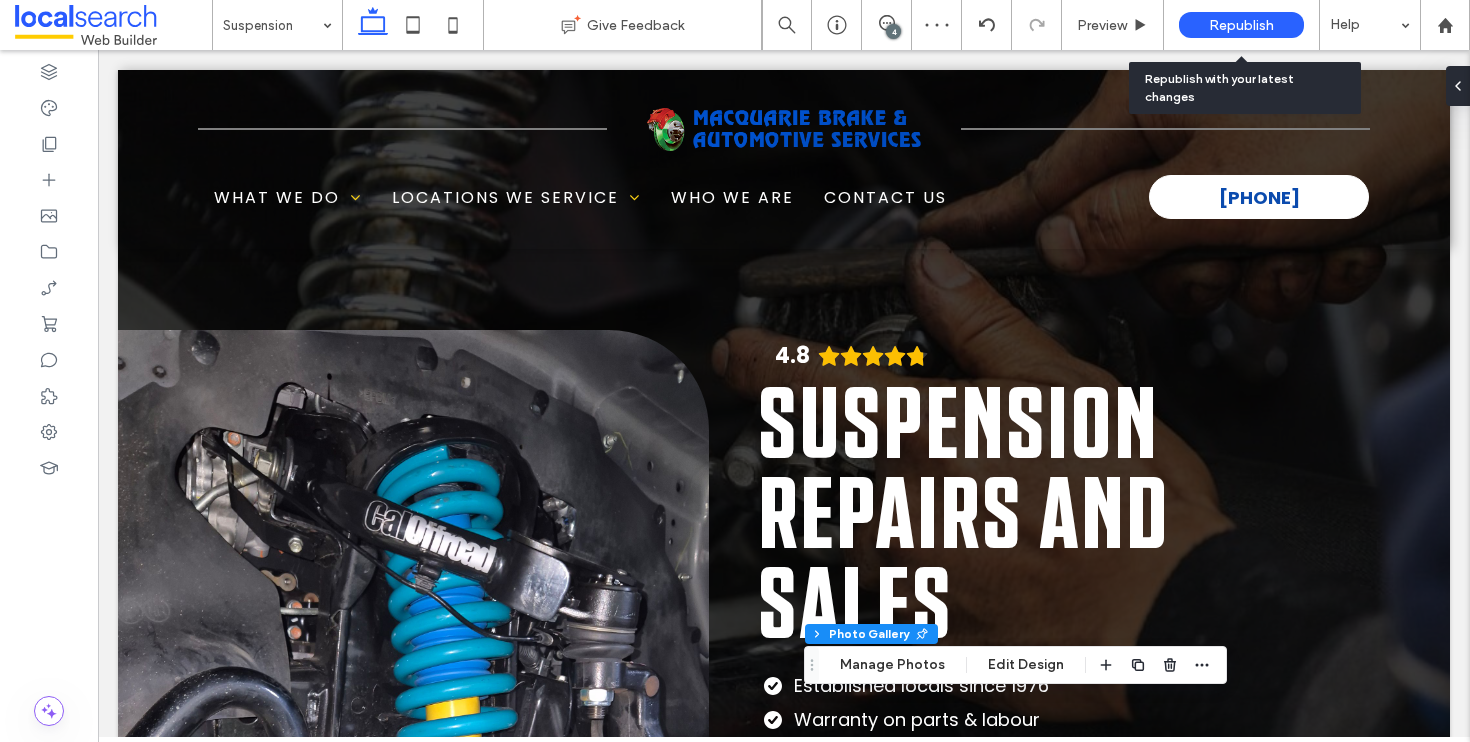 click on "Republish" at bounding box center [1241, 25] 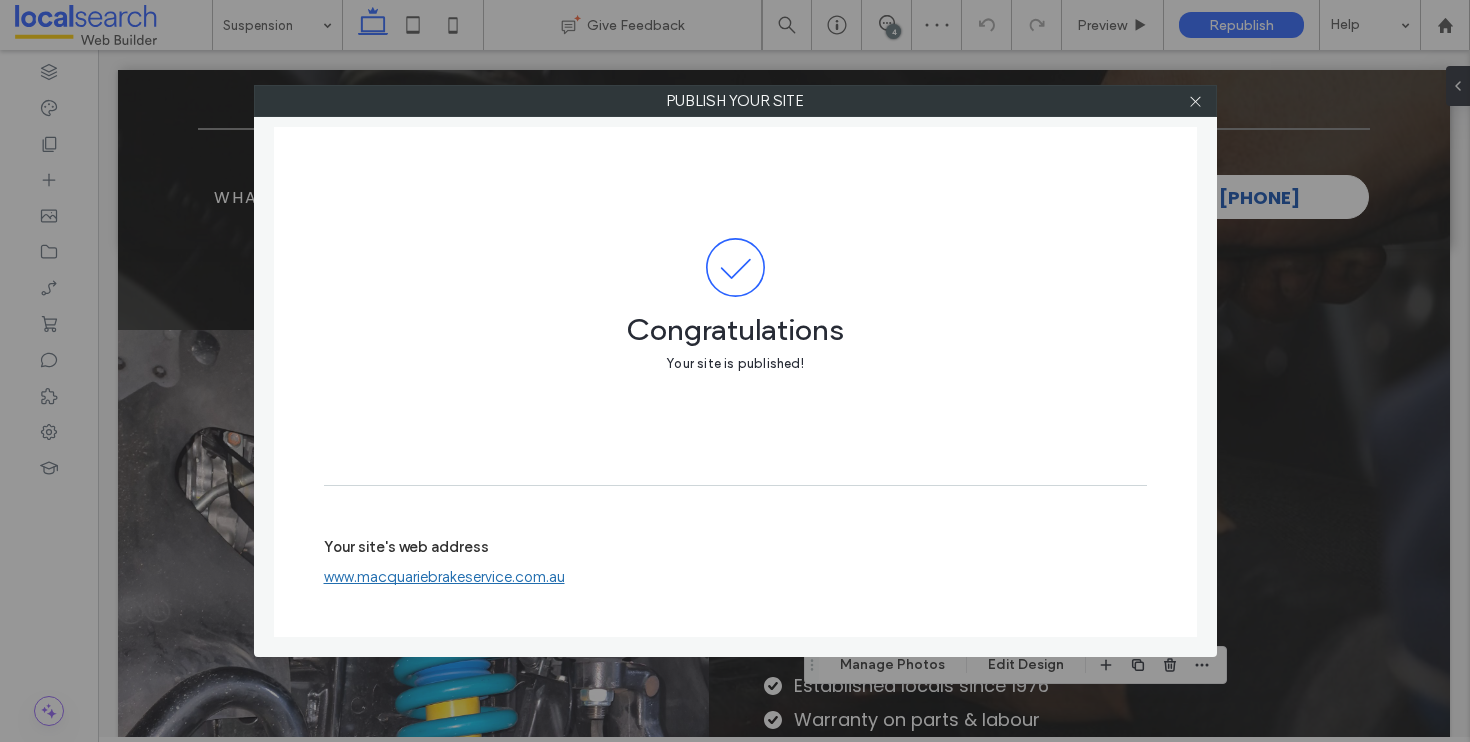 click on "Your site's web address www.macquariebrakeservice.com.au" at bounding box center (735, 562) 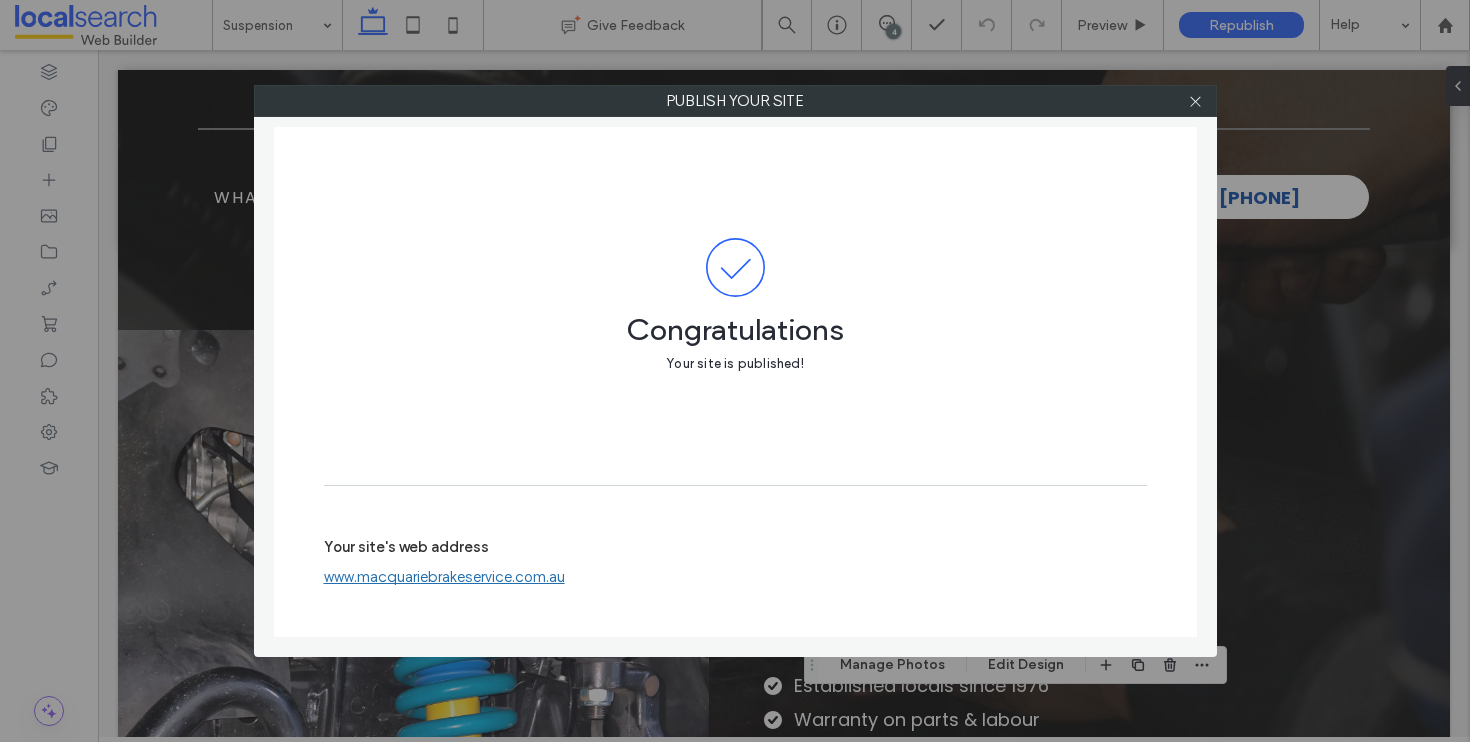 click on "www.macquariebrakeservice.com.au" at bounding box center (444, 577) 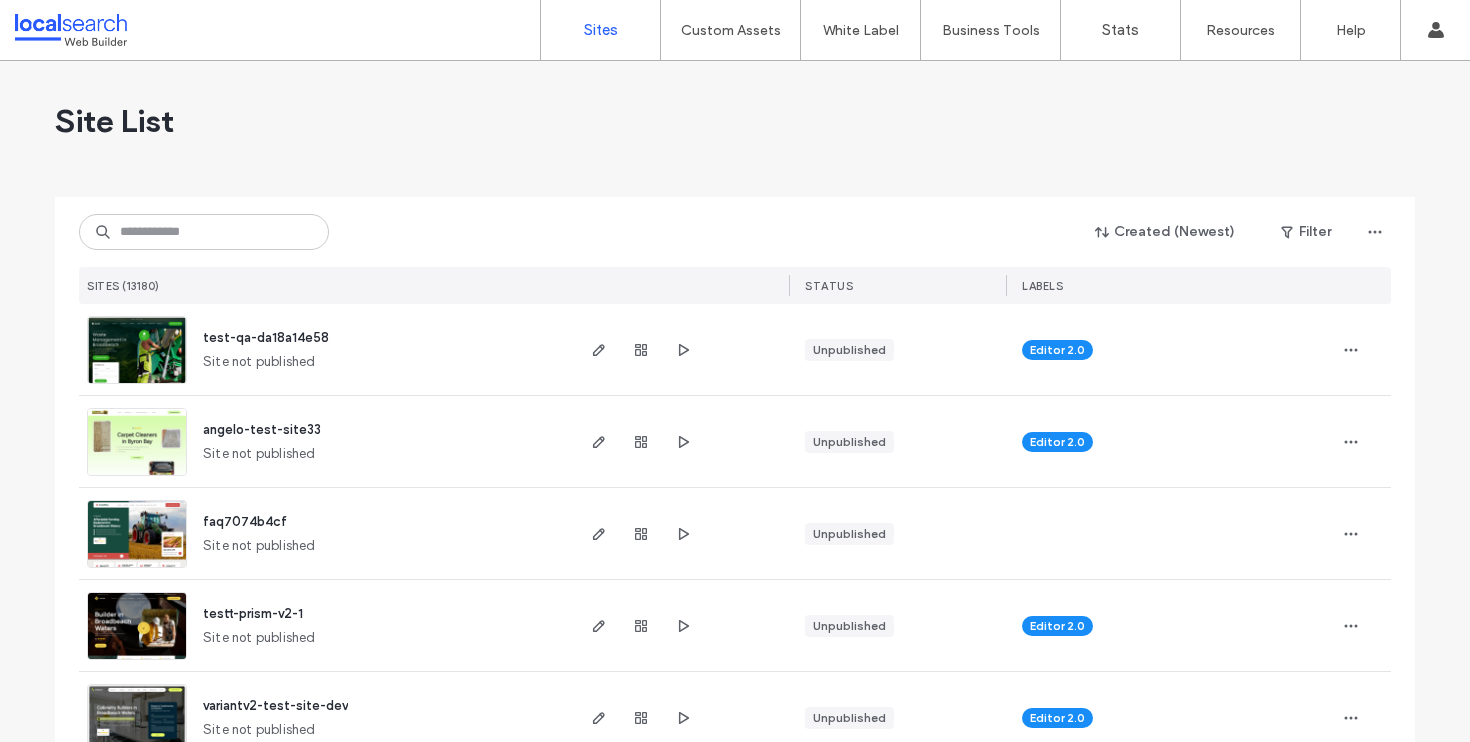 scroll, scrollTop: 0, scrollLeft: 0, axis: both 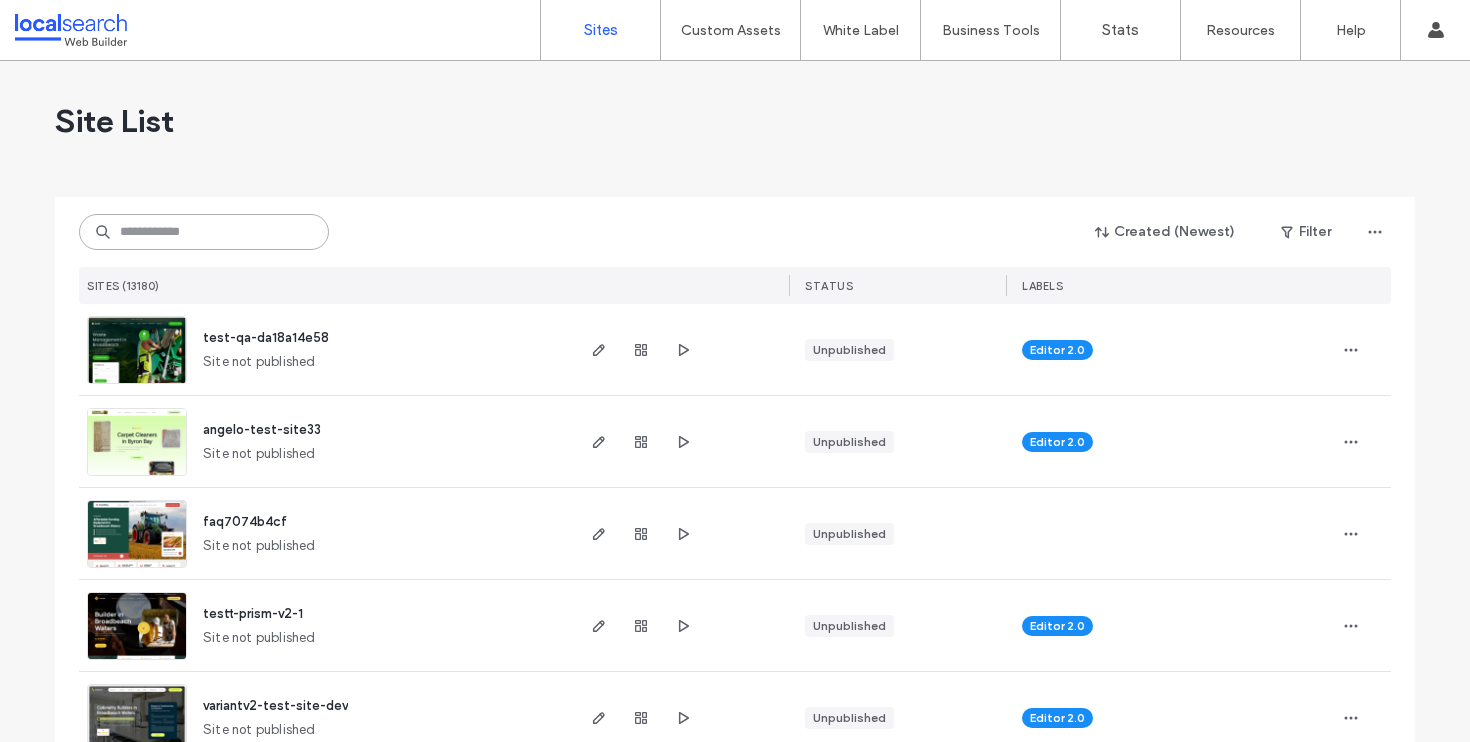 click at bounding box center (204, 232) 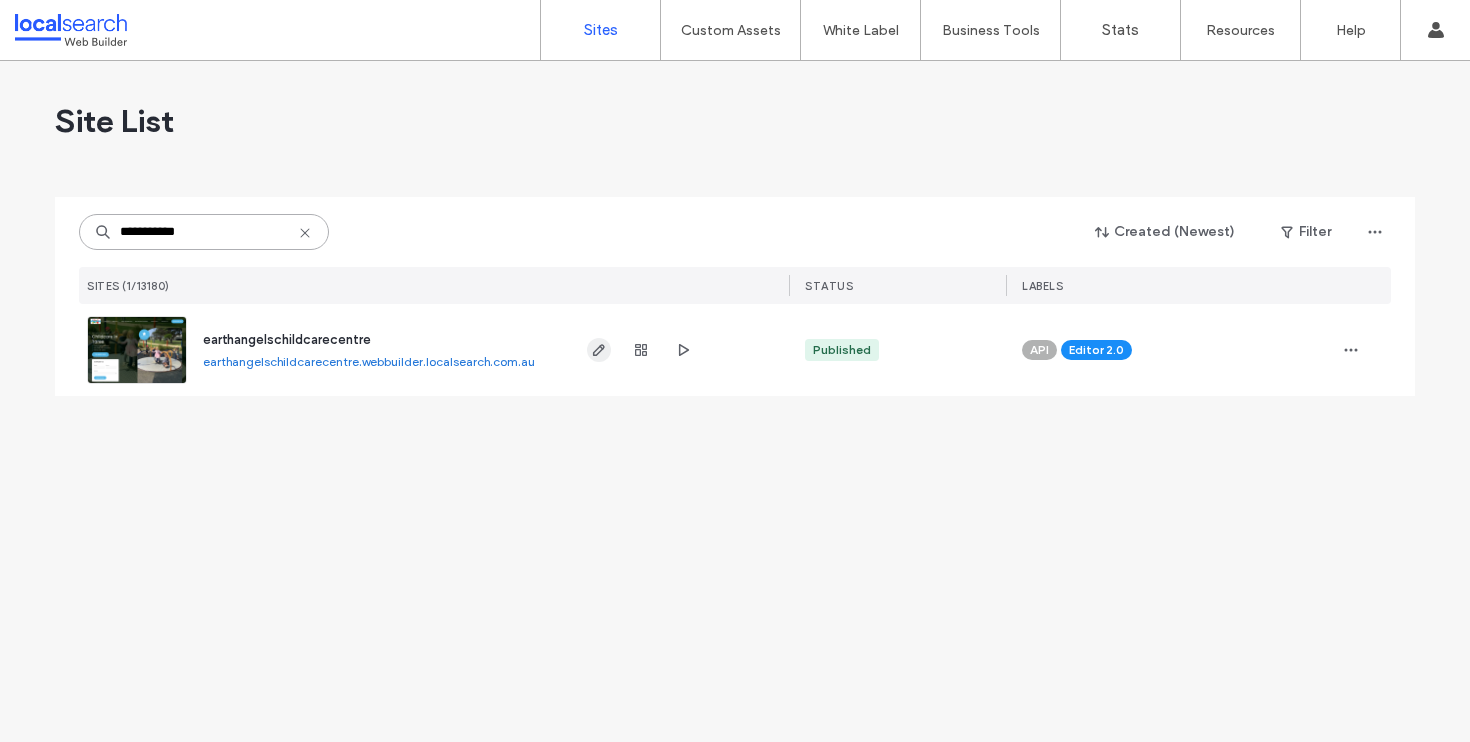 type on "**********" 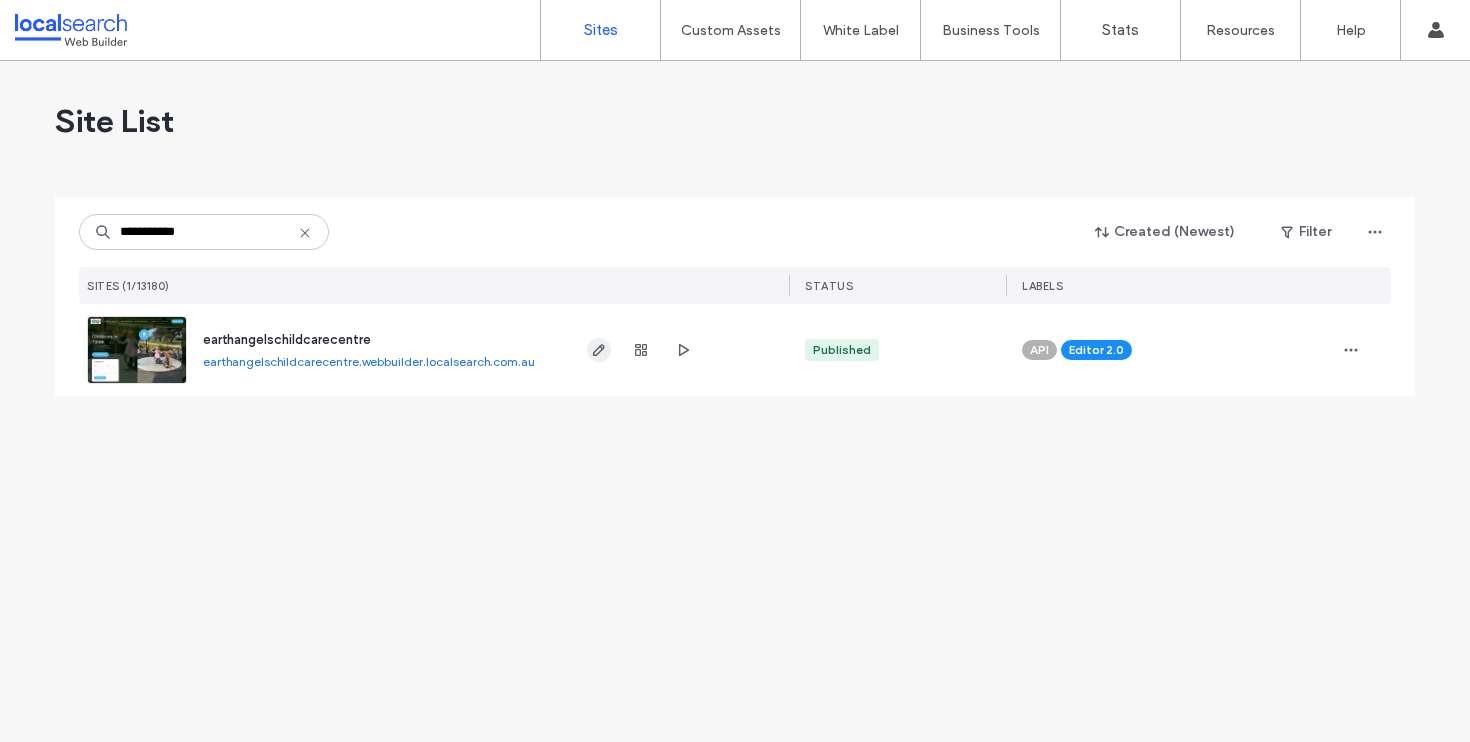 click 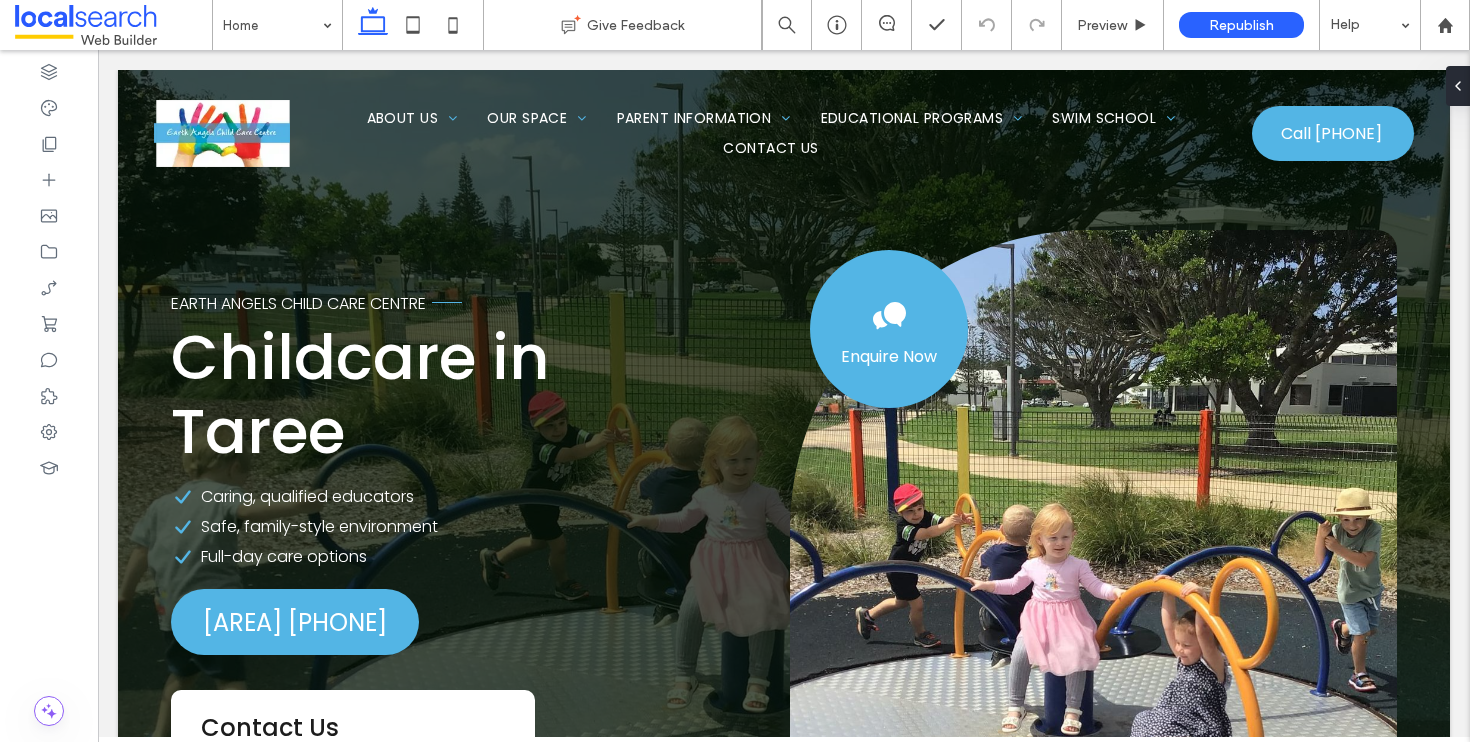 scroll, scrollTop: 0, scrollLeft: 0, axis: both 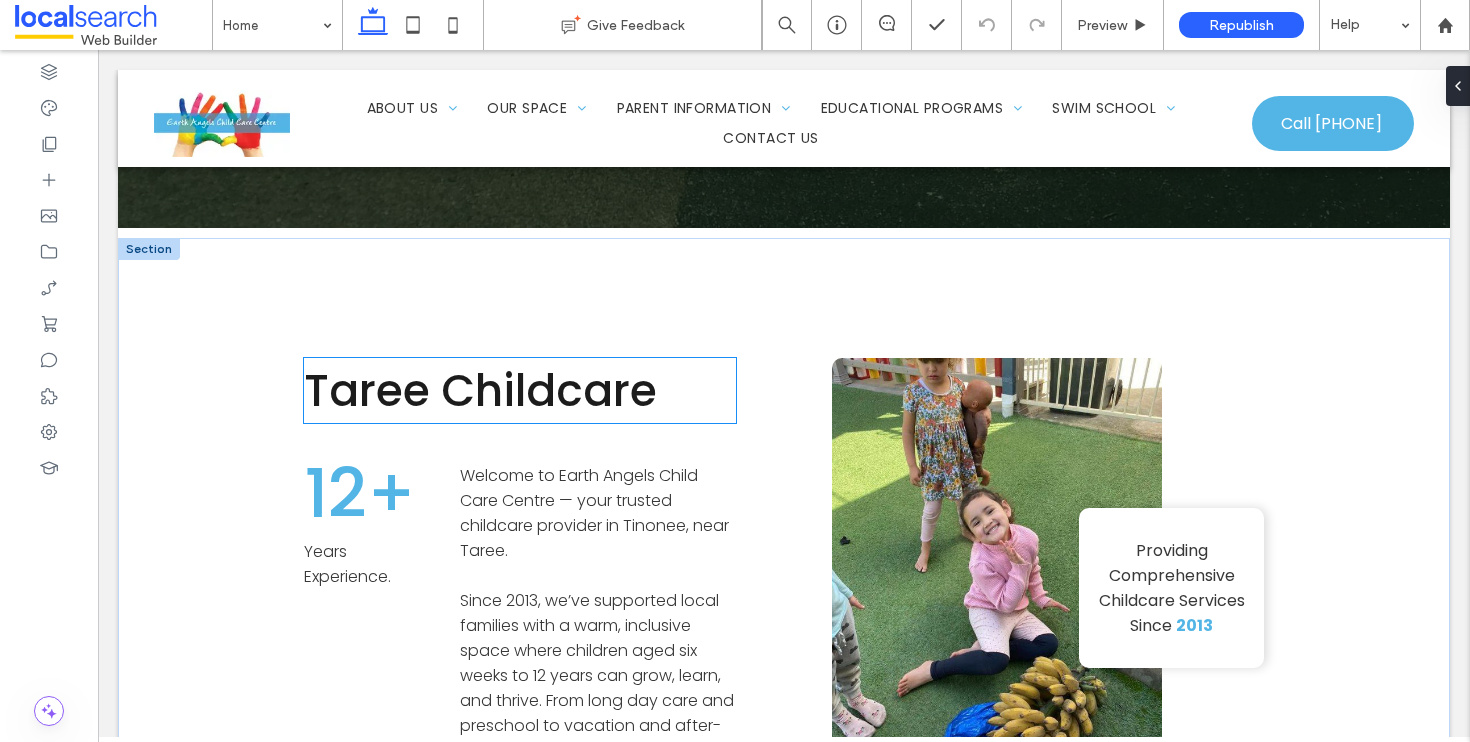 click on "Taree Childcare" at bounding box center (480, 390) 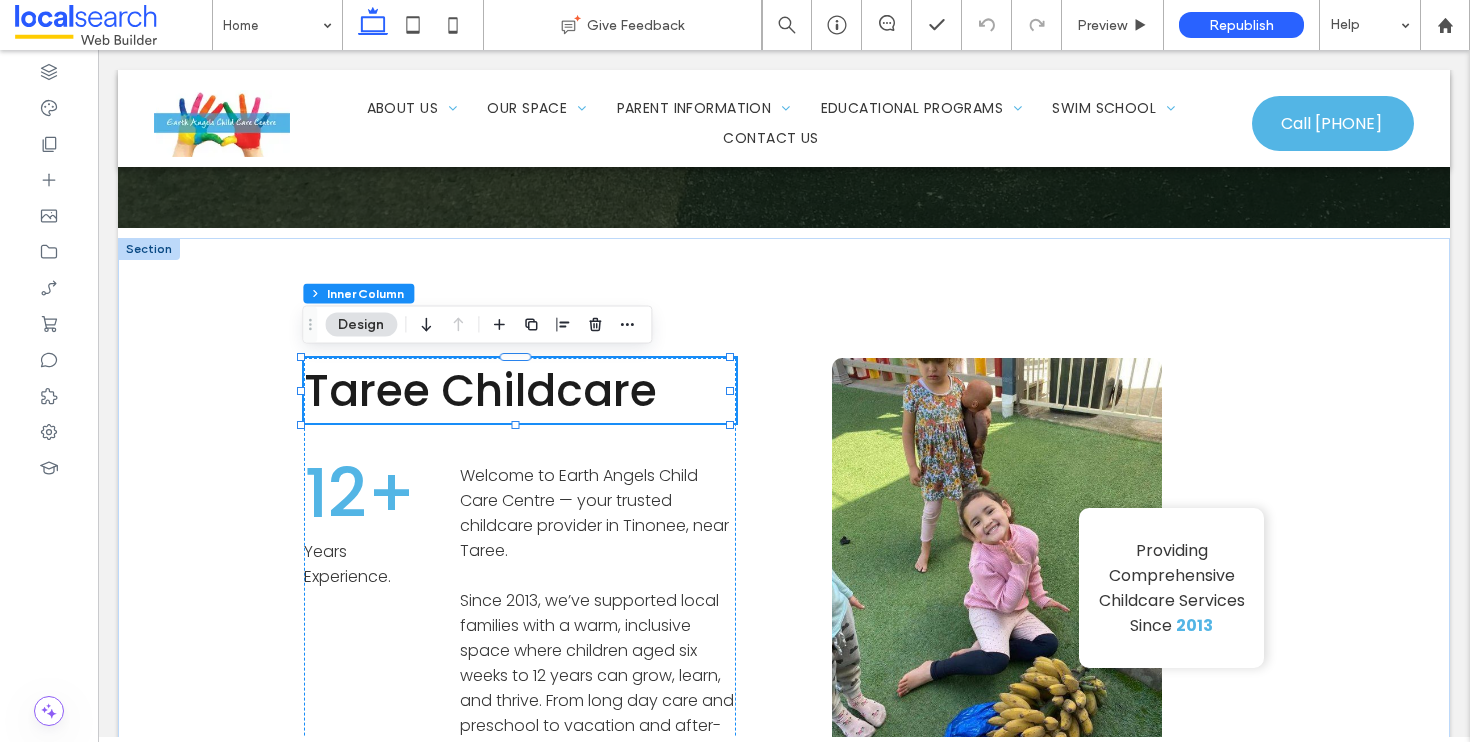 click on "Taree Childcare" at bounding box center (480, 390) 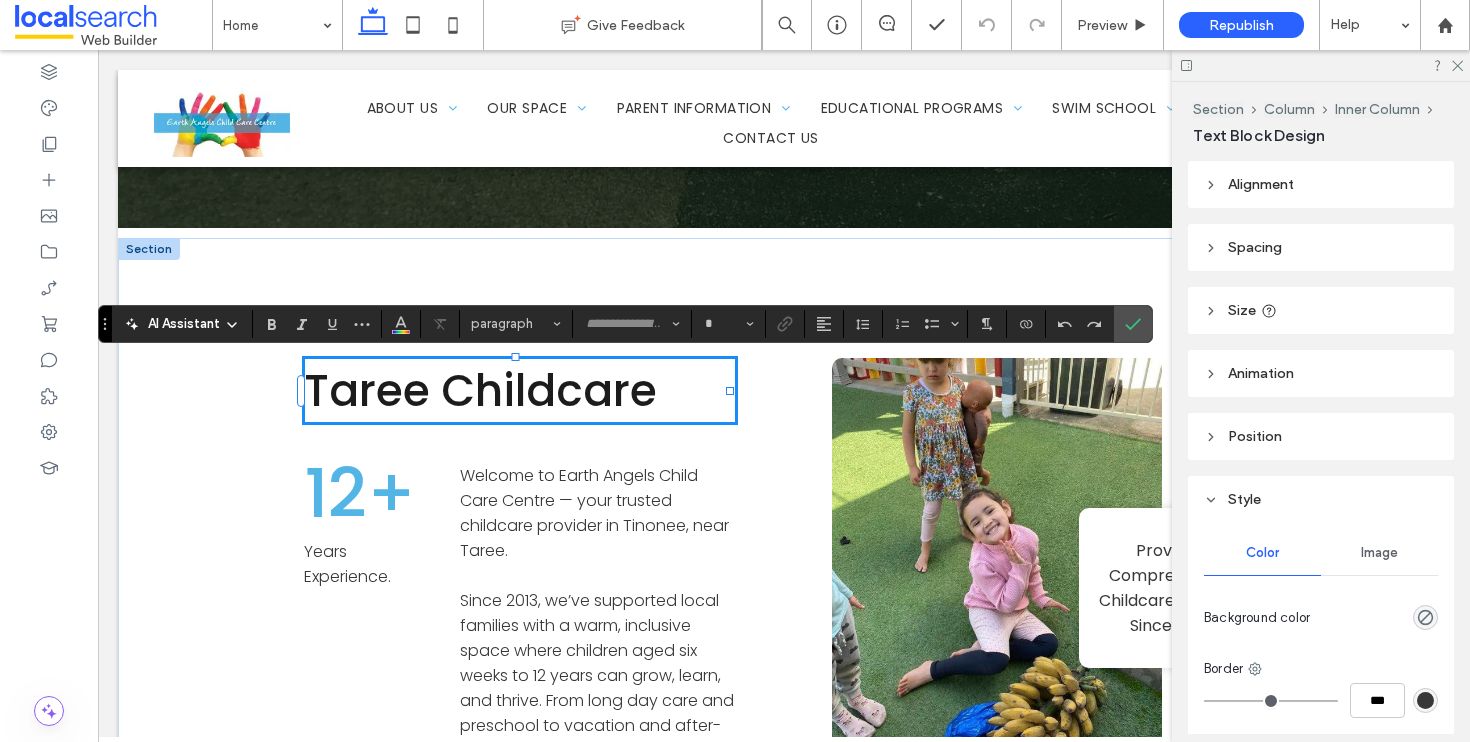 type on "*******" 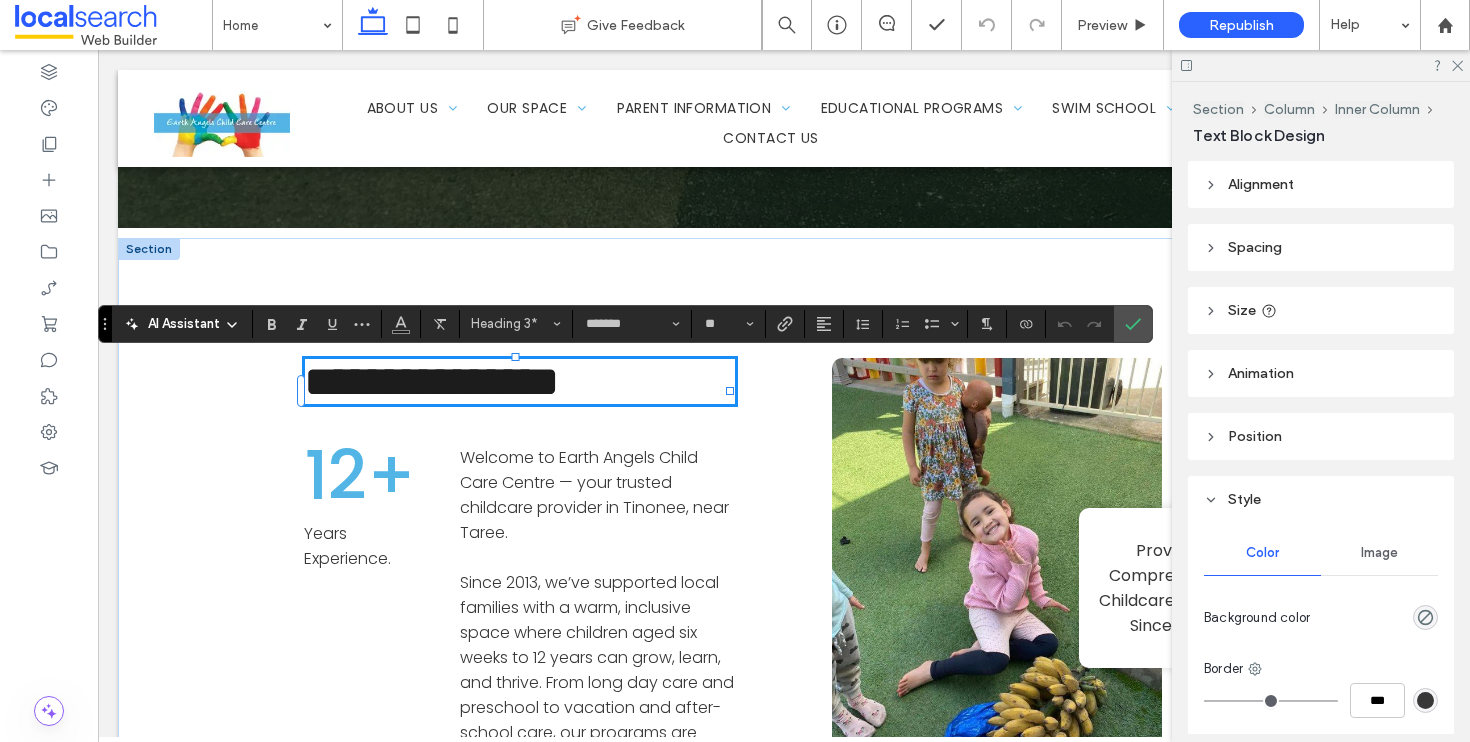 type 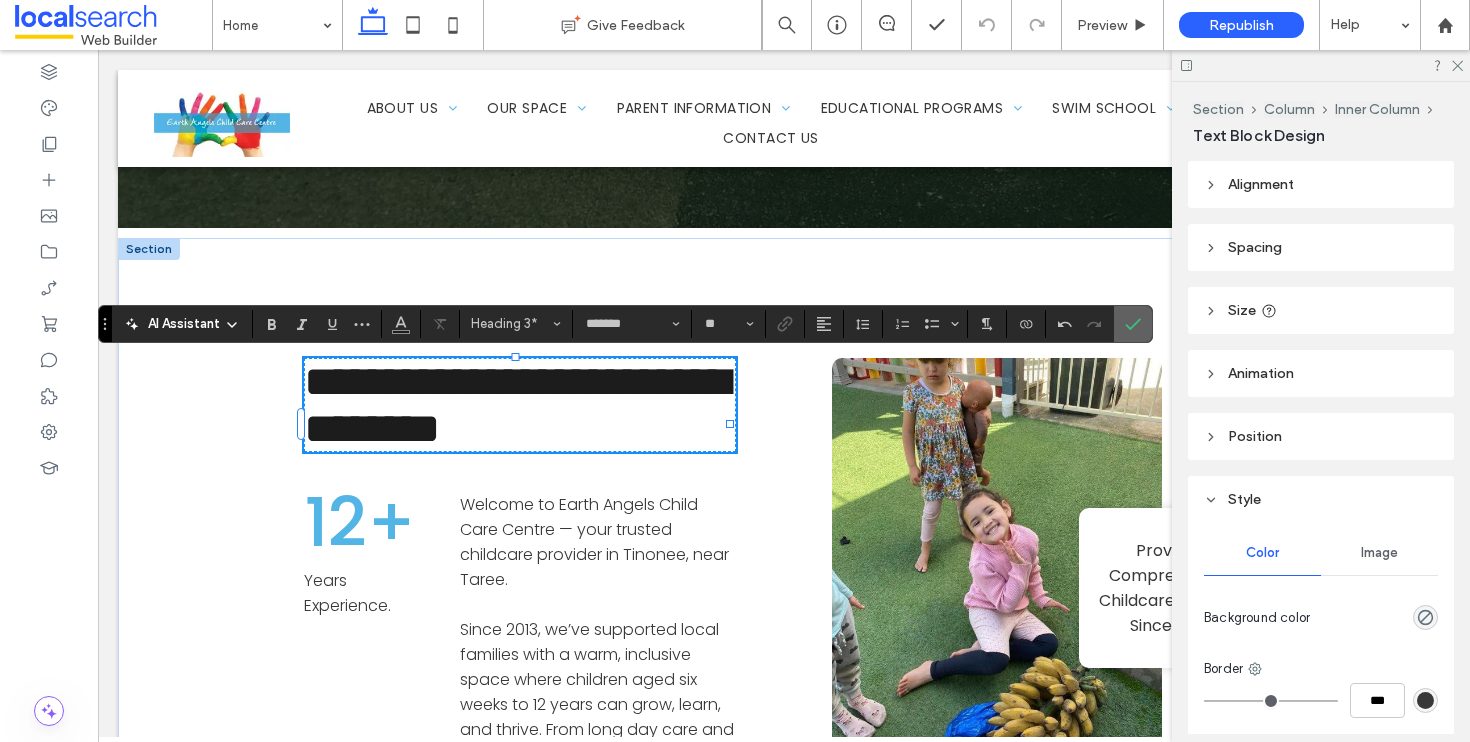 click 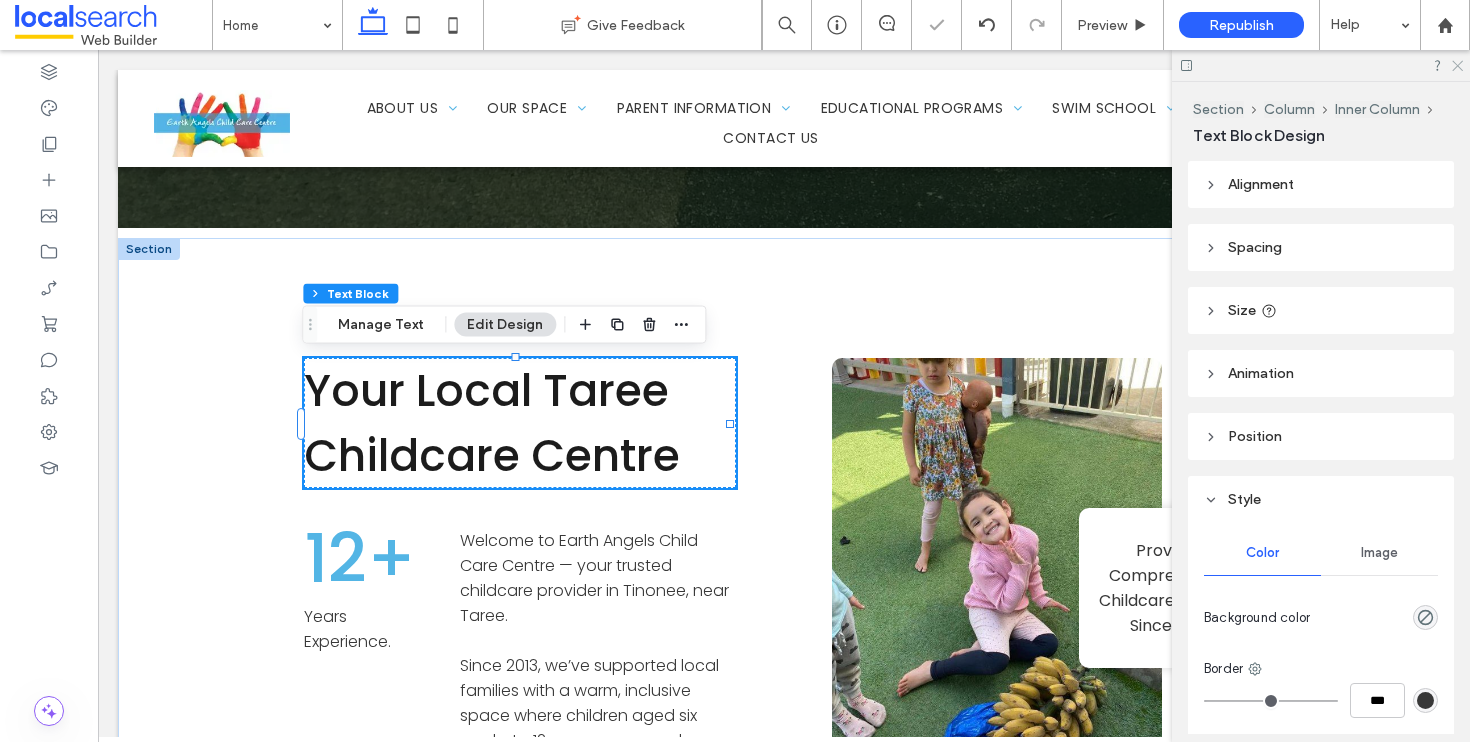 click 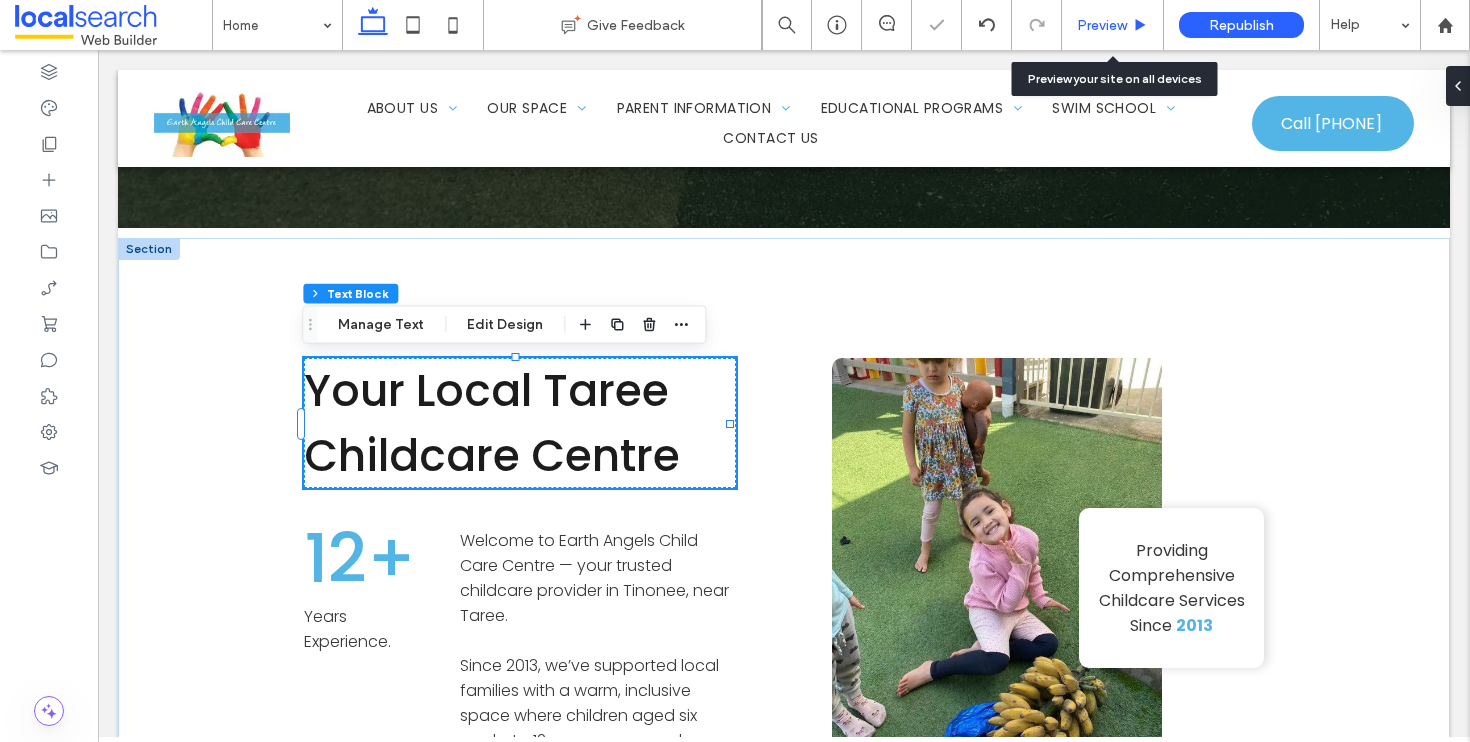 click on "Preview" at bounding box center [1102, 25] 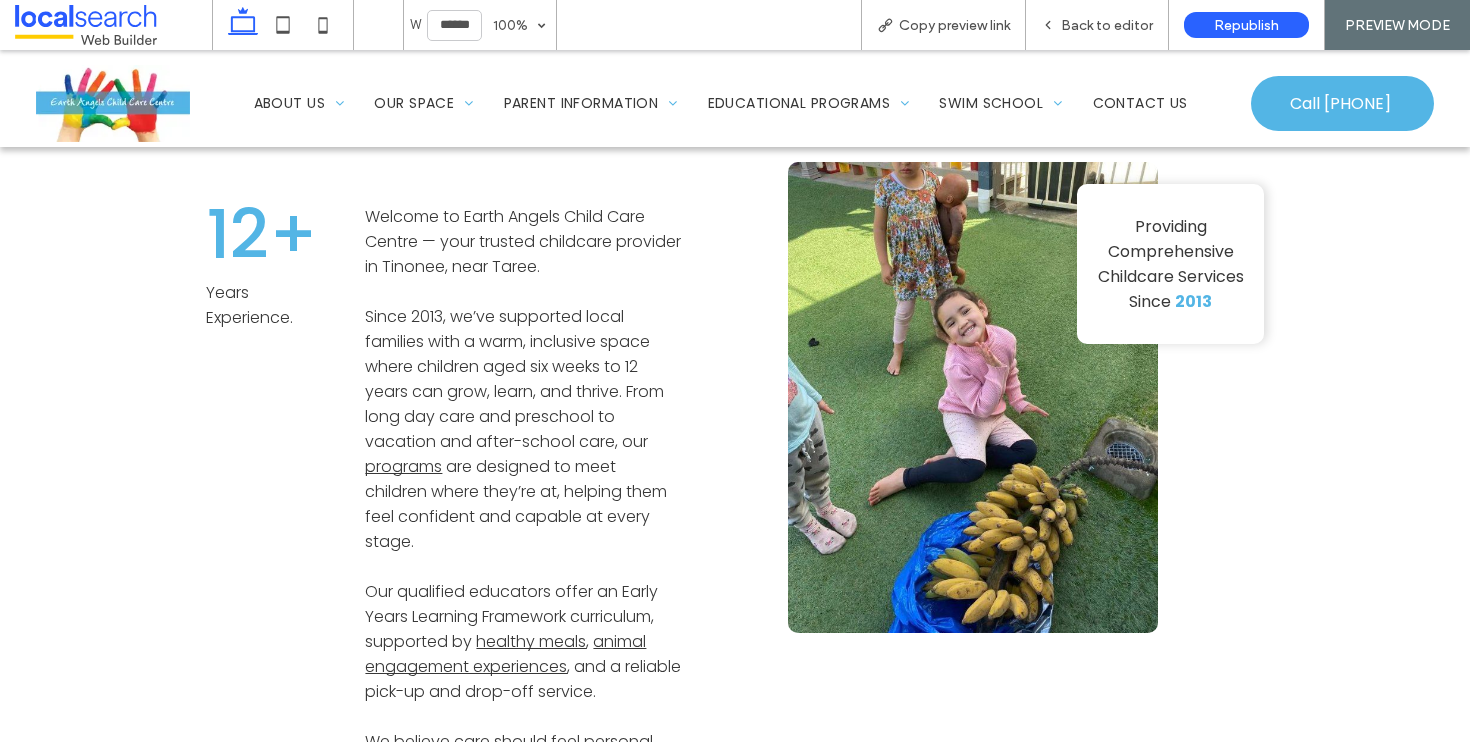 scroll, scrollTop: 1293, scrollLeft: 0, axis: vertical 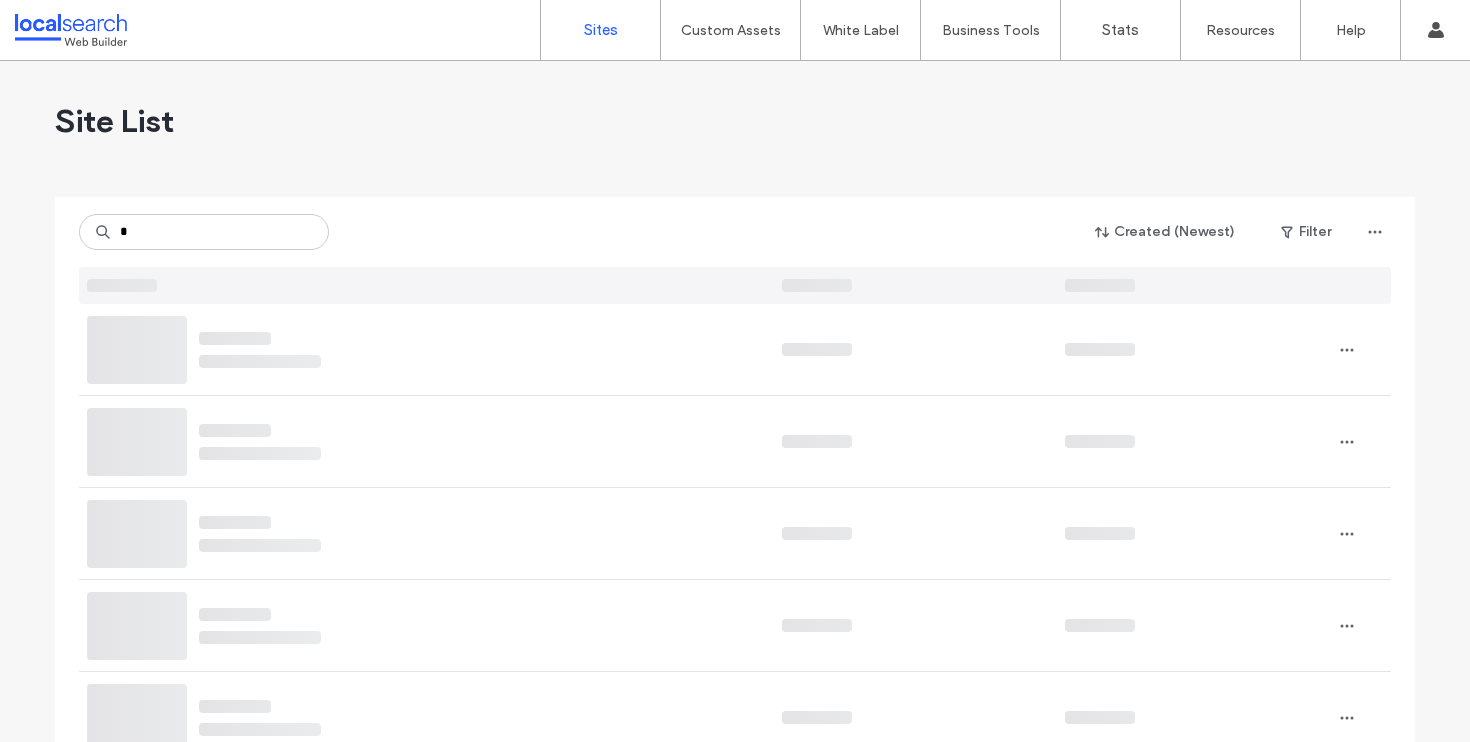 type on "*" 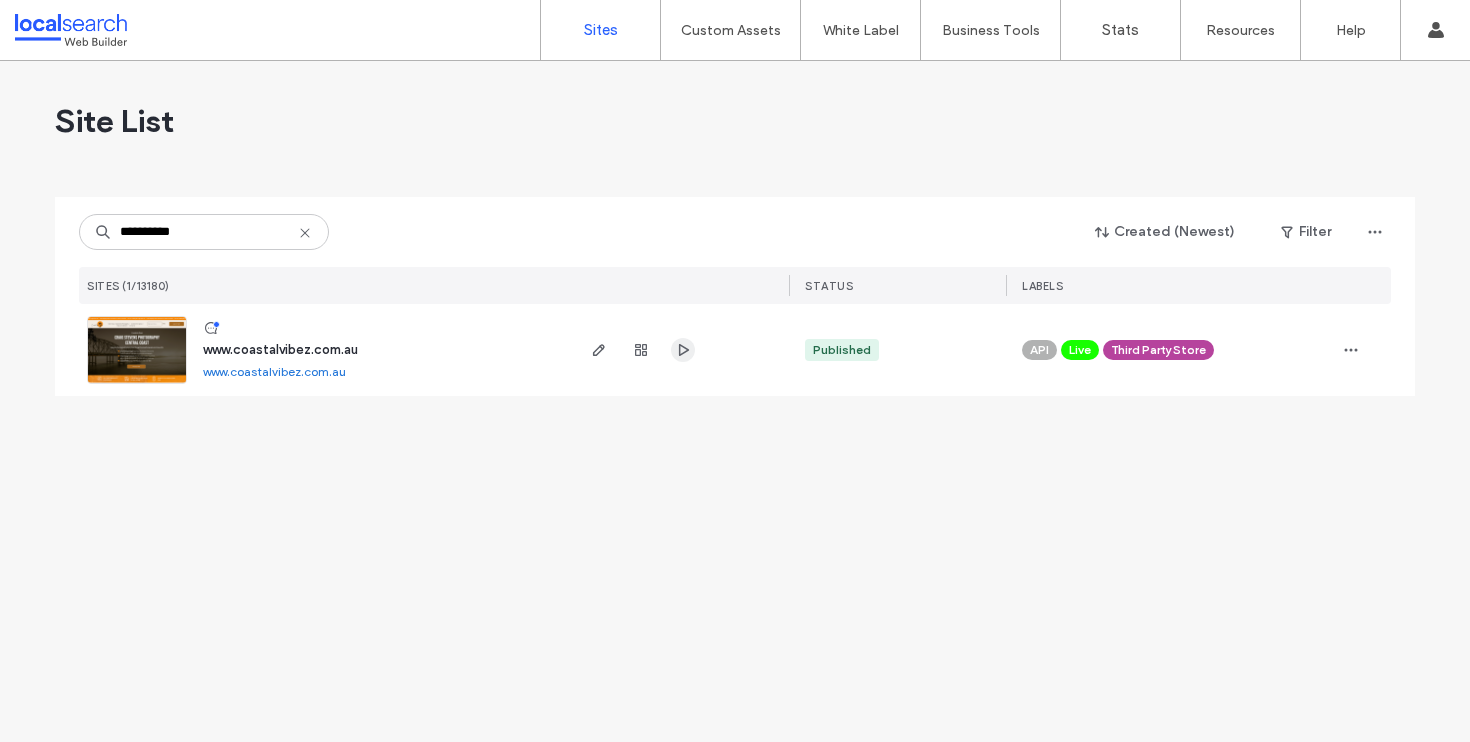type on "**********" 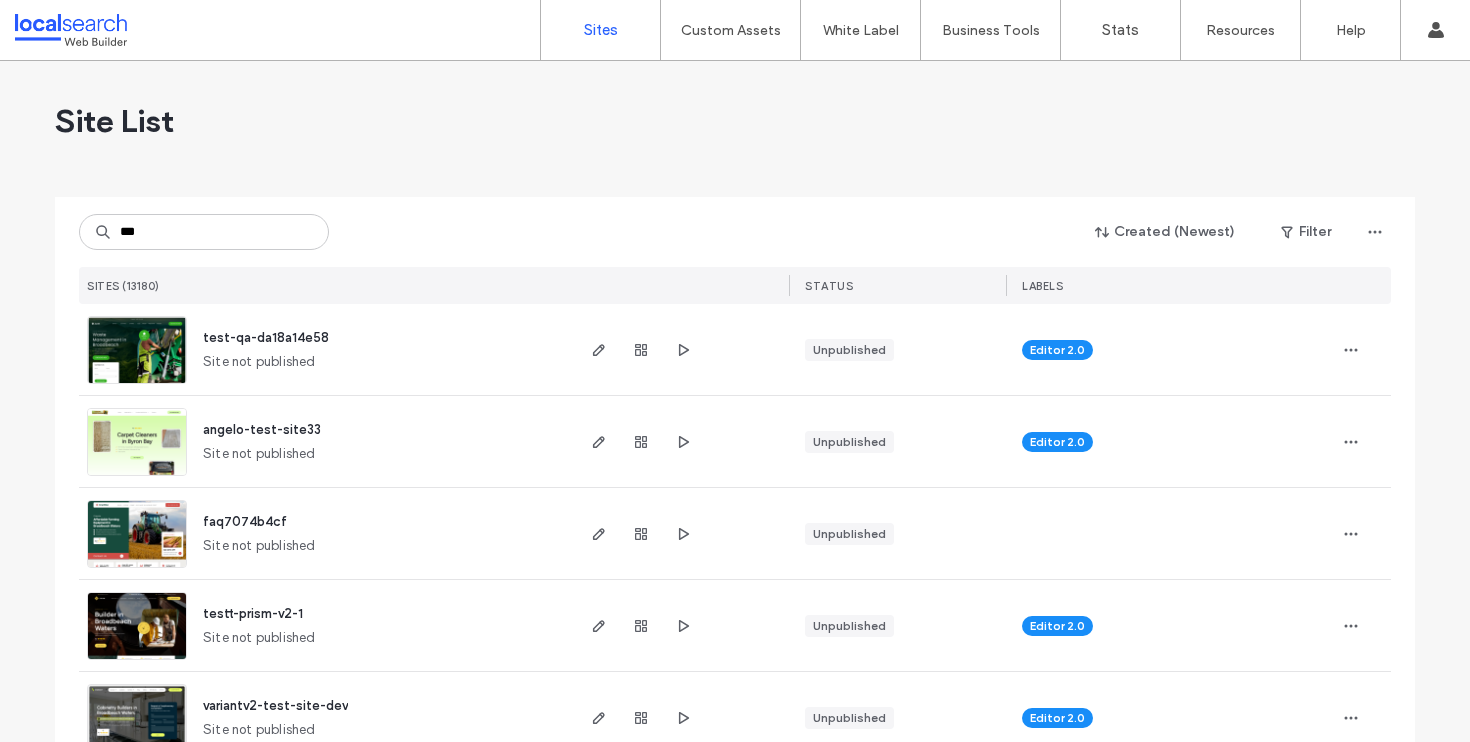 scroll, scrollTop: 0, scrollLeft: 0, axis: both 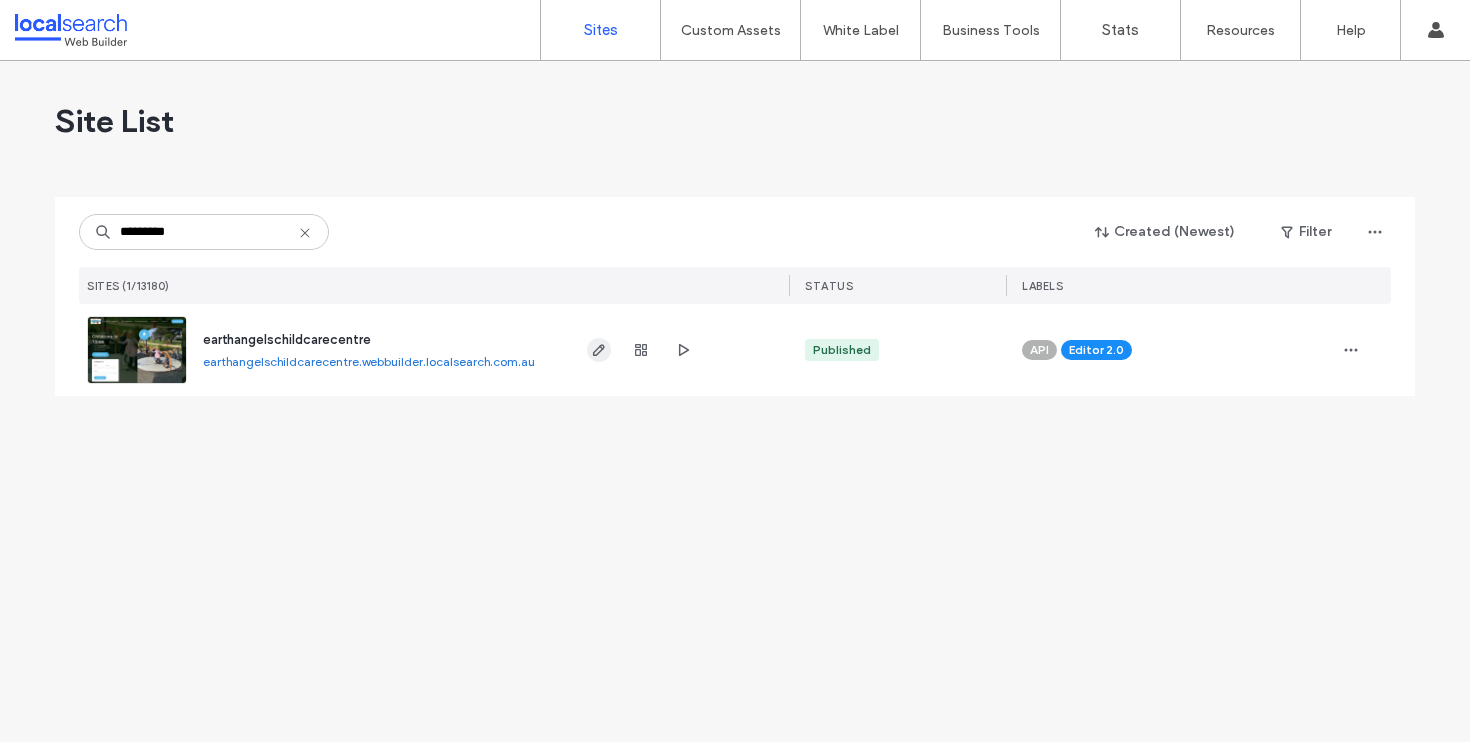 type on "*********" 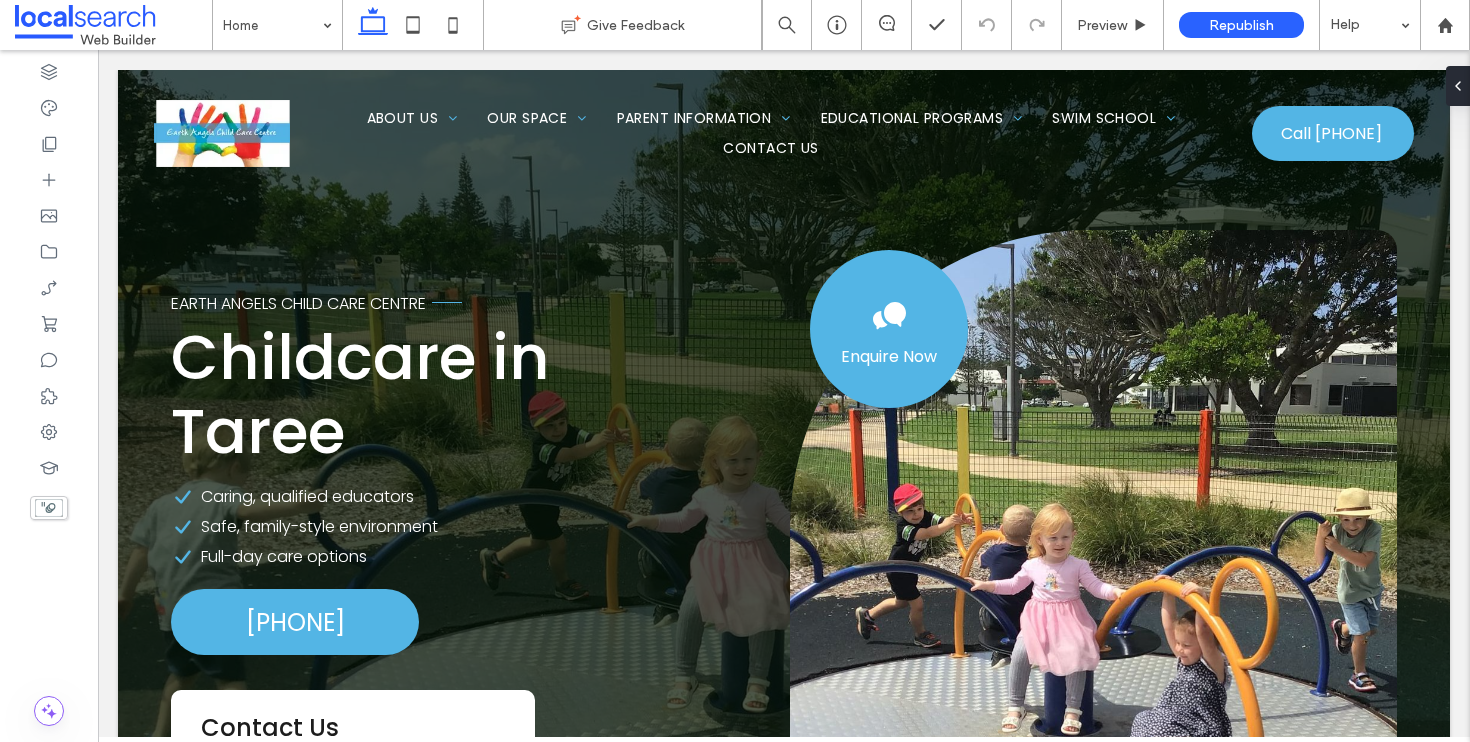scroll, scrollTop: 0, scrollLeft: 0, axis: both 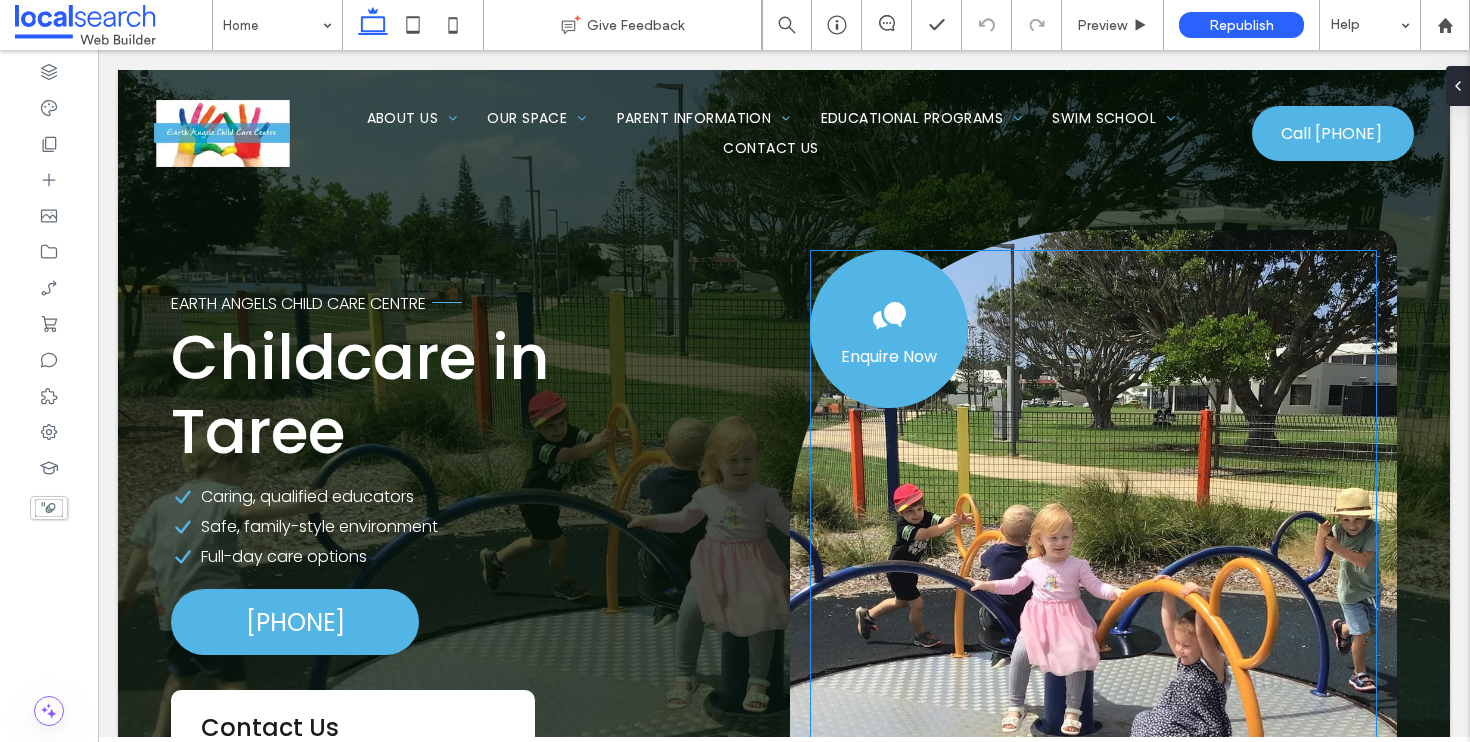 click on "Enquire Now" at bounding box center [1093, 659] 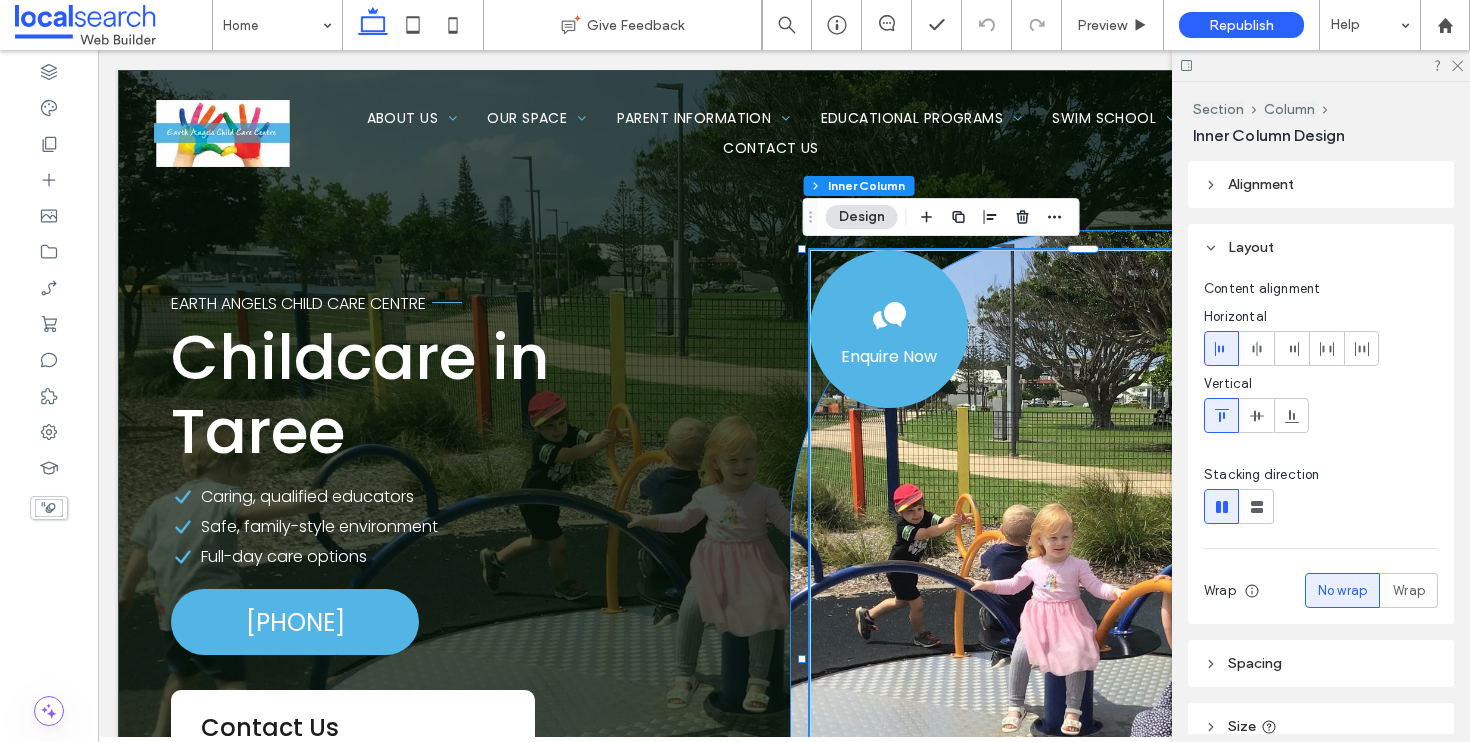 click on "Enquire Now" at bounding box center [1093, 659] 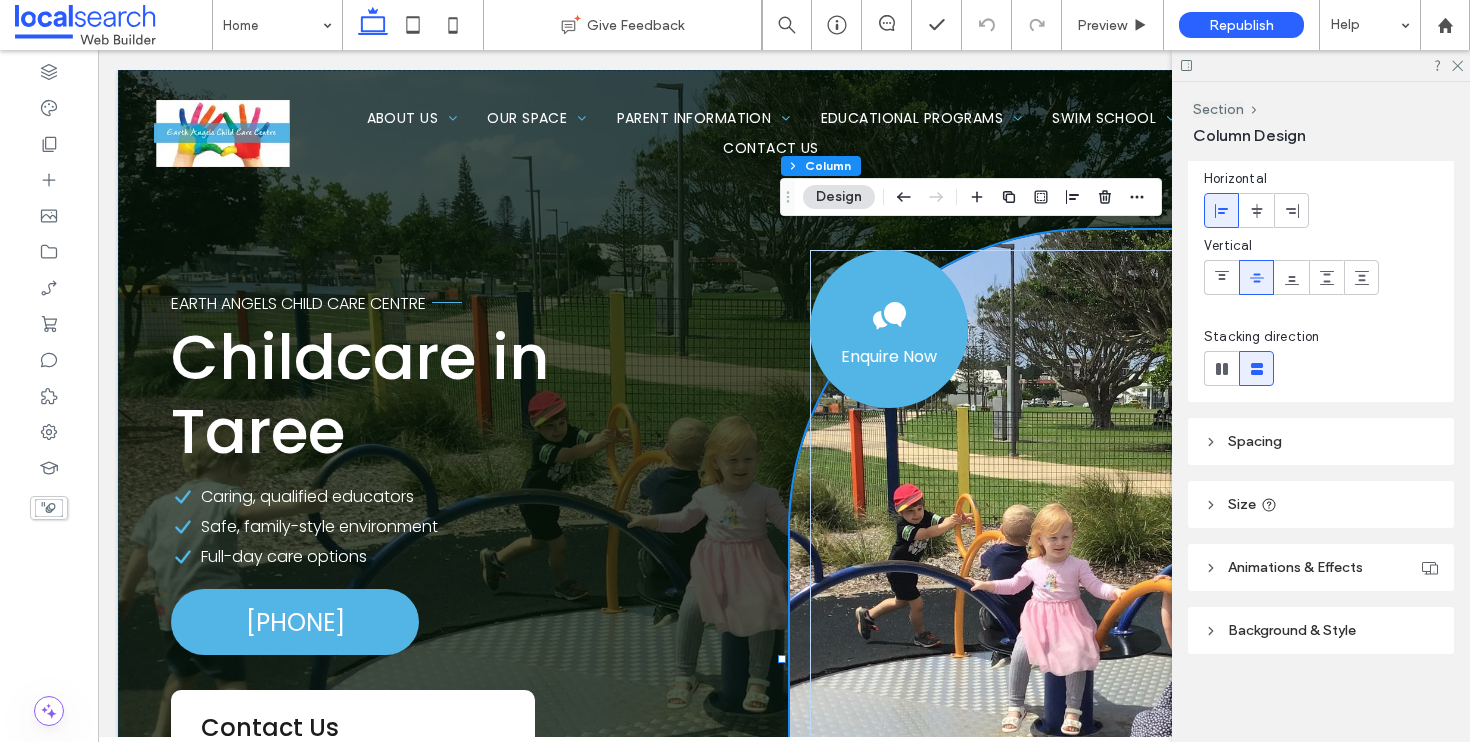 click on "Background & Style" at bounding box center (1321, 630) 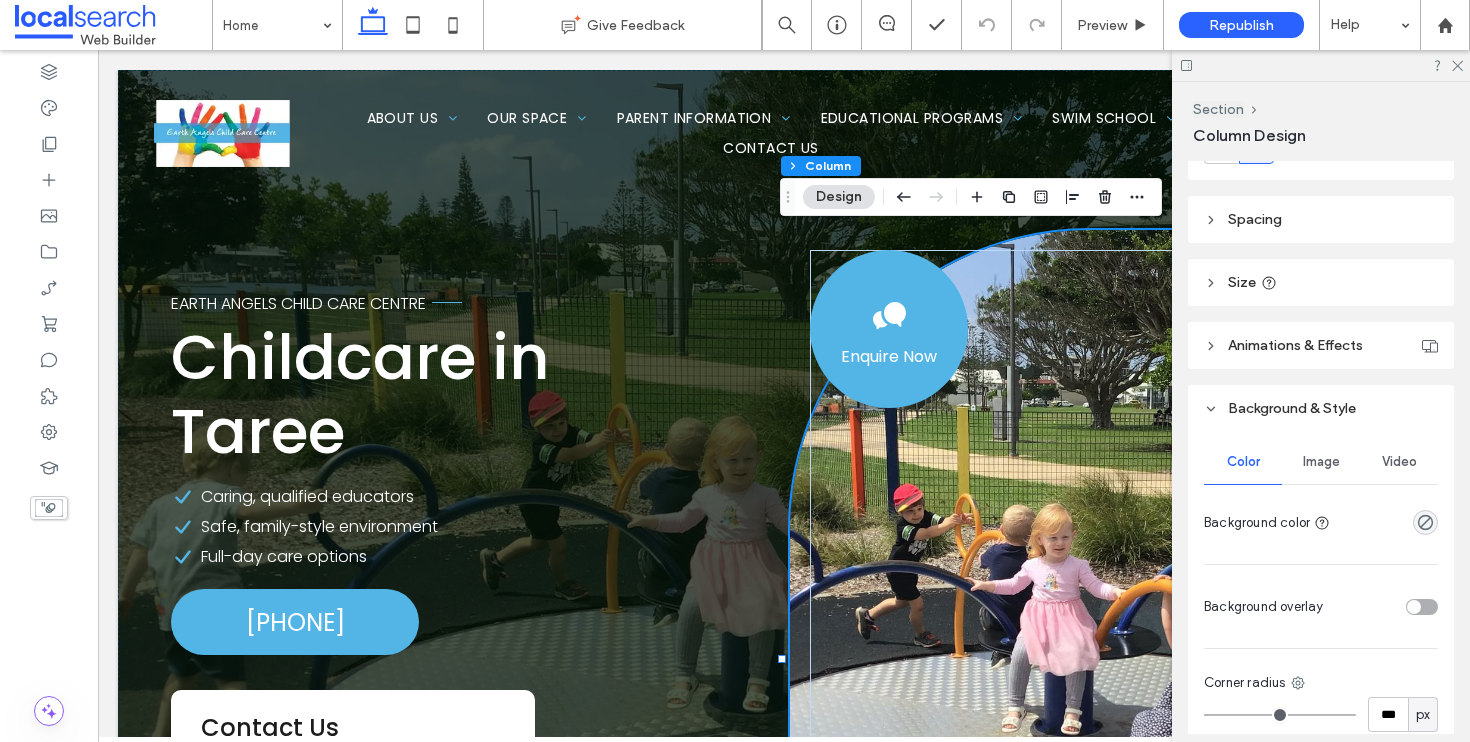 scroll, scrollTop: 424, scrollLeft: 0, axis: vertical 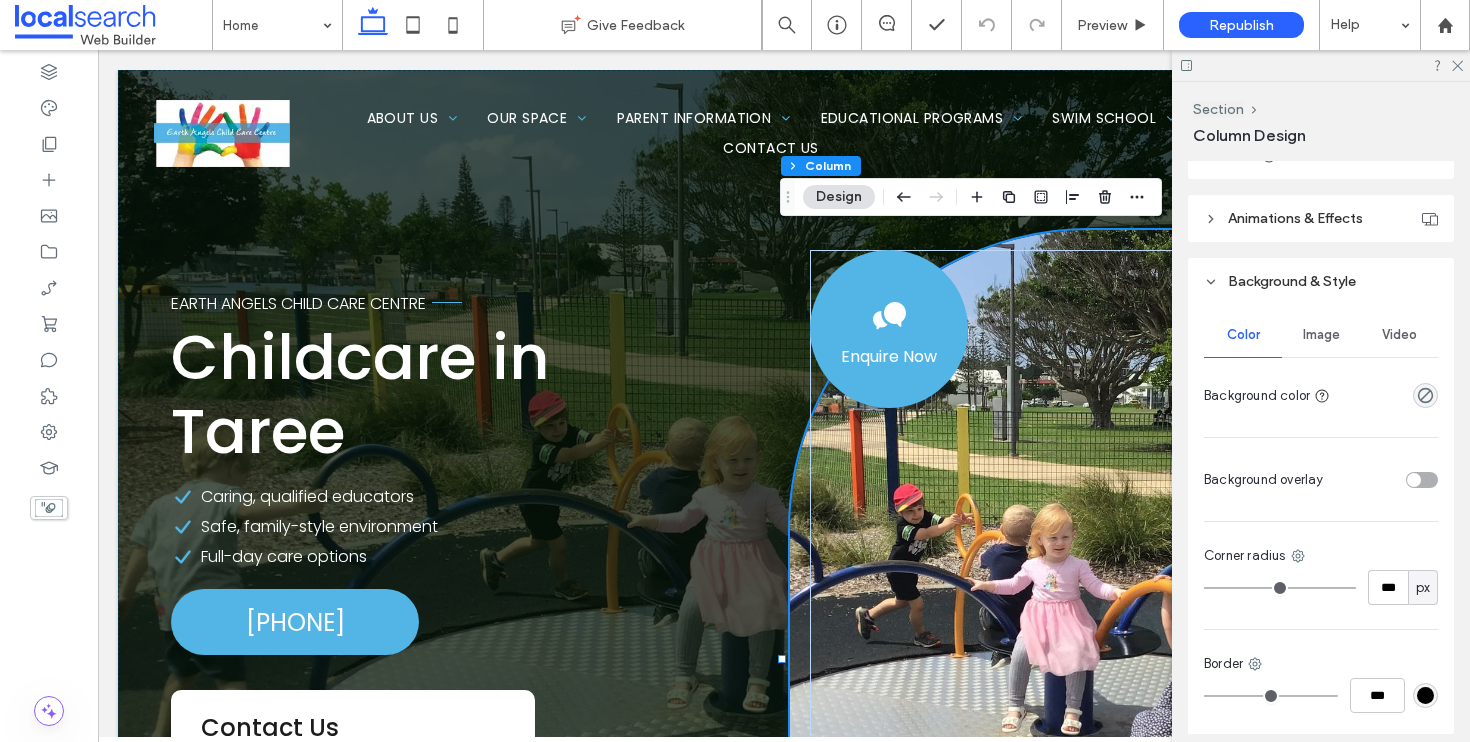 click on "Color Image Video Background color" at bounding box center [1321, 363] 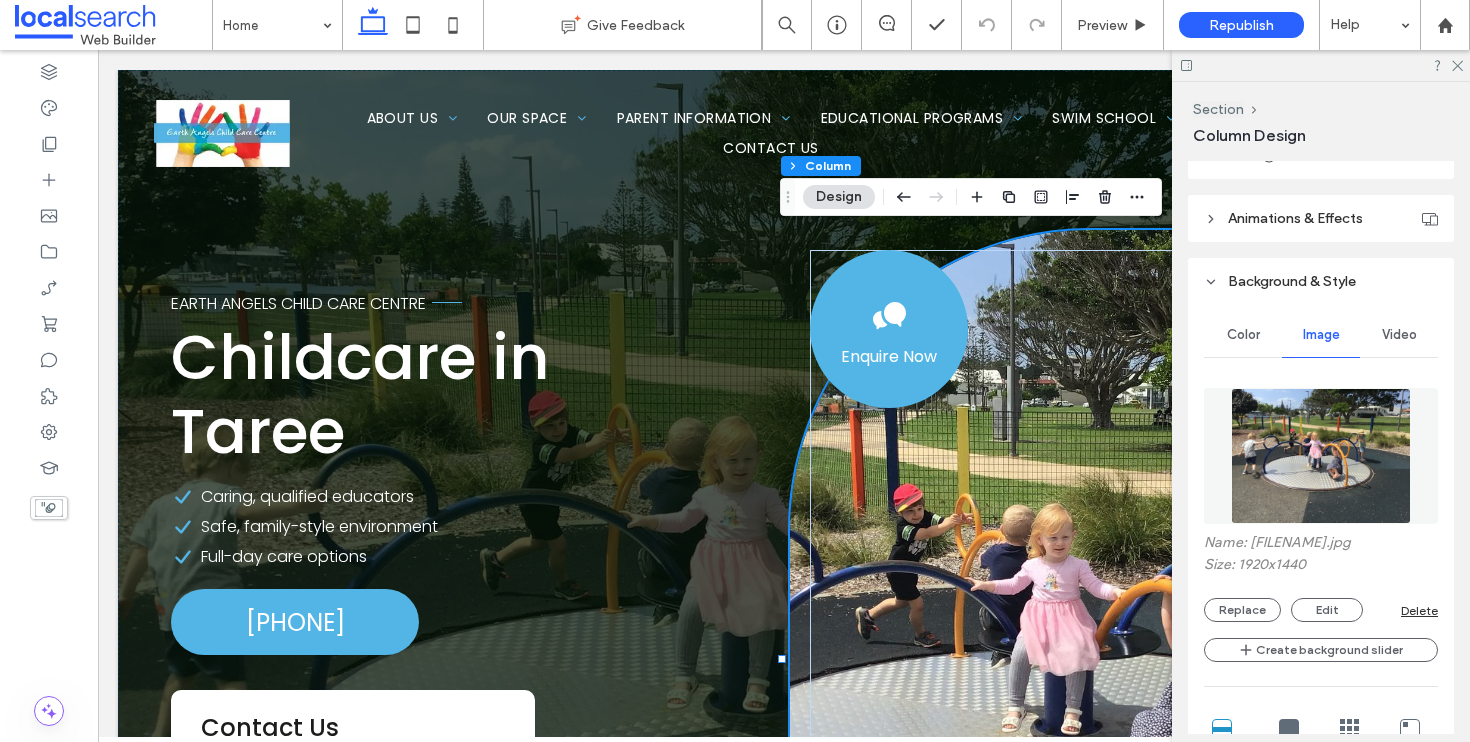 click on "Name: 155172392_3964545903605565_2012375773156017812_n.jpg Size: 1920x1440 Replace Edit Delete" at bounding box center (1321, 578) 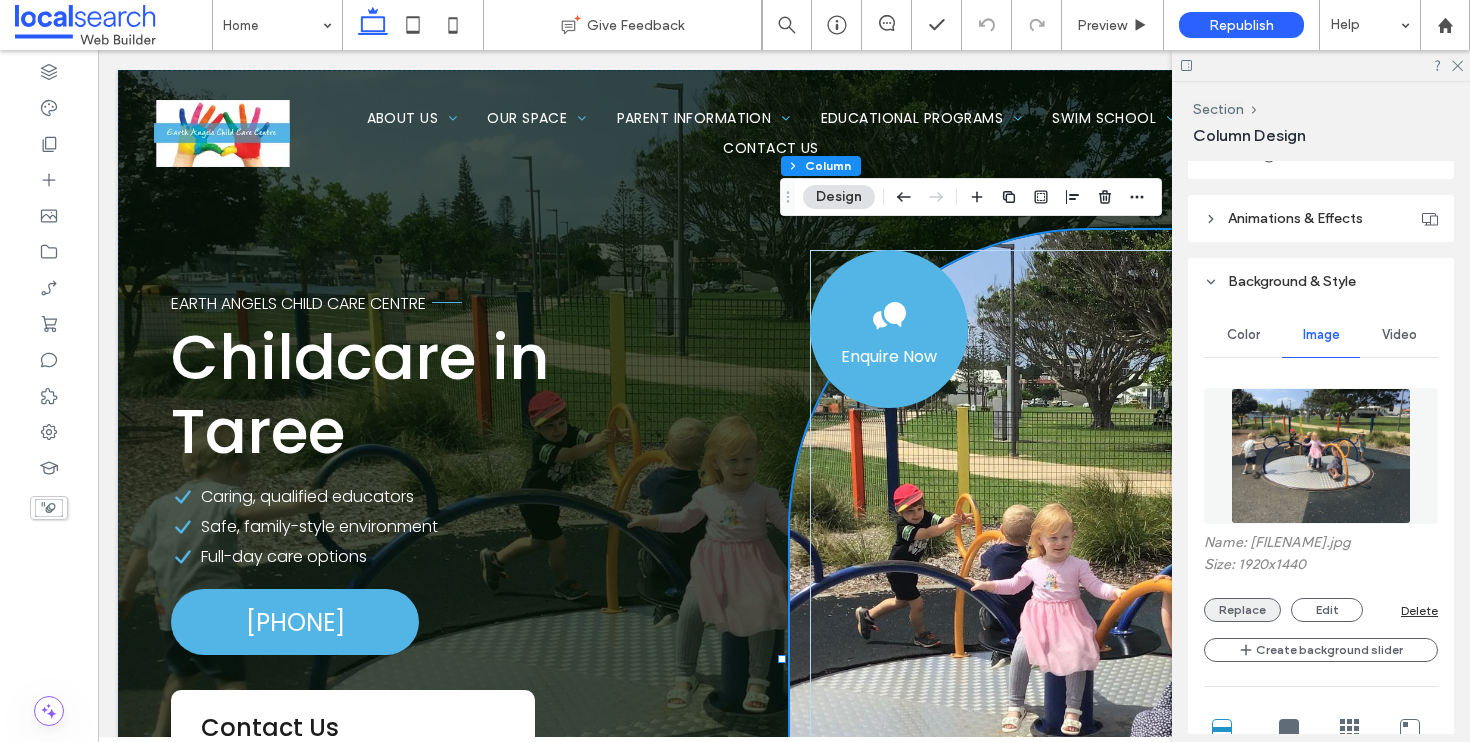 click on "Replace" at bounding box center (1242, 610) 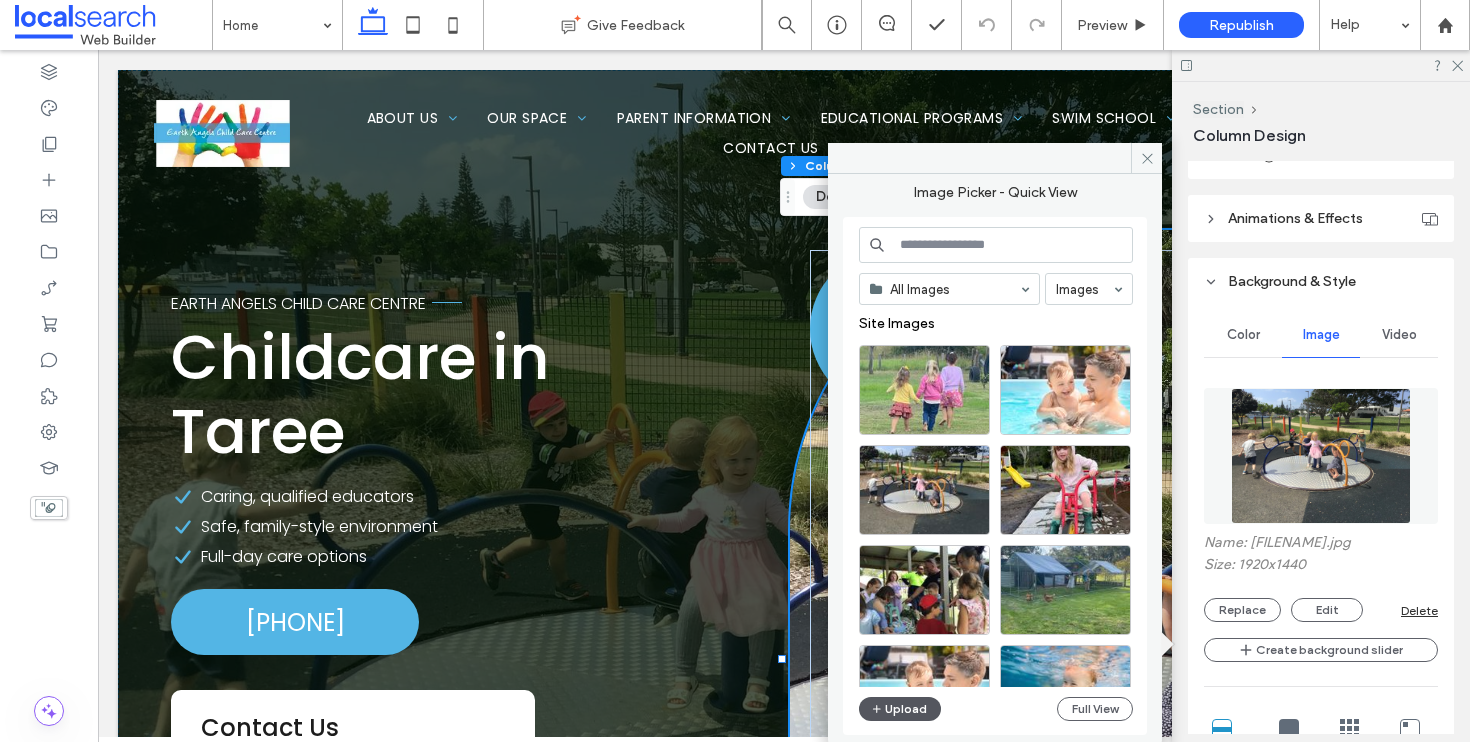 click on "Upload" at bounding box center [900, 709] 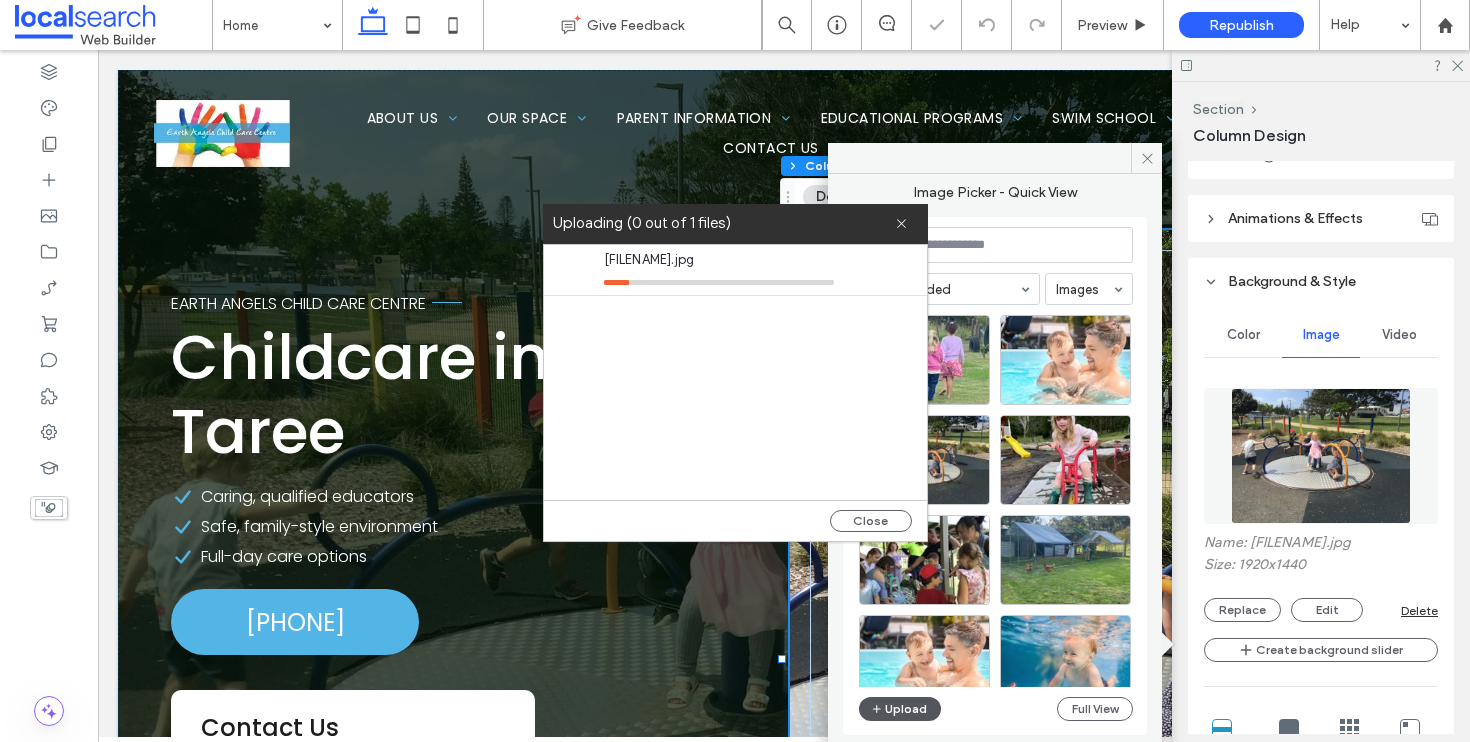 type on "***" 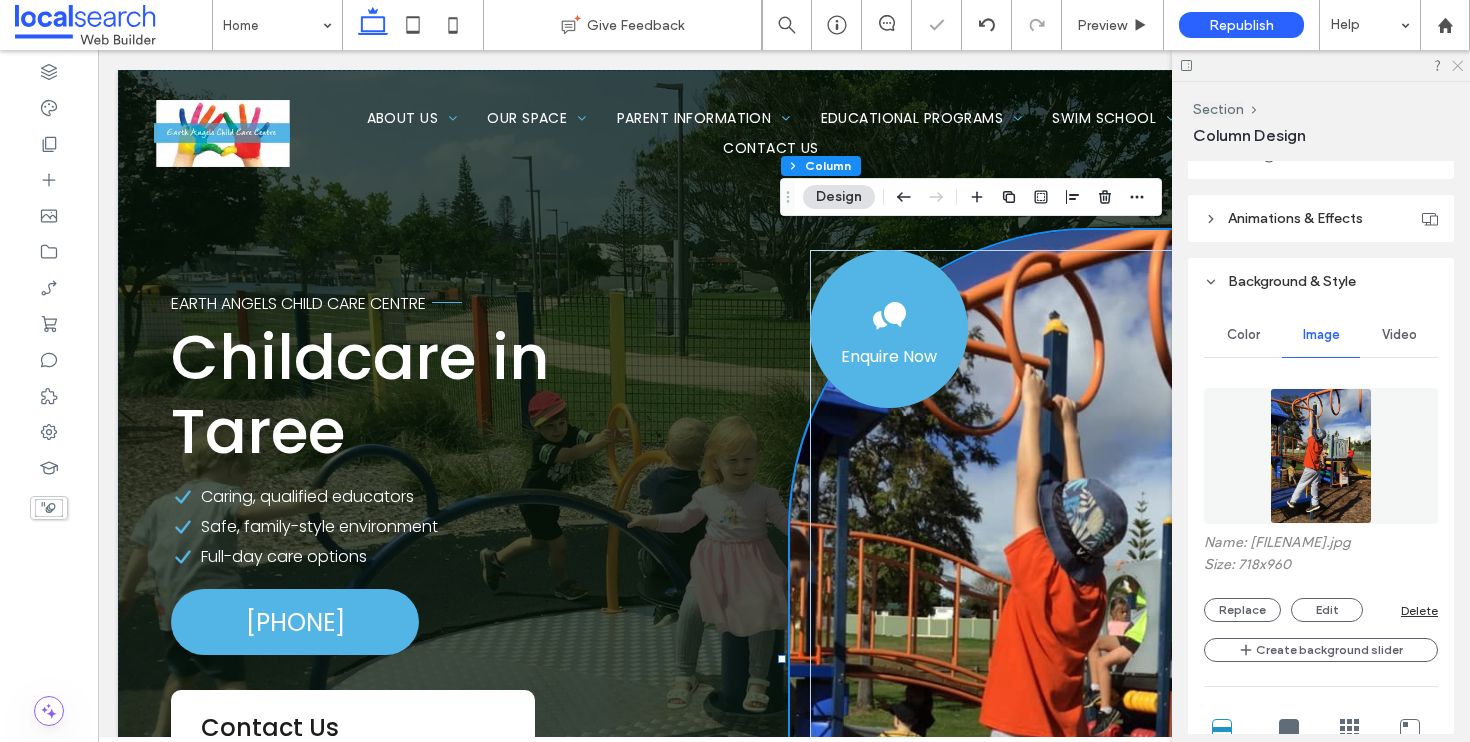 click 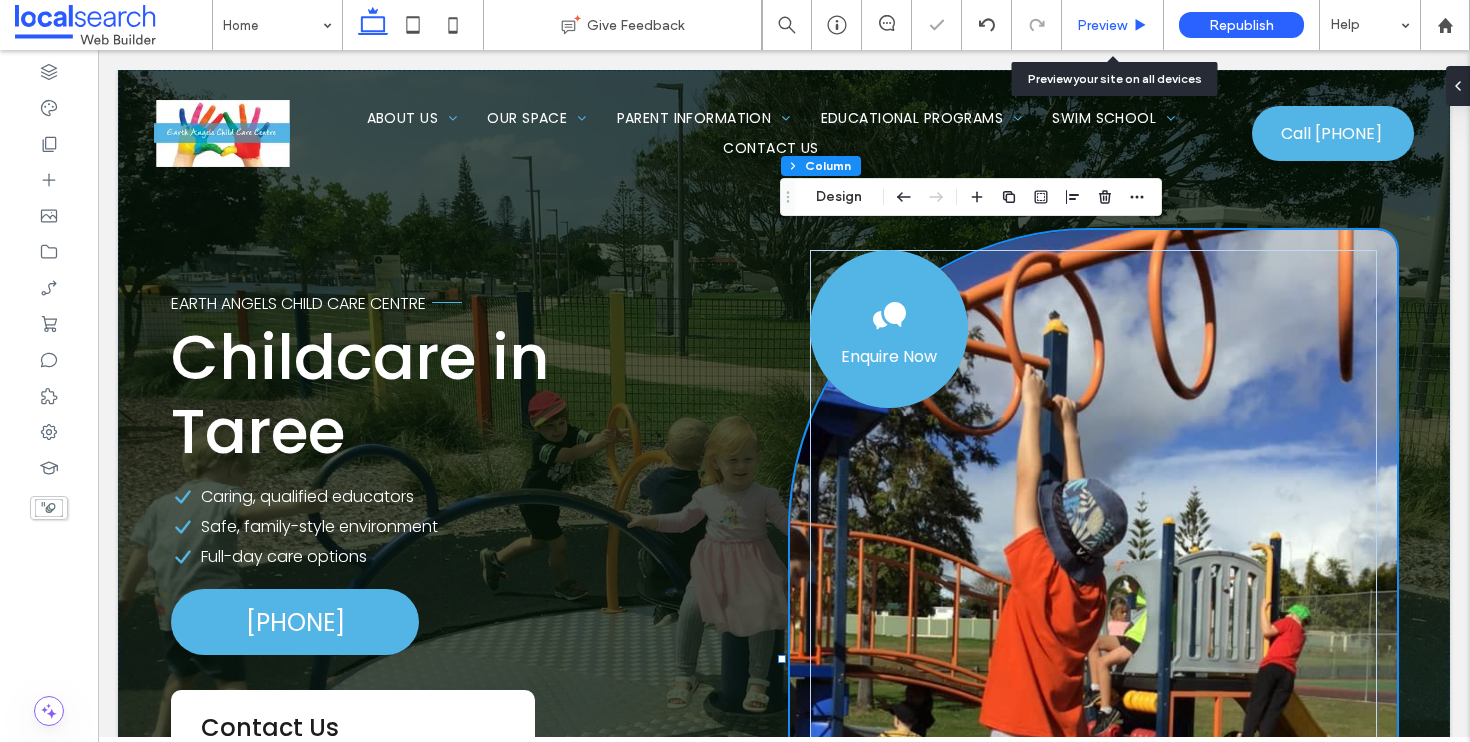 click on "Preview" at bounding box center [1102, 25] 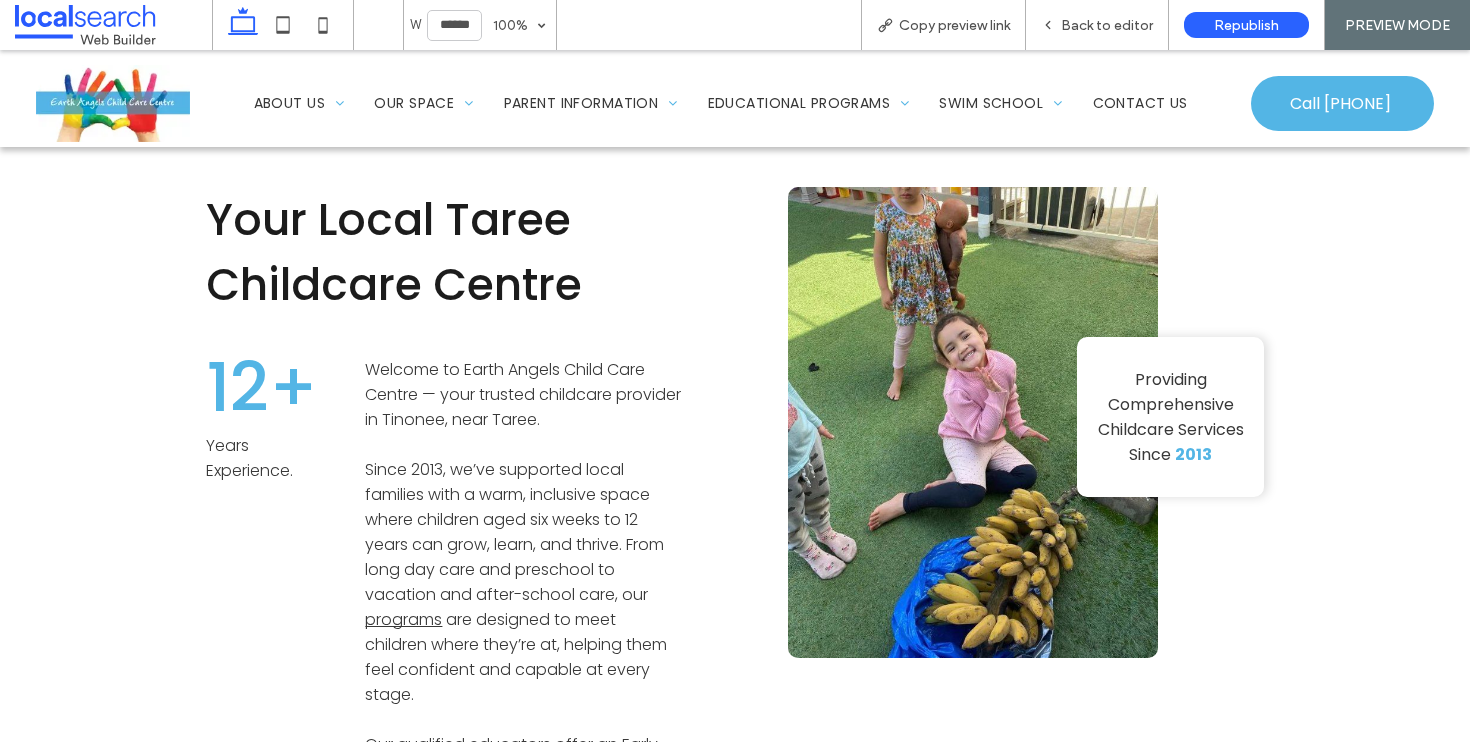 scroll, scrollTop: 1049, scrollLeft: 0, axis: vertical 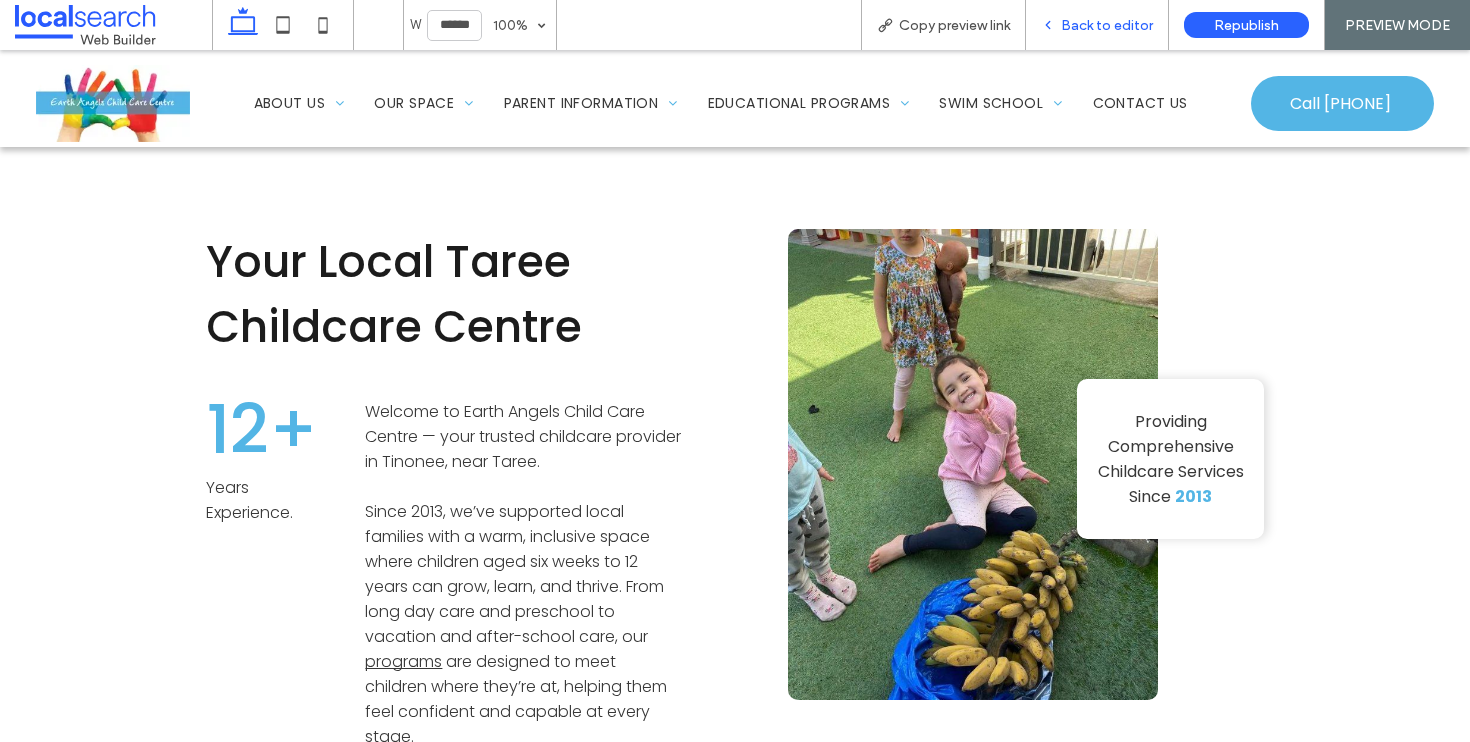 click on "Back to editor" at bounding box center [1107, 25] 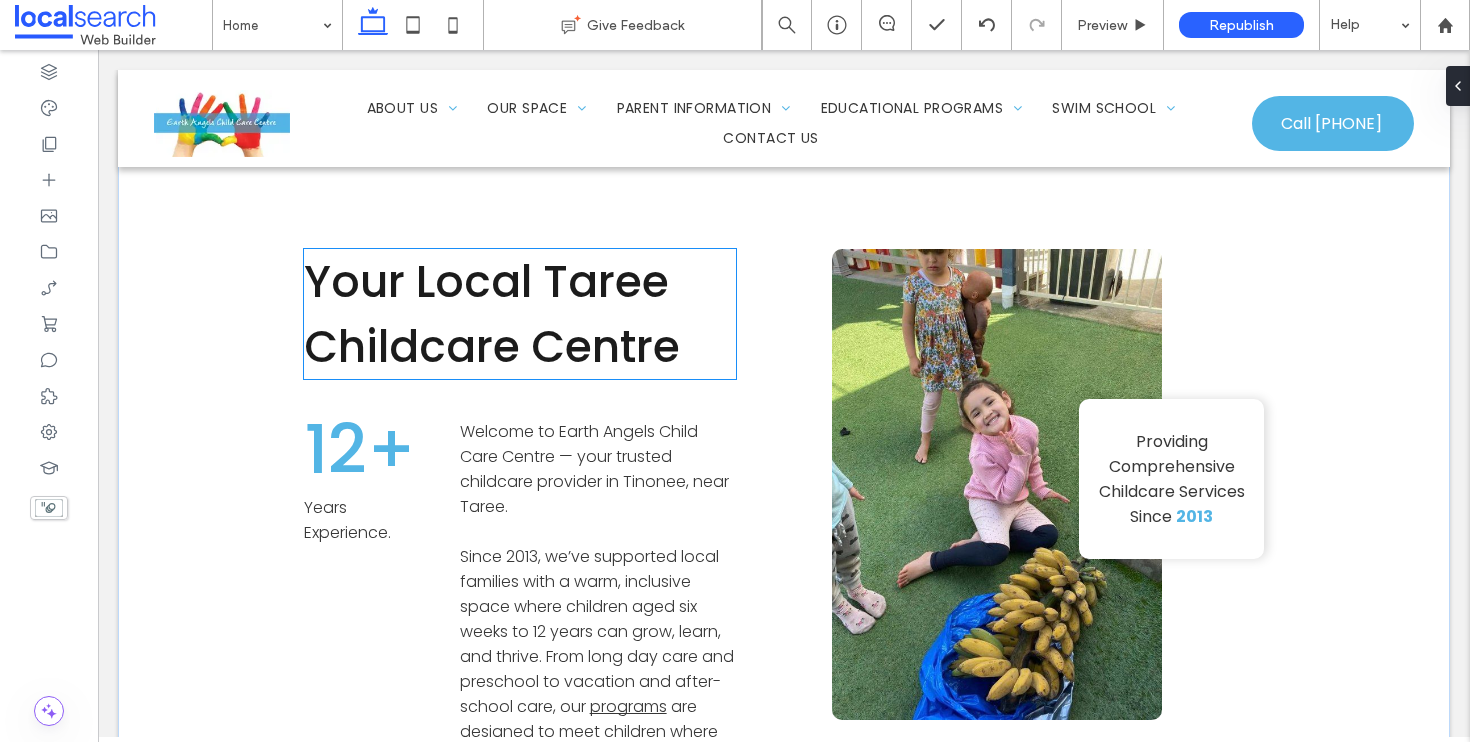 click on "Your Local Taree Childcare Centre" at bounding box center [492, 314] 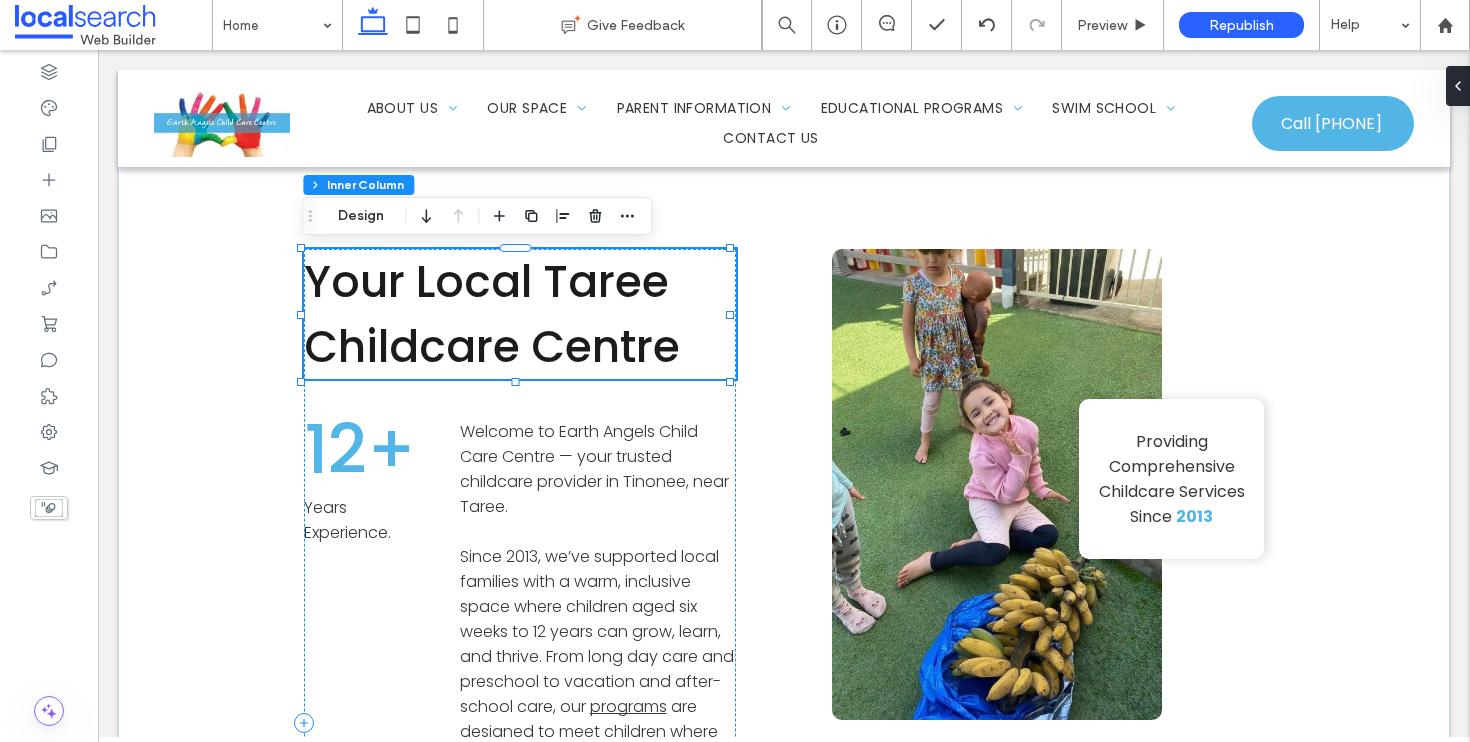 click on "Your Local Taree Childcare Centre" at bounding box center (492, 314) 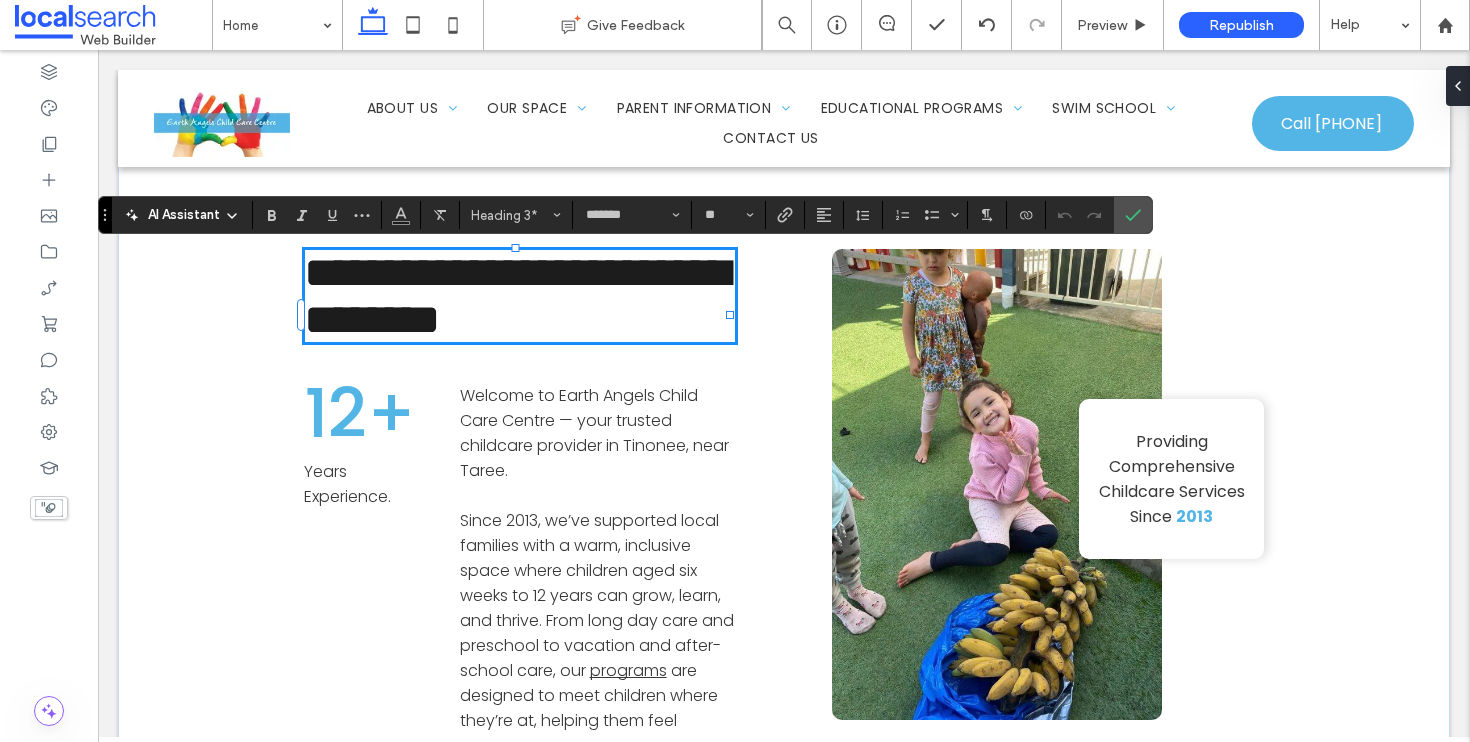 type 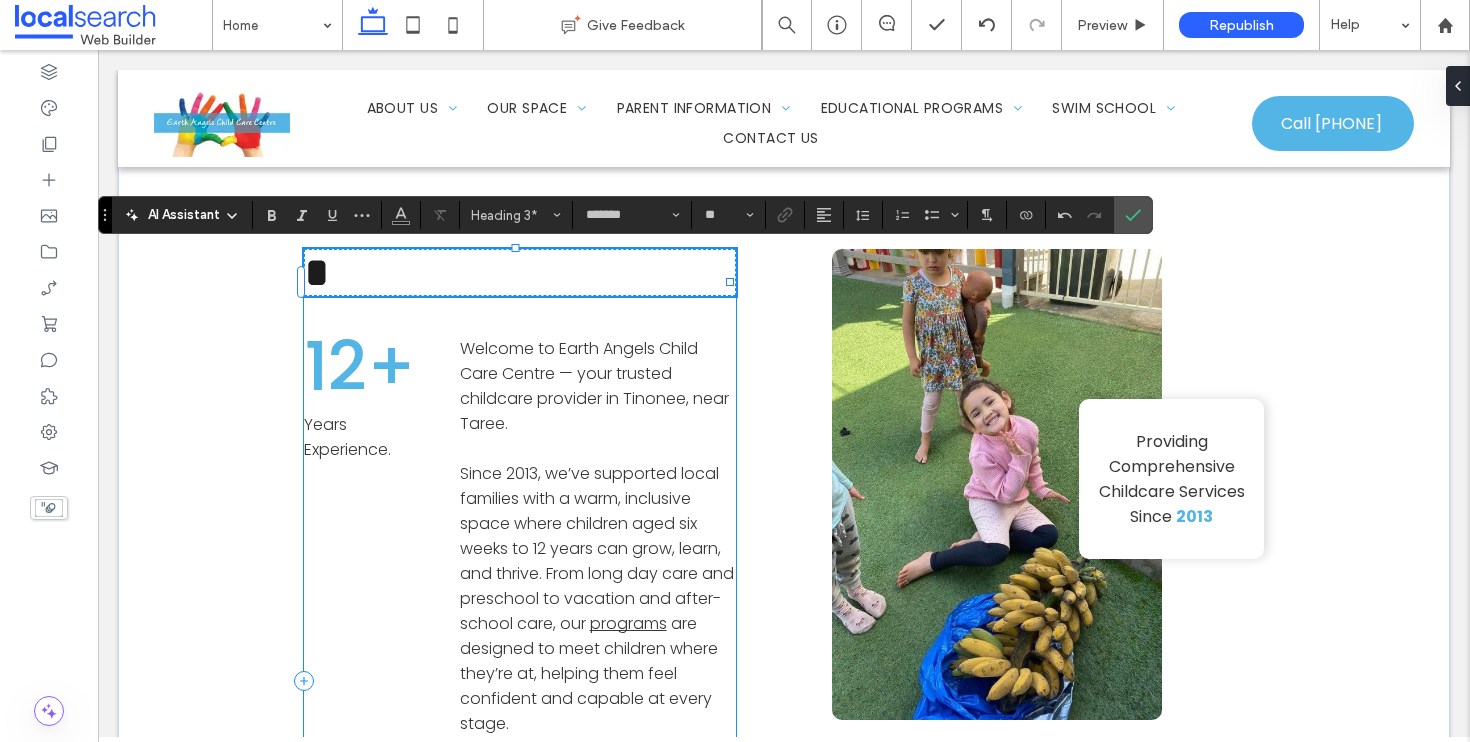 type on "**" 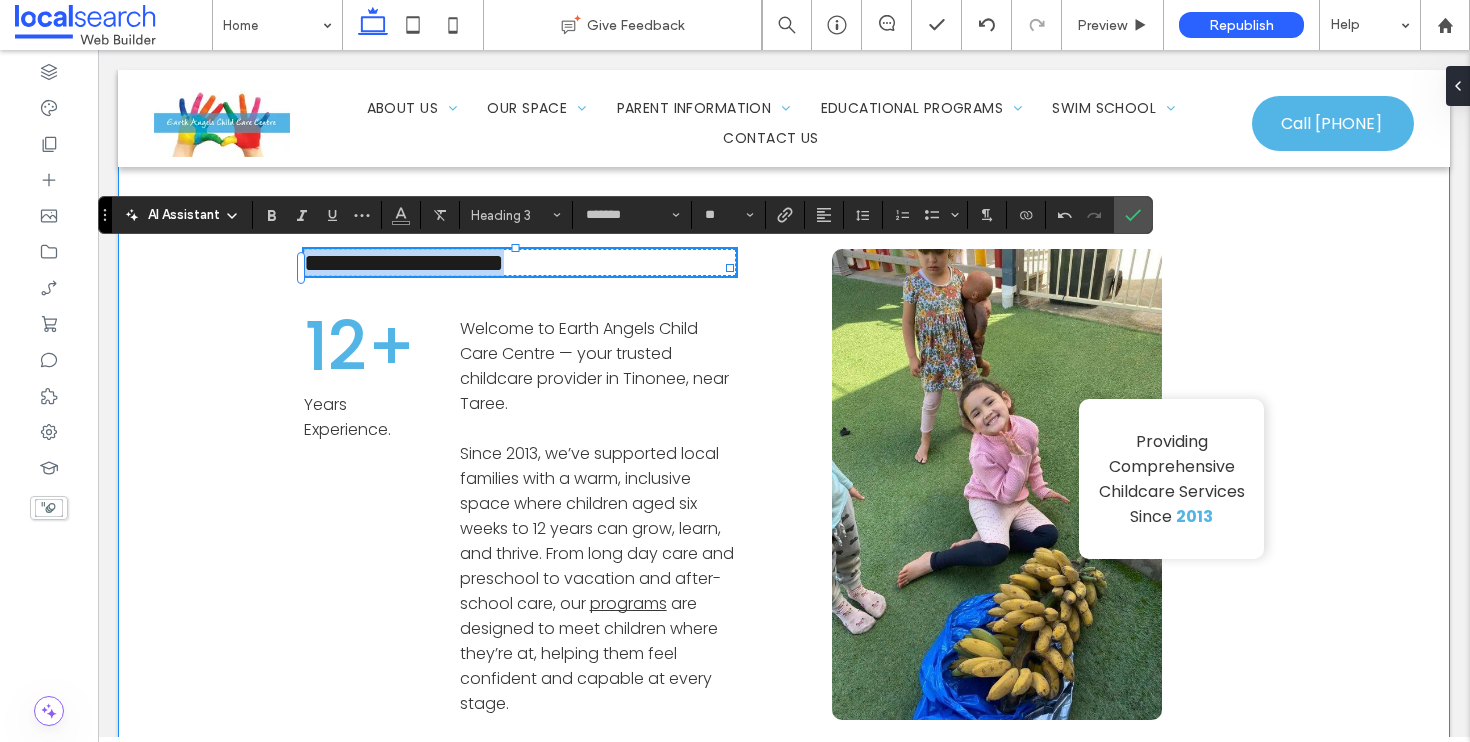 drag, startPoint x: 603, startPoint y: 261, endPoint x: 286, endPoint y: 252, distance: 317.12775 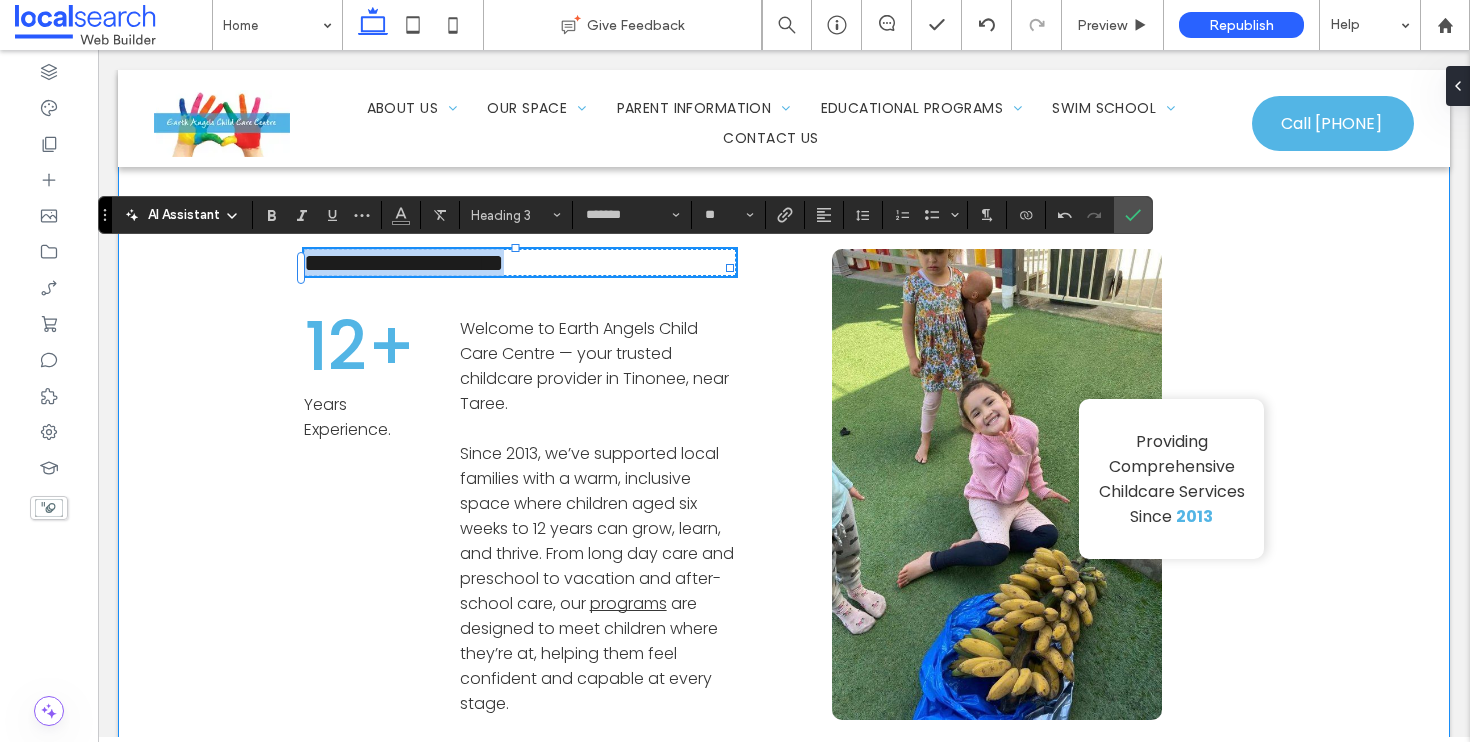 click on "**********" at bounding box center (784, 671) 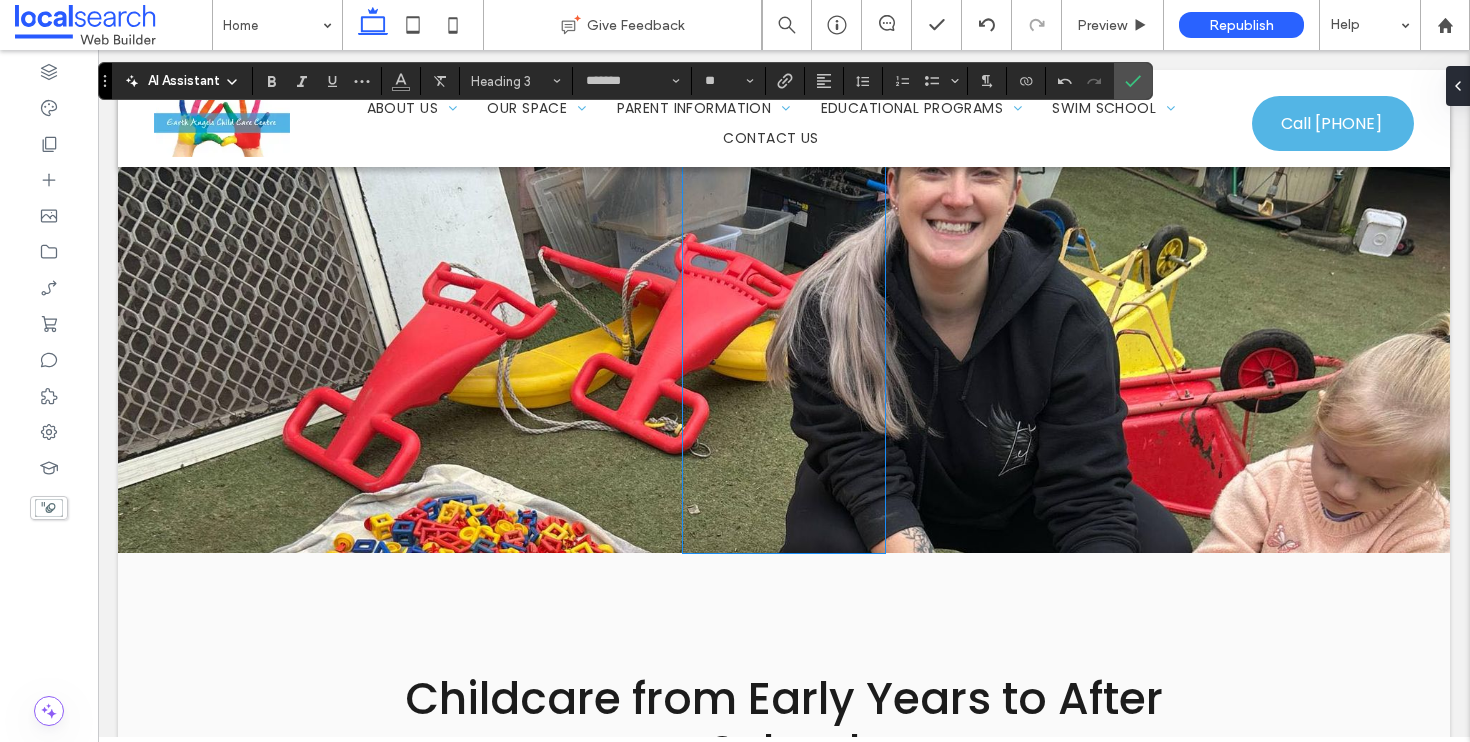 scroll, scrollTop: 2874, scrollLeft: 0, axis: vertical 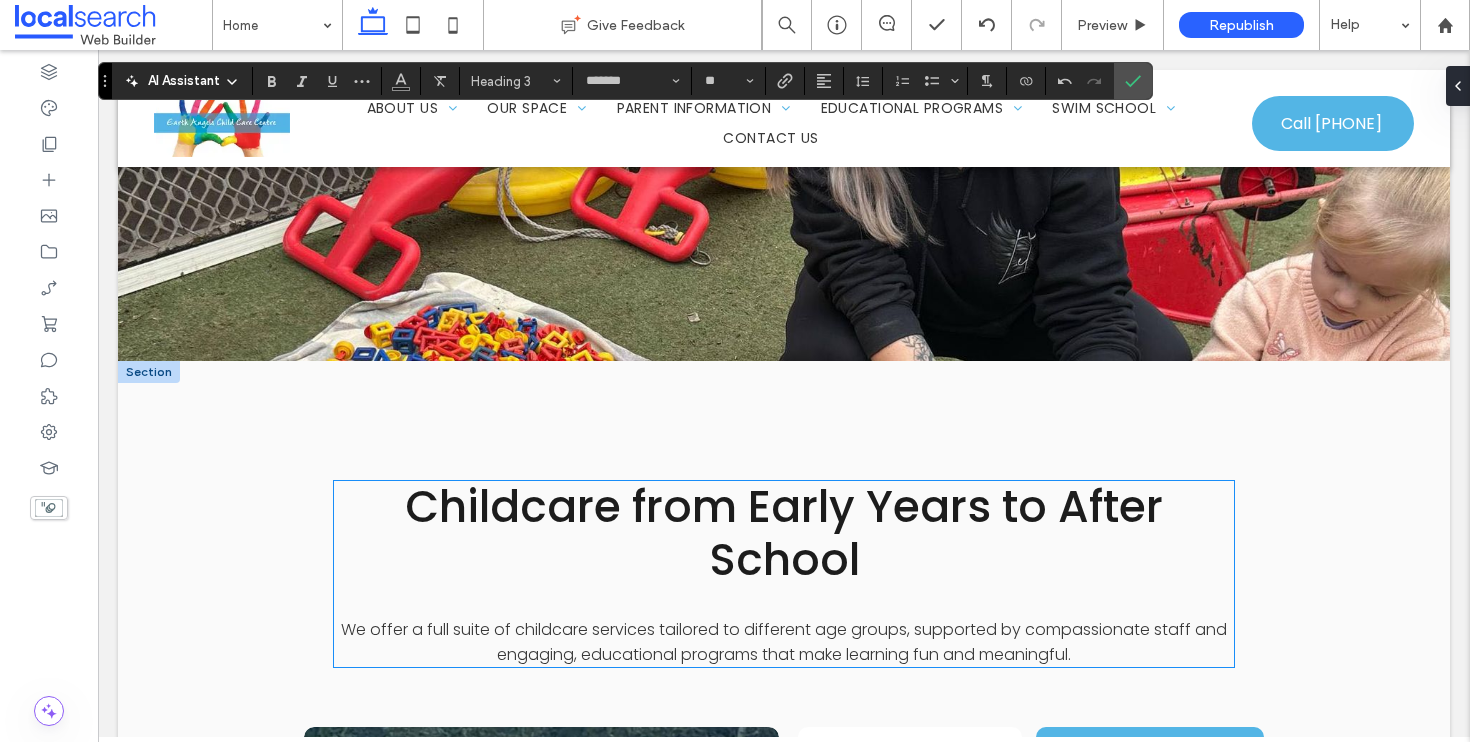 click on "Childcare from Early Years to After School" at bounding box center (784, 533) 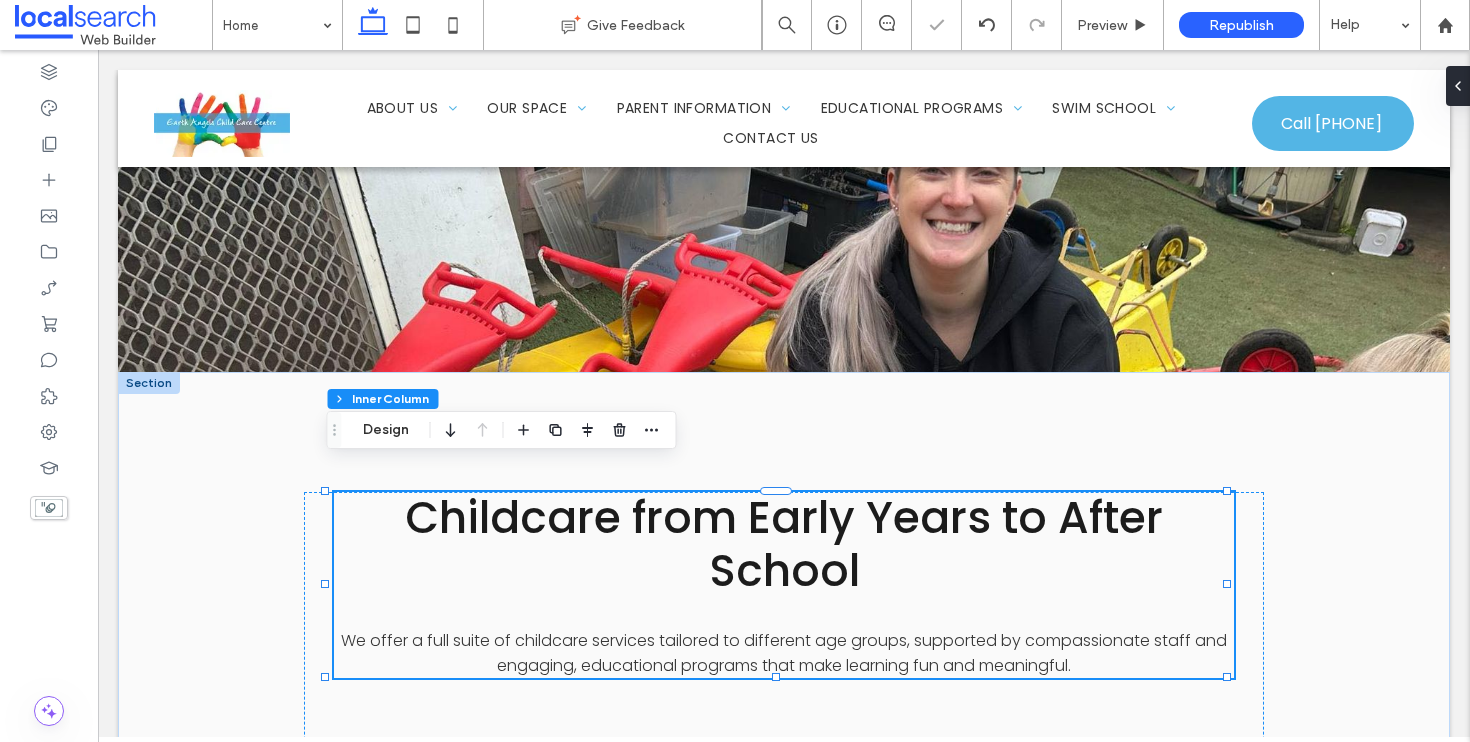 click on "Childcare from Early Years to After School" at bounding box center [784, 544] 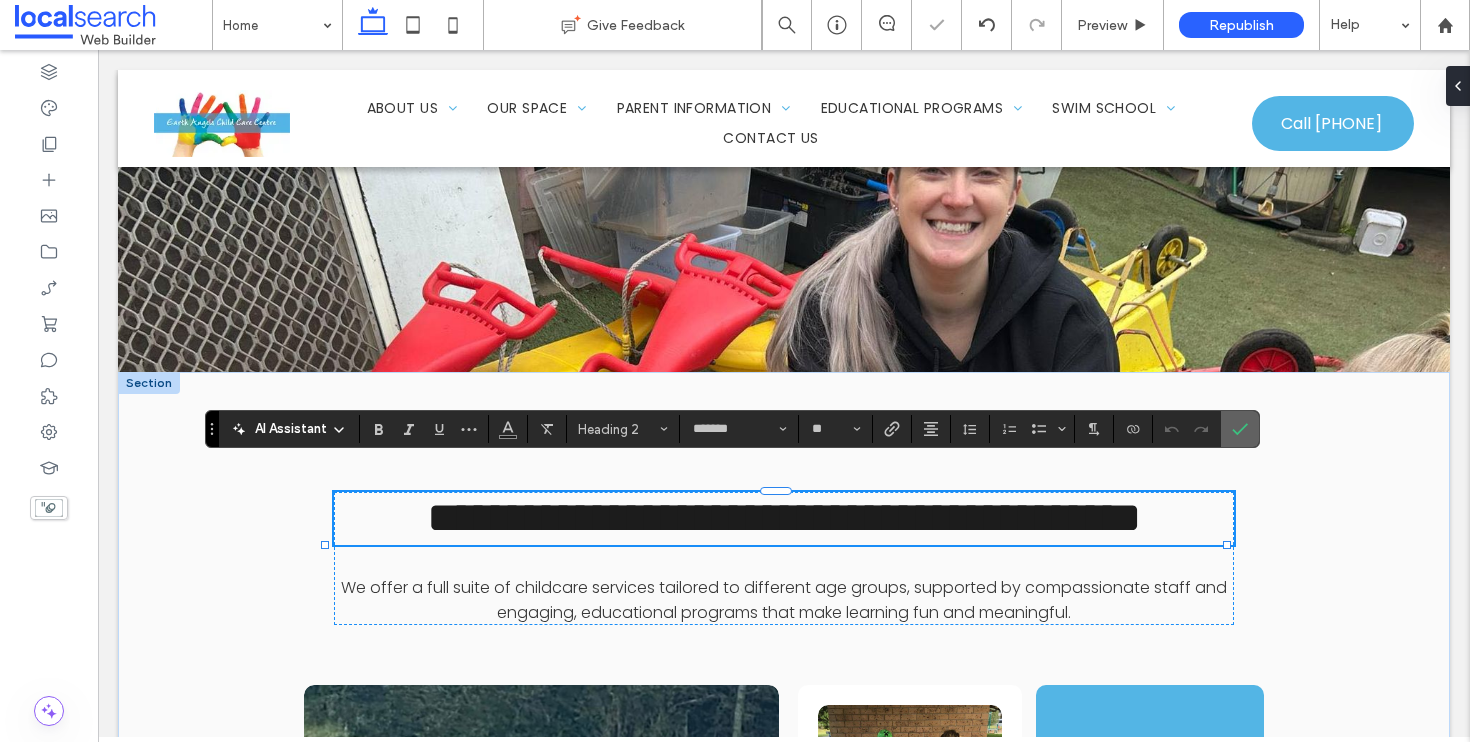 click at bounding box center (1240, 429) 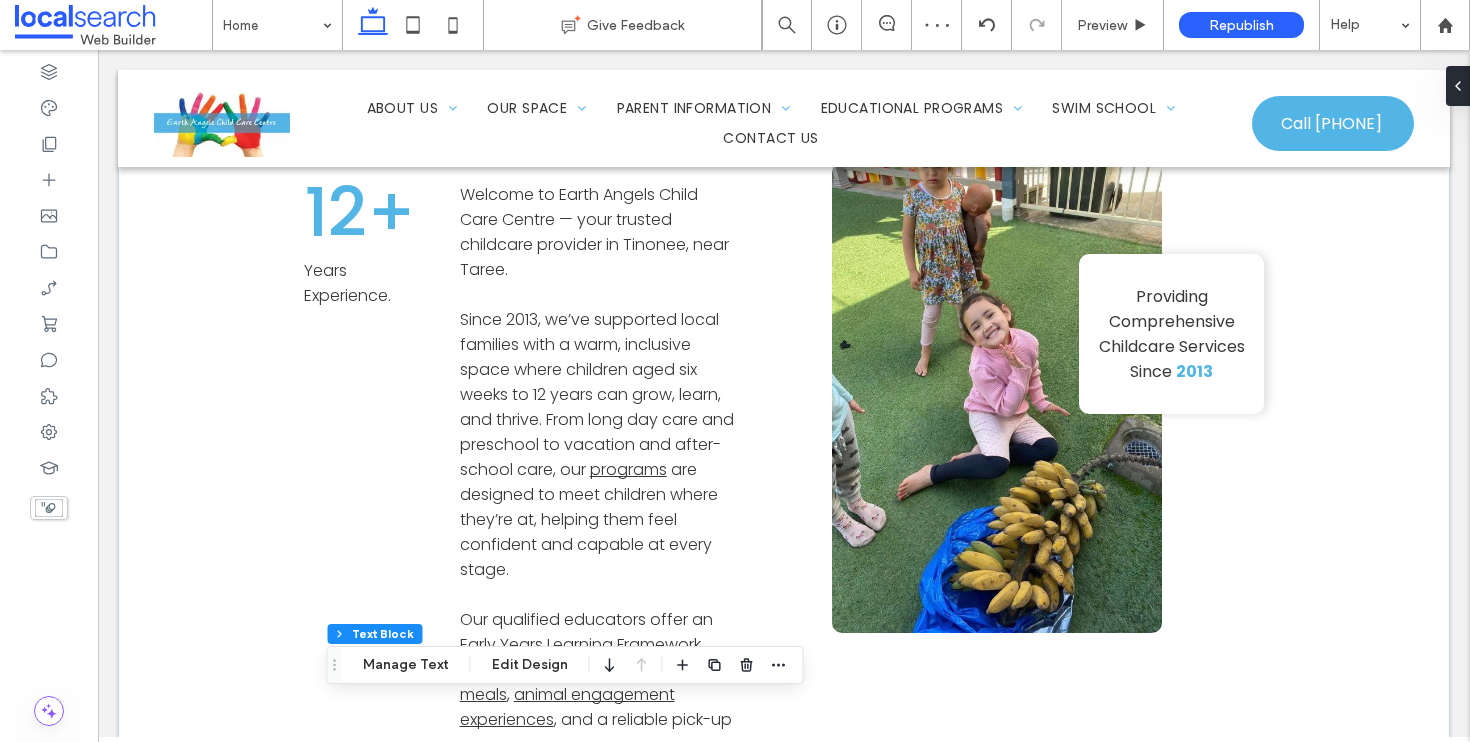 scroll, scrollTop: 1094, scrollLeft: 0, axis: vertical 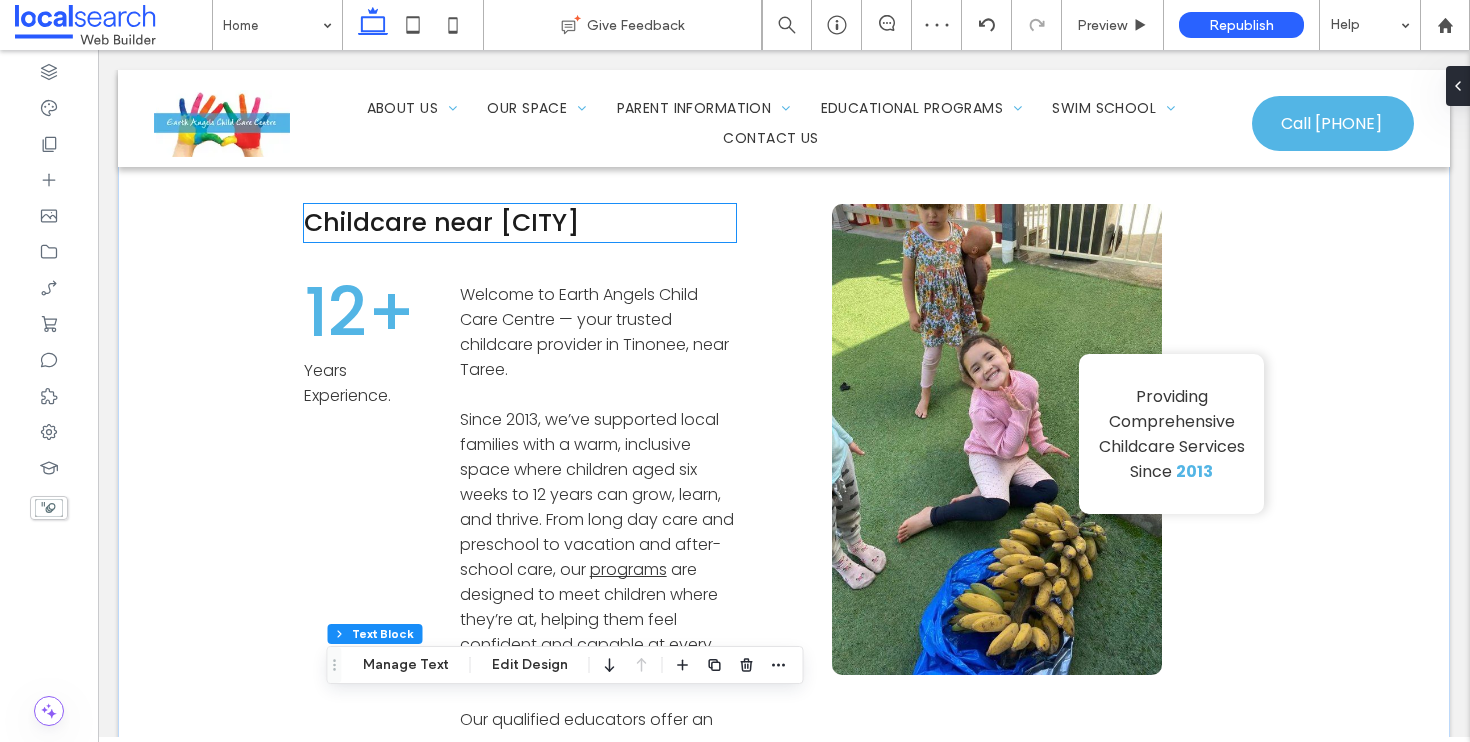 click on "Childcare near Taree" at bounding box center (442, 222) 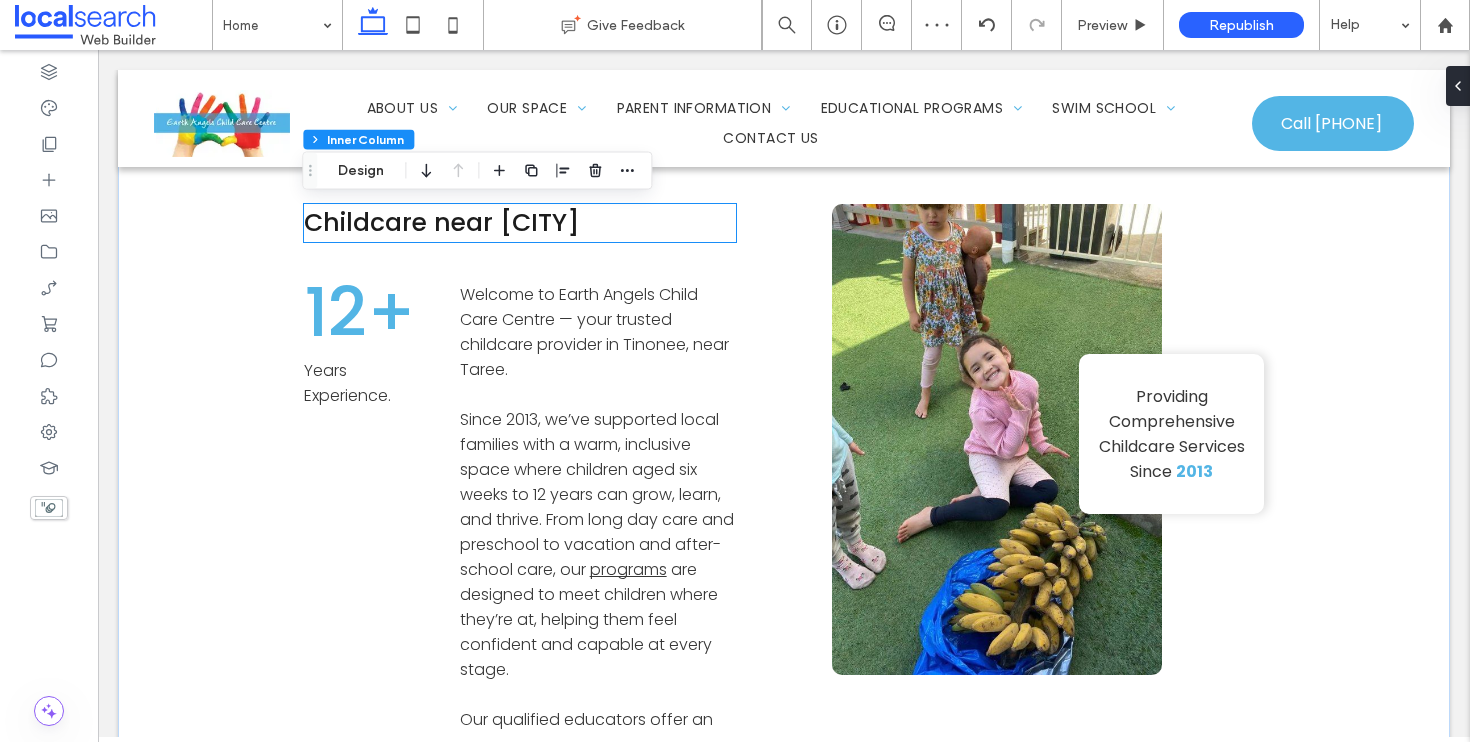 click on "Childcare near Taree" at bounding box center [442, 222] 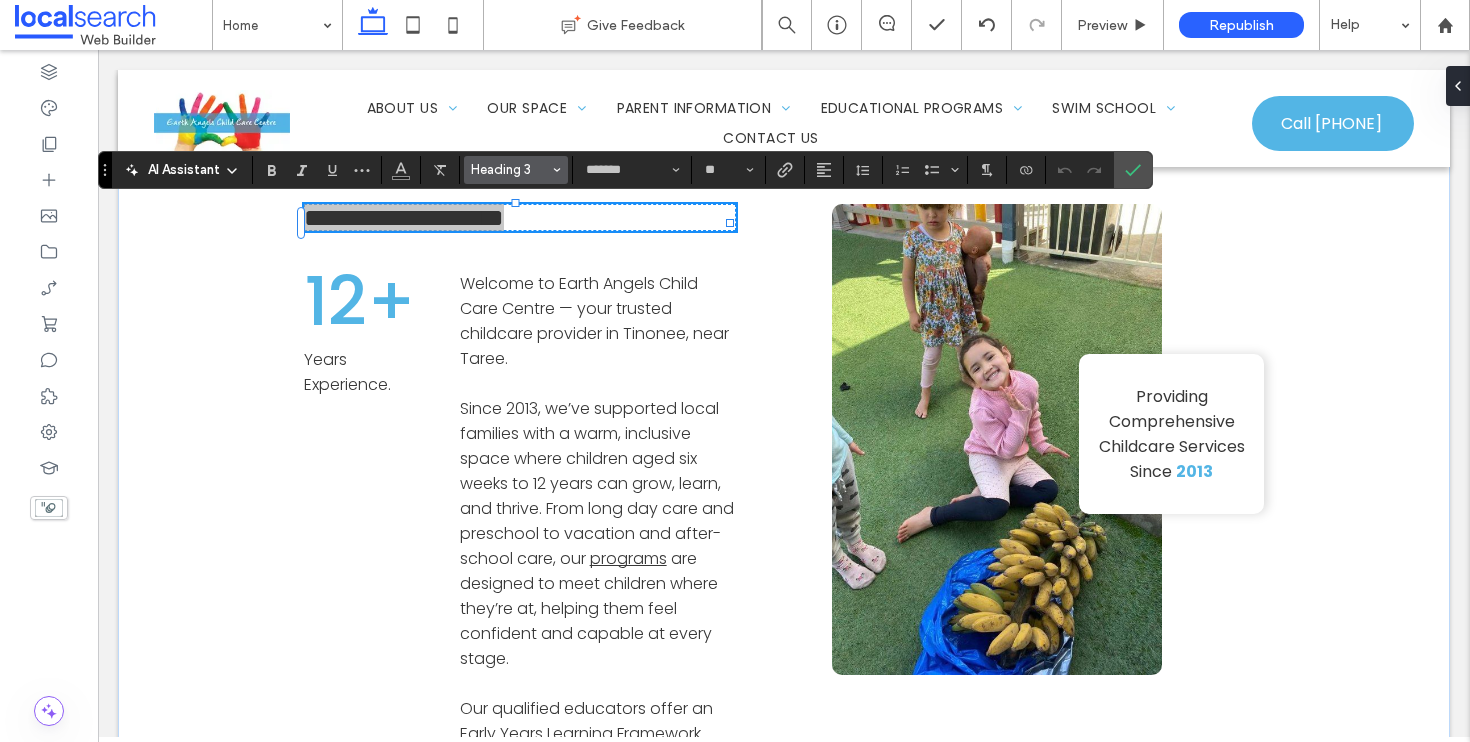 click on "Heading 3" at bounding box center (510, 169) 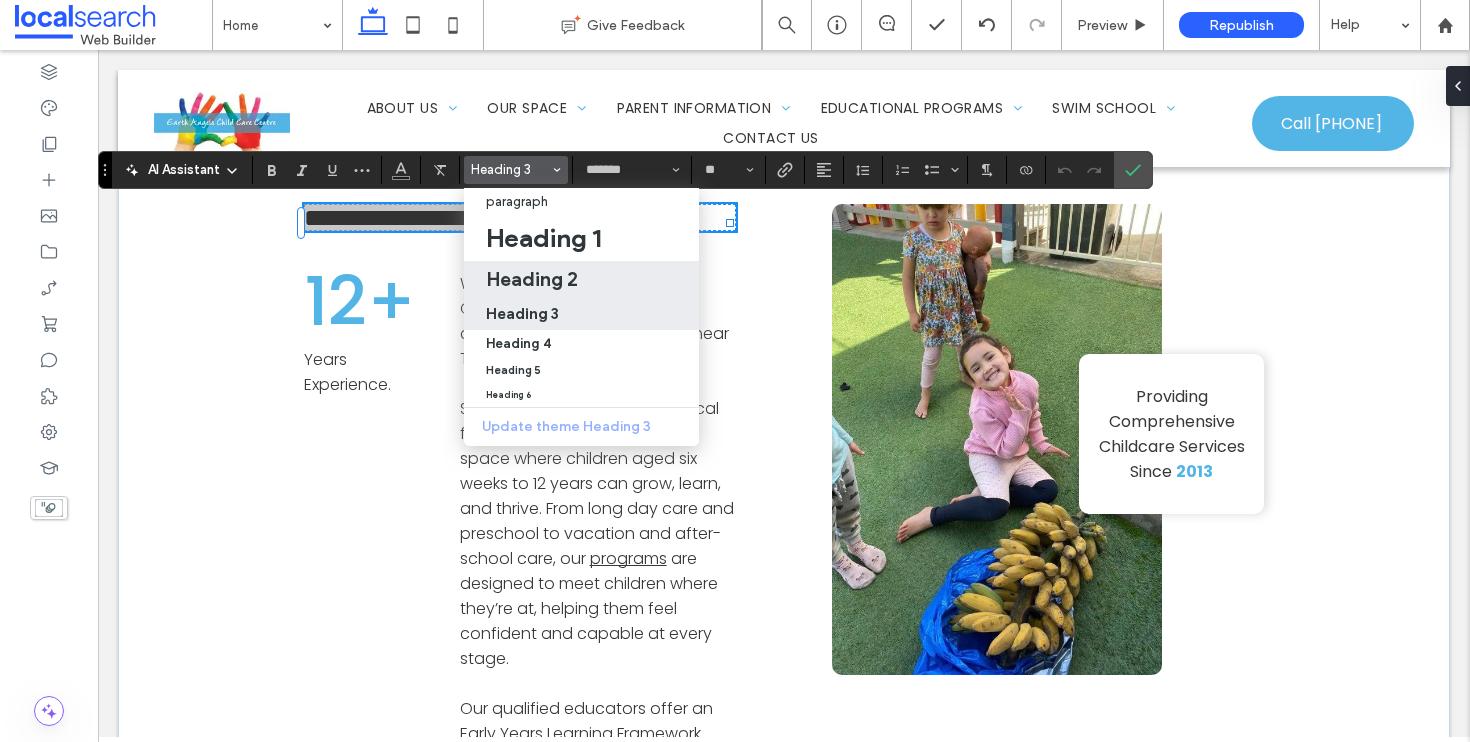 click on "Heading 2" at bounding box center [532, 279] 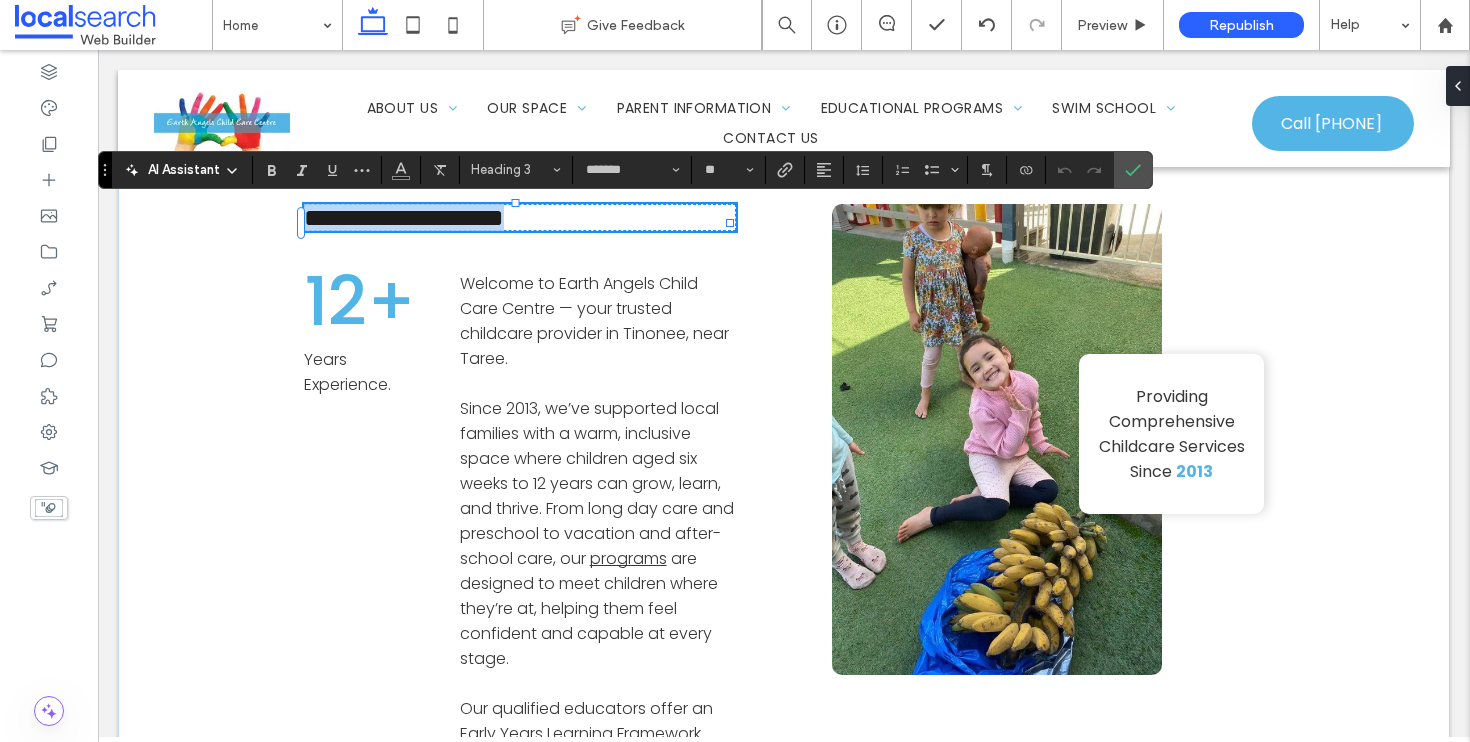 type on "**" 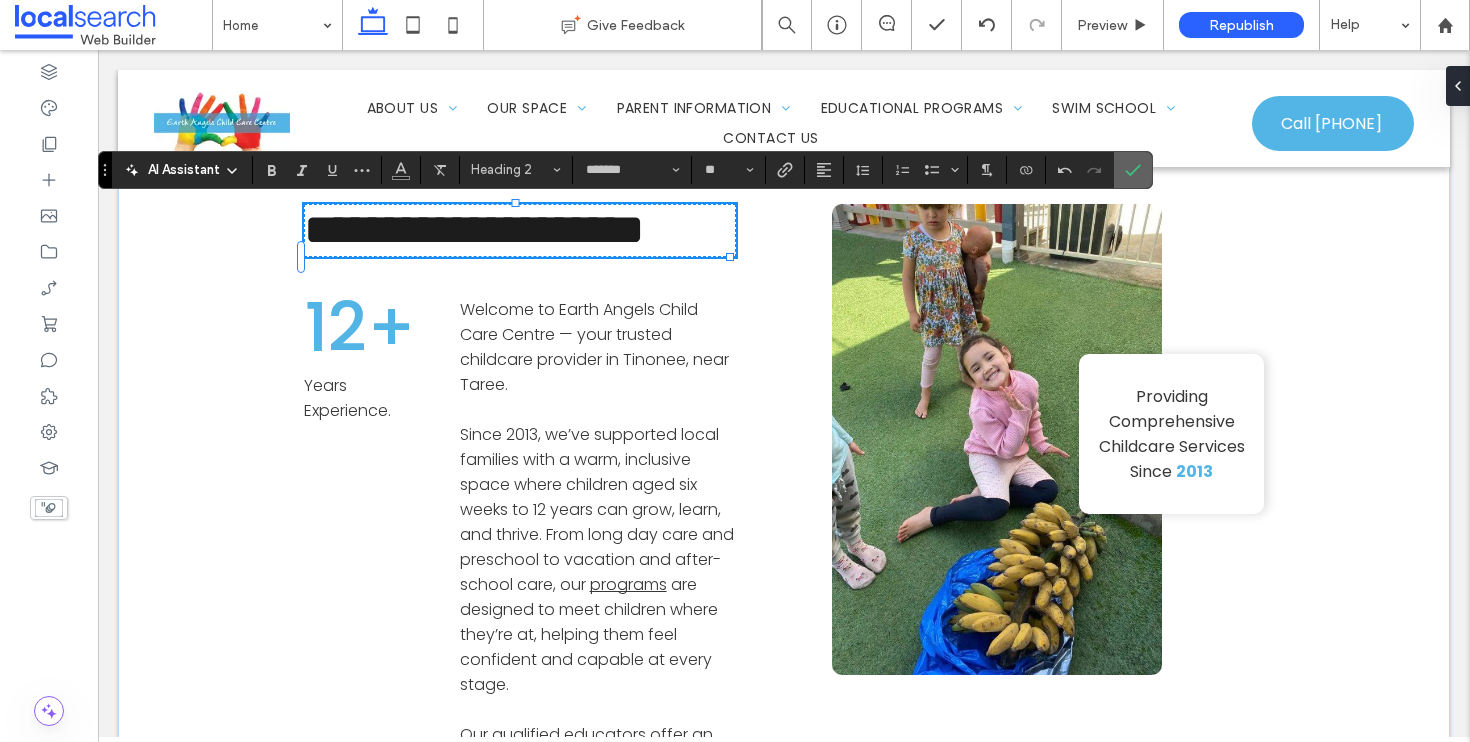 click at bounding box center (1129, 170) 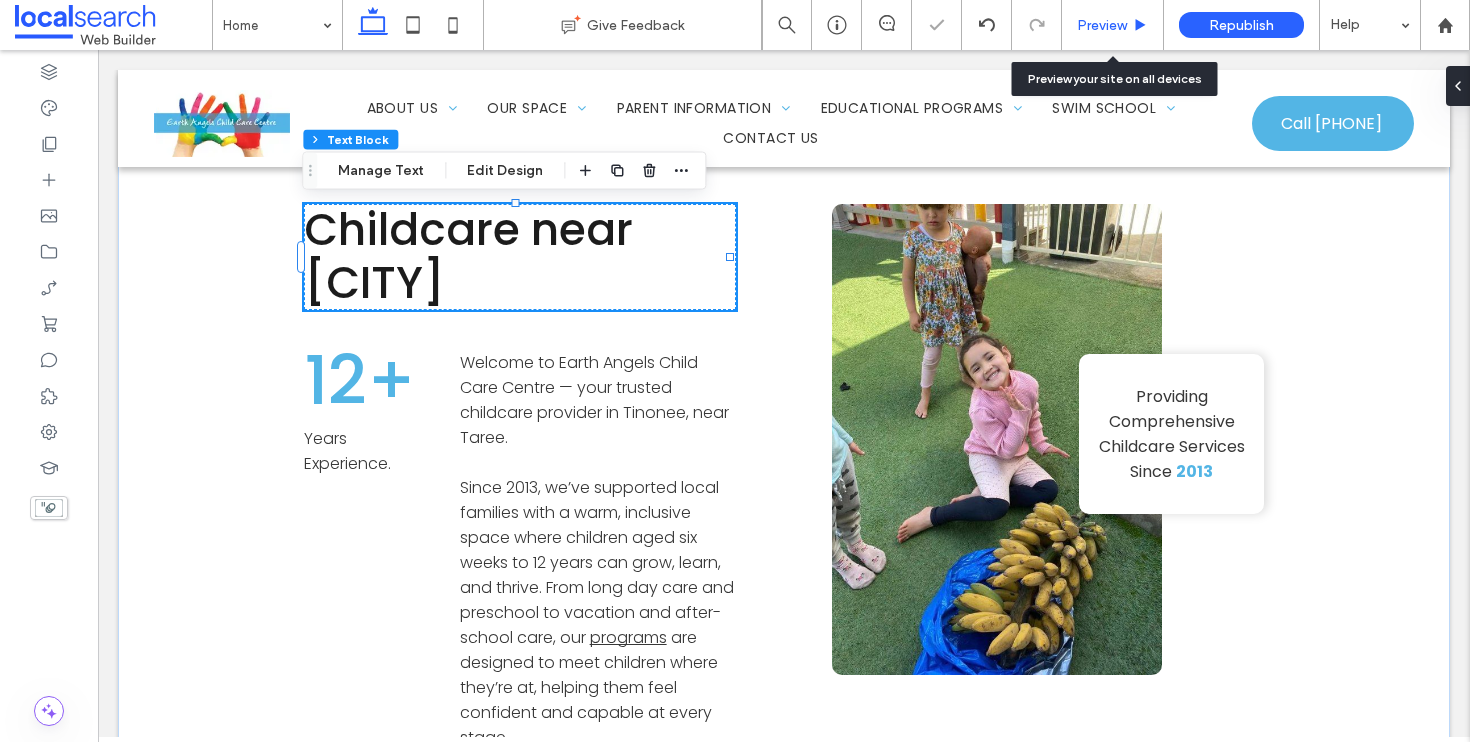 click 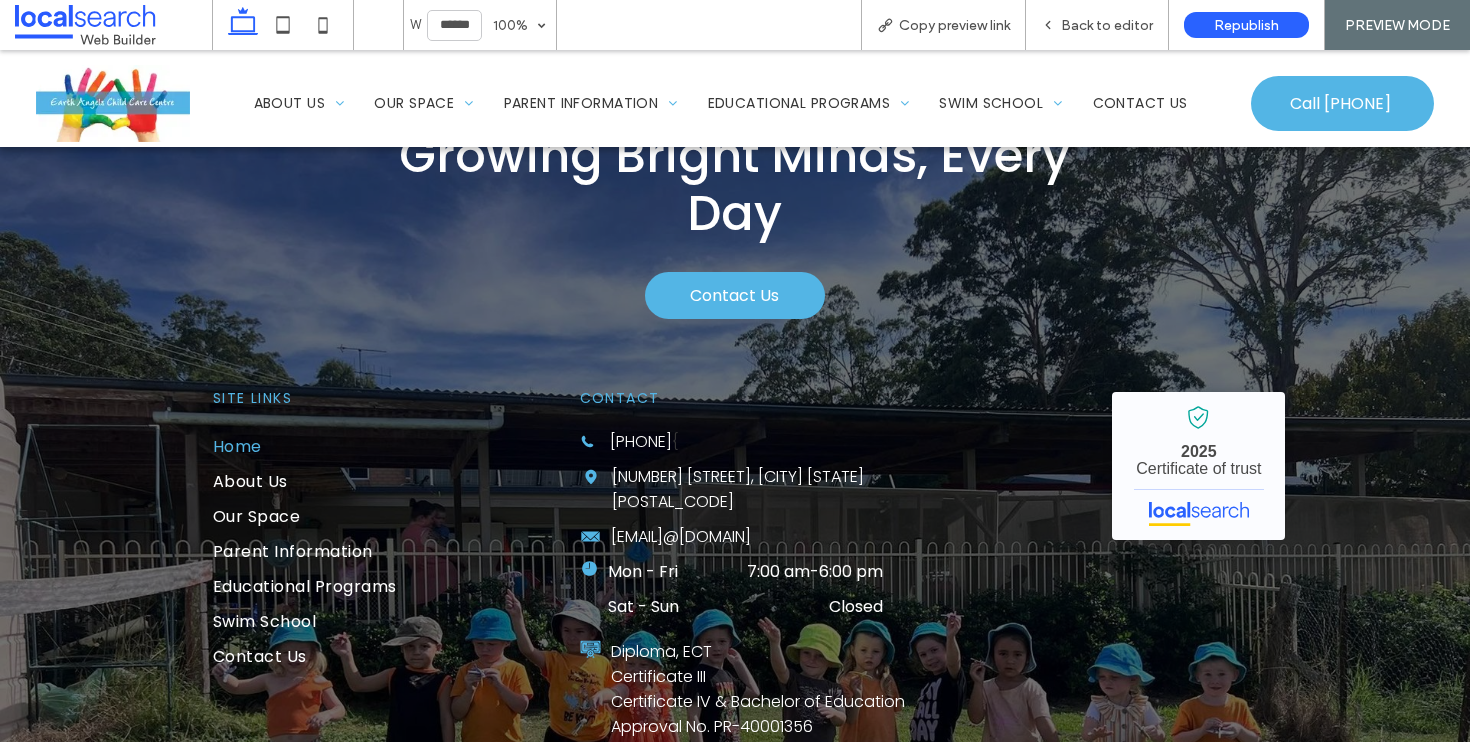 scroll, scrollTop: 5576, scrollLeft: 0, axis: vertical 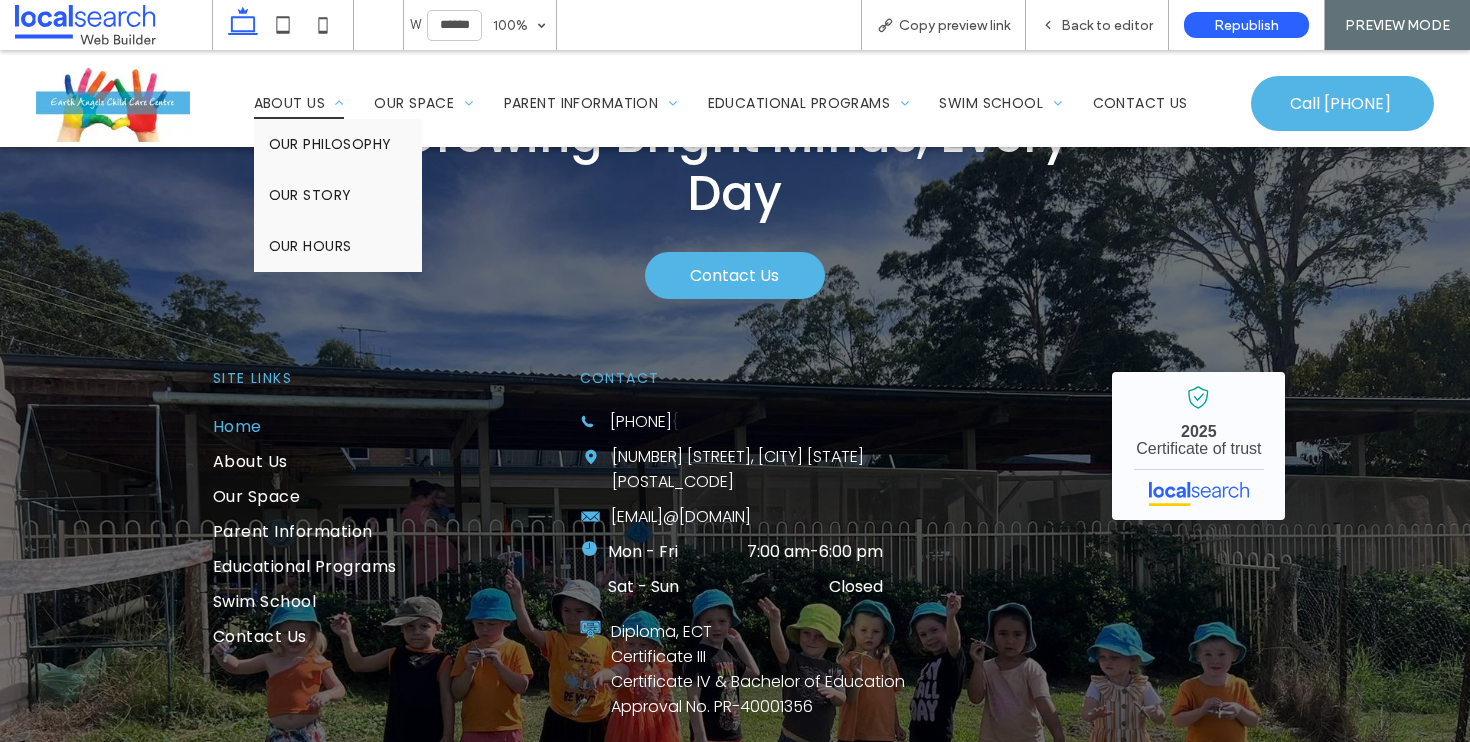click on "About Us" at bounding box center [299, 103] 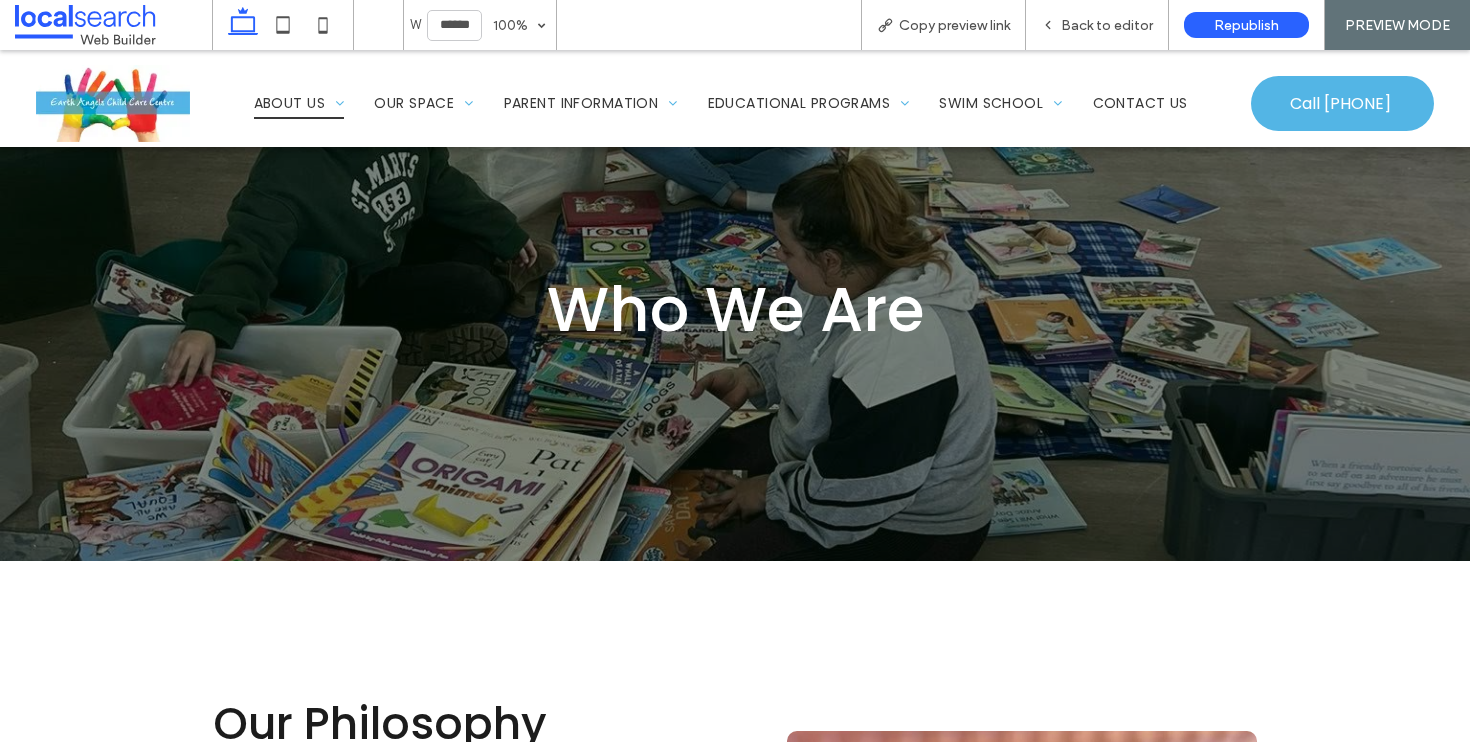 scroll, scrollTop: 583, scrollLeft: 0, axis: vertical 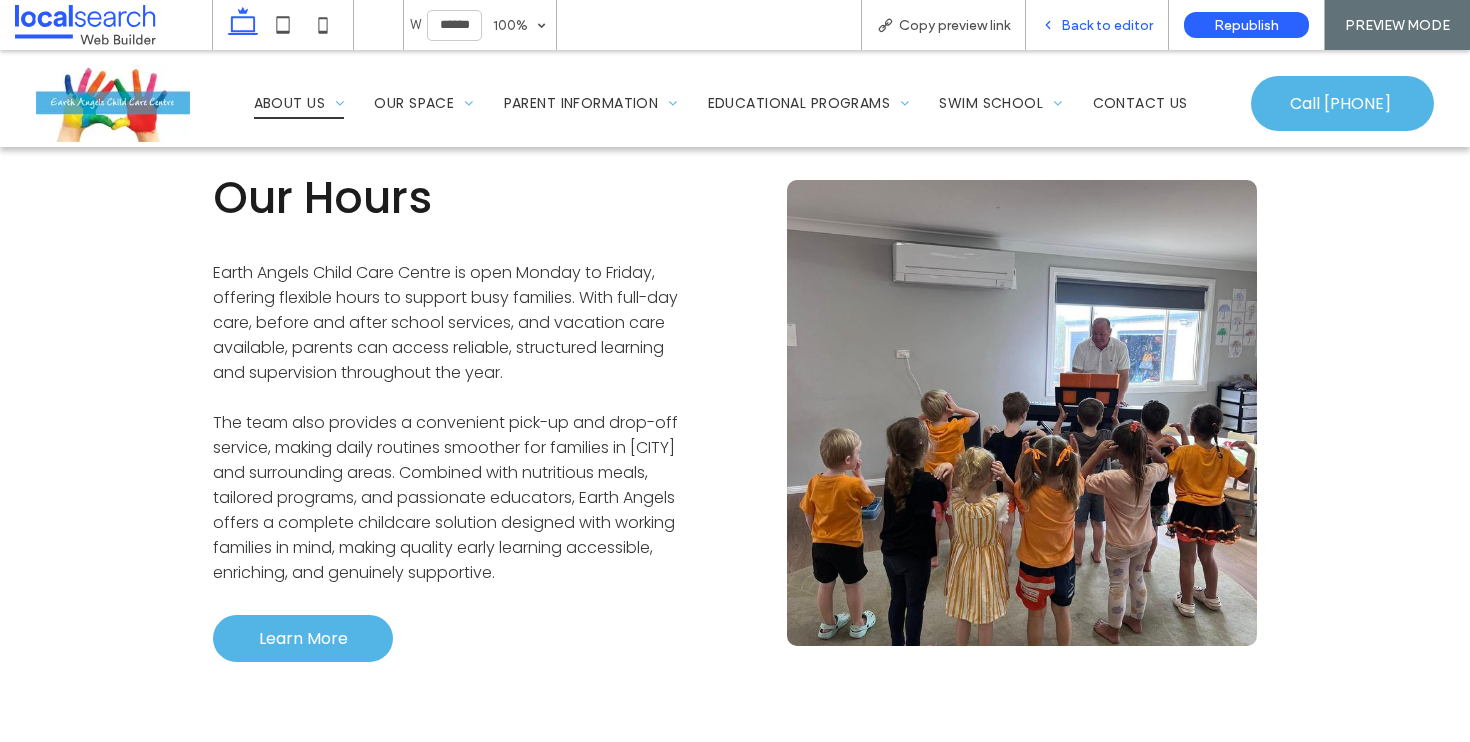 click on "Back to editor" at bounding box center [1107, 25] 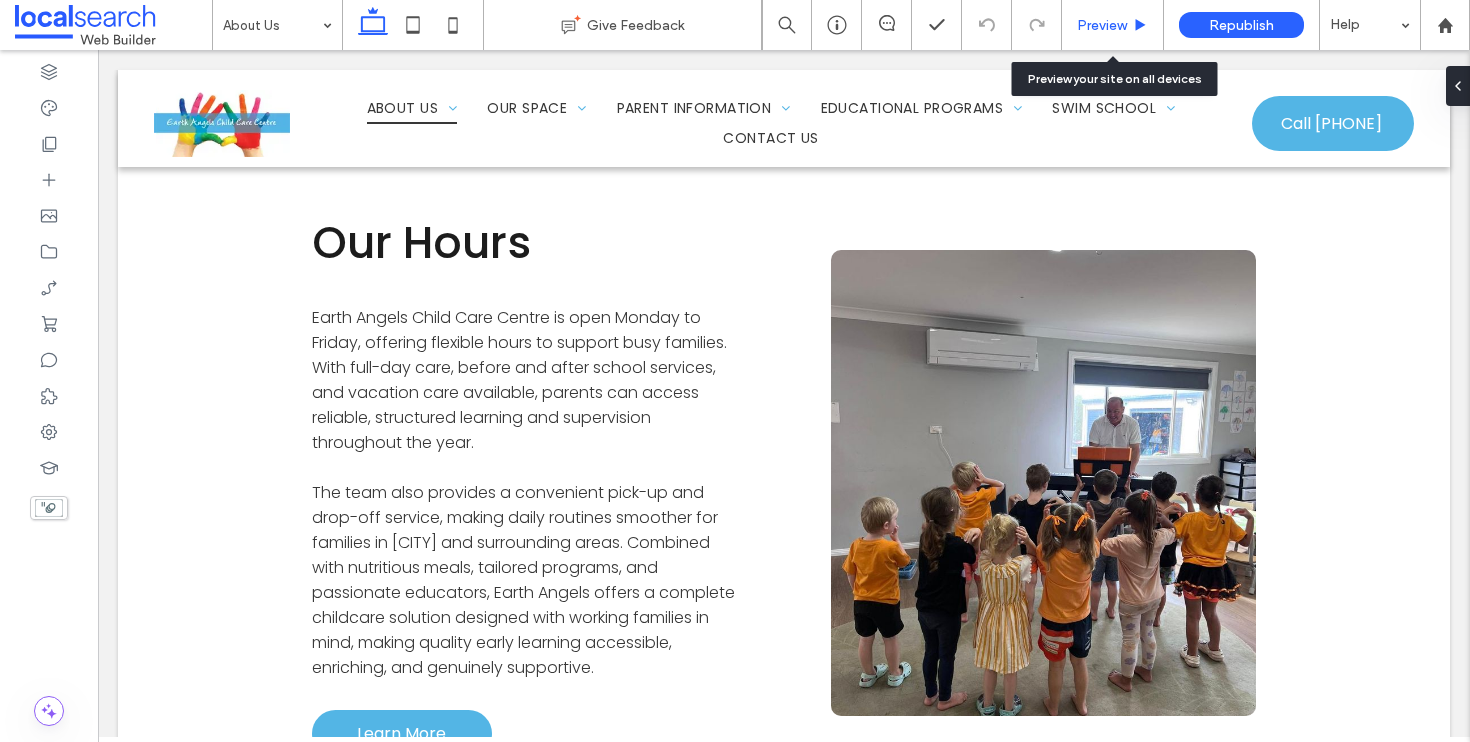 scroll, scrollTop: 1854, scrollLeft: 0, axis: vertical 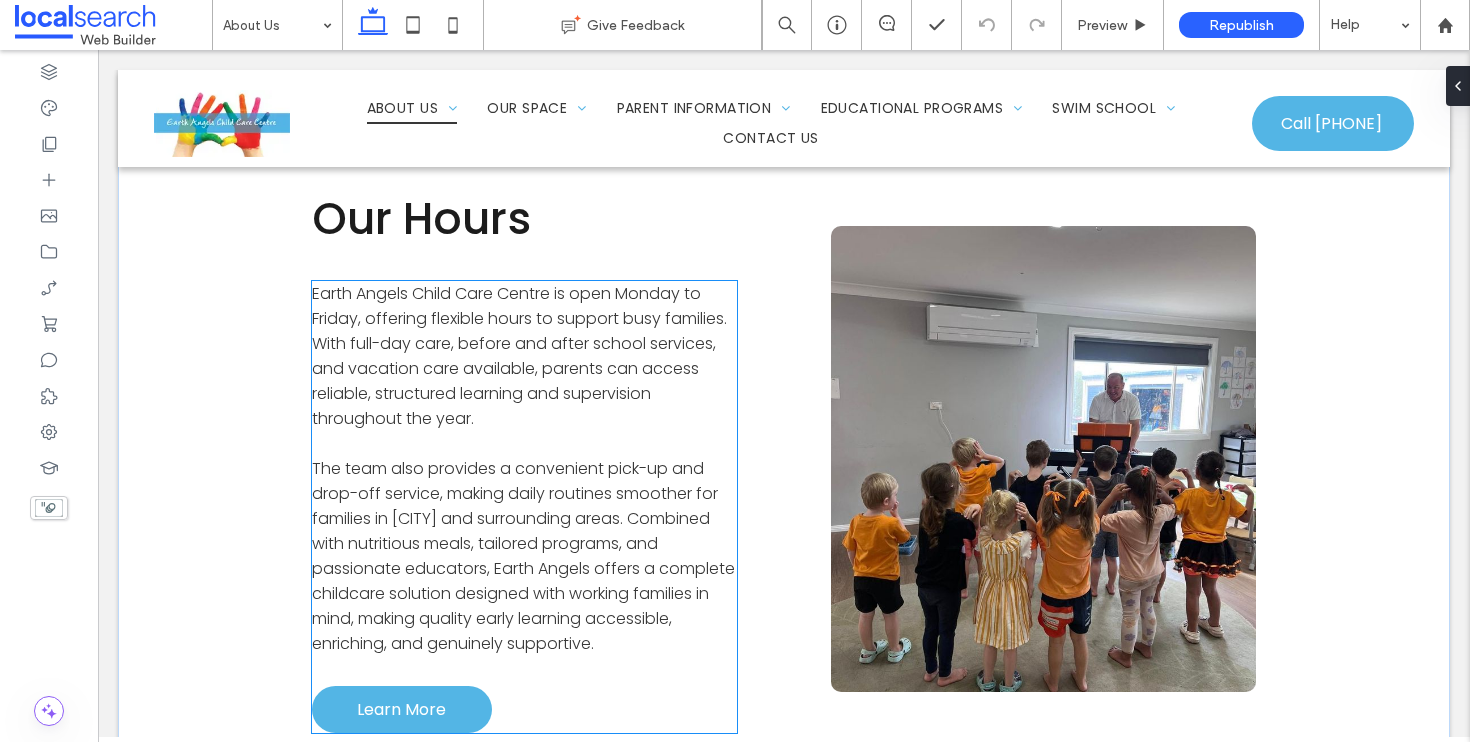 click on "Earth Angels Child Care Centre is open Monday to Friday, offering flexible hours to support busy families. With full-day care, before and after school services, and vacation care available, parents can access reliable, structured learning and supervision throughout the year." at bounding box center (519, 356) 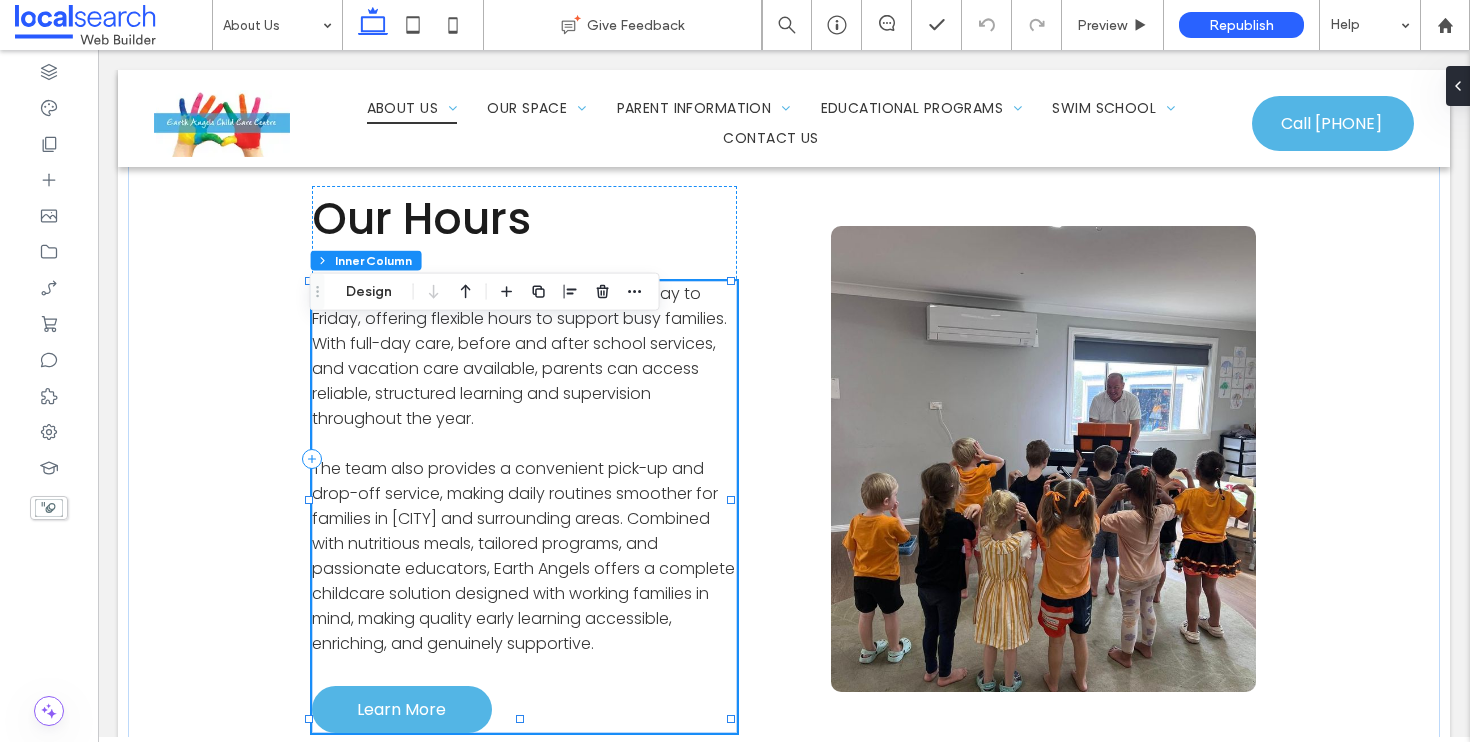 click on "Earth Angels Child Care Centre is open Monday to Friday, offering flexible hours to support busy families. With full-day care, before and after school services, and vacation care available, parents can access reliable, structured learning and supervision throughout the year." at bounding box center [519, 356] 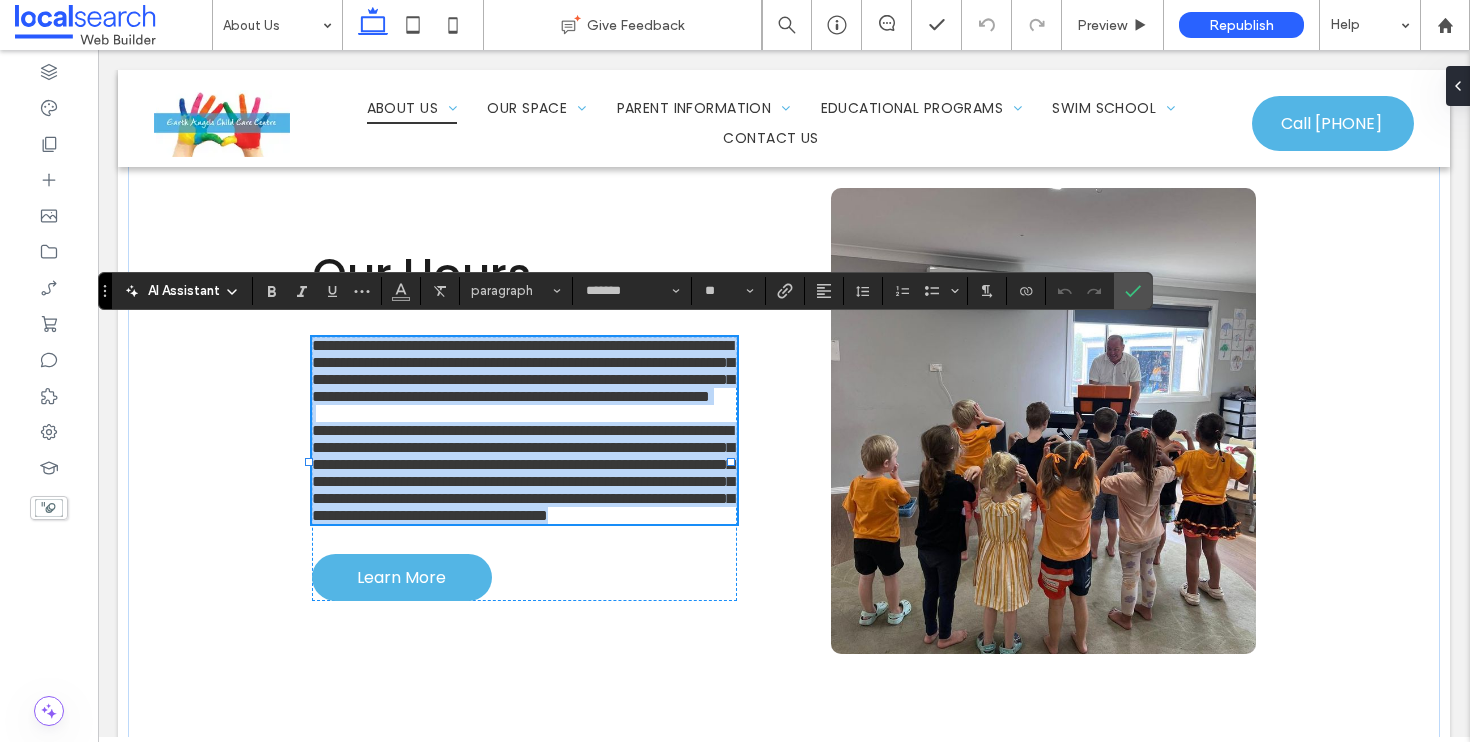 click on "**********" at bounding box center (523, 371) 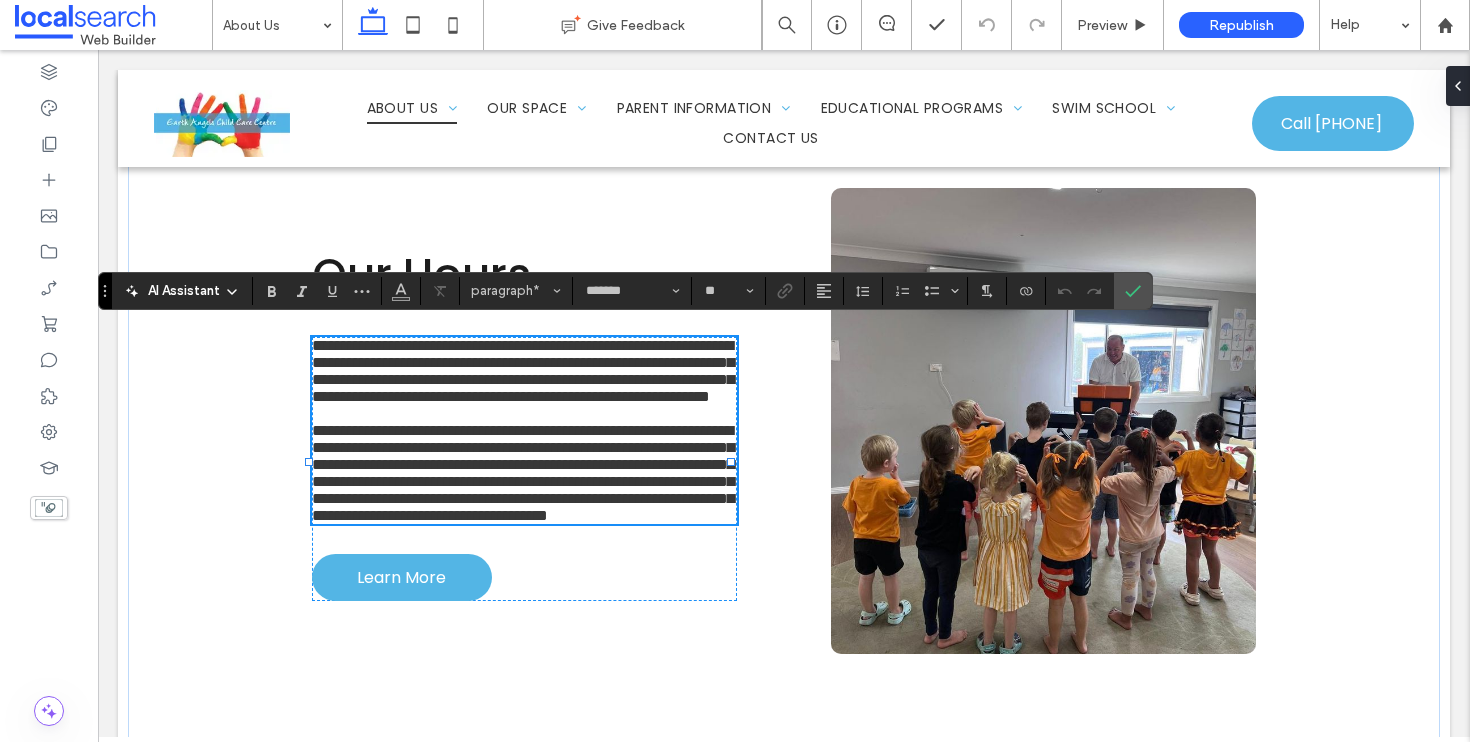 type 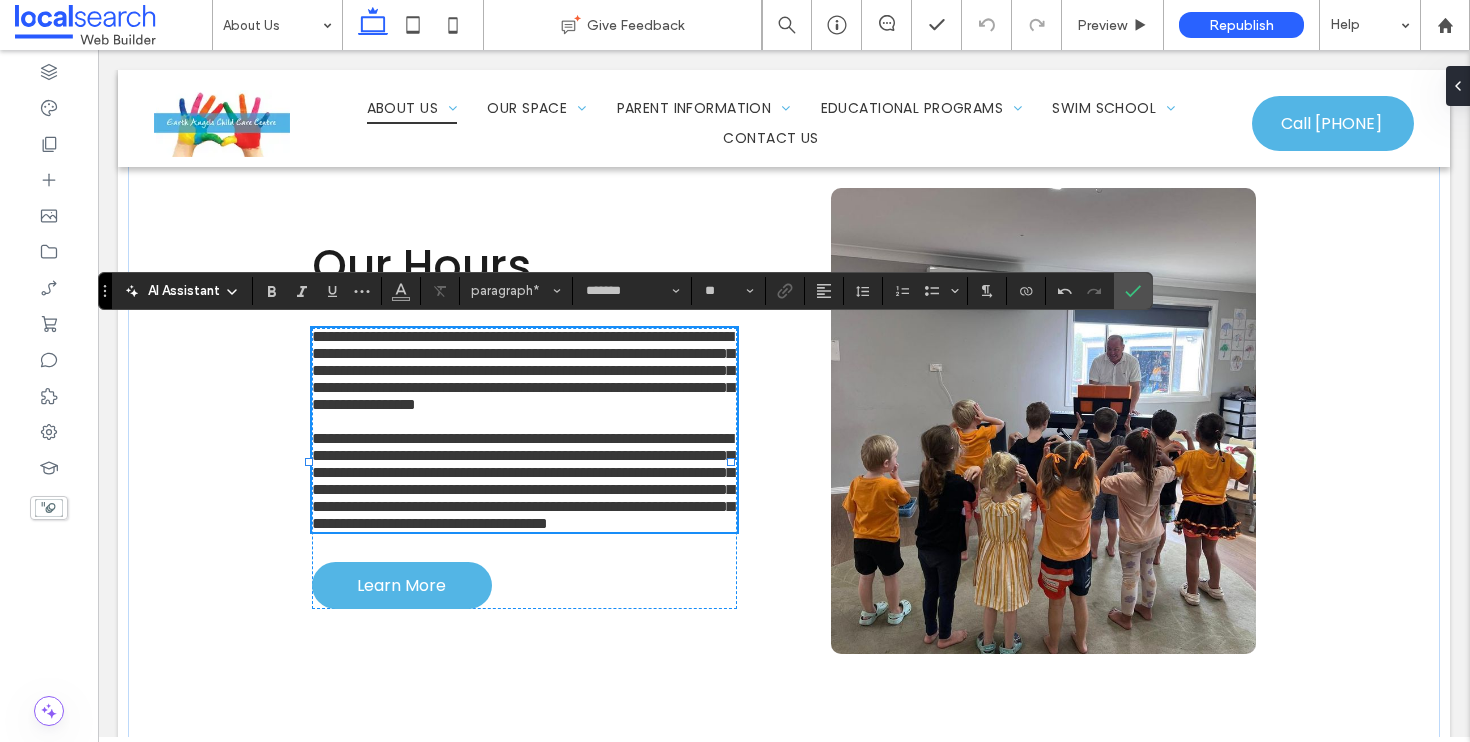 click on "**********" at bounding box center (523, 370) 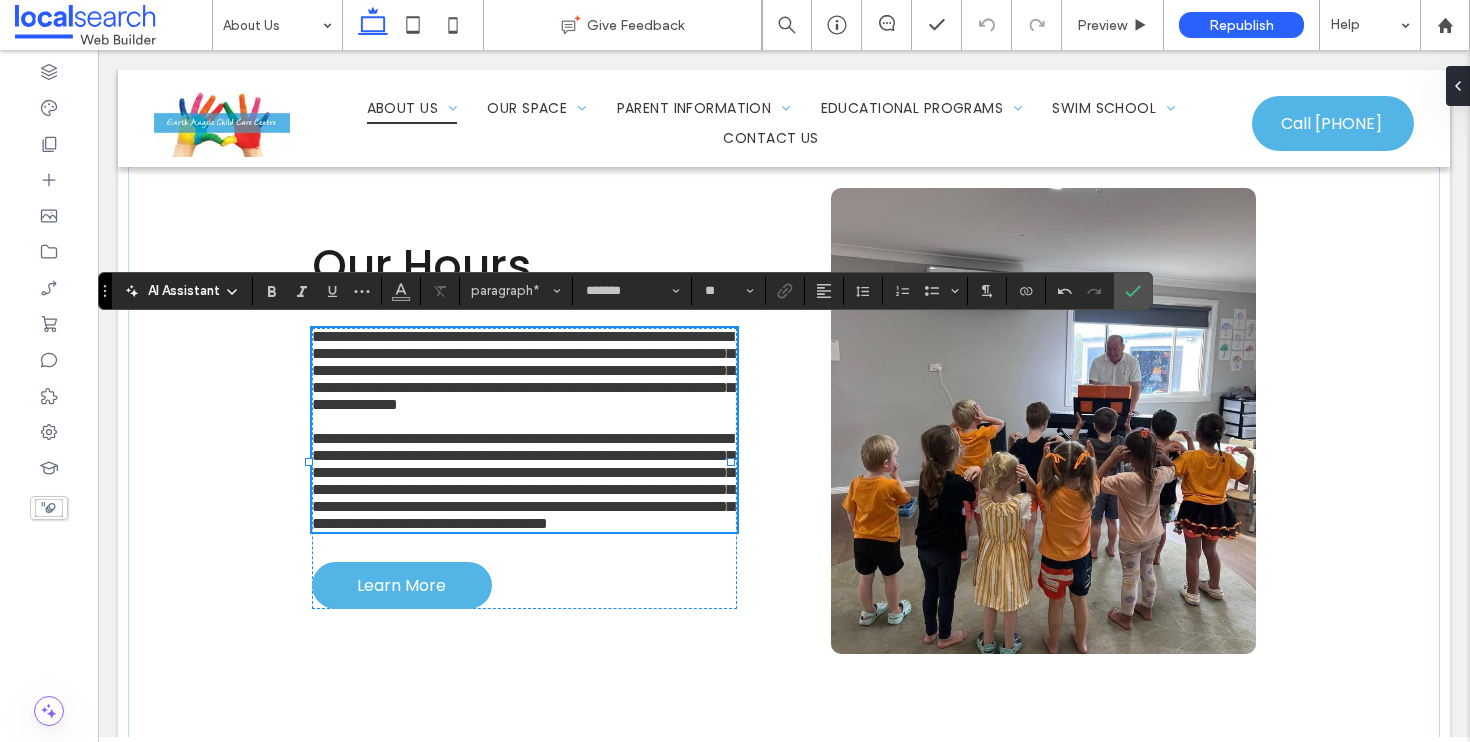 click on "**********" at bounding box center [524, 370] 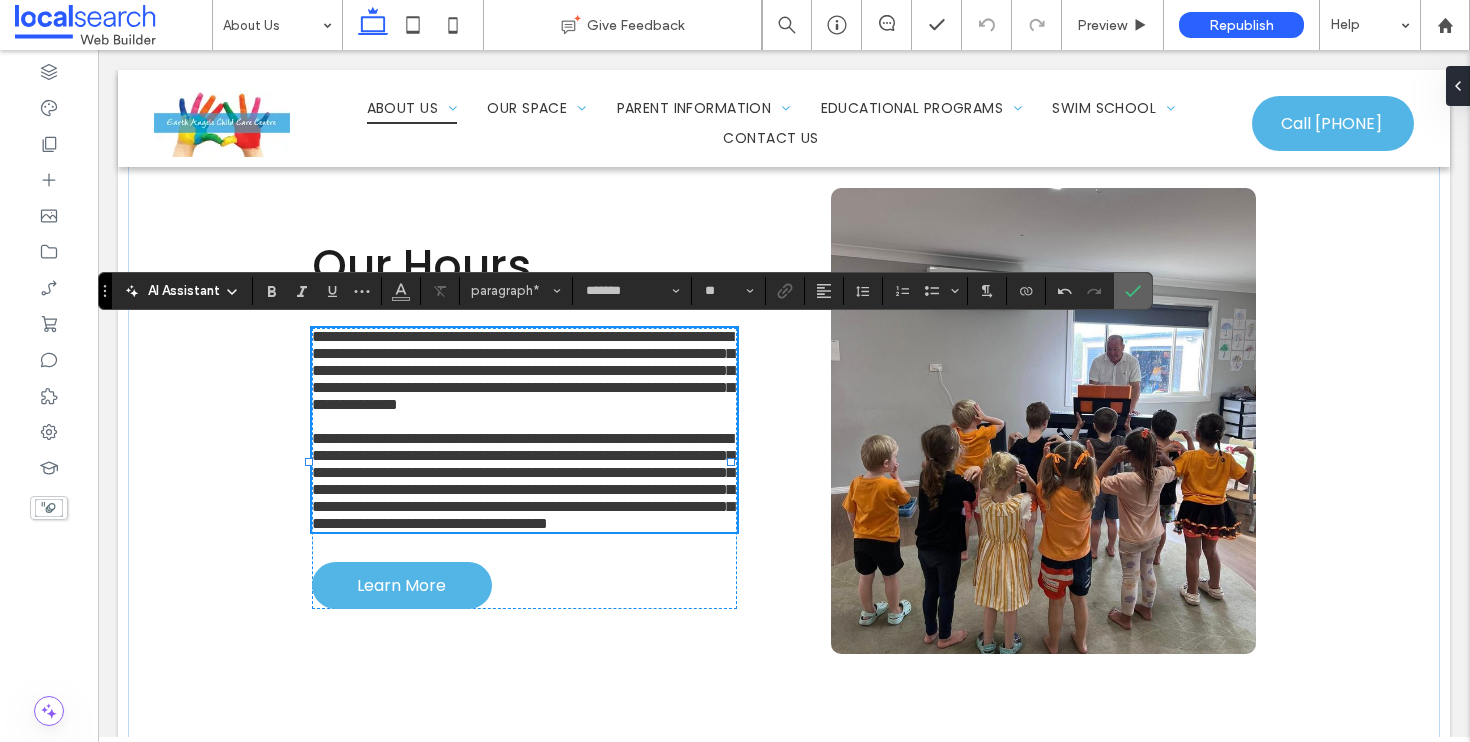 click 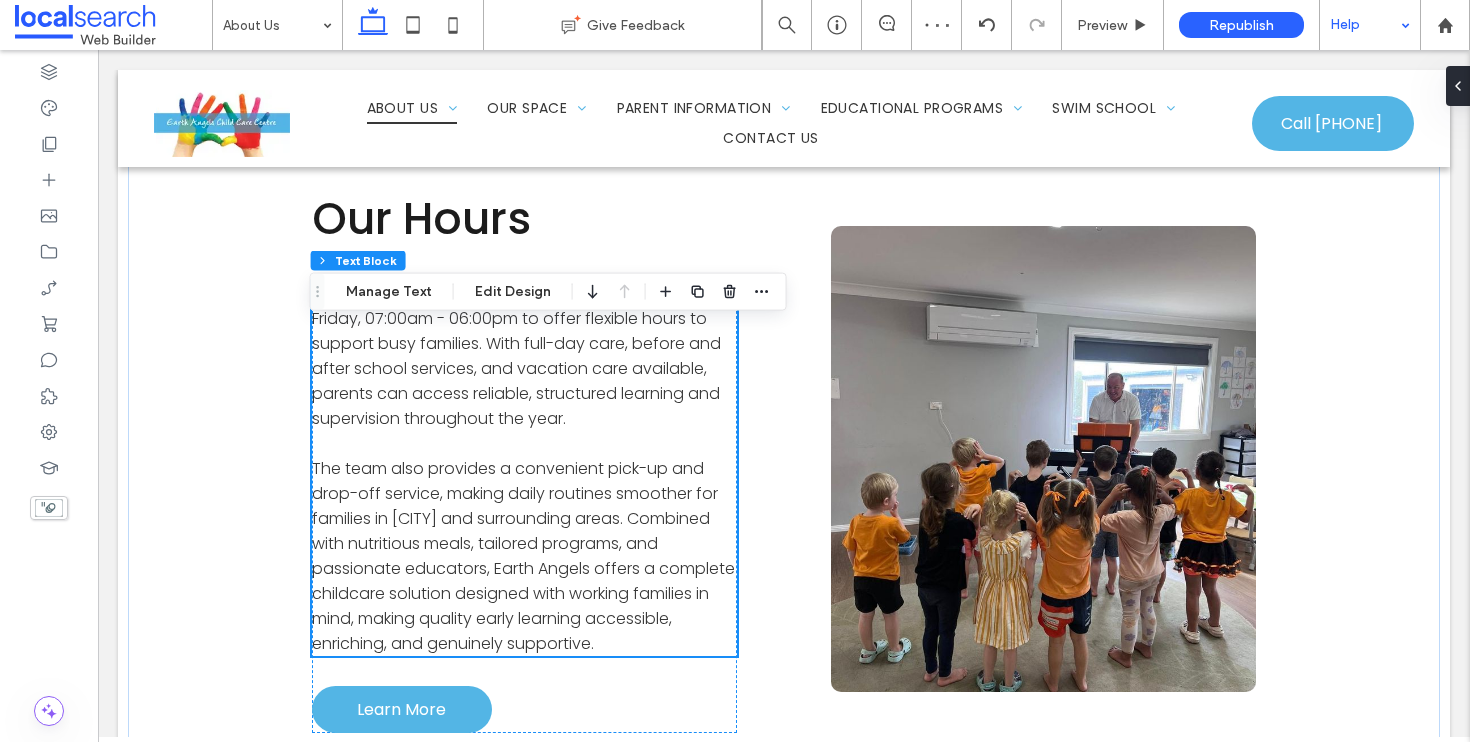 scroll, scrollTop: 1186, scrollLeft: 0, axis: vertical 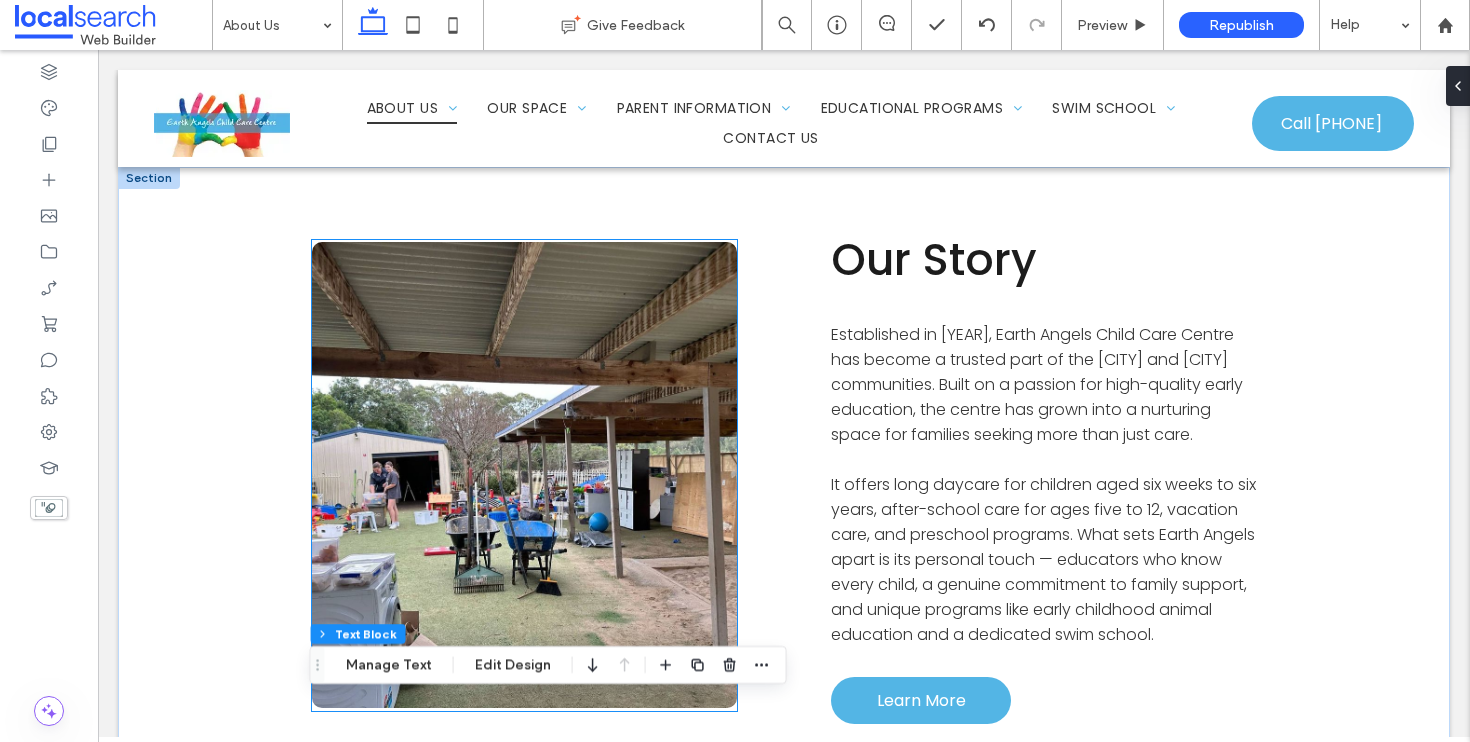 click at bounding box center (524, 475) 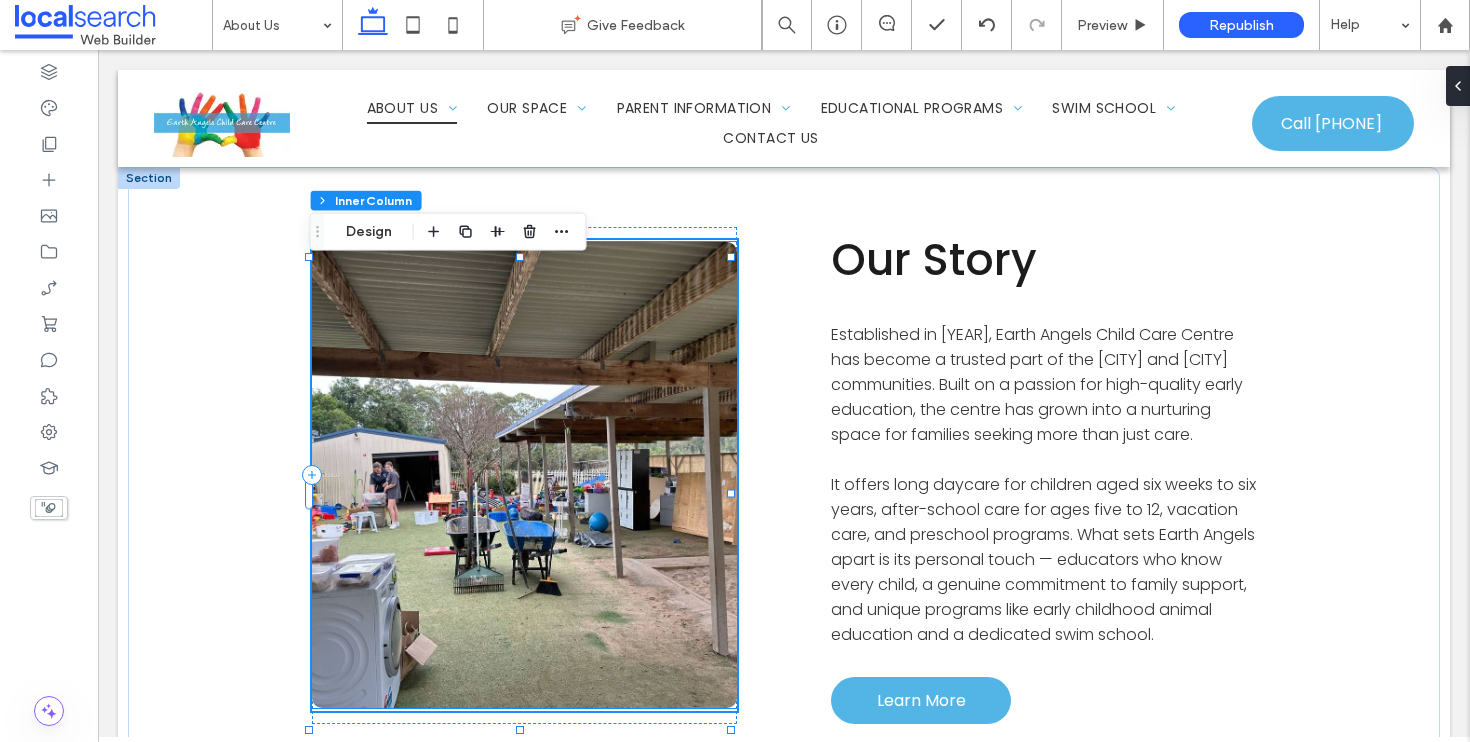 click at bounding box center [524, 475] 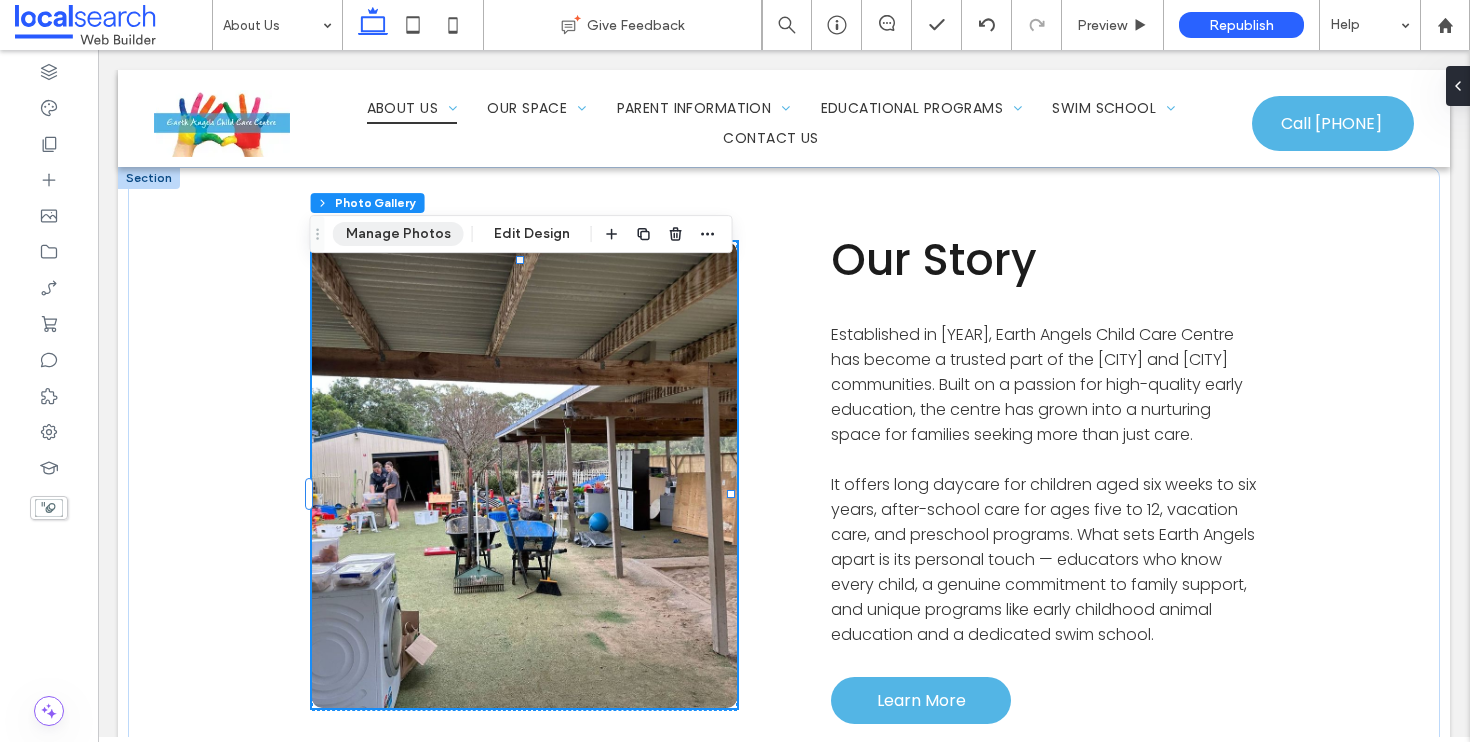 click on "Manage Photos" at bounding box center [398, 234] 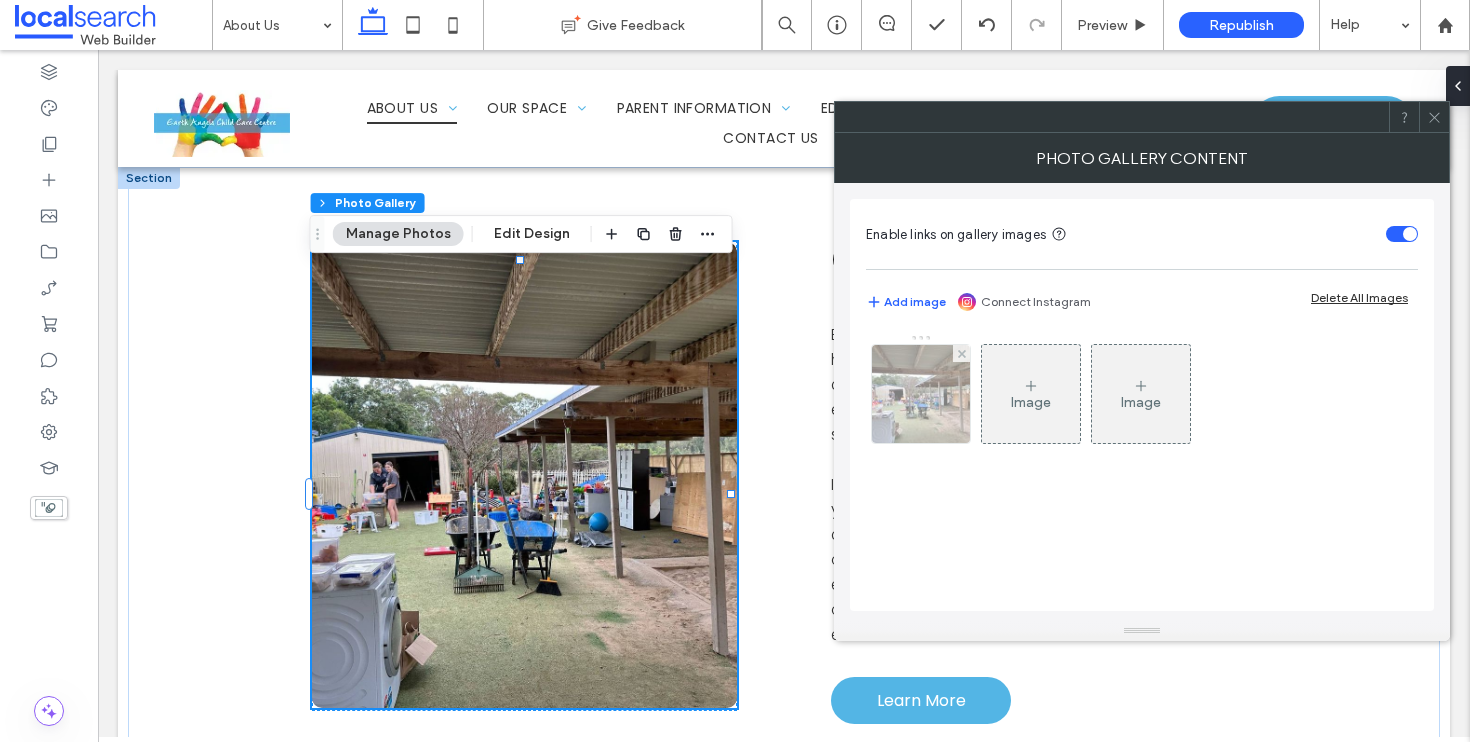 click at bounding box center (921, 394) 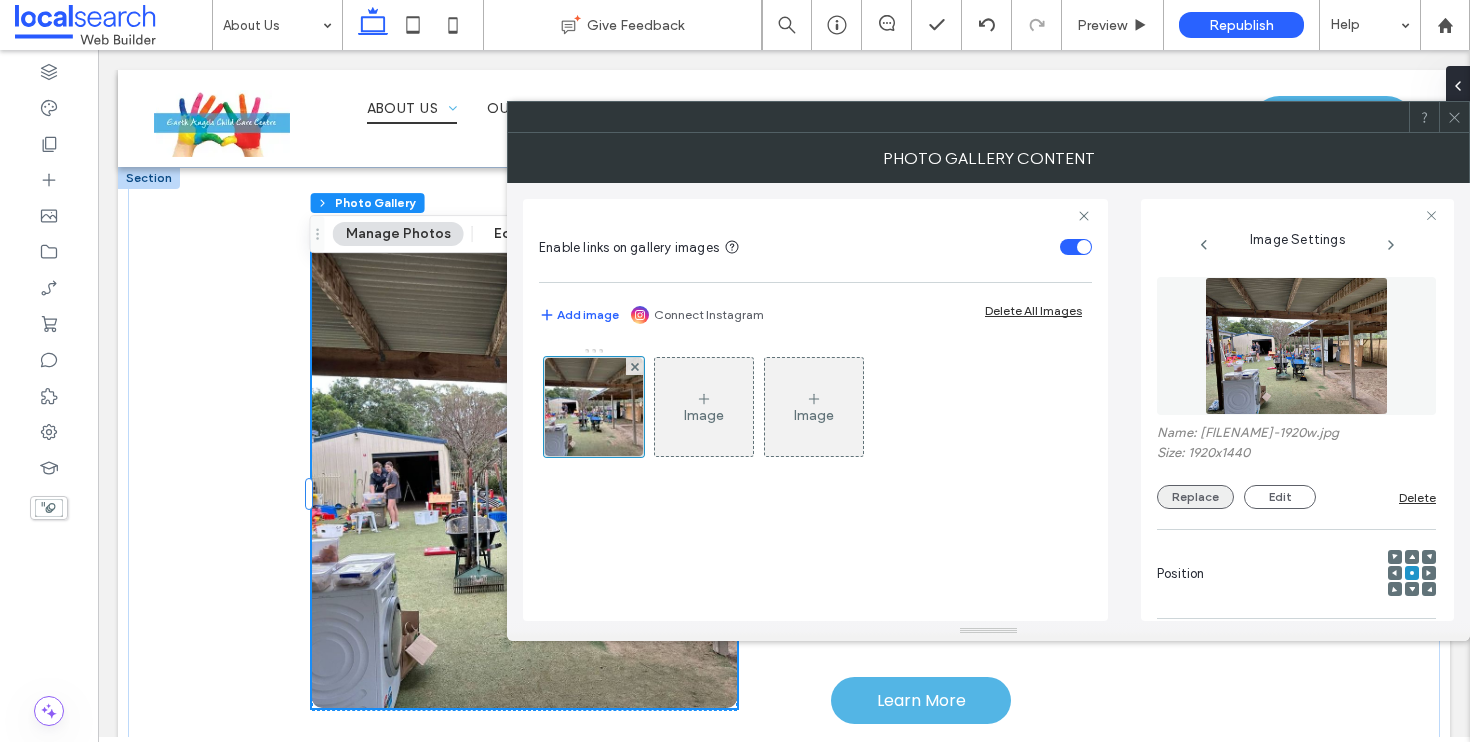 click on "Replace" at bounding box center [1195, 497] 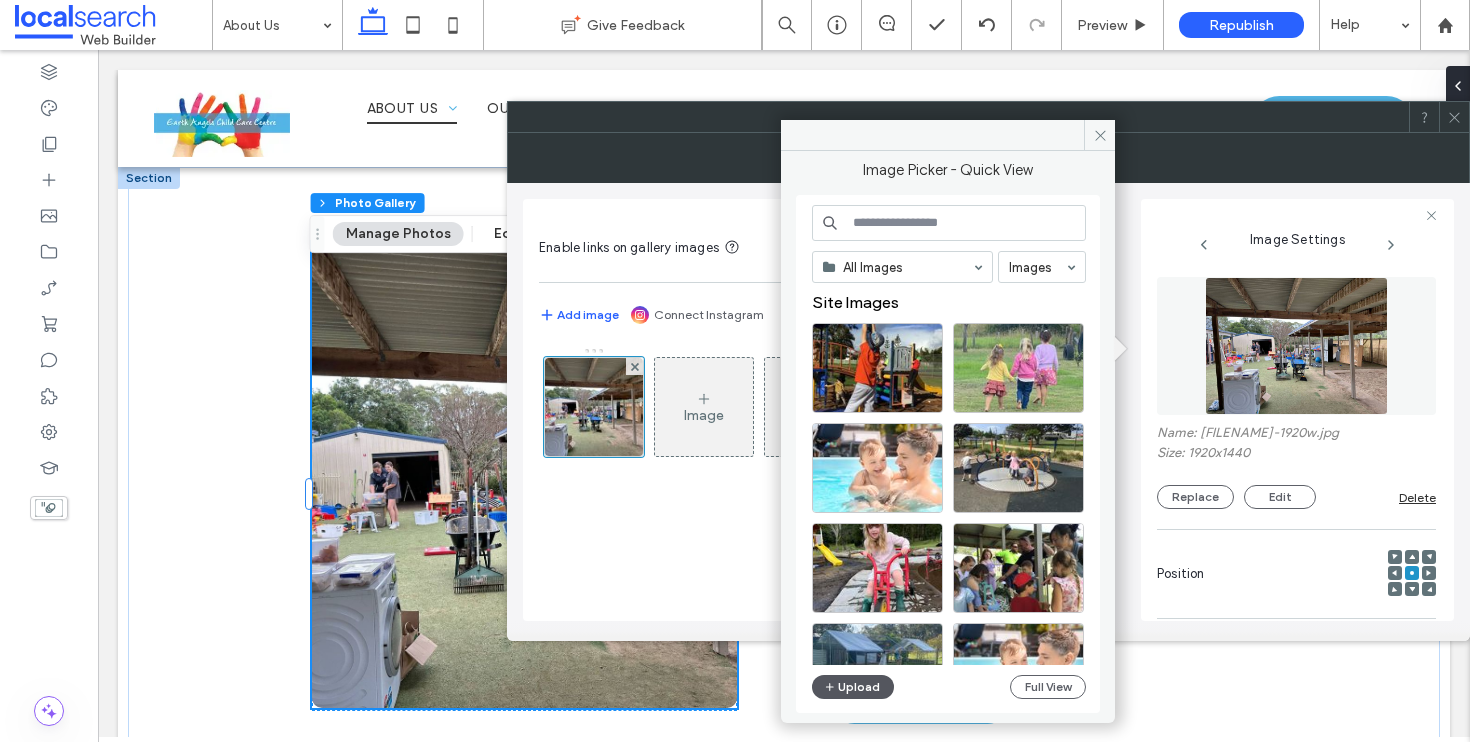 click on "Upload" at bounding box center (853, 687) 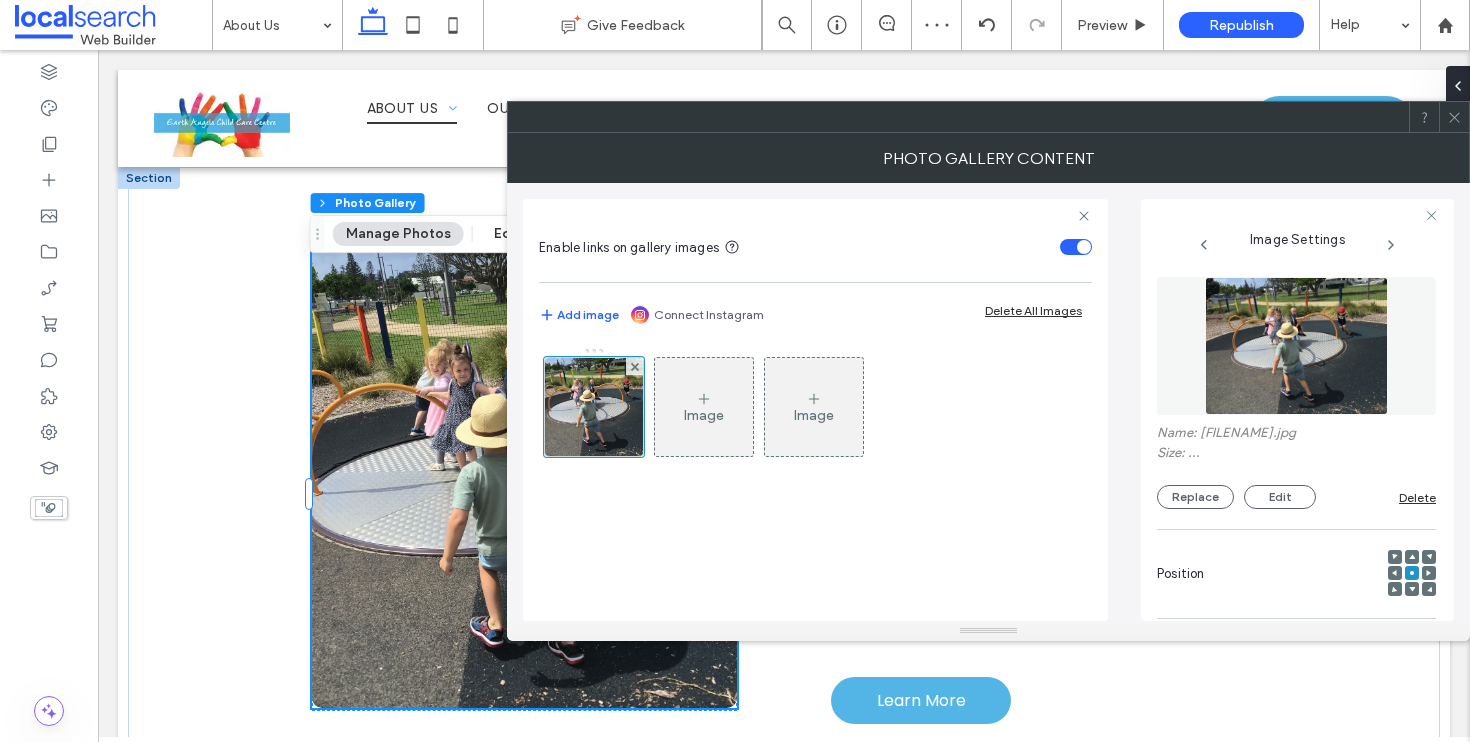 click 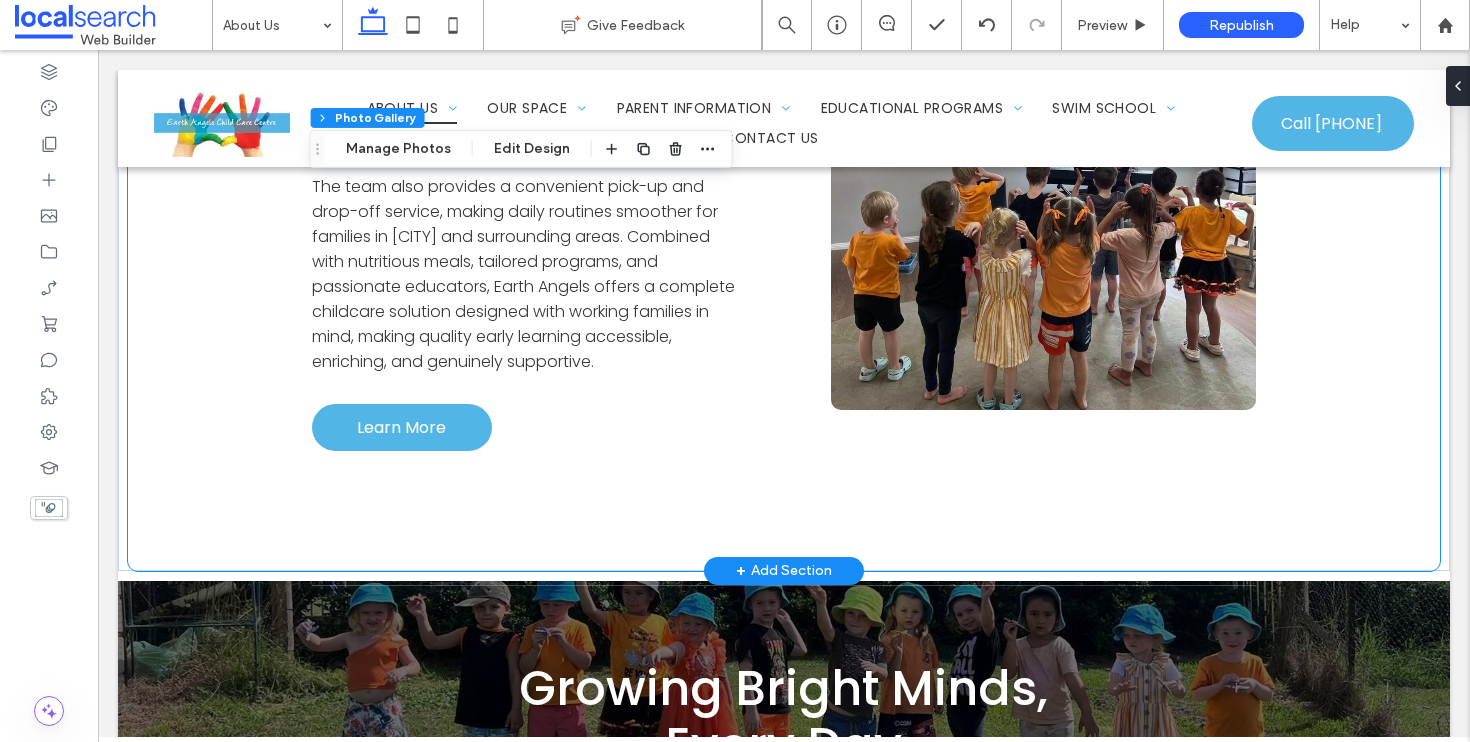 scroll, scrollTop: 2214, scrollLeft: 0, axis: vertical 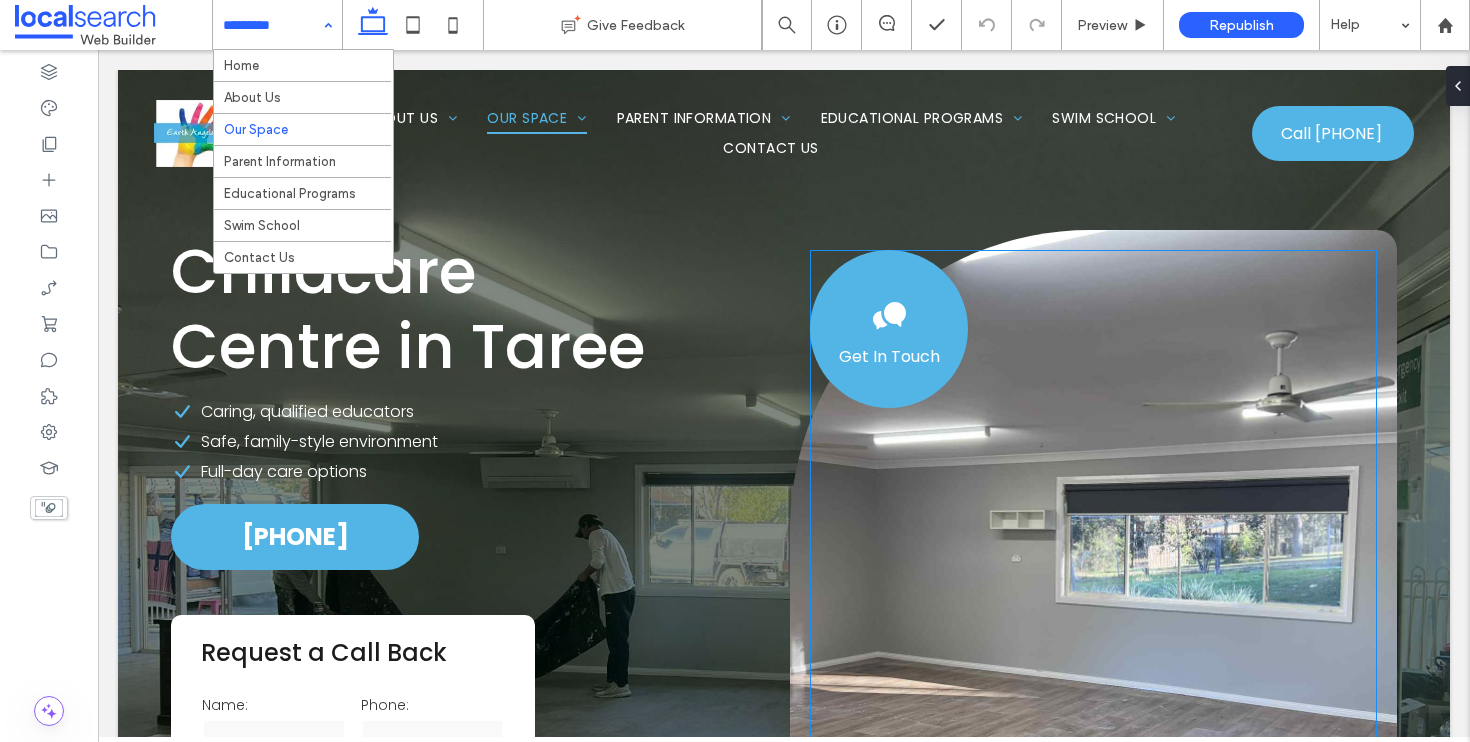 click on "Get In Touch" at bounding box center (1093, 588) 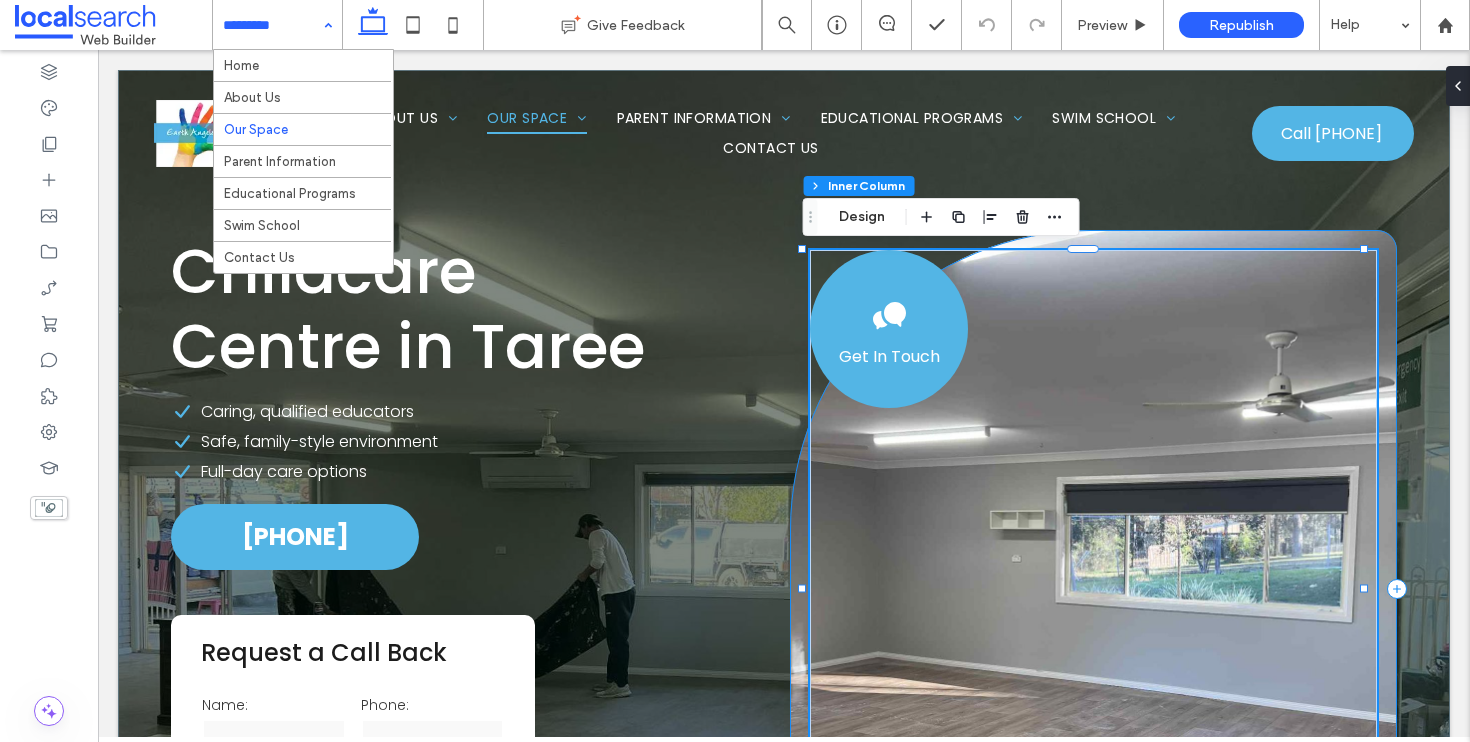 click on "Get In Touch" at bounding box center (1093, 588) 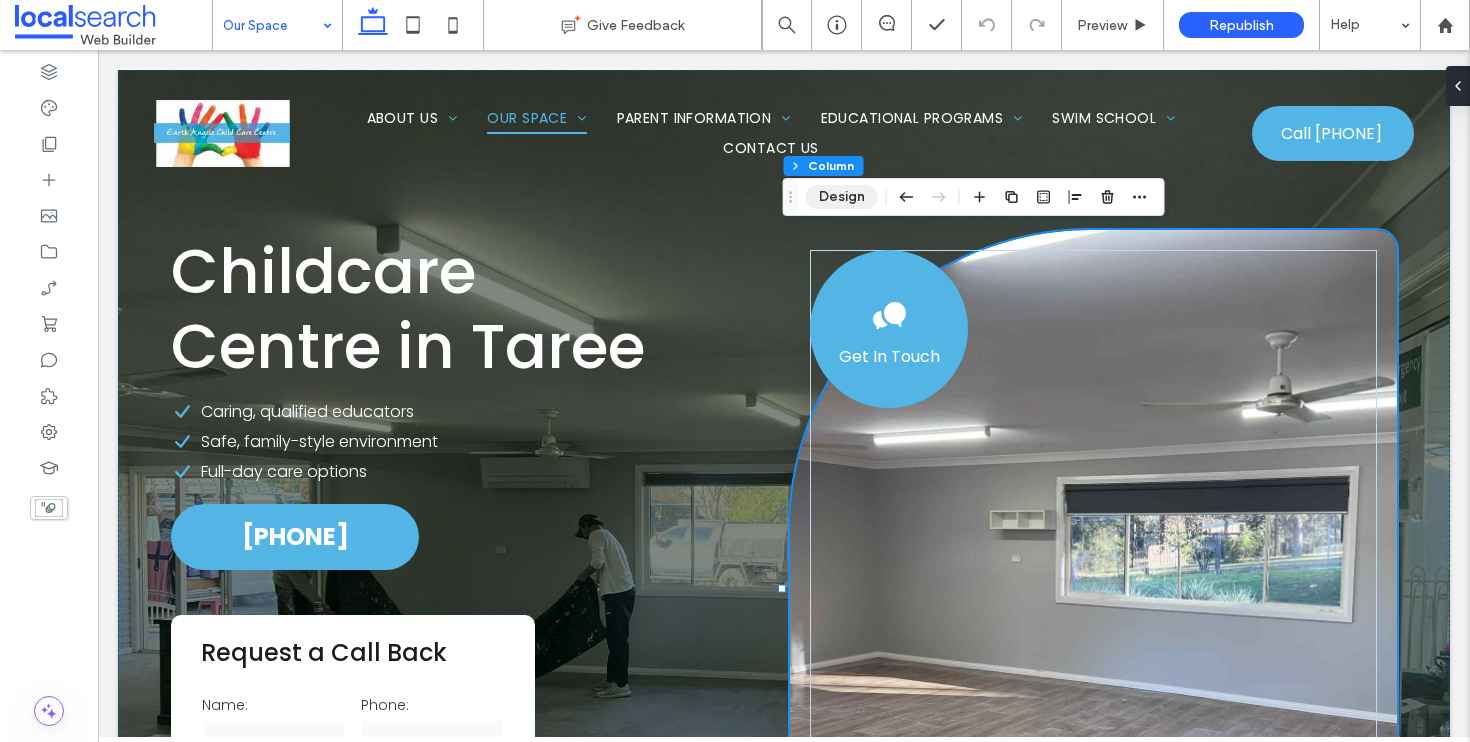 click on "Design" at bounding box center (842, 197) 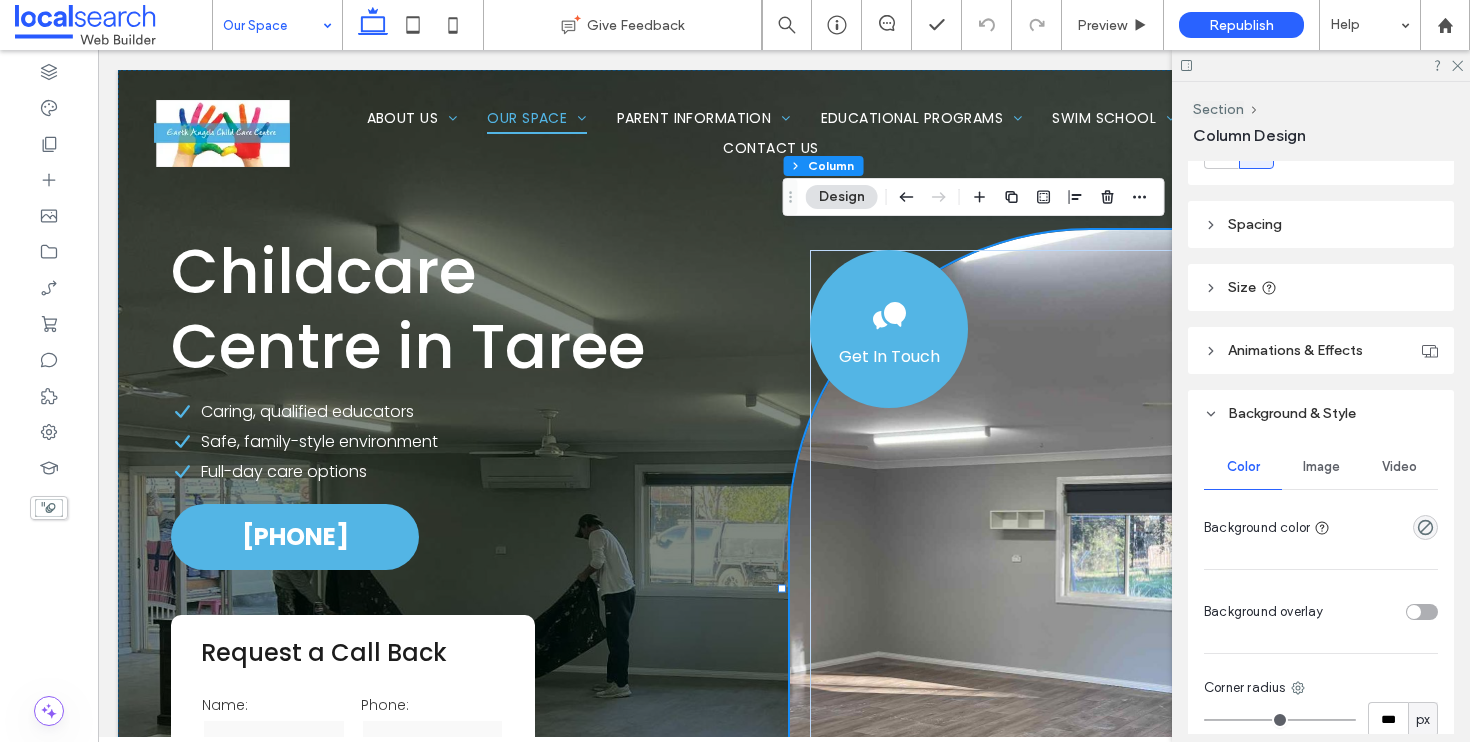 scroll, scrollTop: 413, scrollLeft: 0, axis: vertical 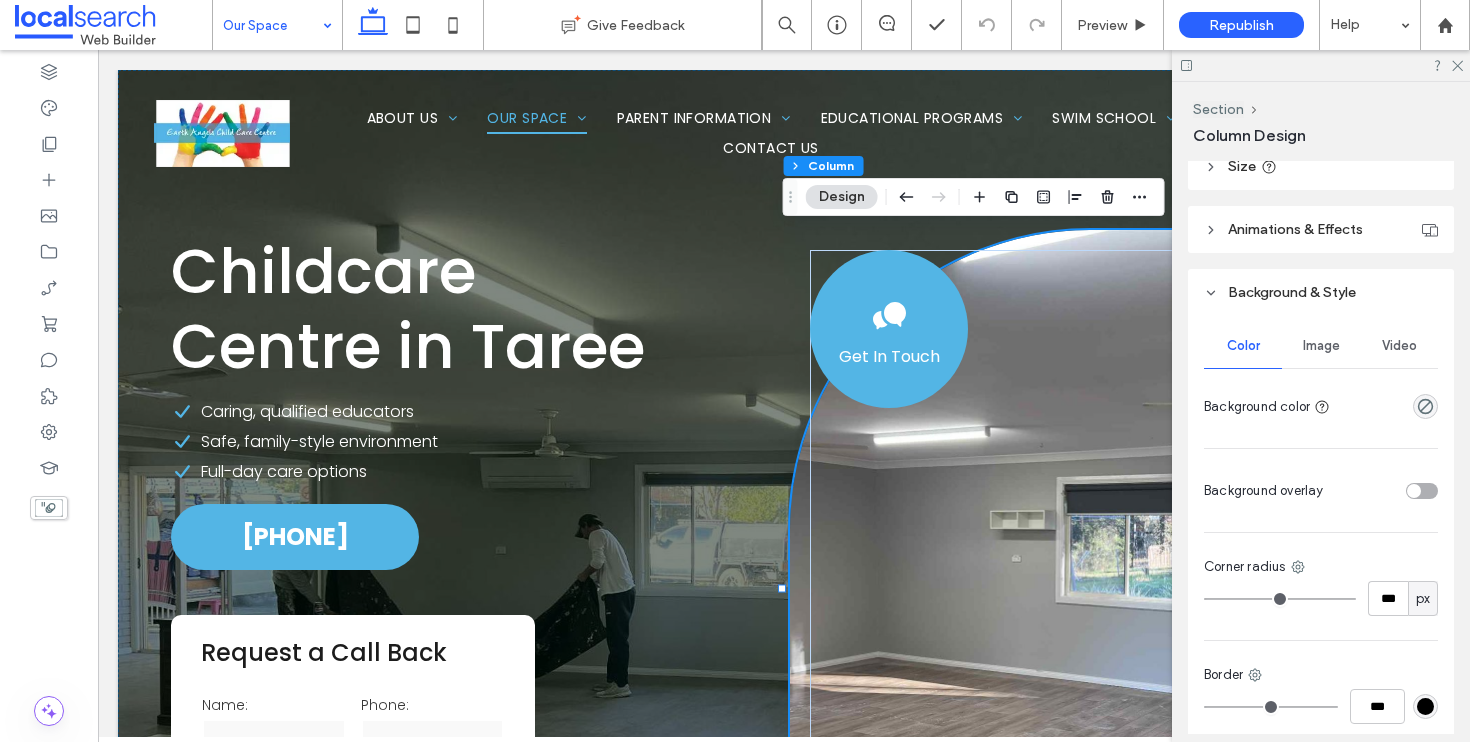 click on "Image" at bounding box center (1321, 346) 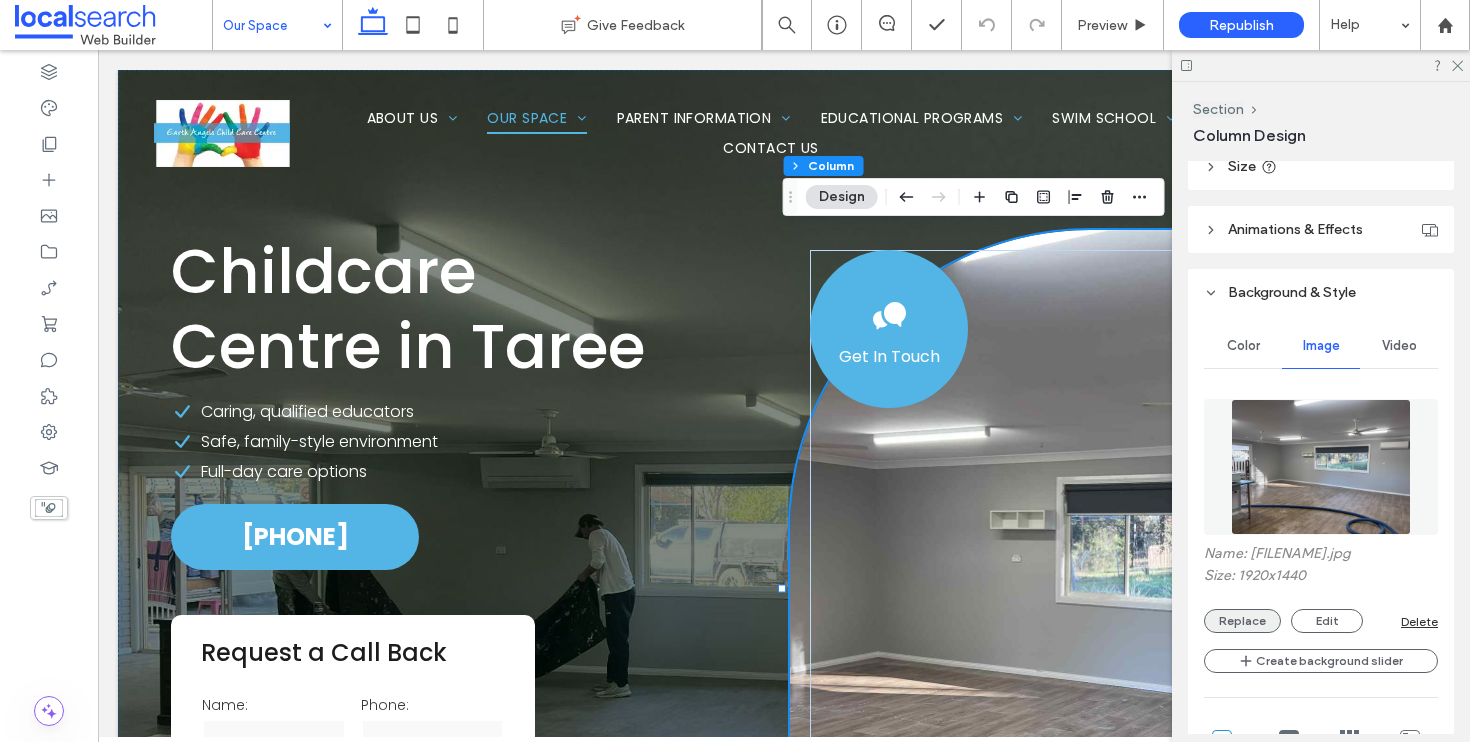 click on "Replace" at bounding box center [1242, 621] 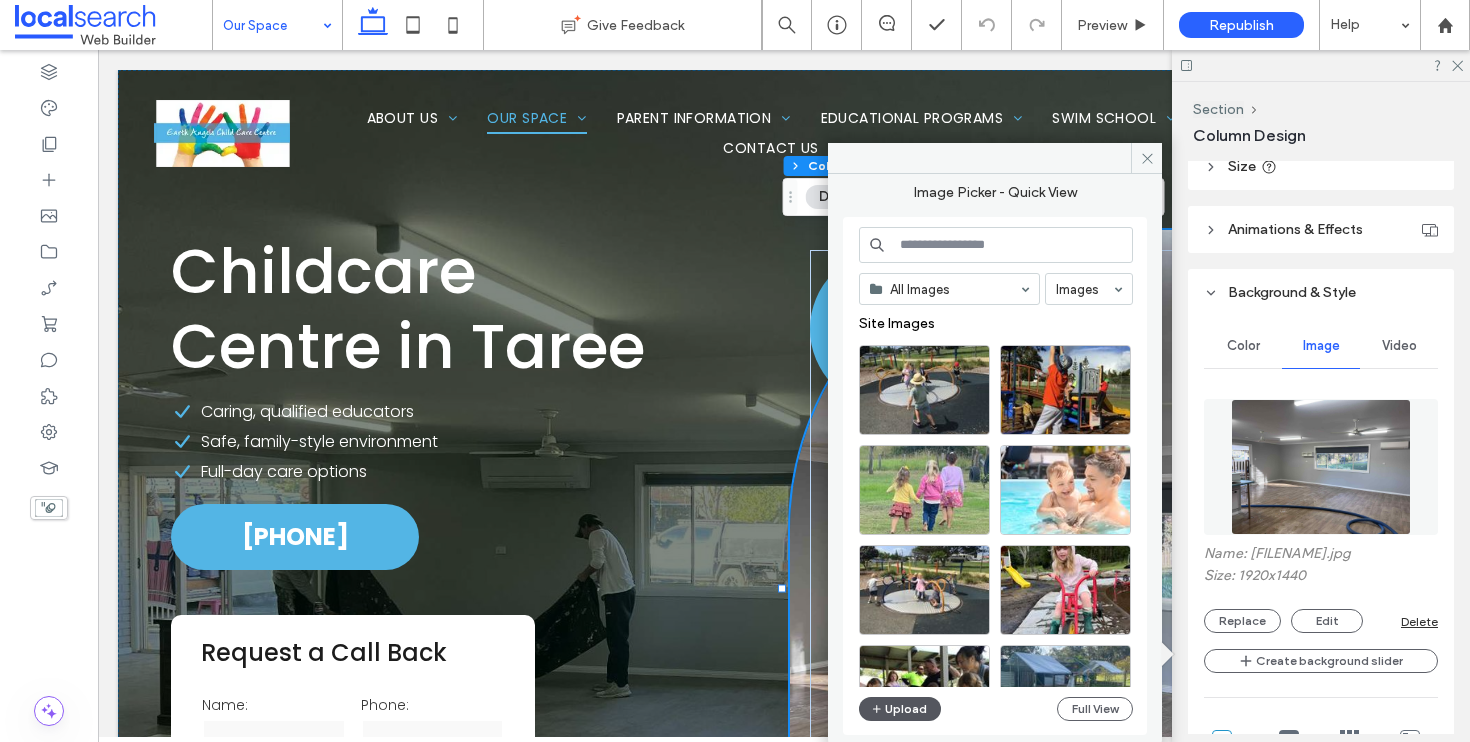 click on "Upload" at bounding box center [900, 709] 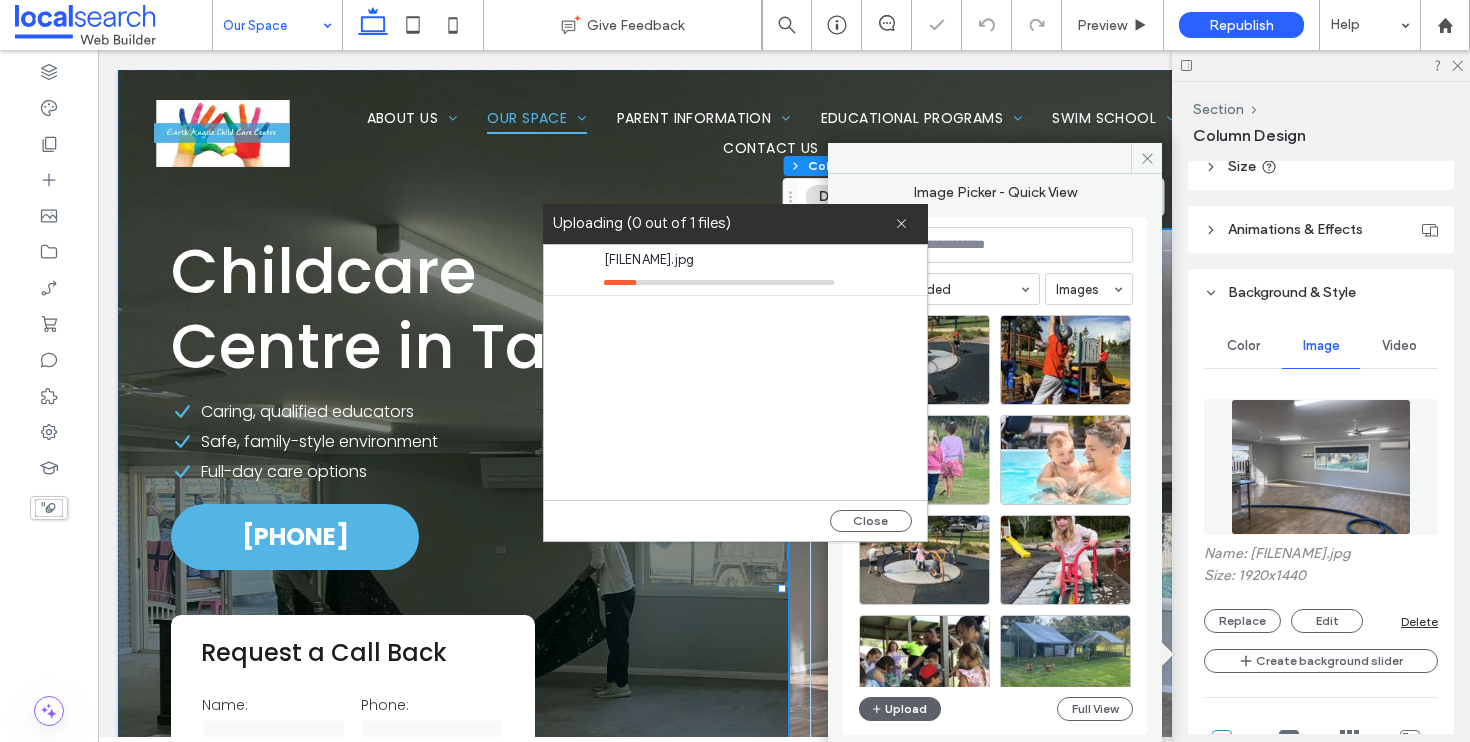 type on "***" 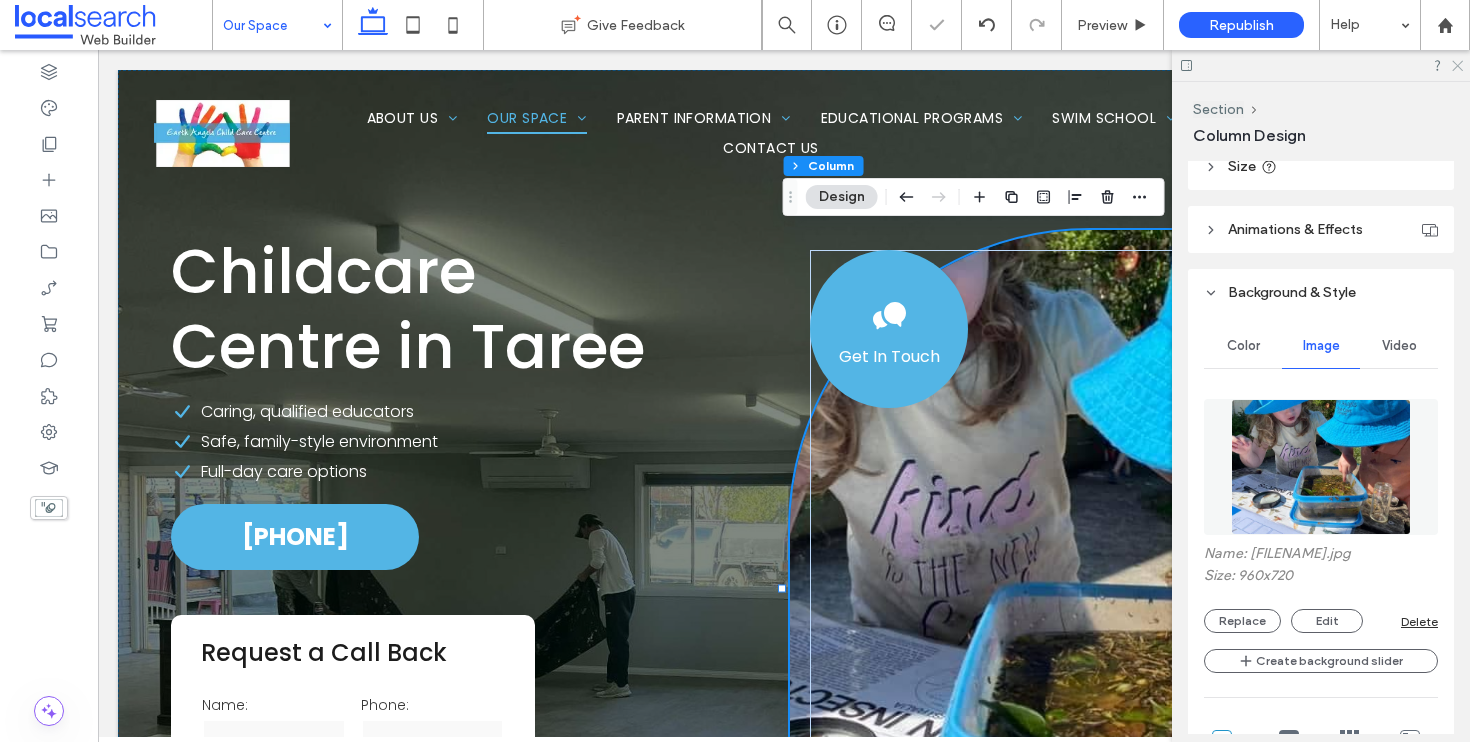 click 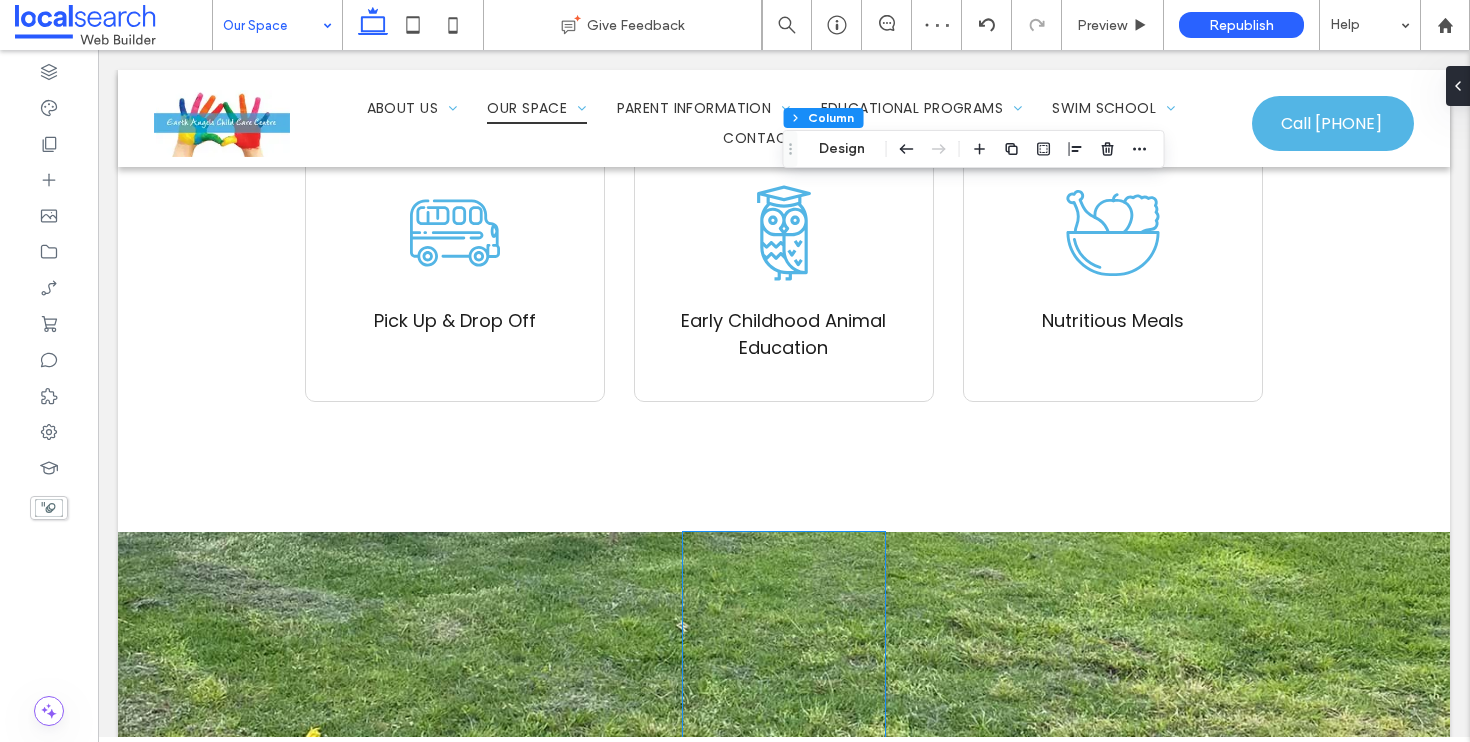 scroll, scrollTop: 2620, scrollLeft: 0, axis: vertical 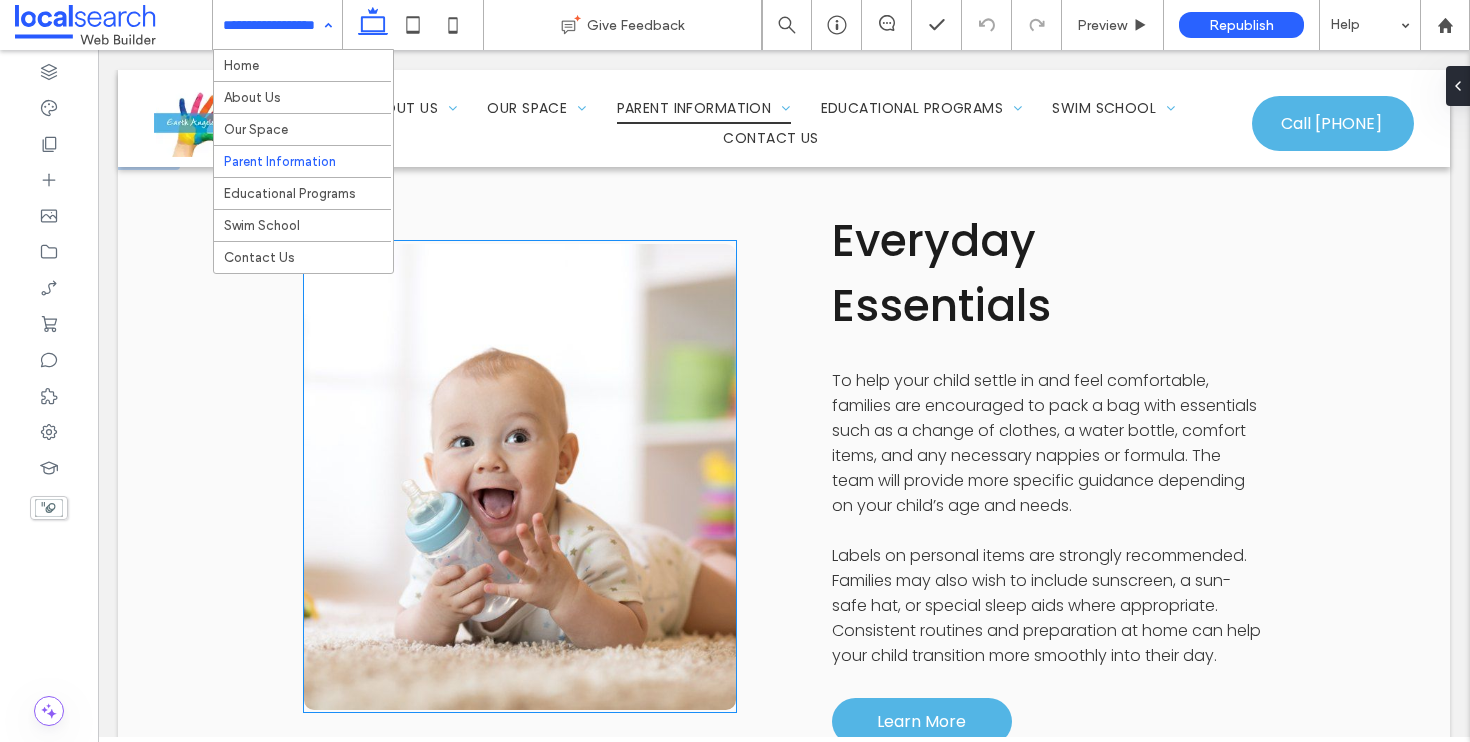 click at bounding box center [520, 477] 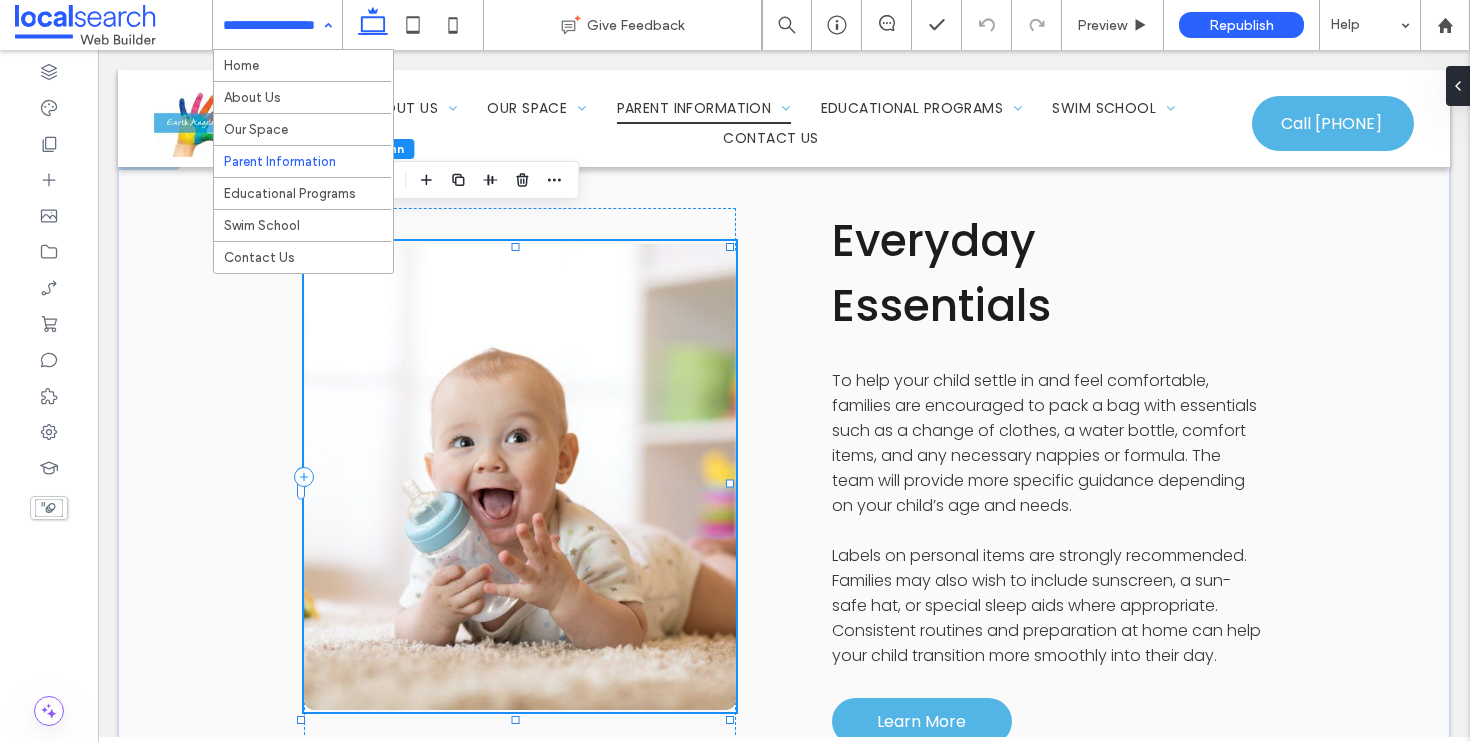click on "Home About Us Our Space Parent Information Educational Programs Swim School Contact Us" at bounding box center (277, 25) 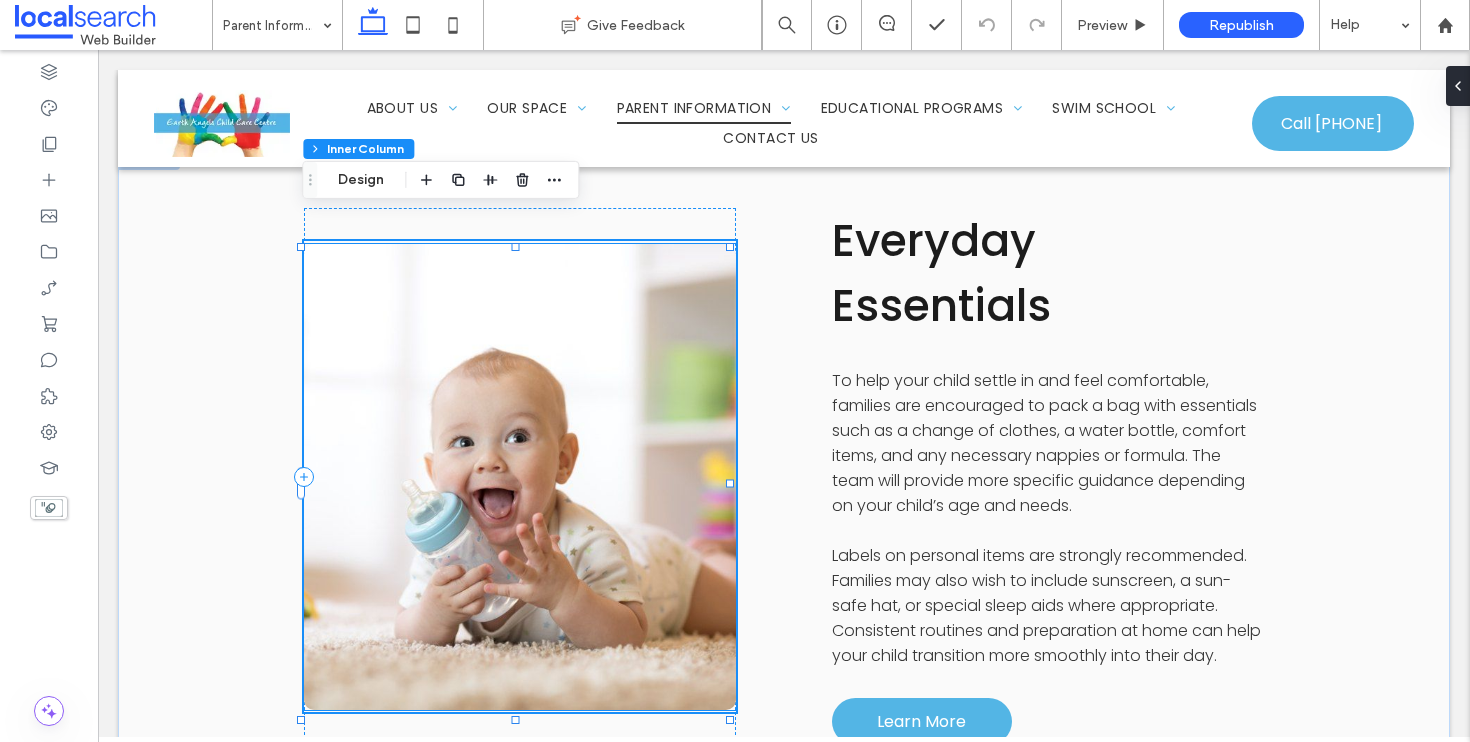 click at bounding box center (520, 477) 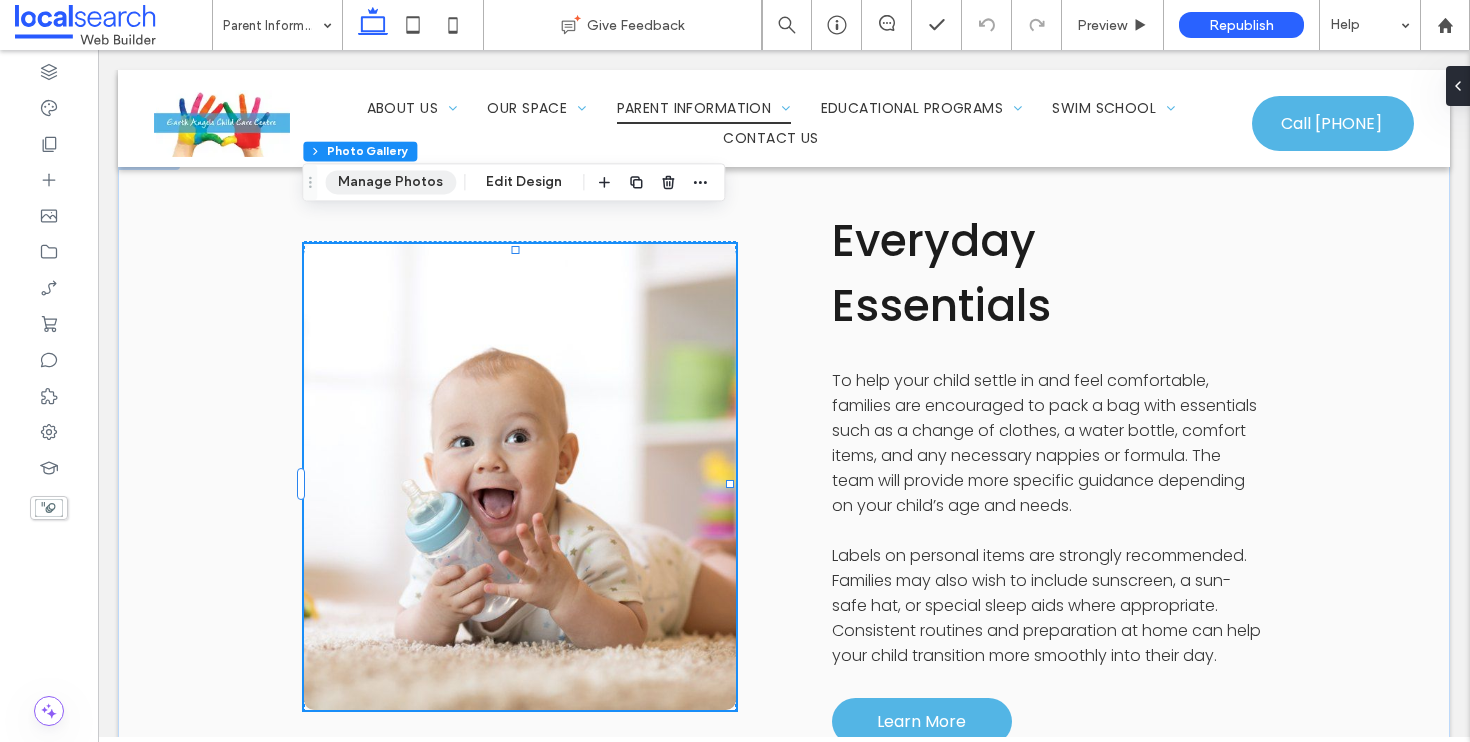 click on "Manage Photos" at bounding box center (390, 182) 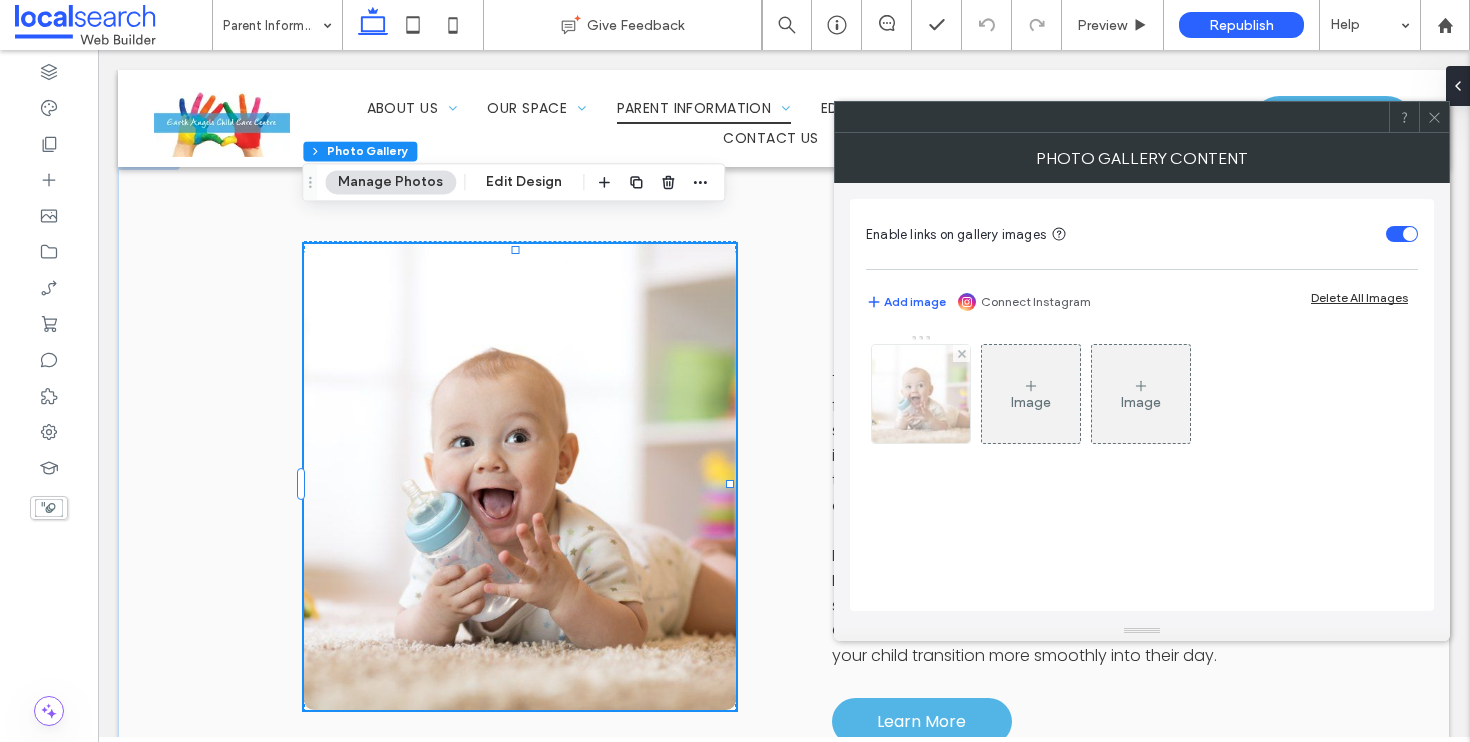 click at bounding box center (921, 394) 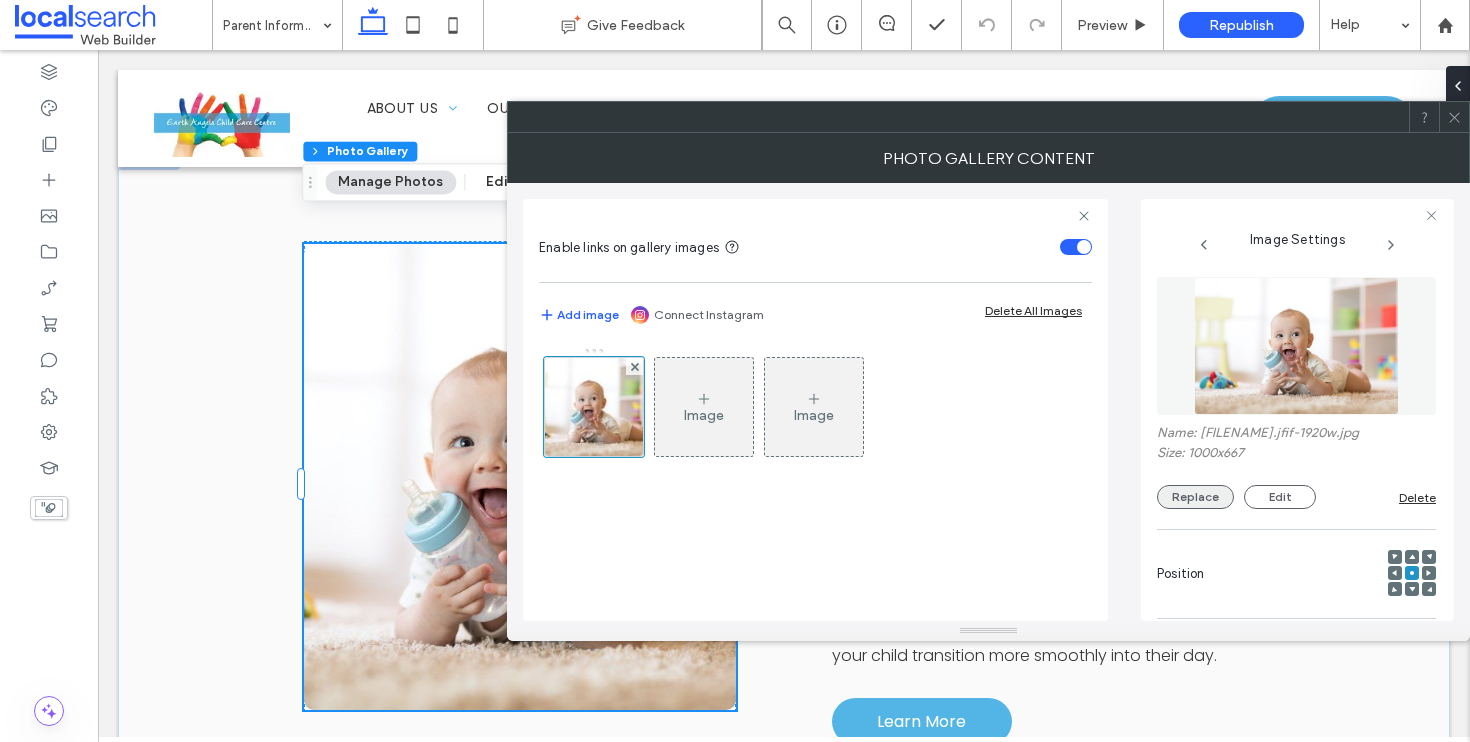 click on "Replace" at bounding box center [1195, 497] 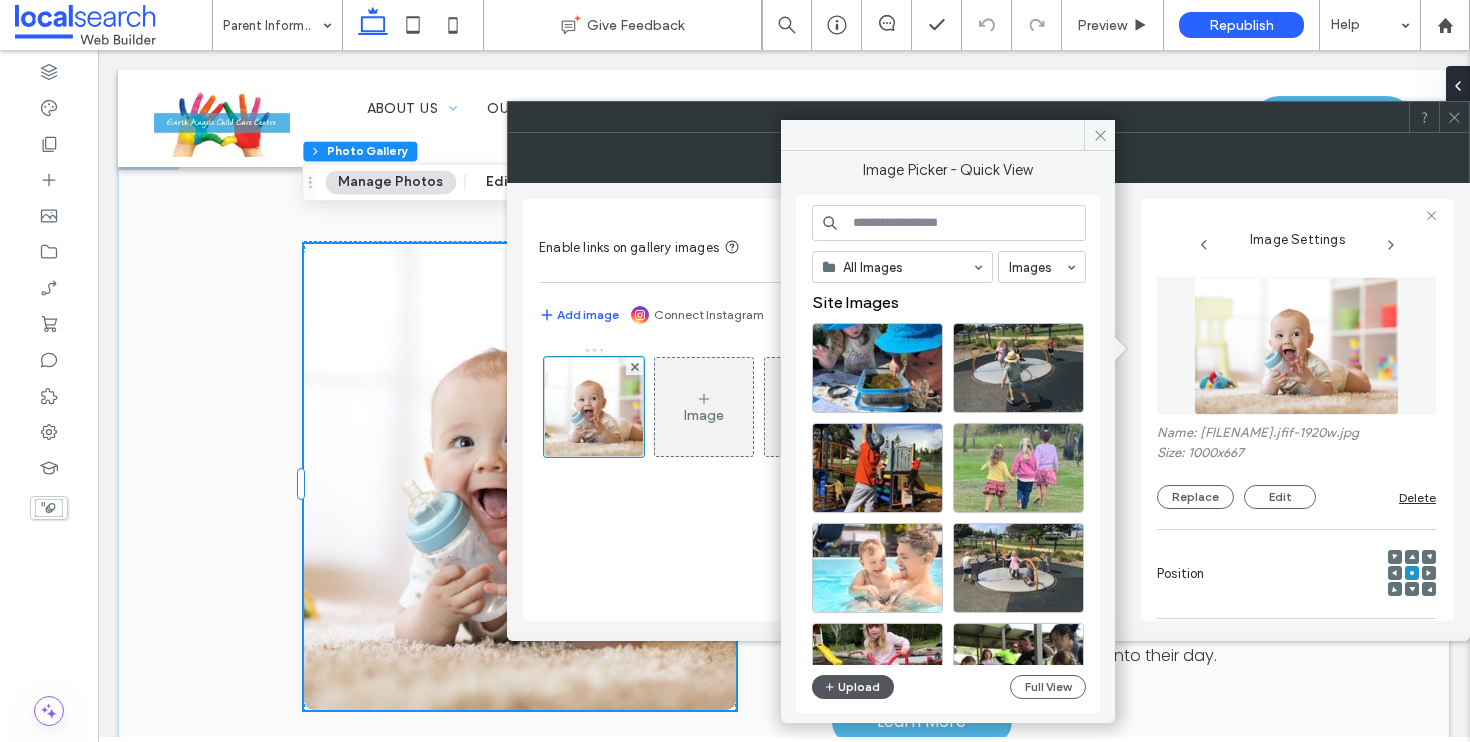 click on "Upload" at bounding box center (853, 687) 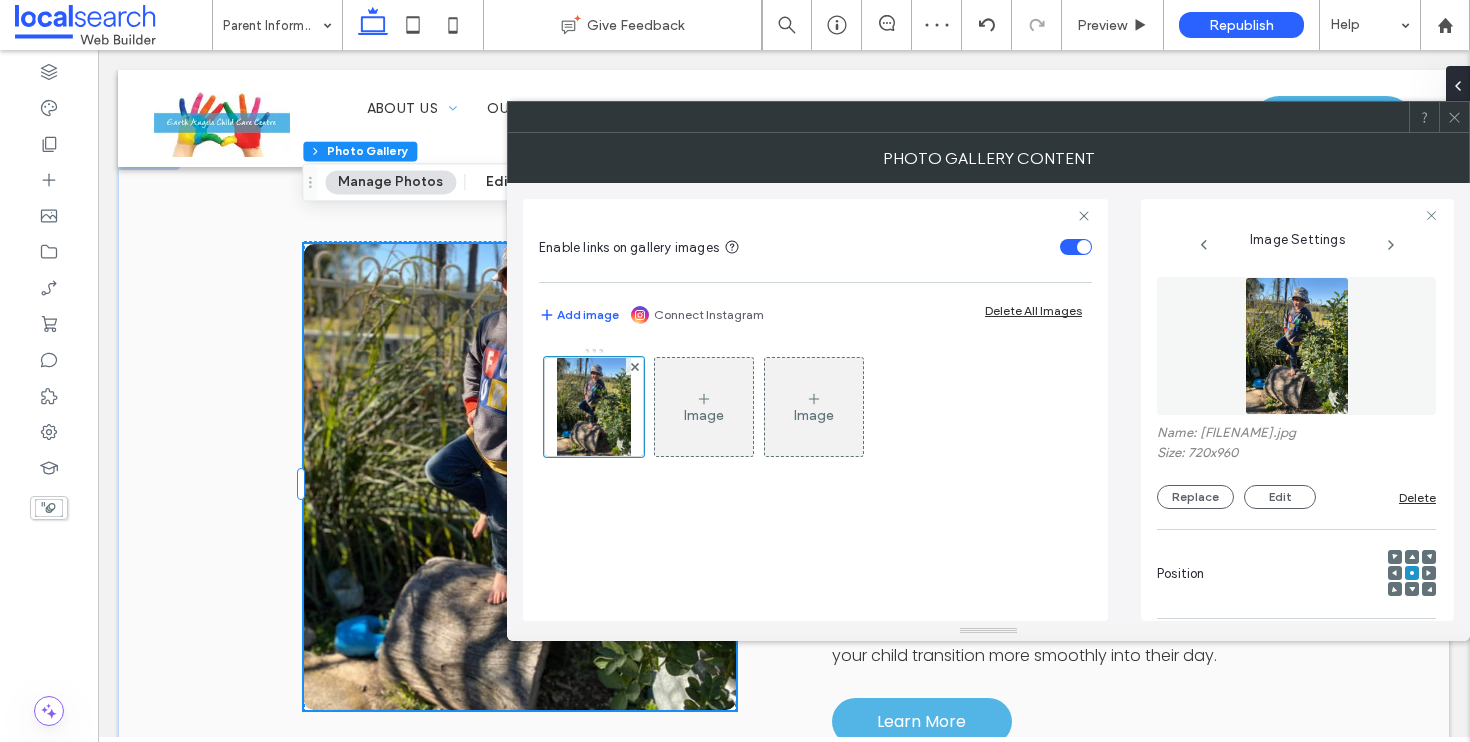 click 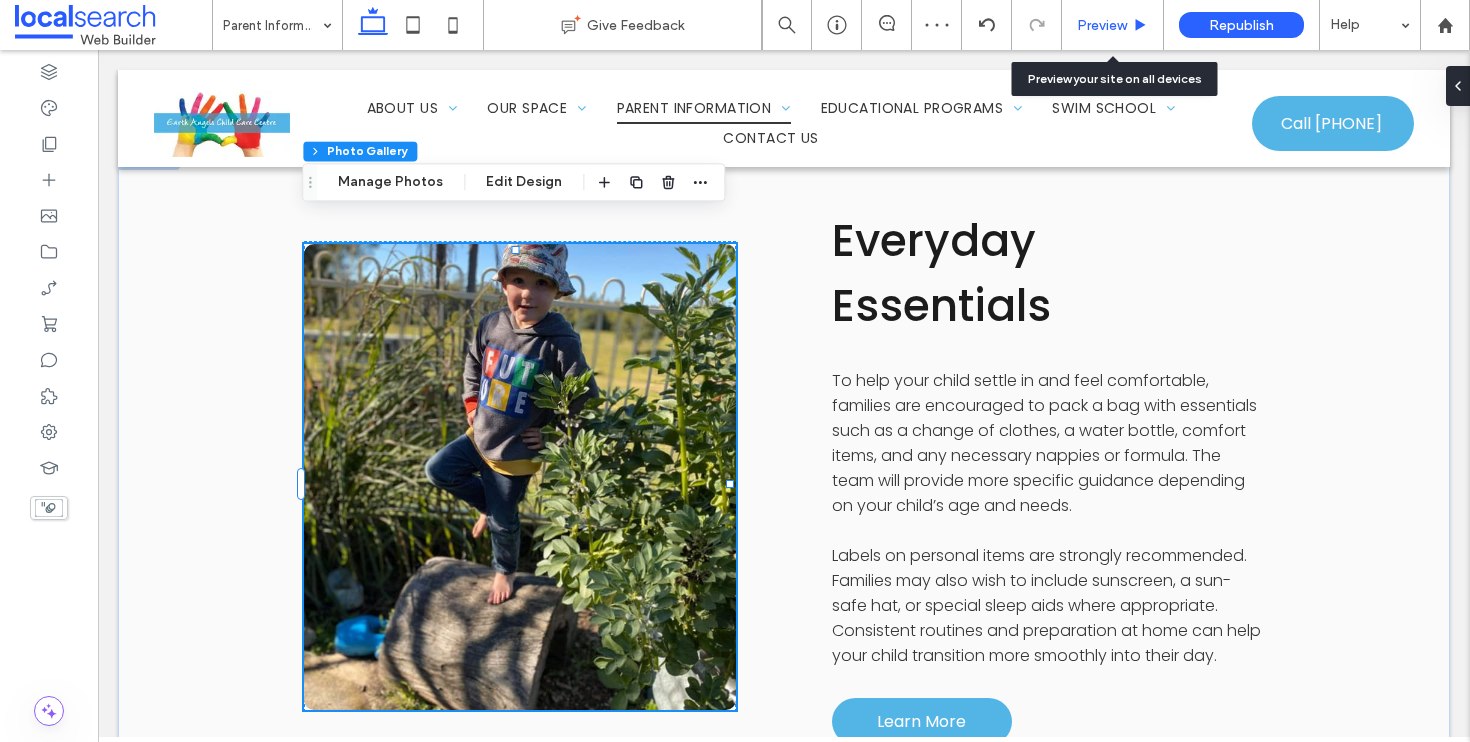 click on "Preview" at bounding box center [1112, 25] 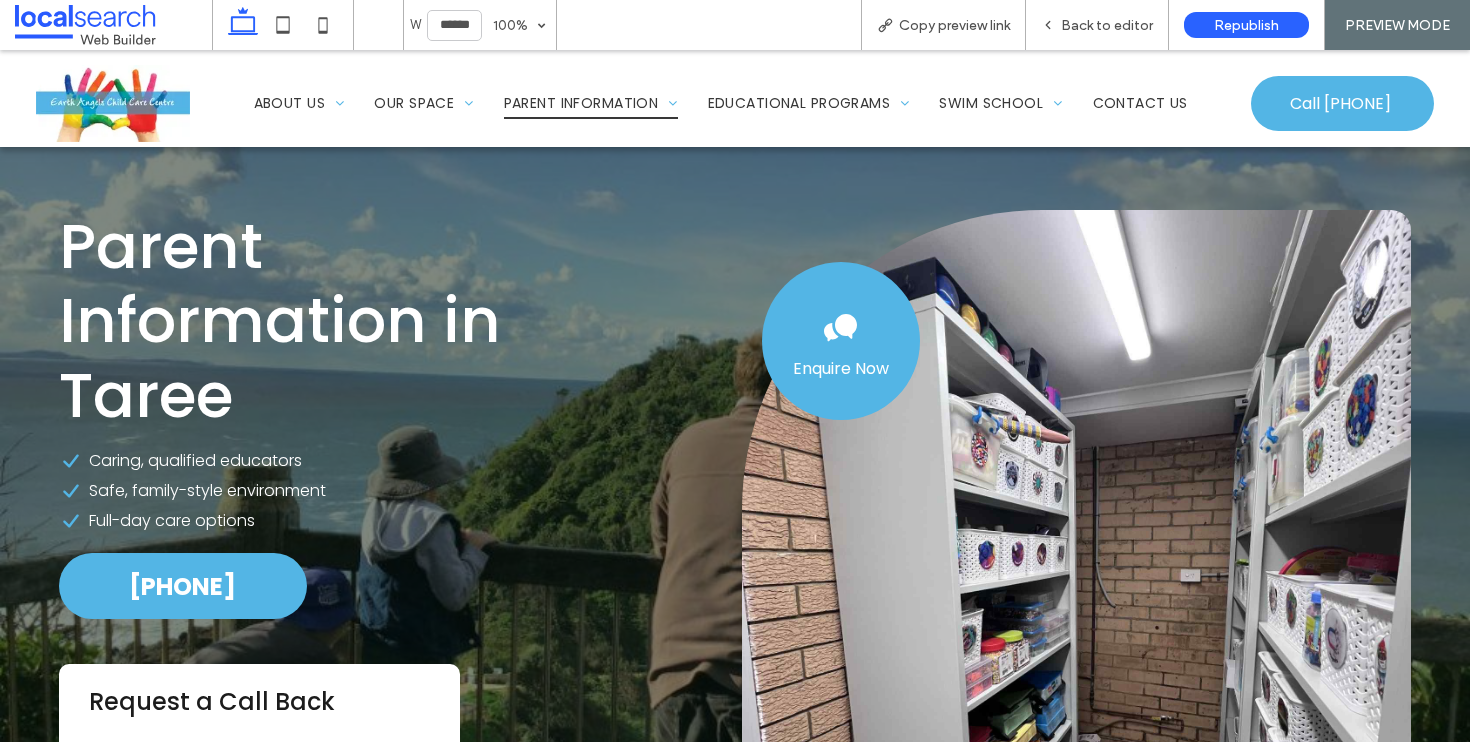 scroll, scrollTop: 4, scrollLeft: 0, axis: vertical 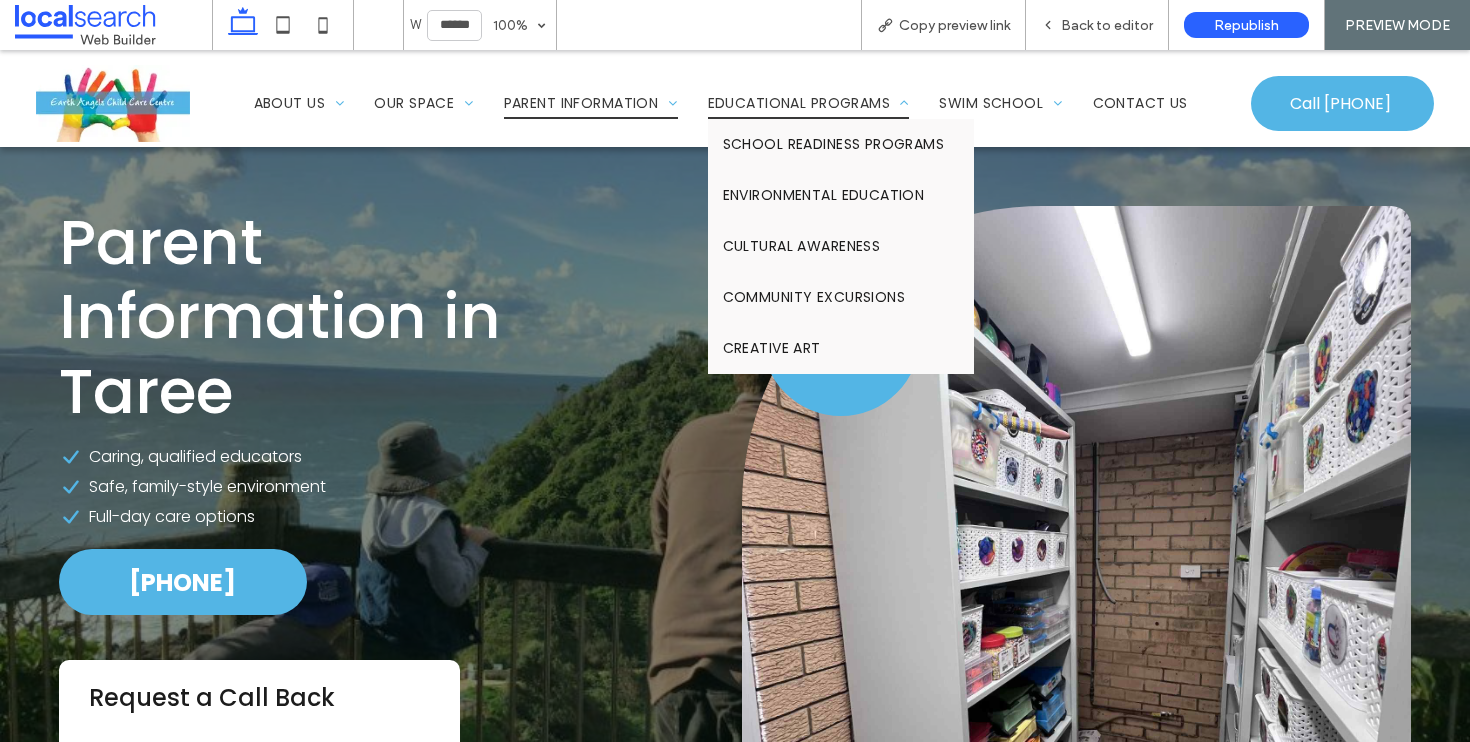 click on "Educational Programs" at bounding box center [809, 103] 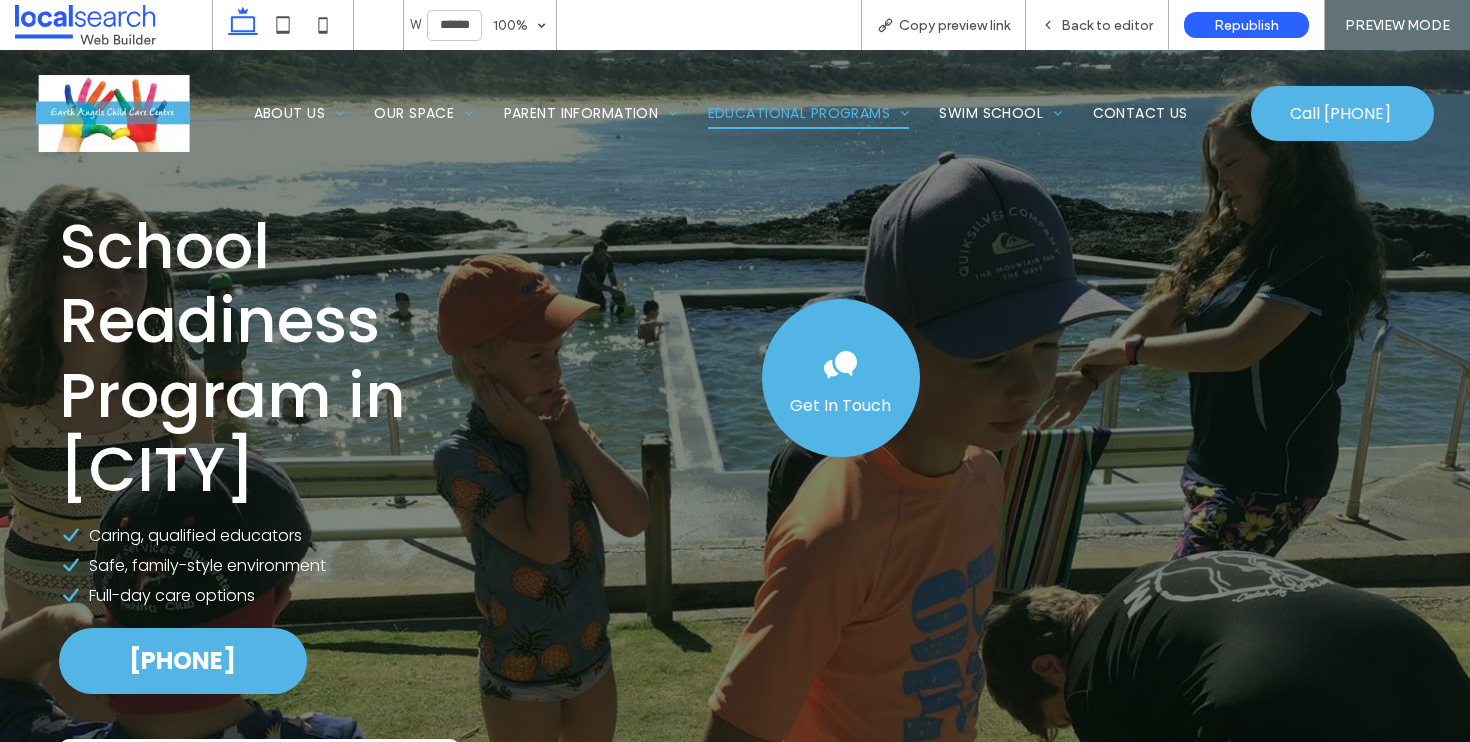 scroll, scrollTop: 271, scrollLeft: 0, axis: vertical 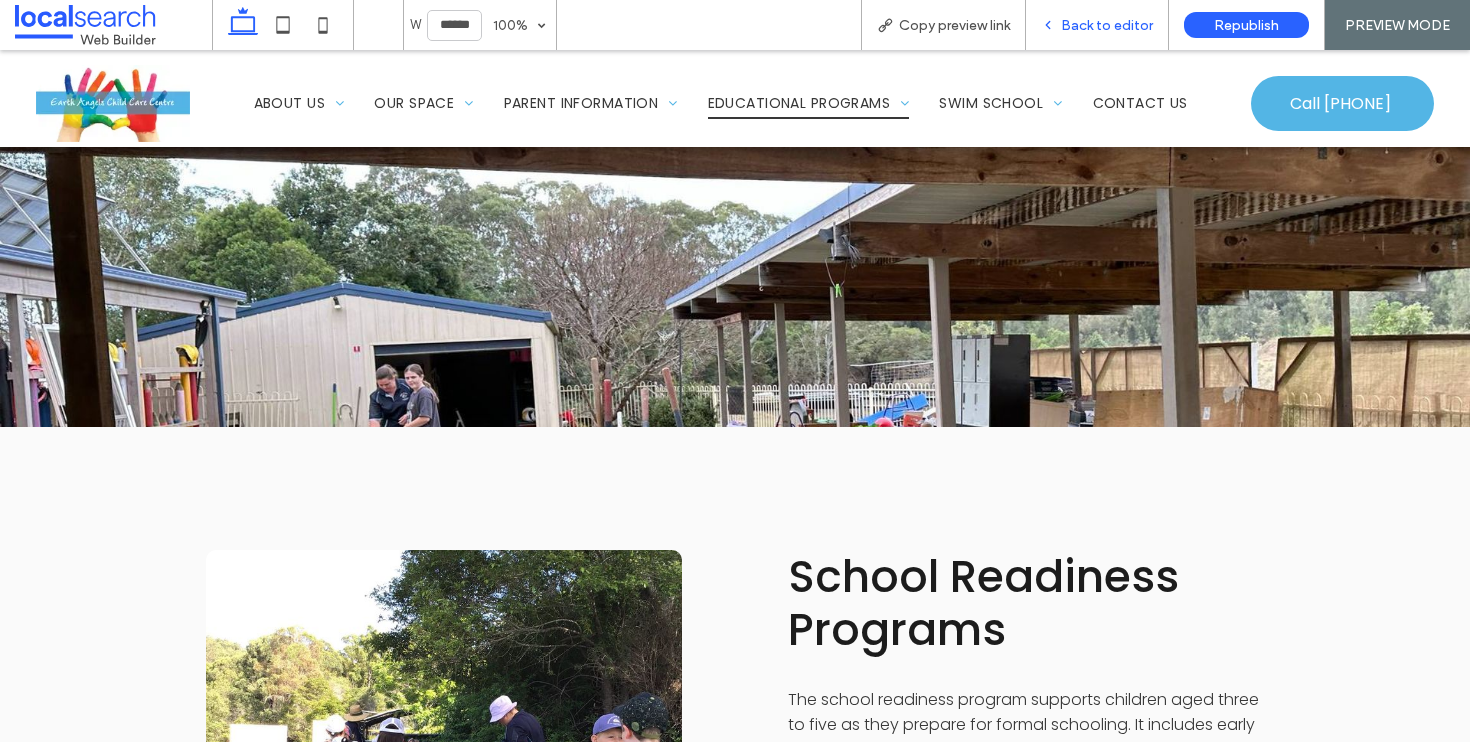 click on "Back to editor" at bounding box center (1107, 25) 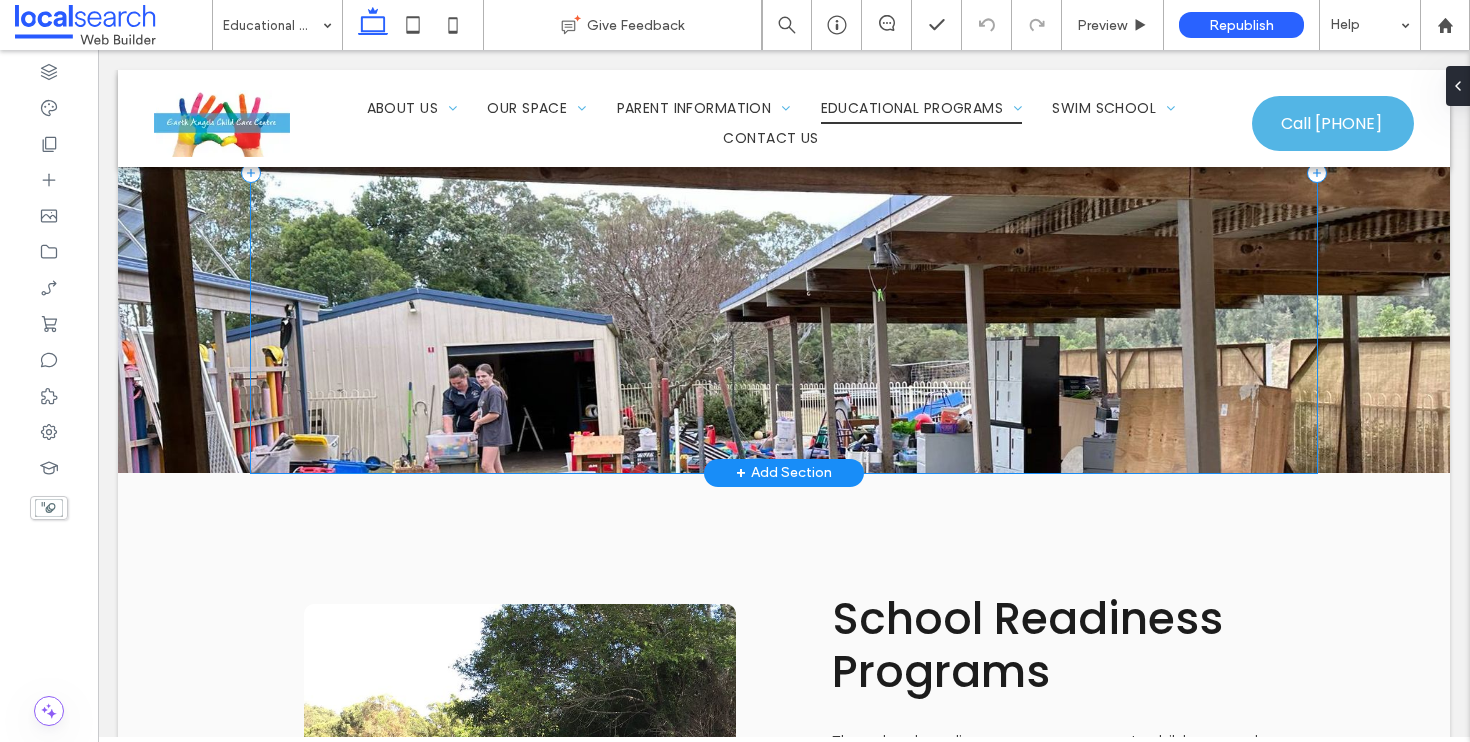 scroll, scrollTop: 2454, scrollLeft: 0, axis: vertical 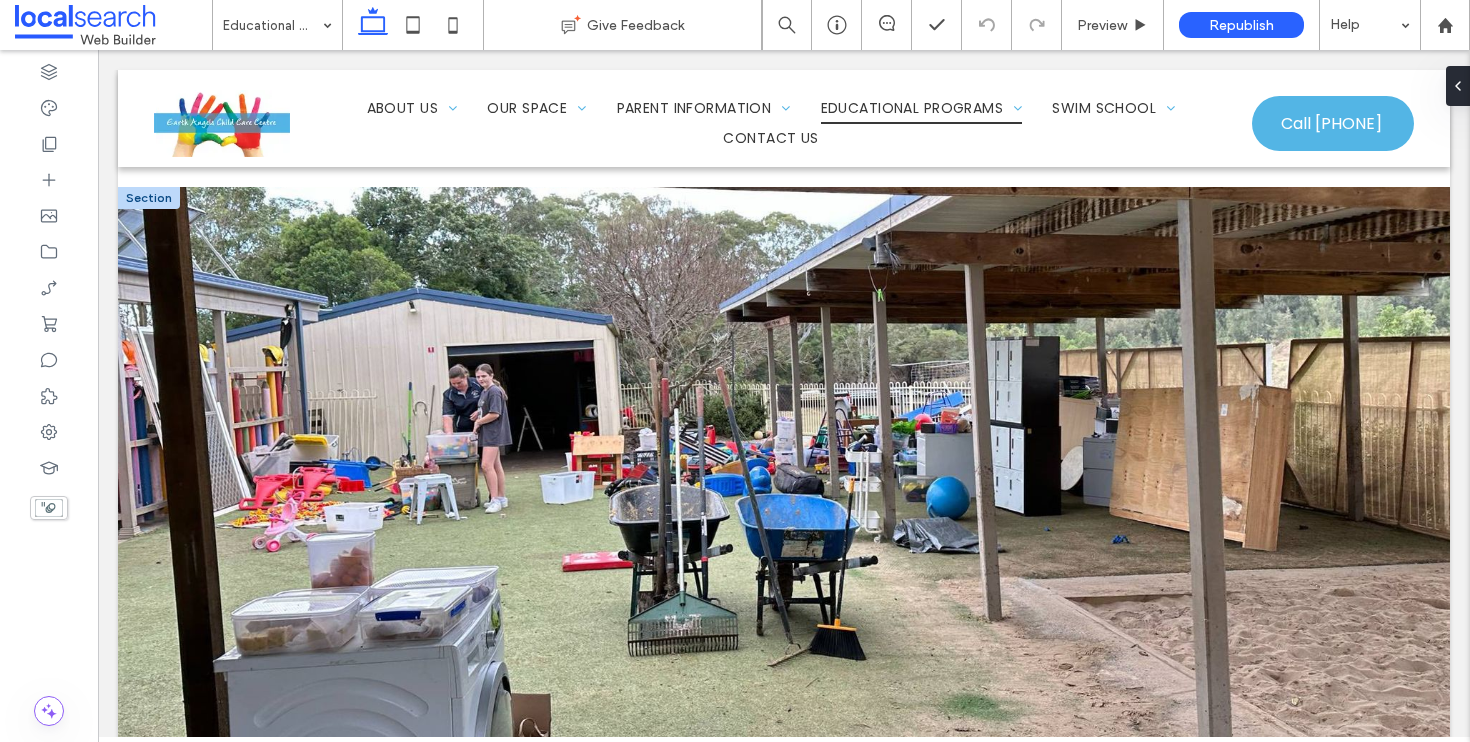 click at bounding box center (149, 198) 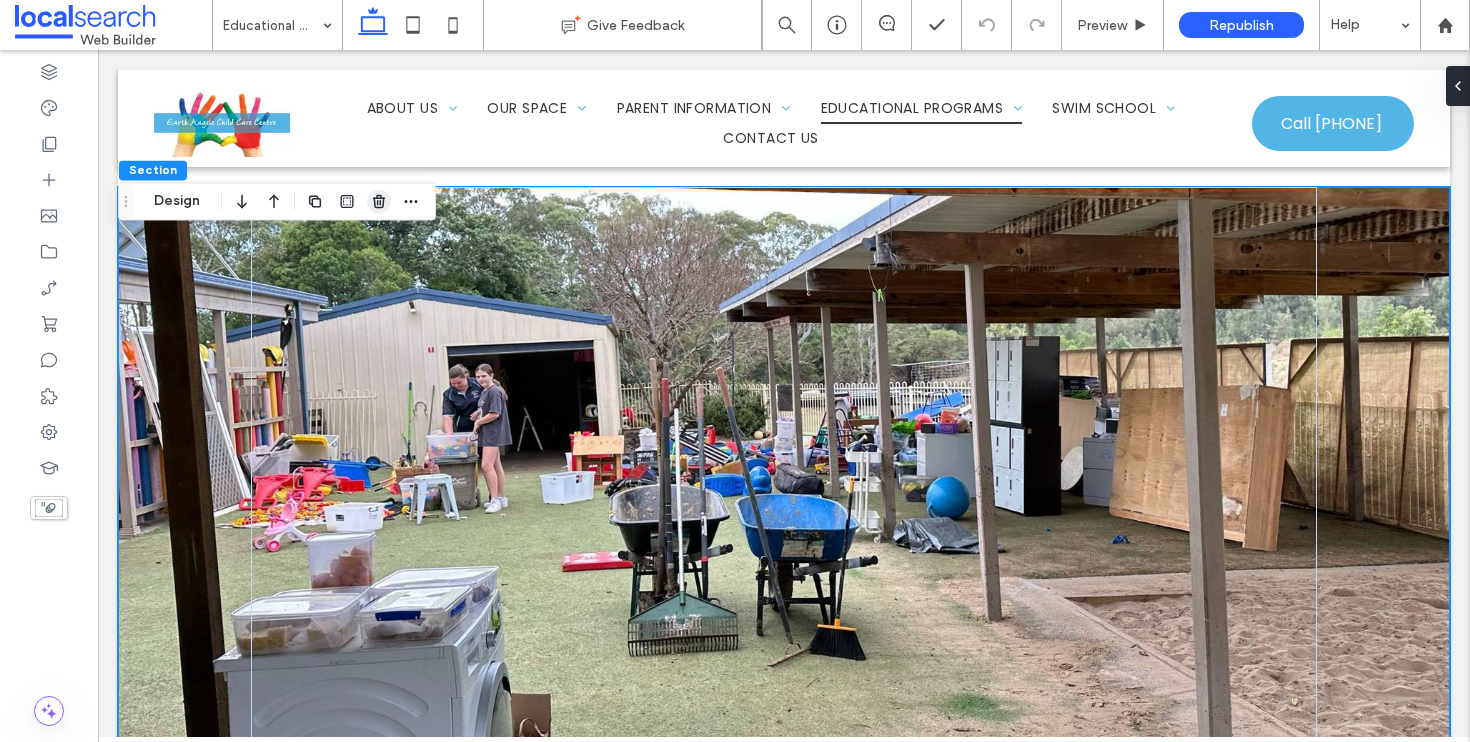click 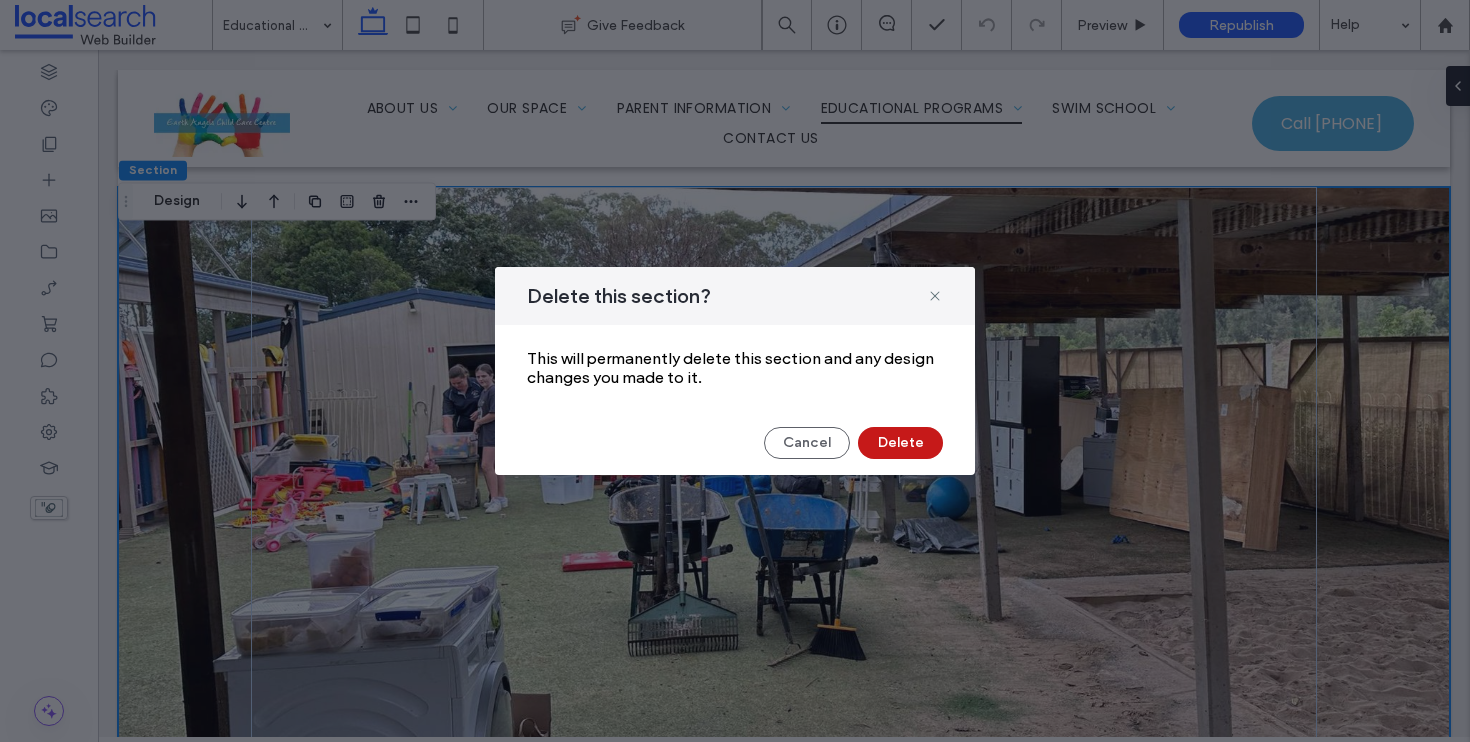 click on "Delete" at bounding box center [900, 443] 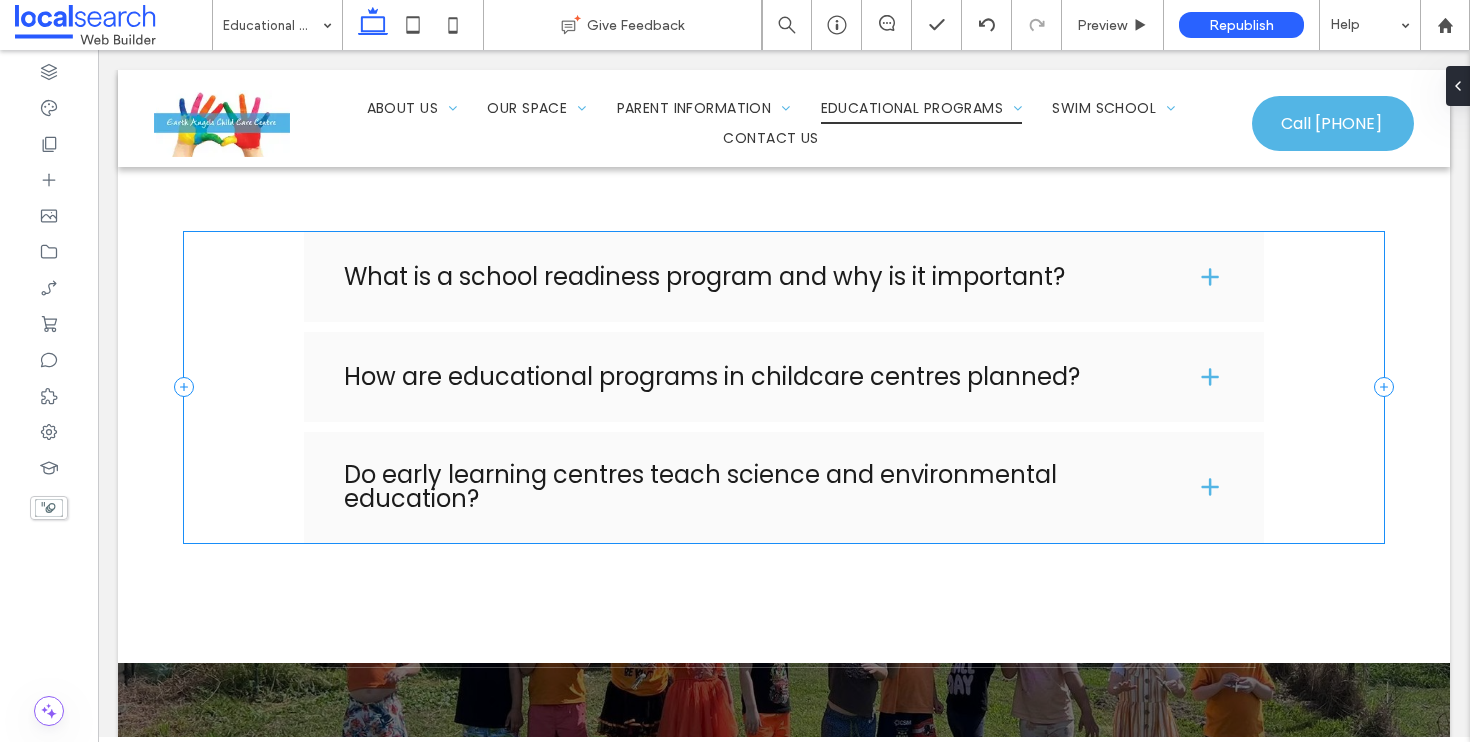 scroll, scrollTop: 5857, scrollLeft: 0, axis: vertical 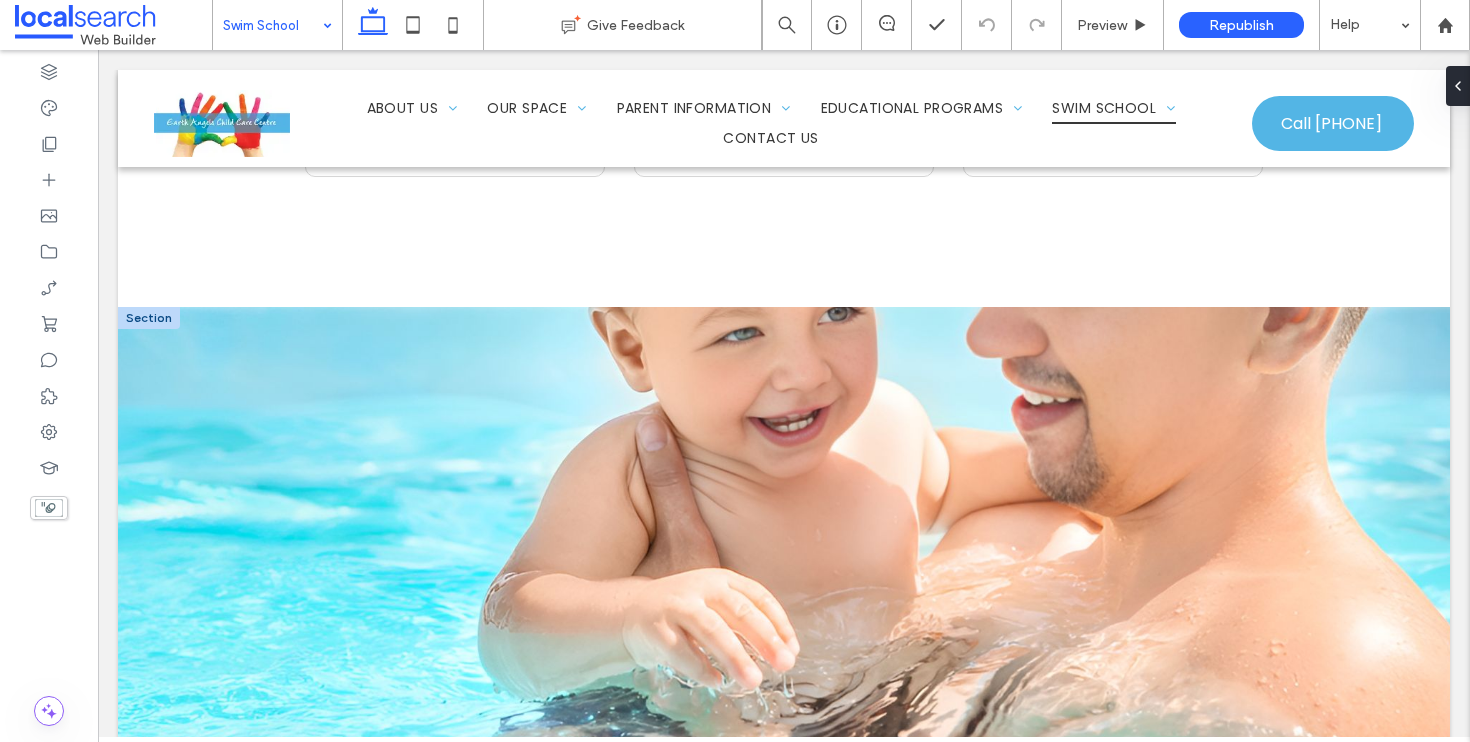 click at bounding box center [149, 318] 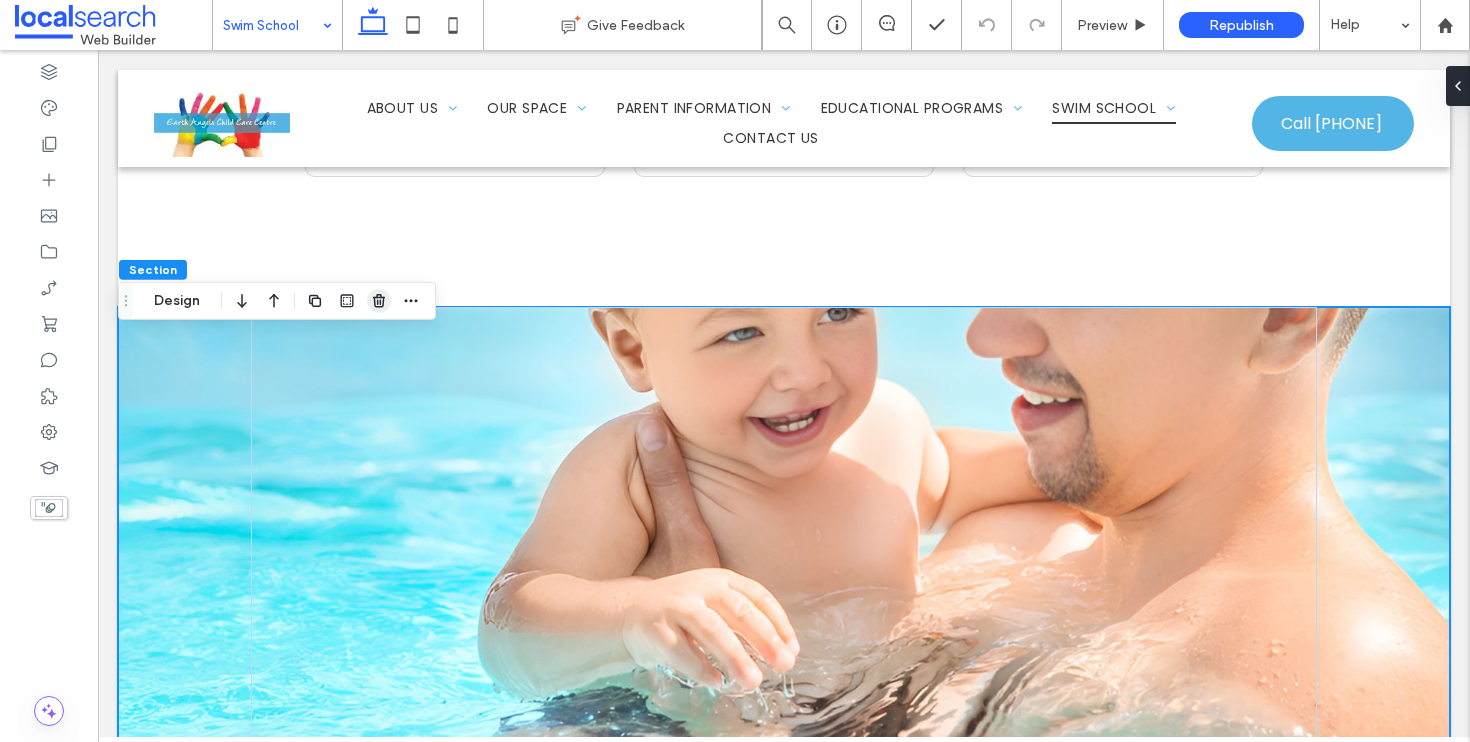 click 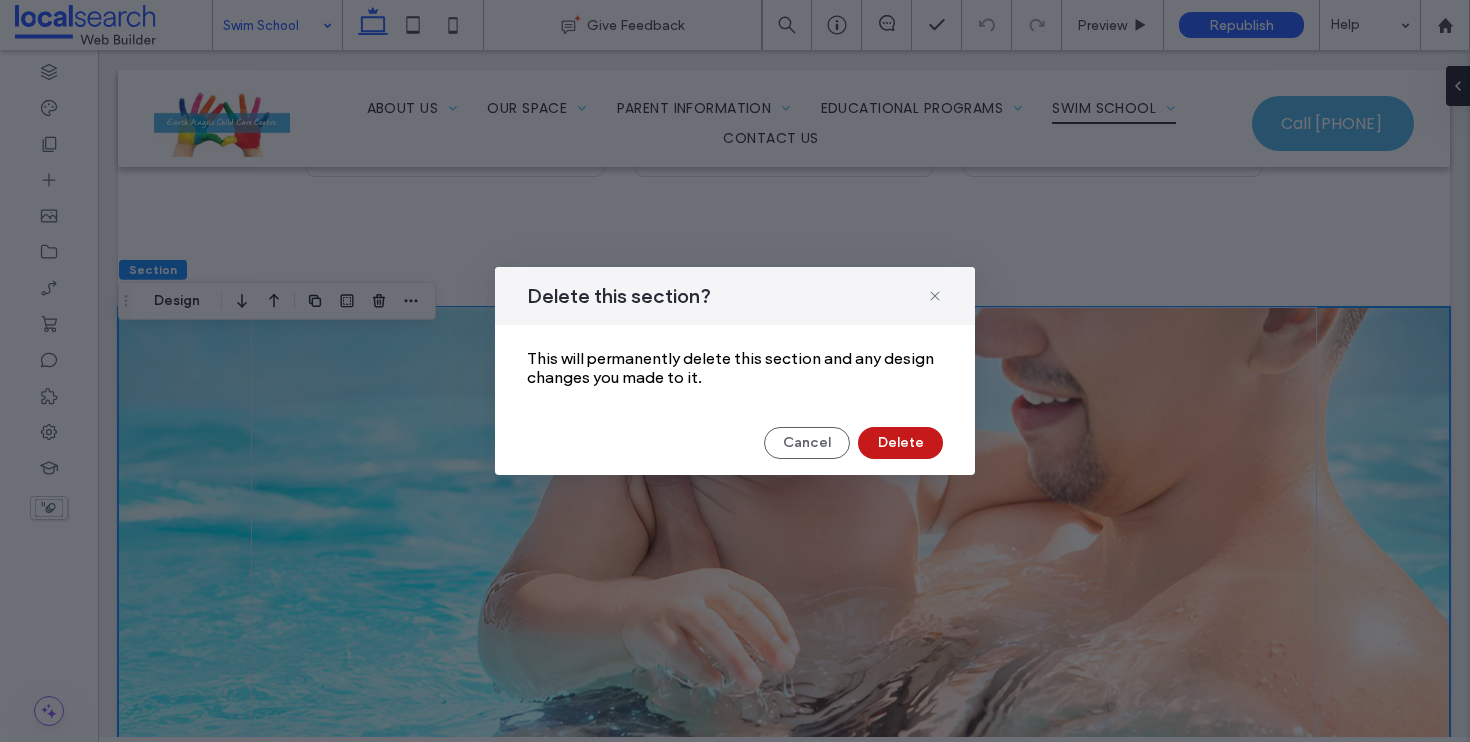 drag, startPoint x: 896, startPoint y: 436, endPoint x: 797, endPoint y: 386, distance: 110.909874 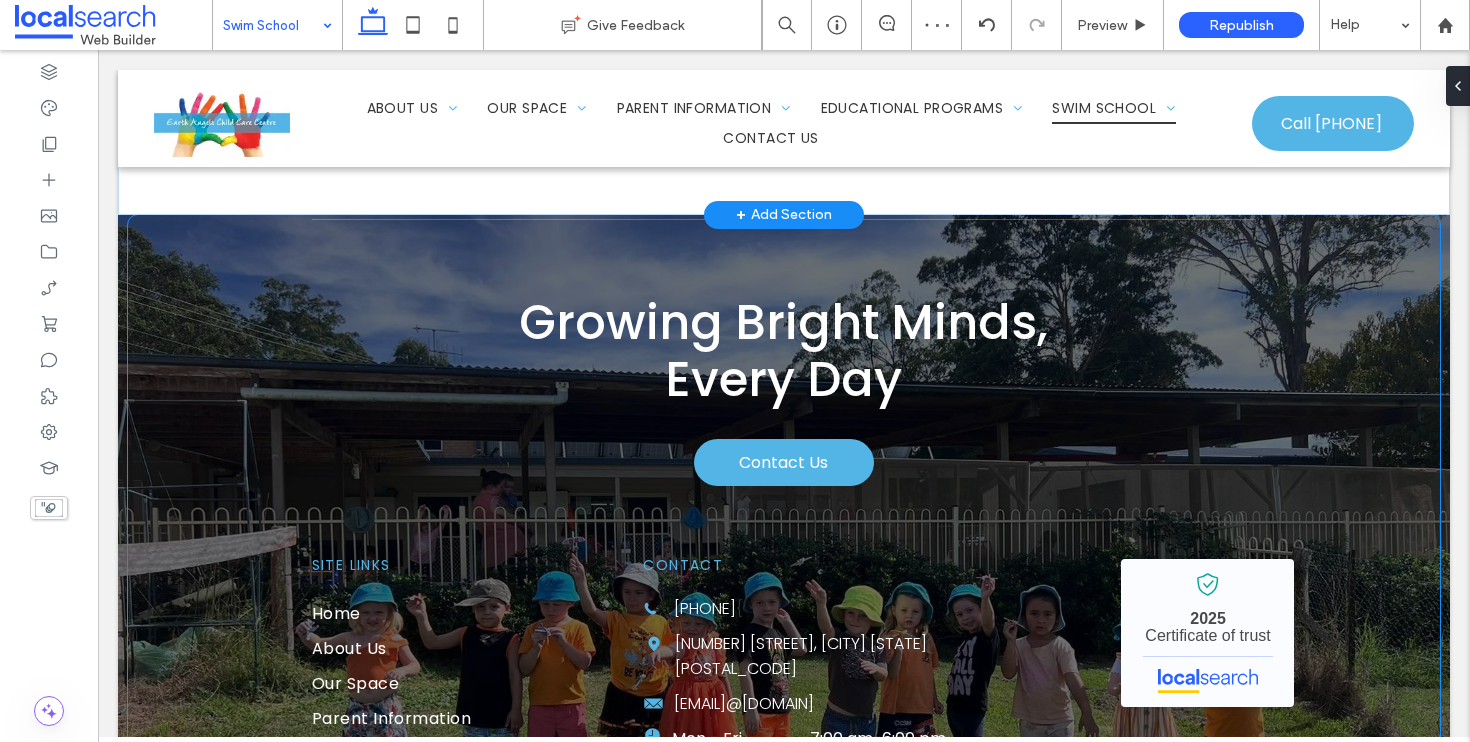 scroll, scrollTop: 4309, scrollLeft: 0, axis: vertical 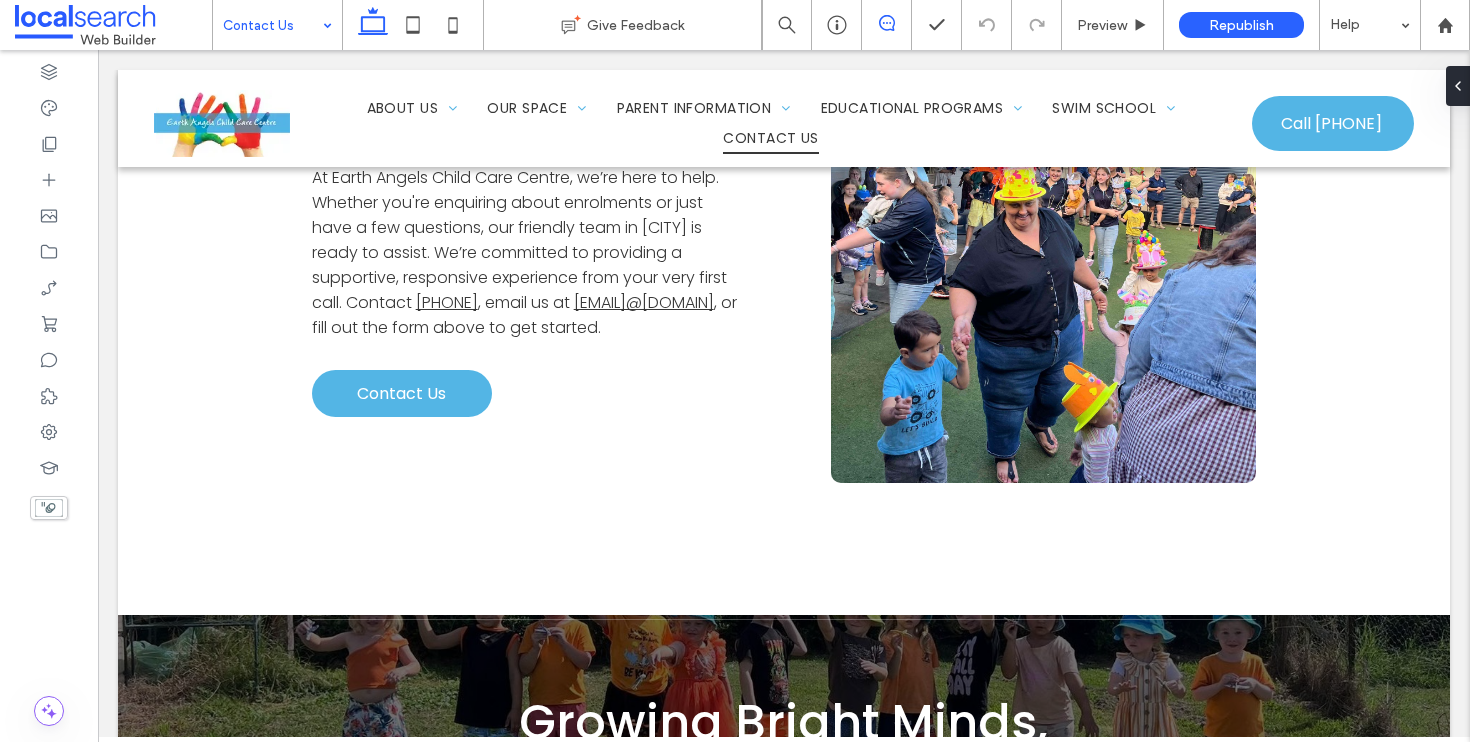 click 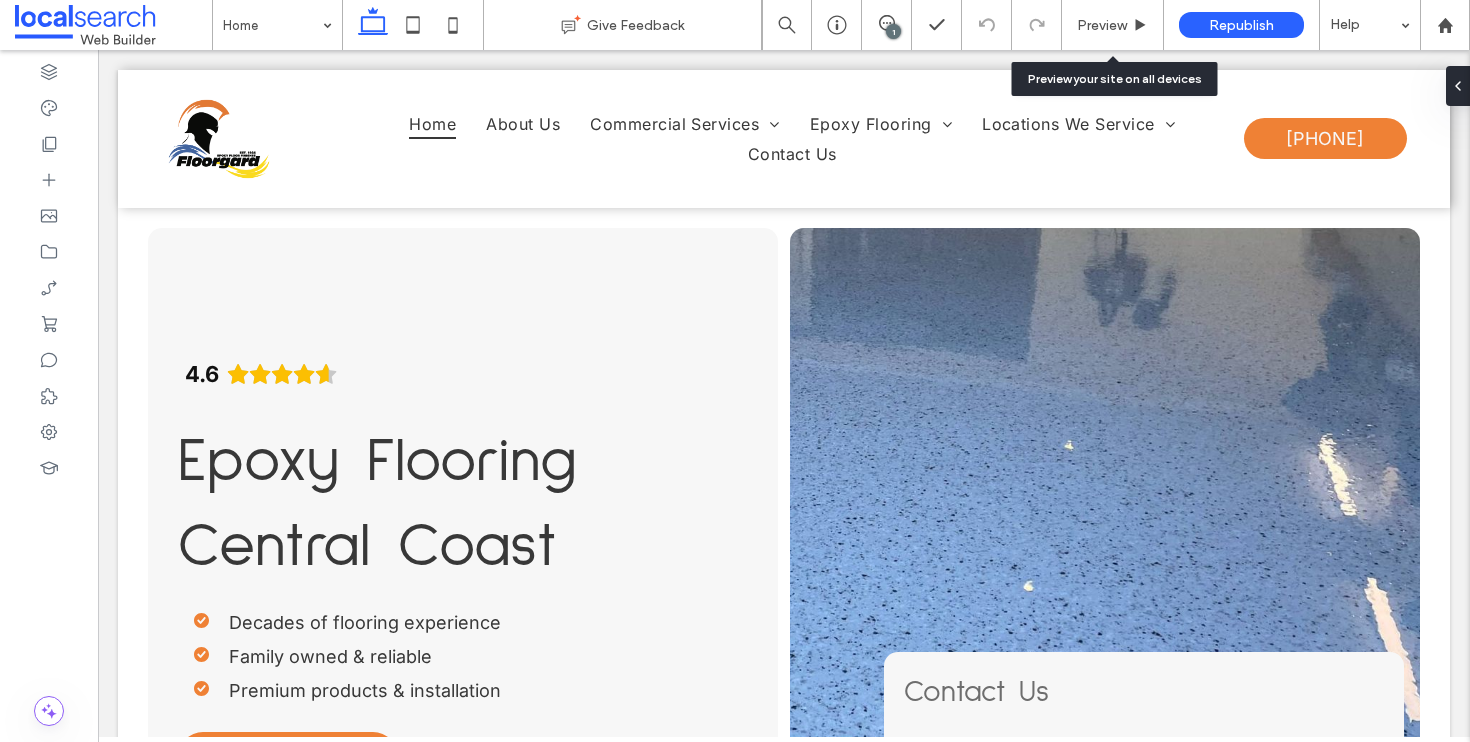 scroll, scrollTop: 0, scrollLeft: 0, axis: both 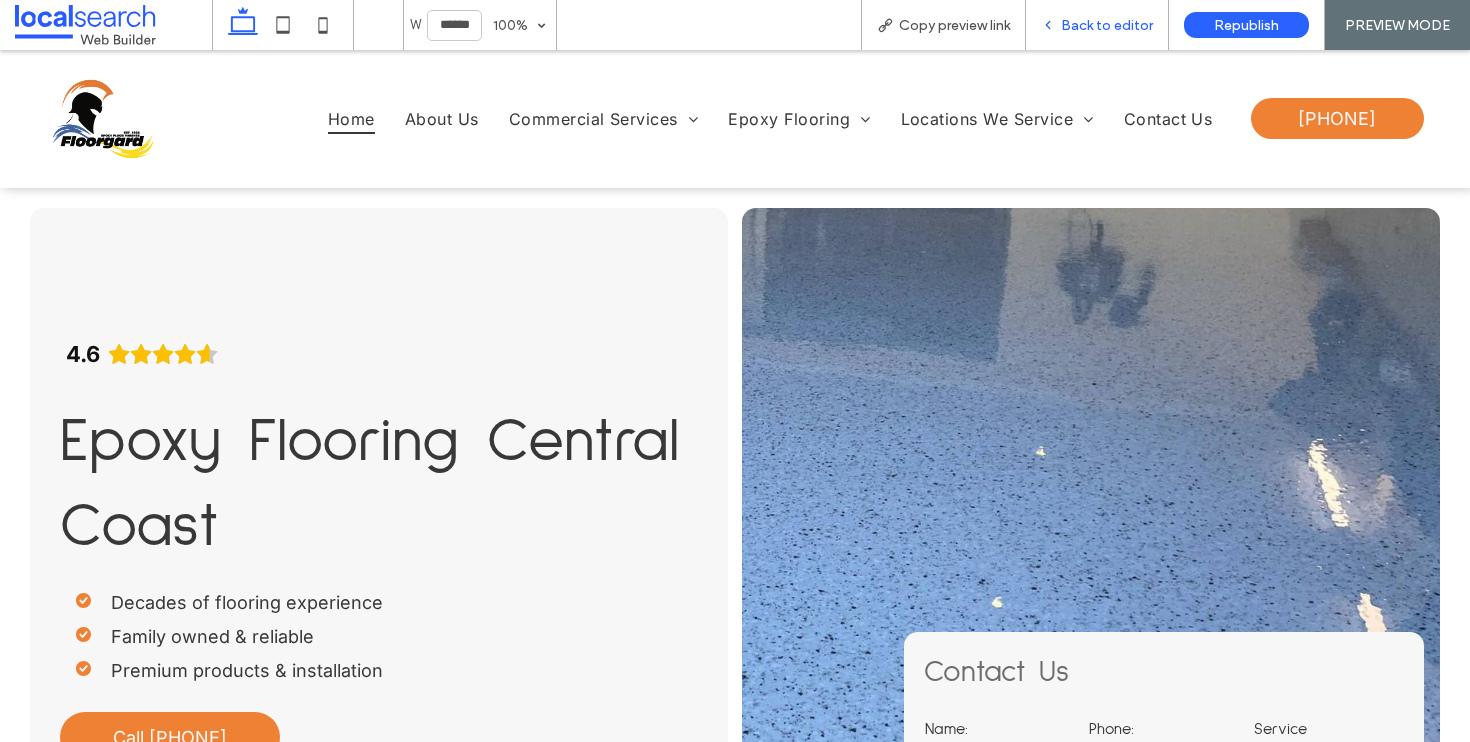click on "Back to editor" at bounding box center [1107, 25] 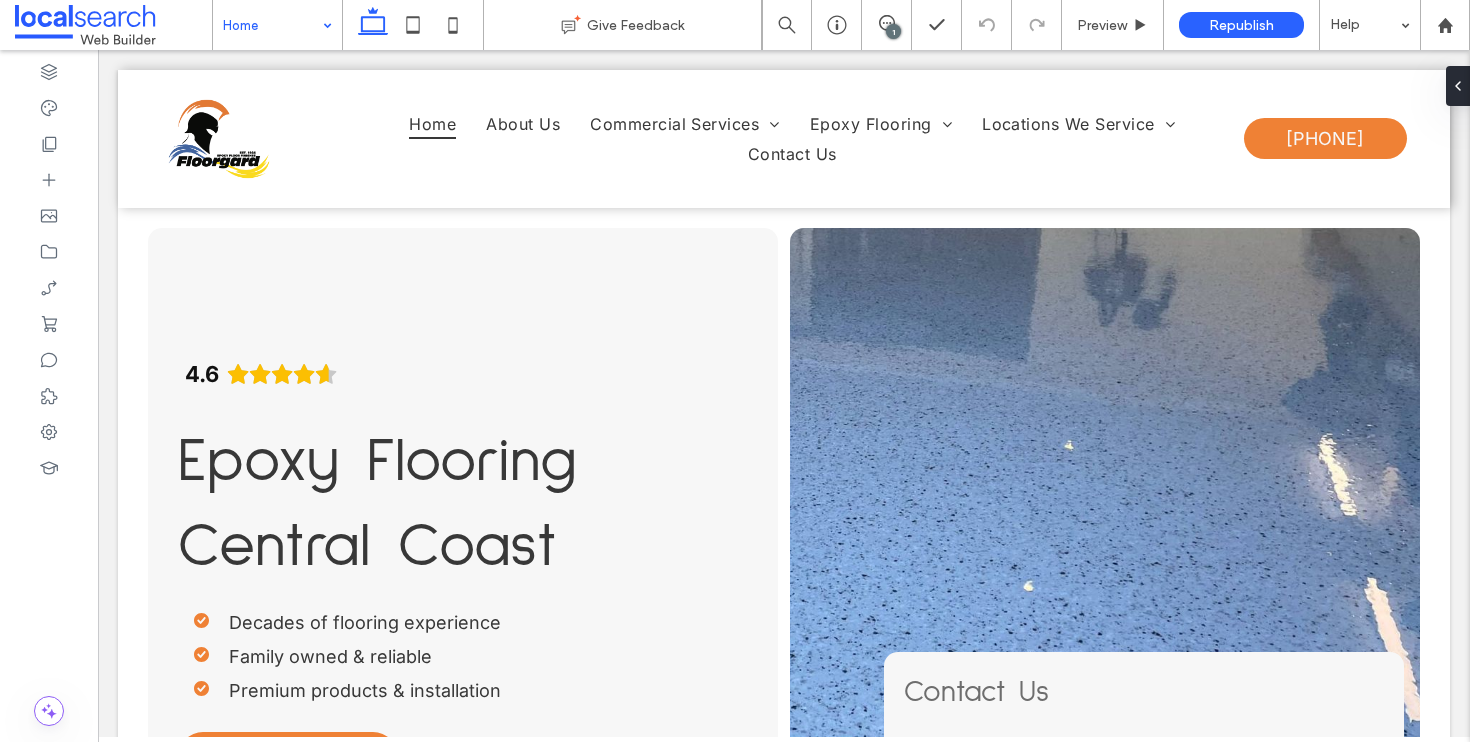 click on "Home" at bounding box center [277, 25] 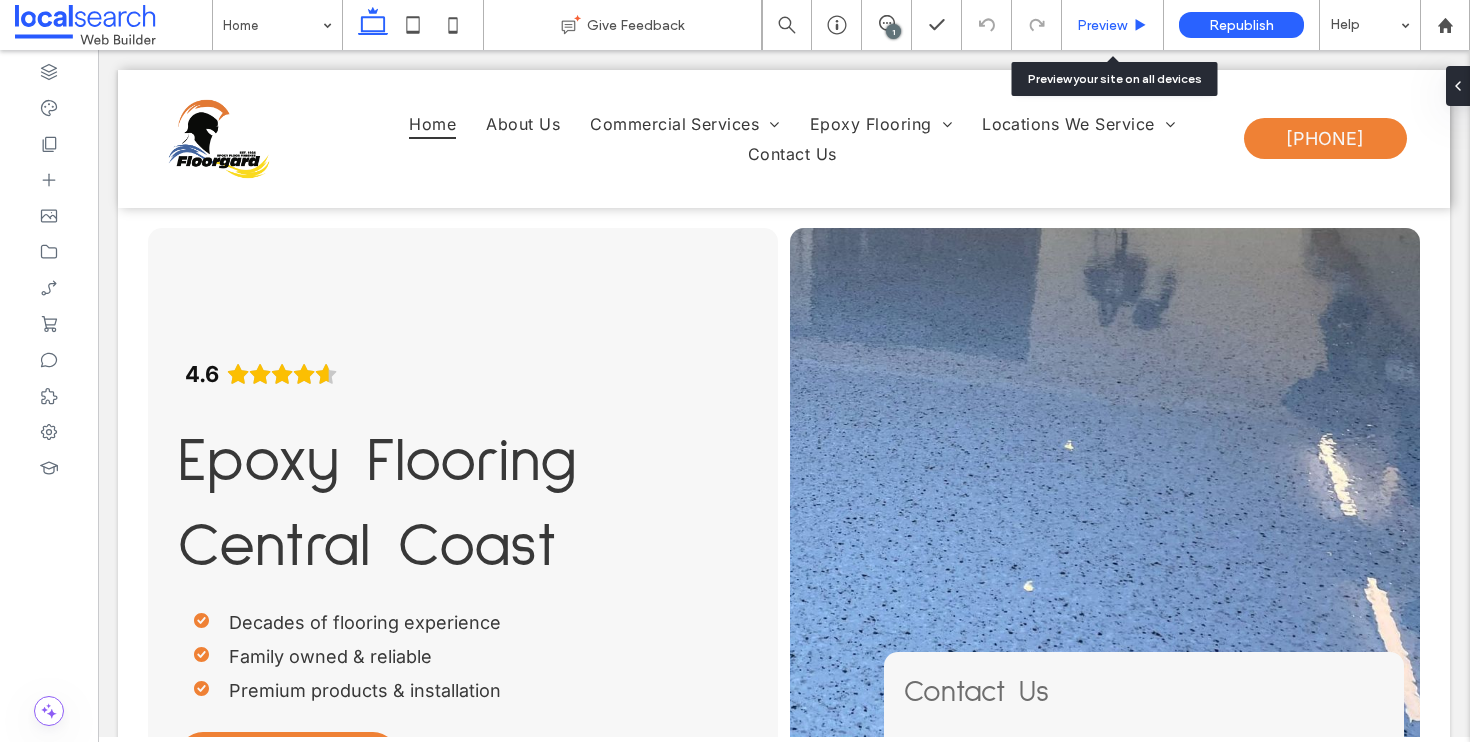 click on "Preview" at bounding box center (1112, 25) 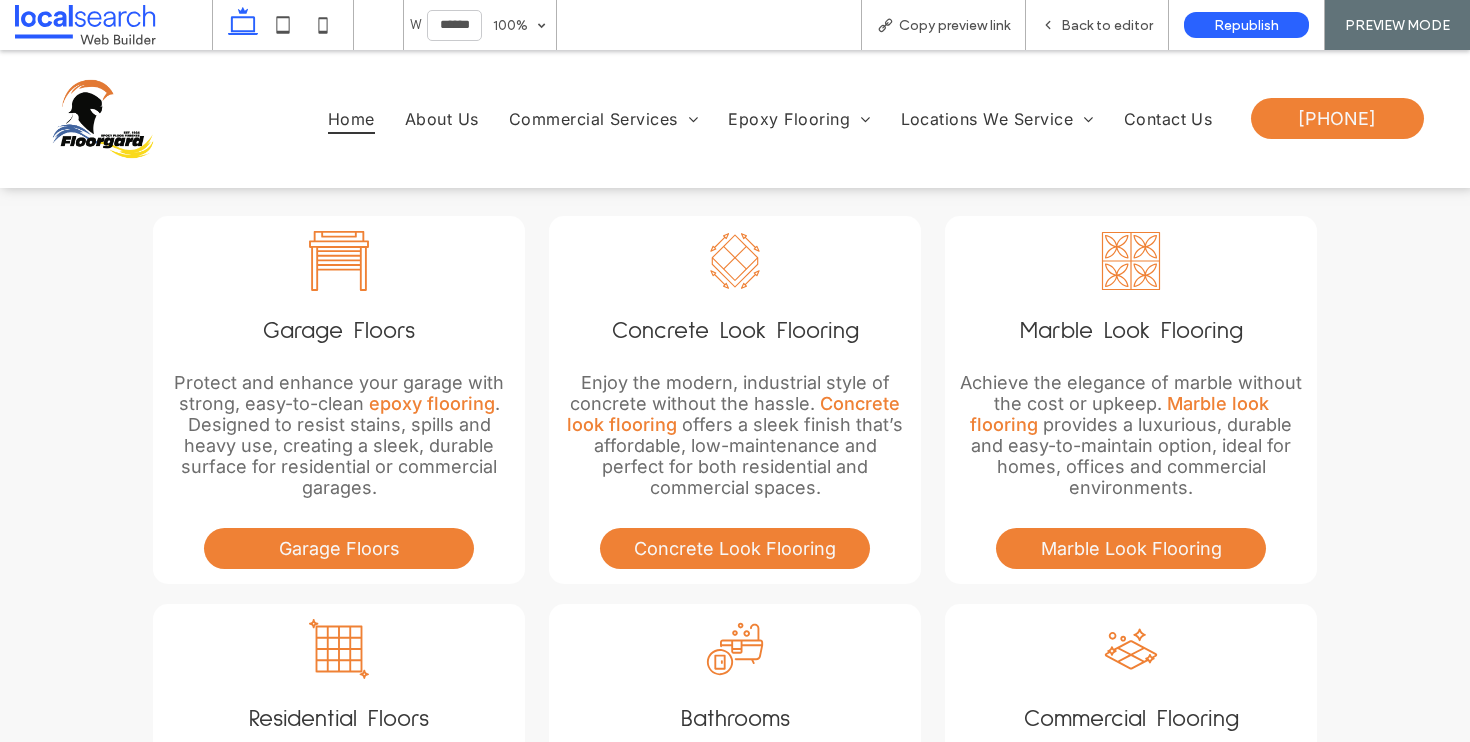scroll, scrollTop: 1930, scrollLeft: 0, axis: vertical 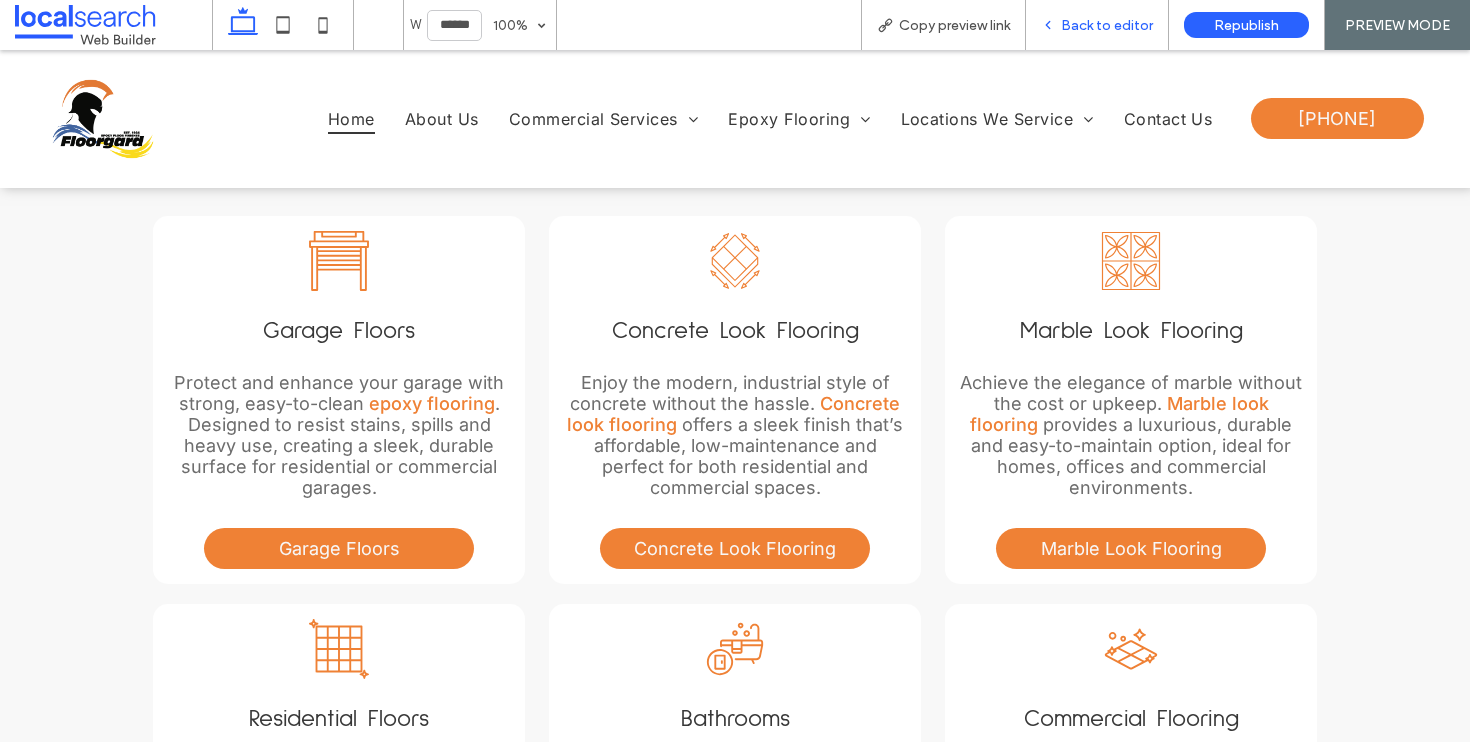 click 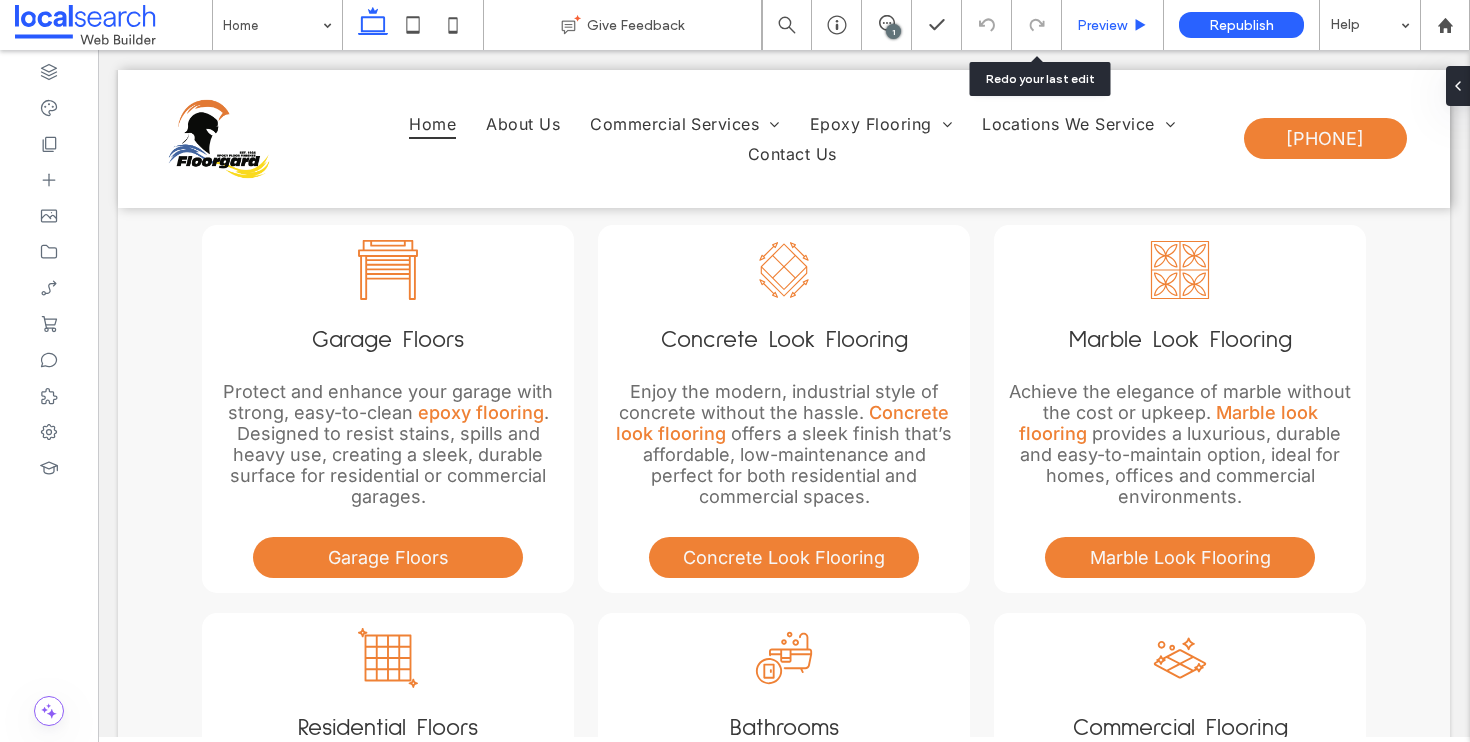 scroll, scrollTop: 2113, scrollLeft: 0, axis: vertical 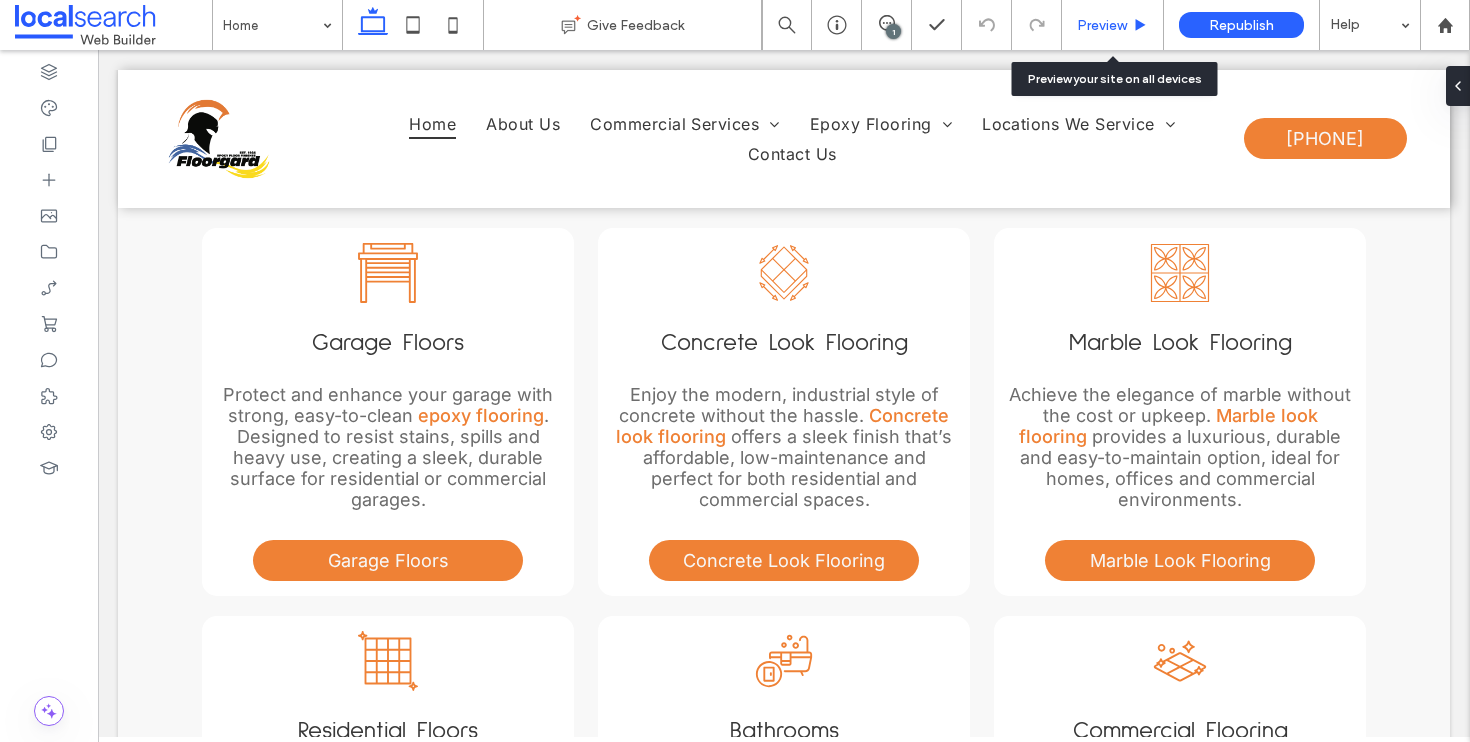 click on "Preview" at bounding box center [1102, 25] 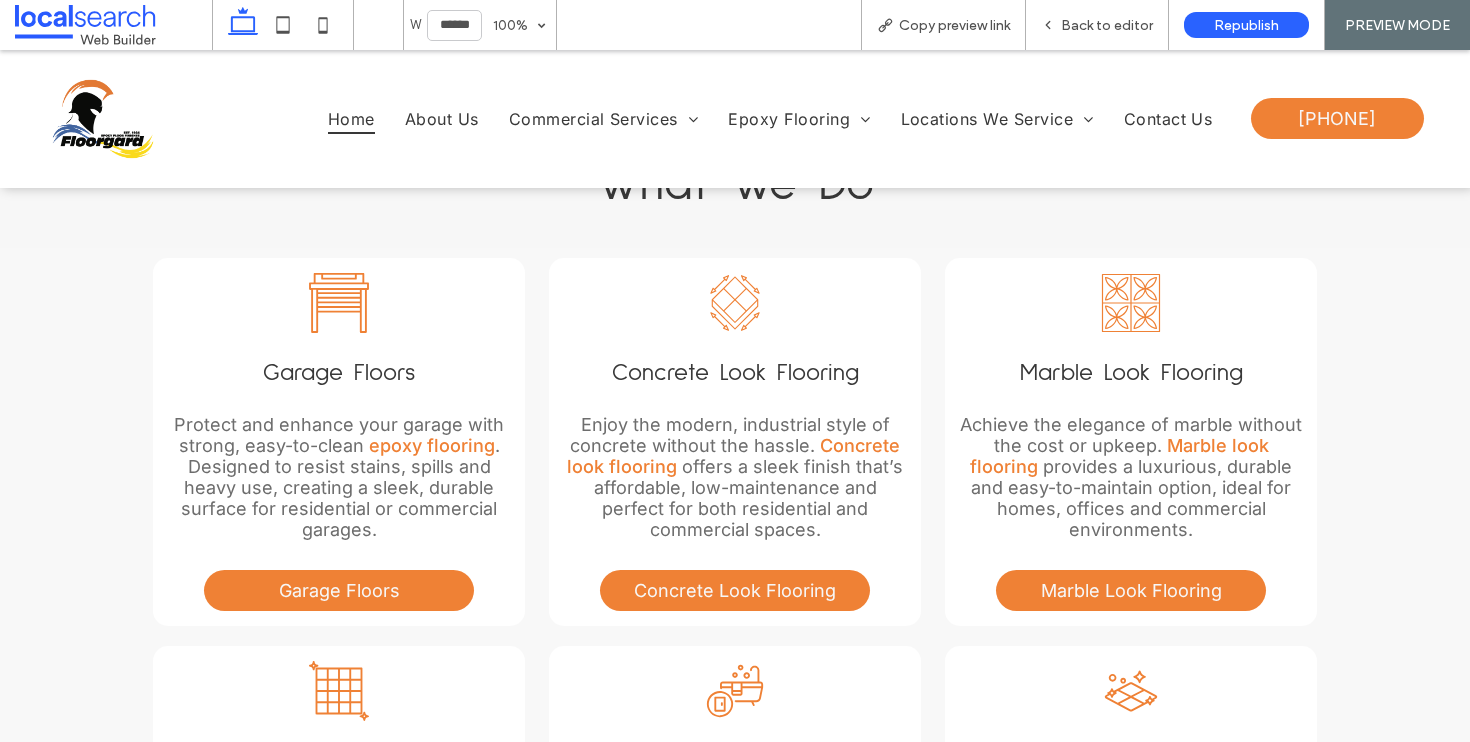 scroll, scrollTop: 2047, scrollLeft: 0, axis: vertical 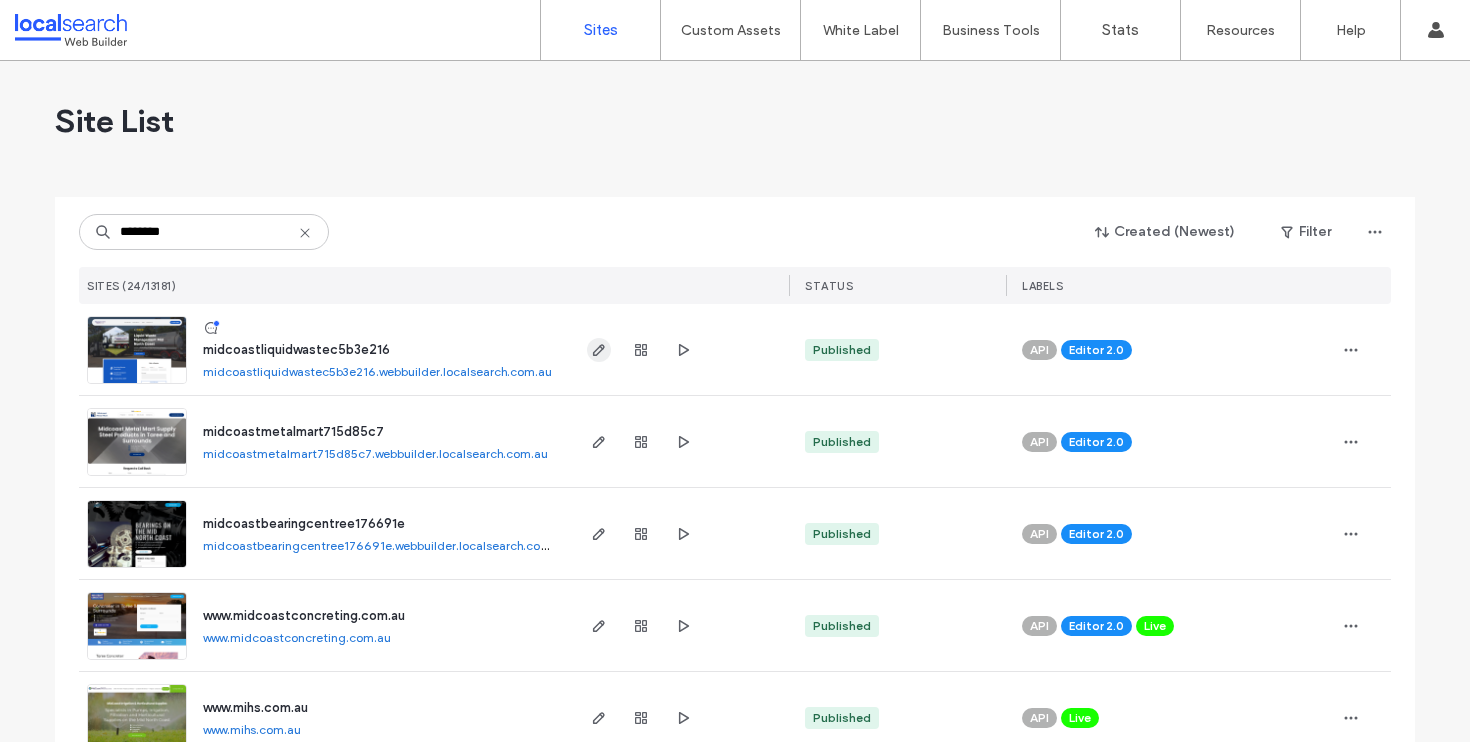type on "********" 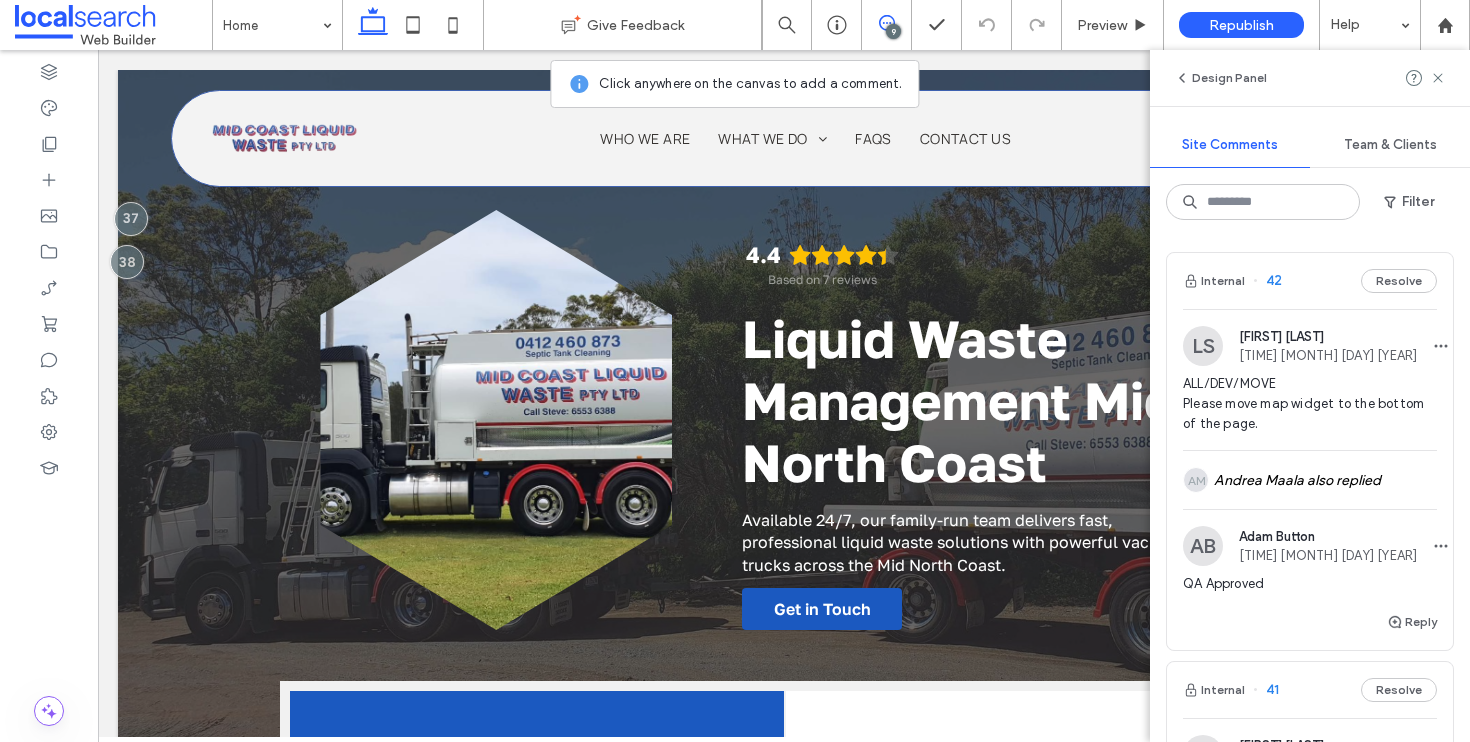 scroll, scrollTop: 1834, scrollLeft: 0, axis: vertical 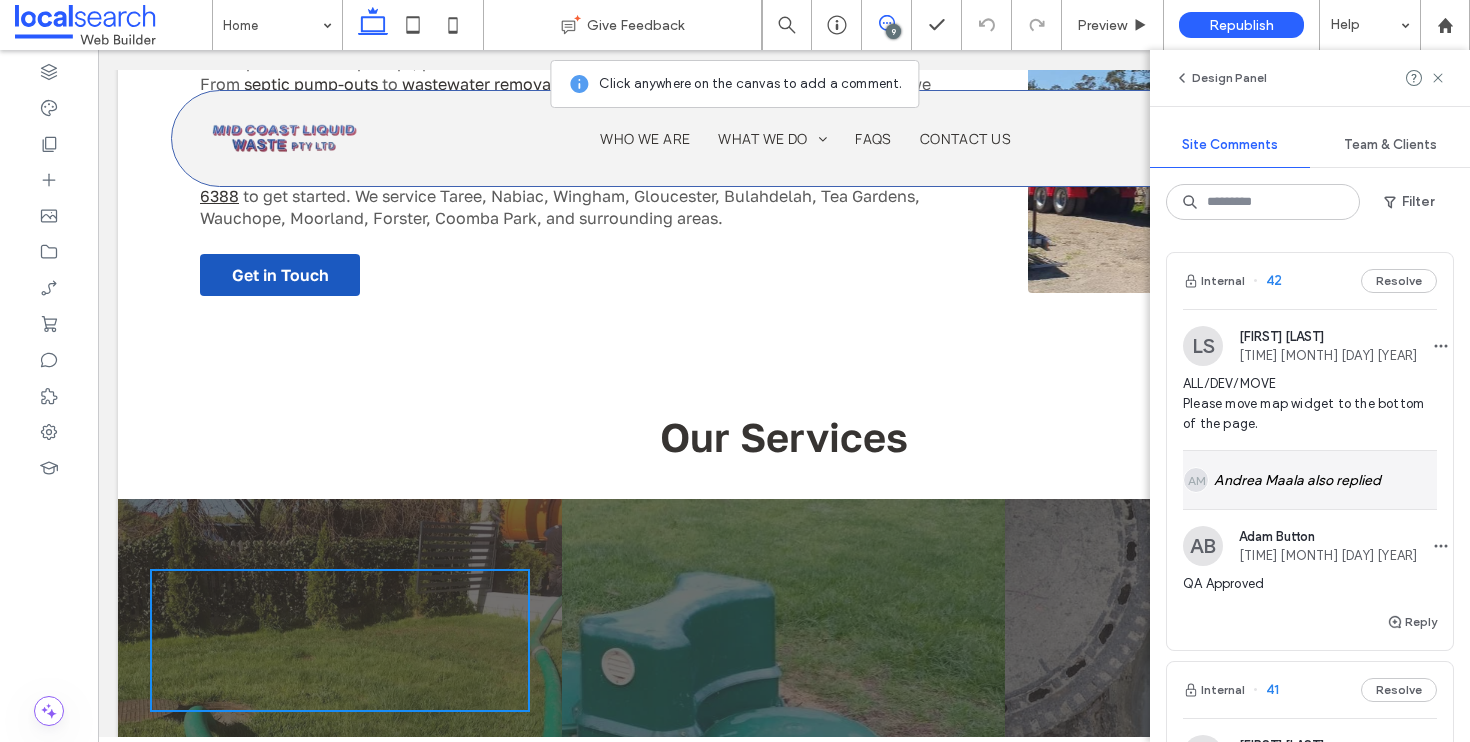 click on "[INITIALS] [FIRST] [LAST] also replied" at bounding box center [1310, 480] 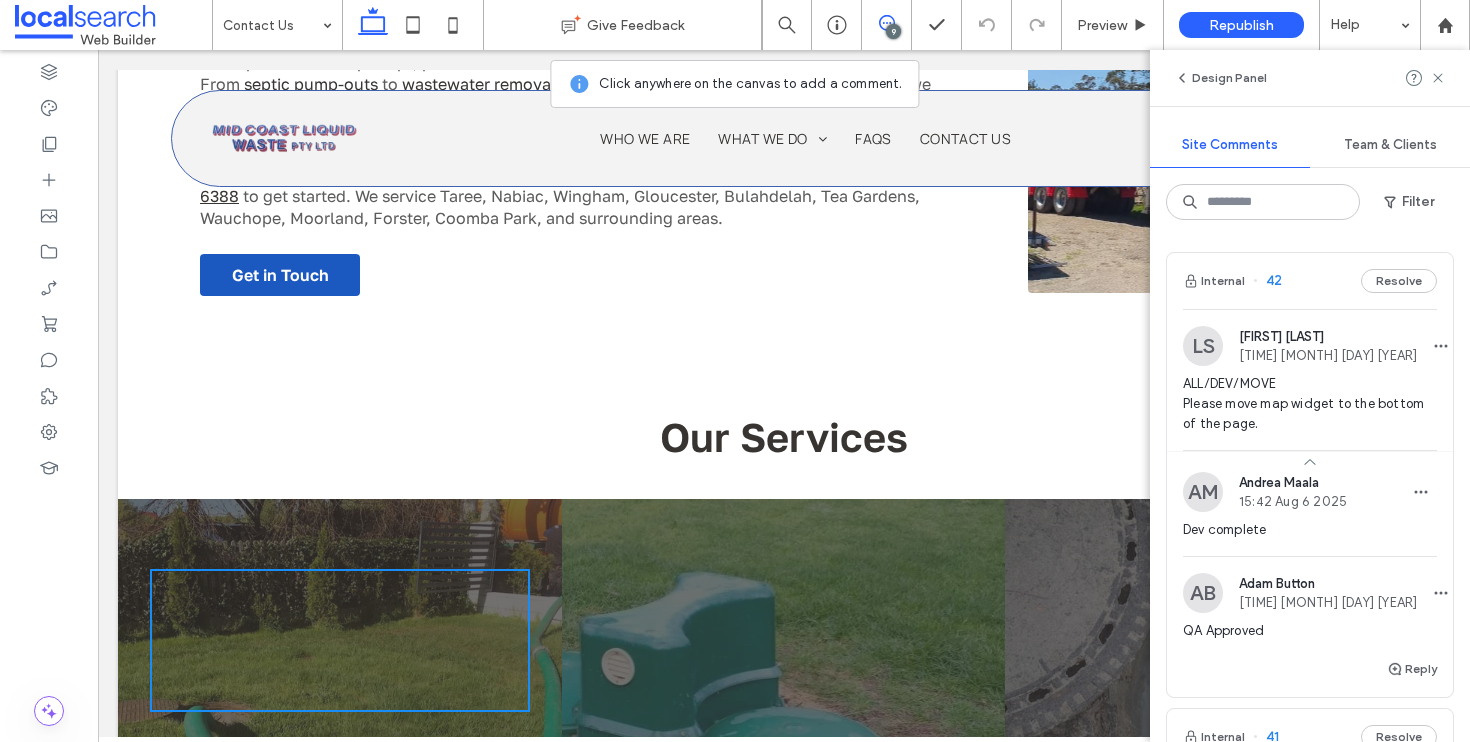 click at bounding box center (735, 371) 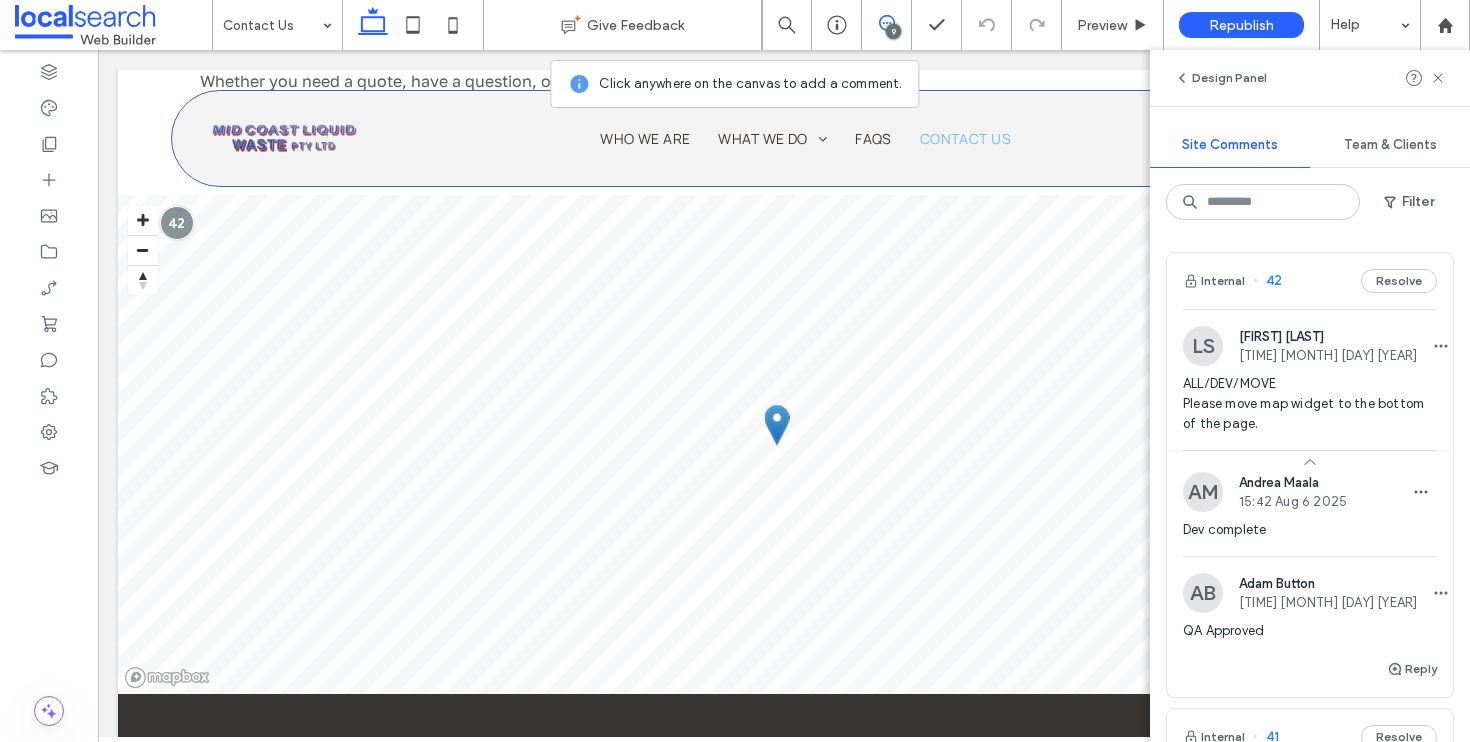 scroll, scrollTop: 1253, scrollLeft: 0, axis: vertical 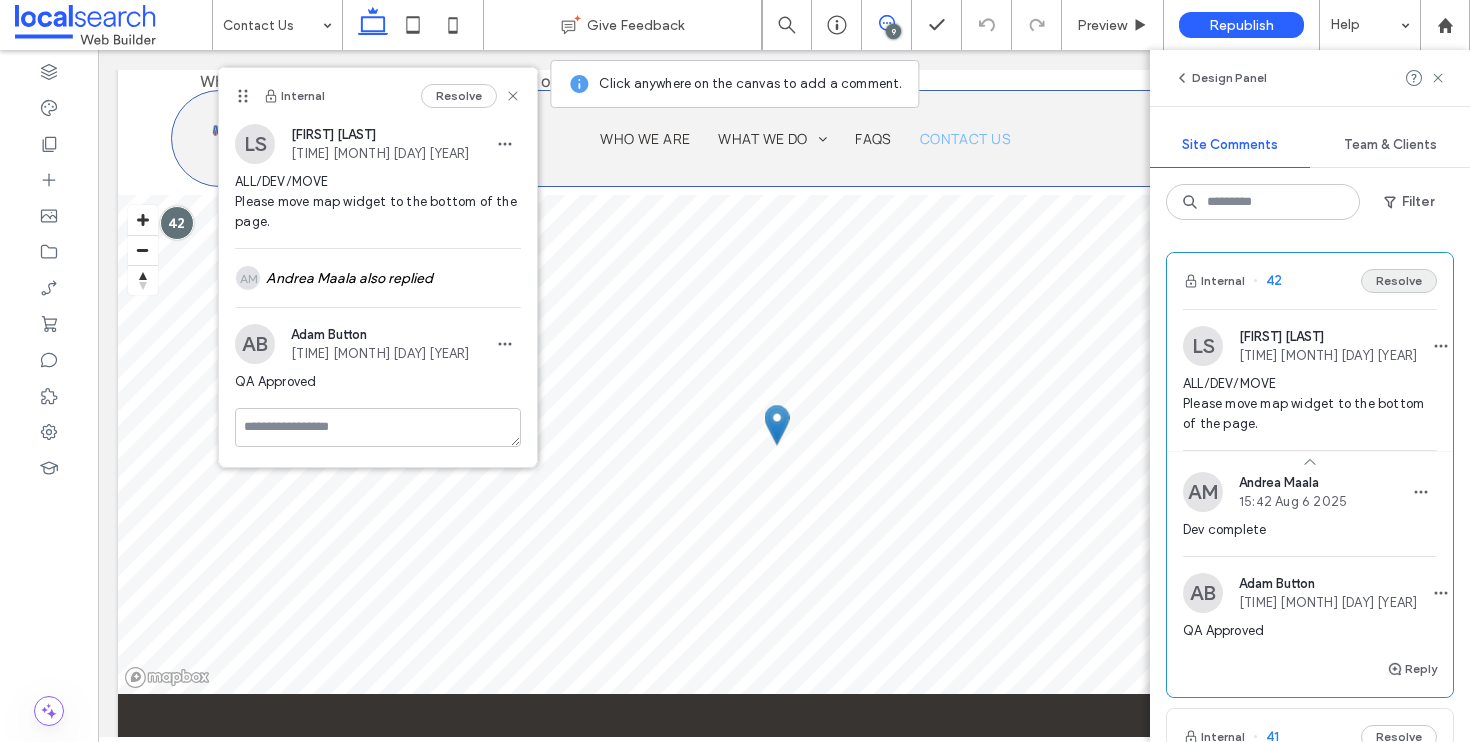 click on "Resolve" at bounding box center [1399, 281] 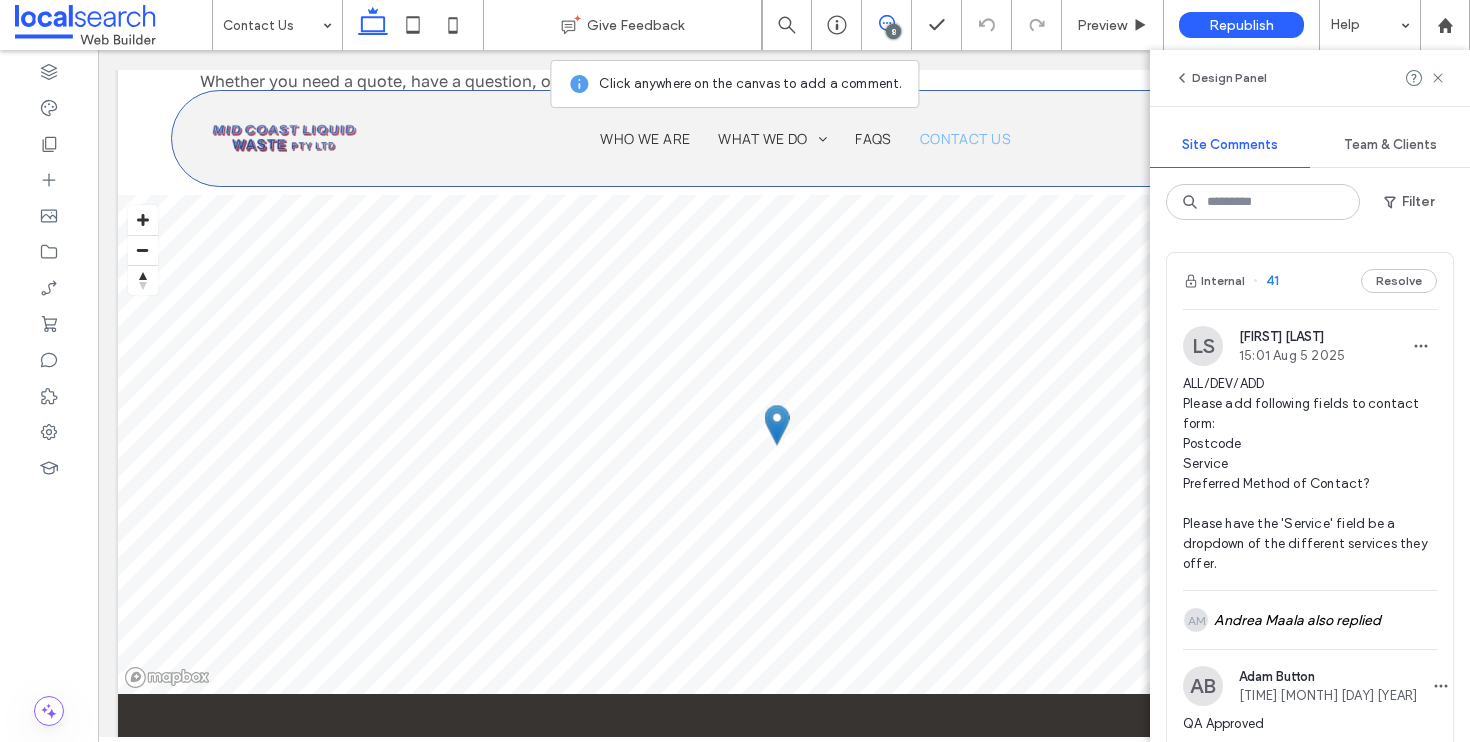 click on "Internal 41 Resolve" at bounding box center (1310, 281) 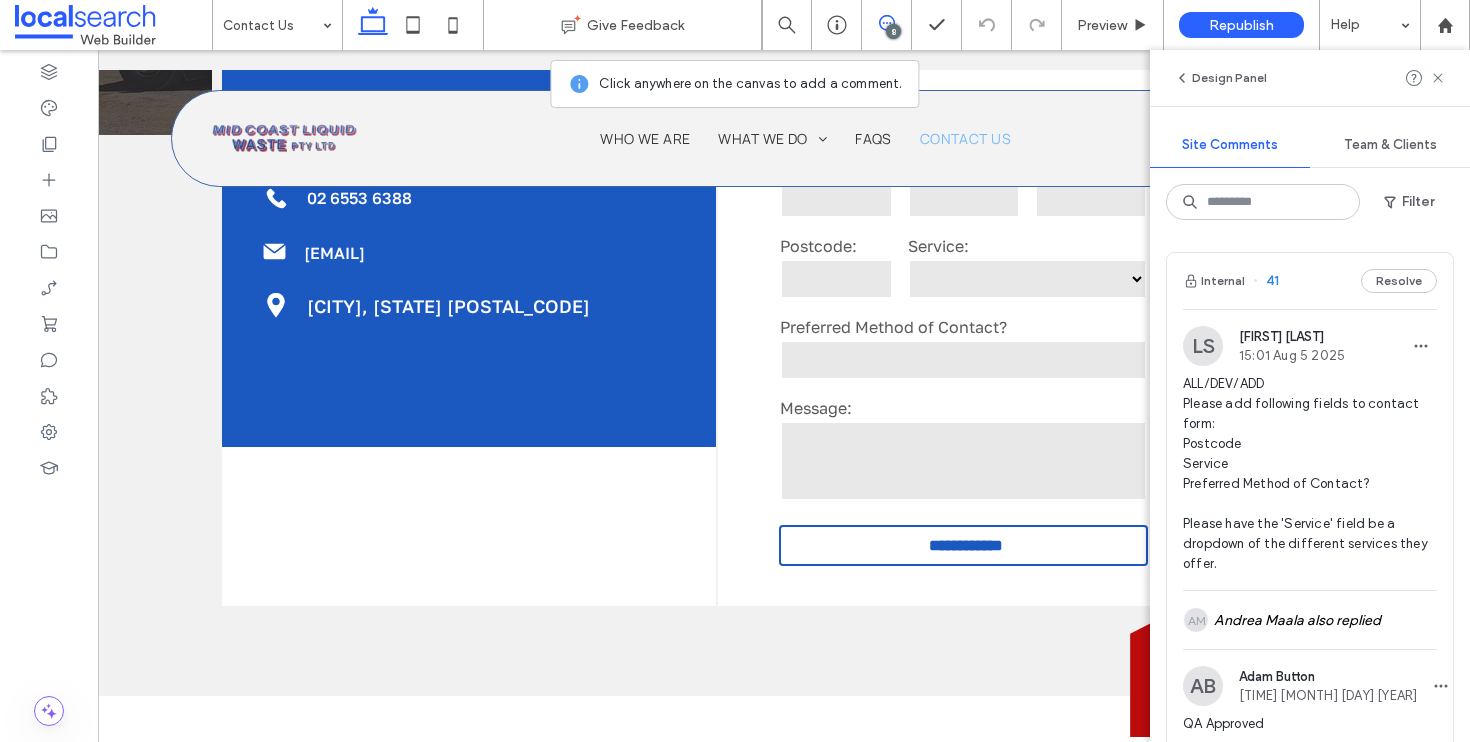 scroll, scrollTop: 318, scrollLeft: 75, axis: both 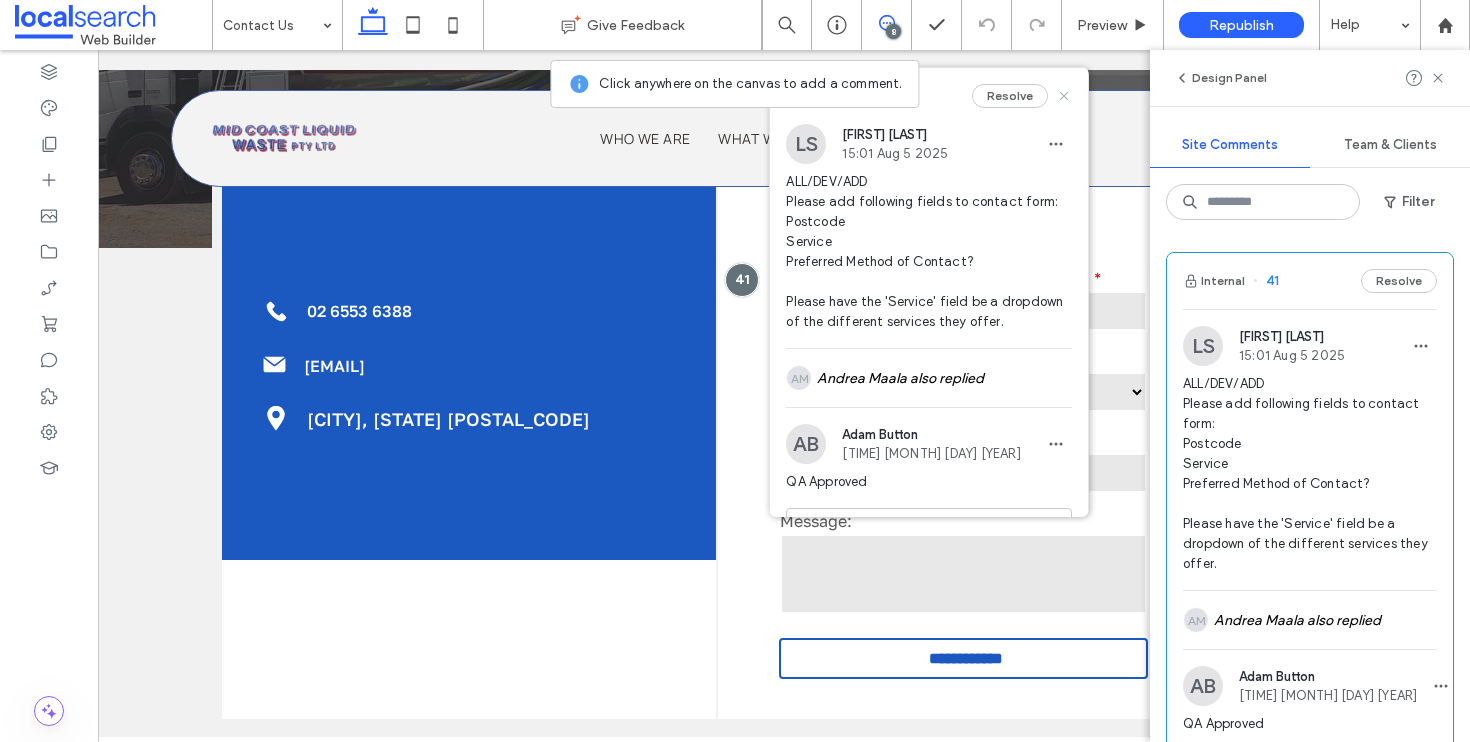 click 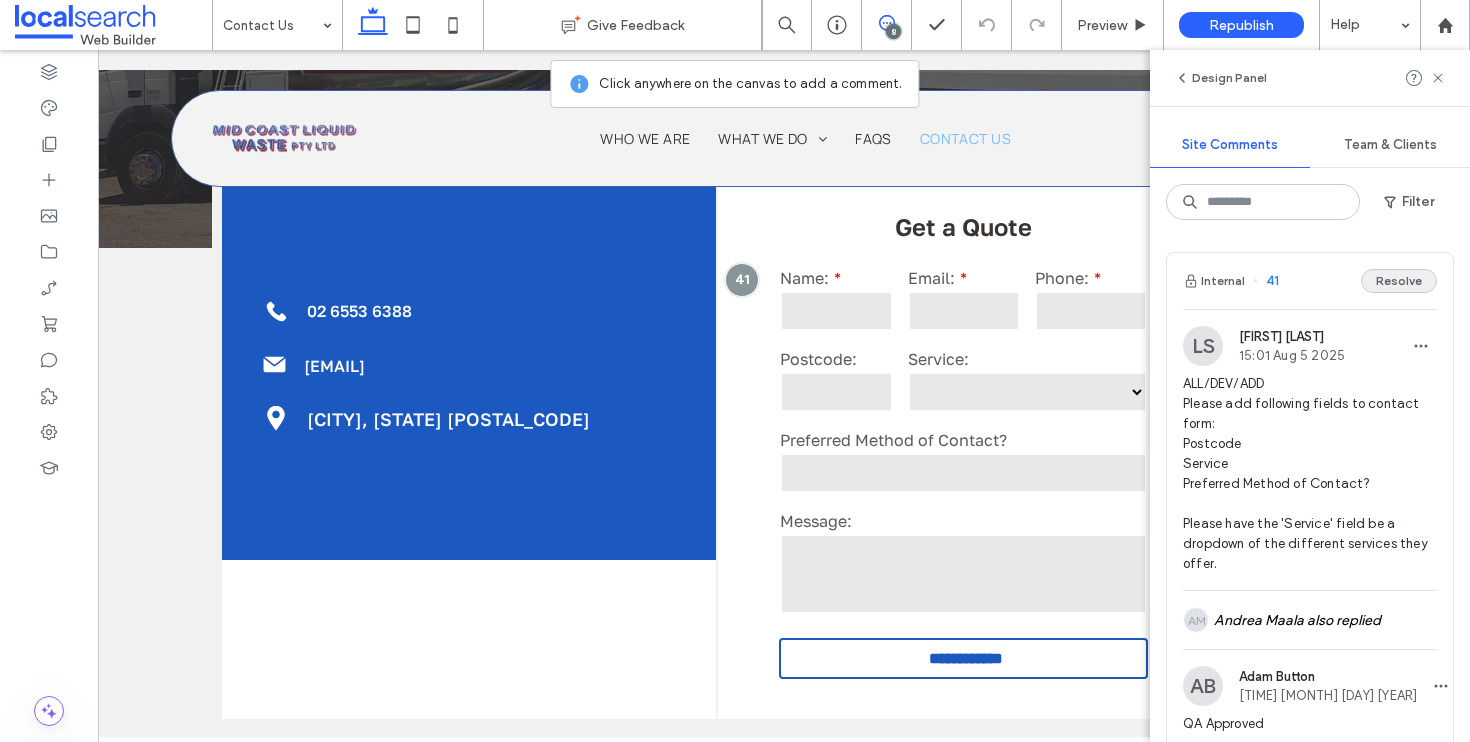 click on "Resolve" at bounding box center [1399, 281] 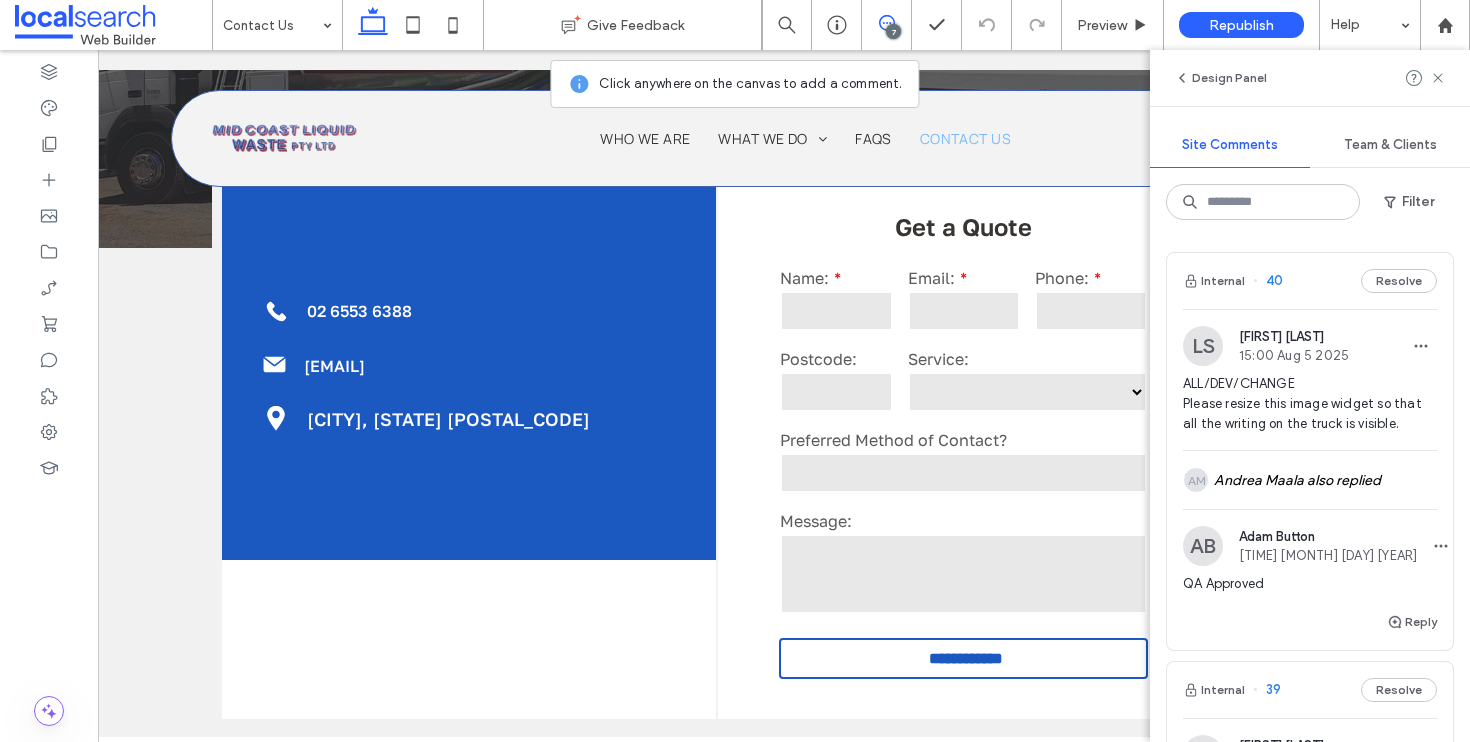 click on "Internal 40 Resolve" at bounding box center (1310, 281) 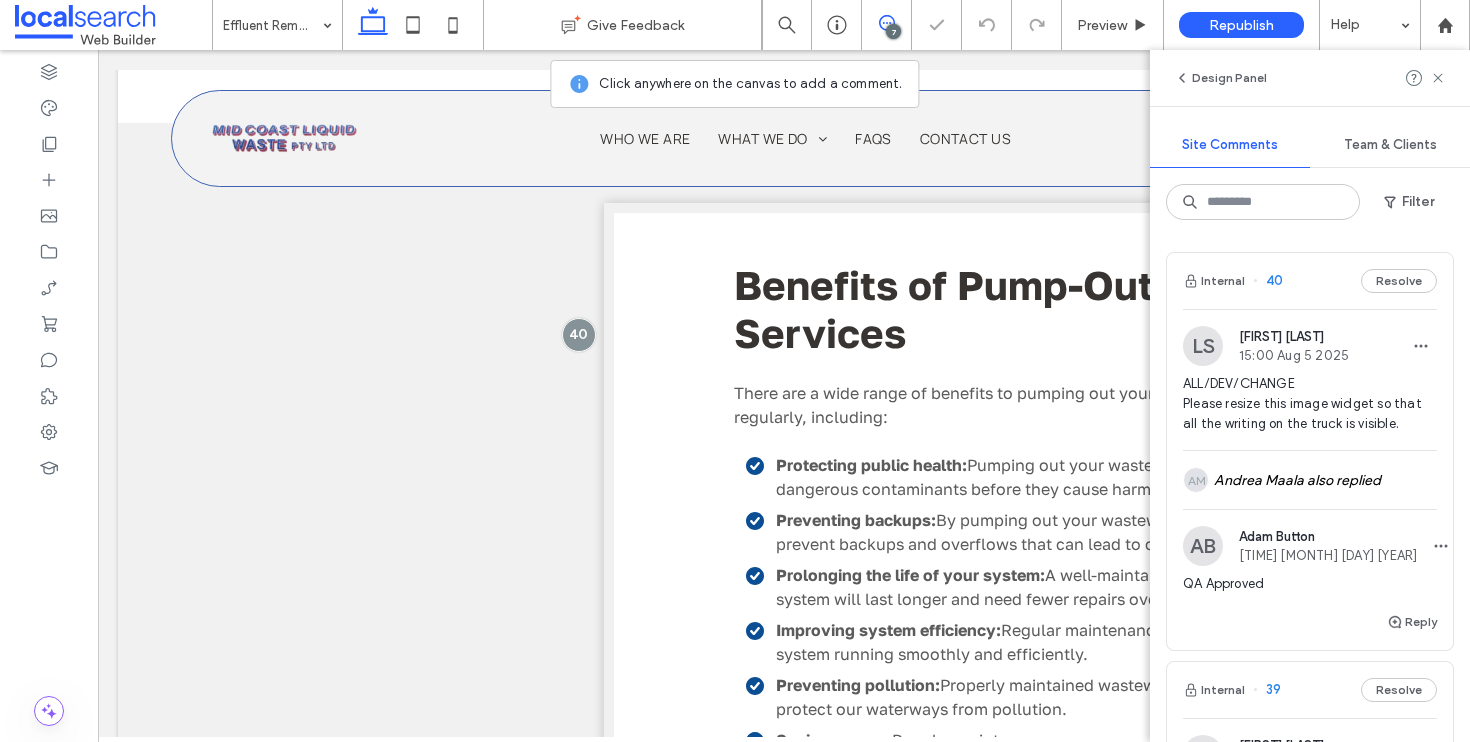scroll, scrollTop: 0, scrollLeft: 0, axis: both 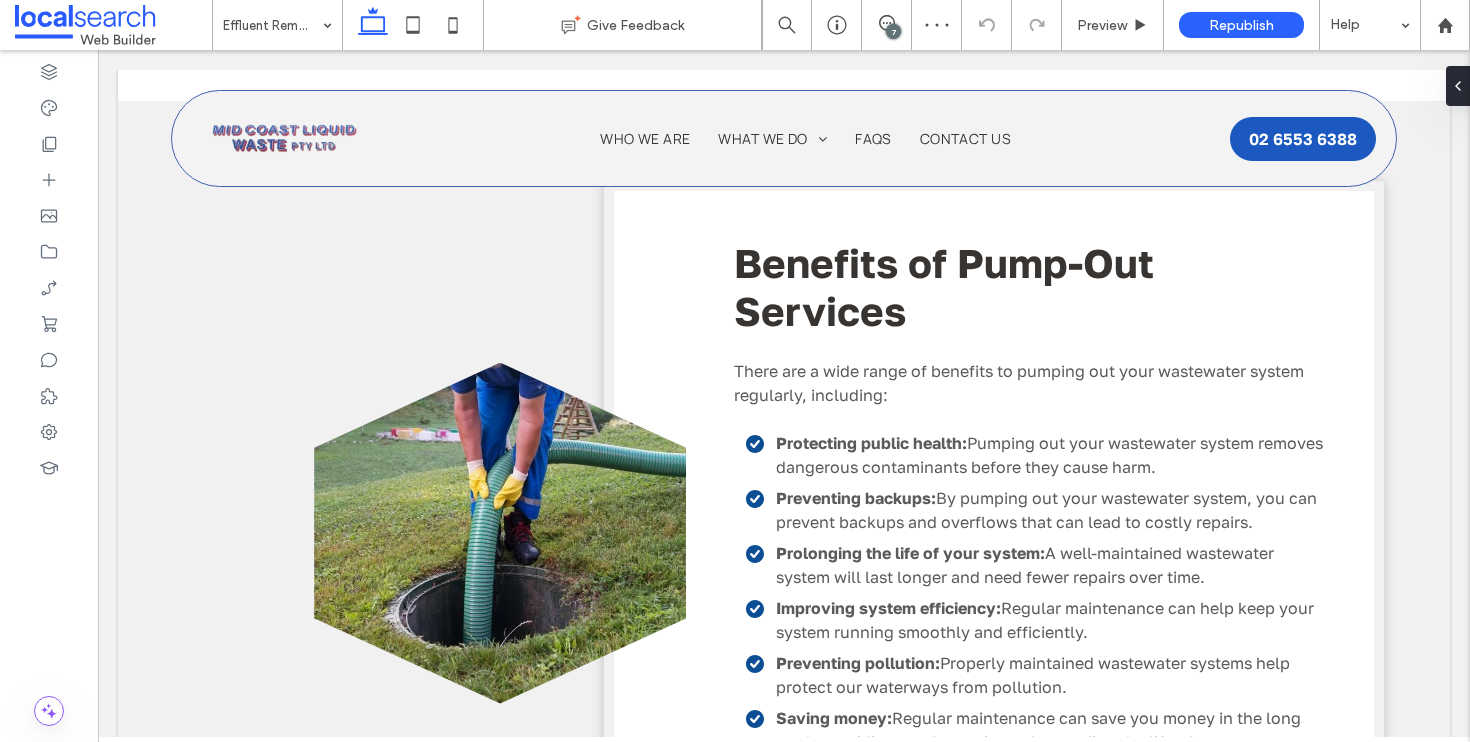 click on "7" at bounding box center [893, 31] 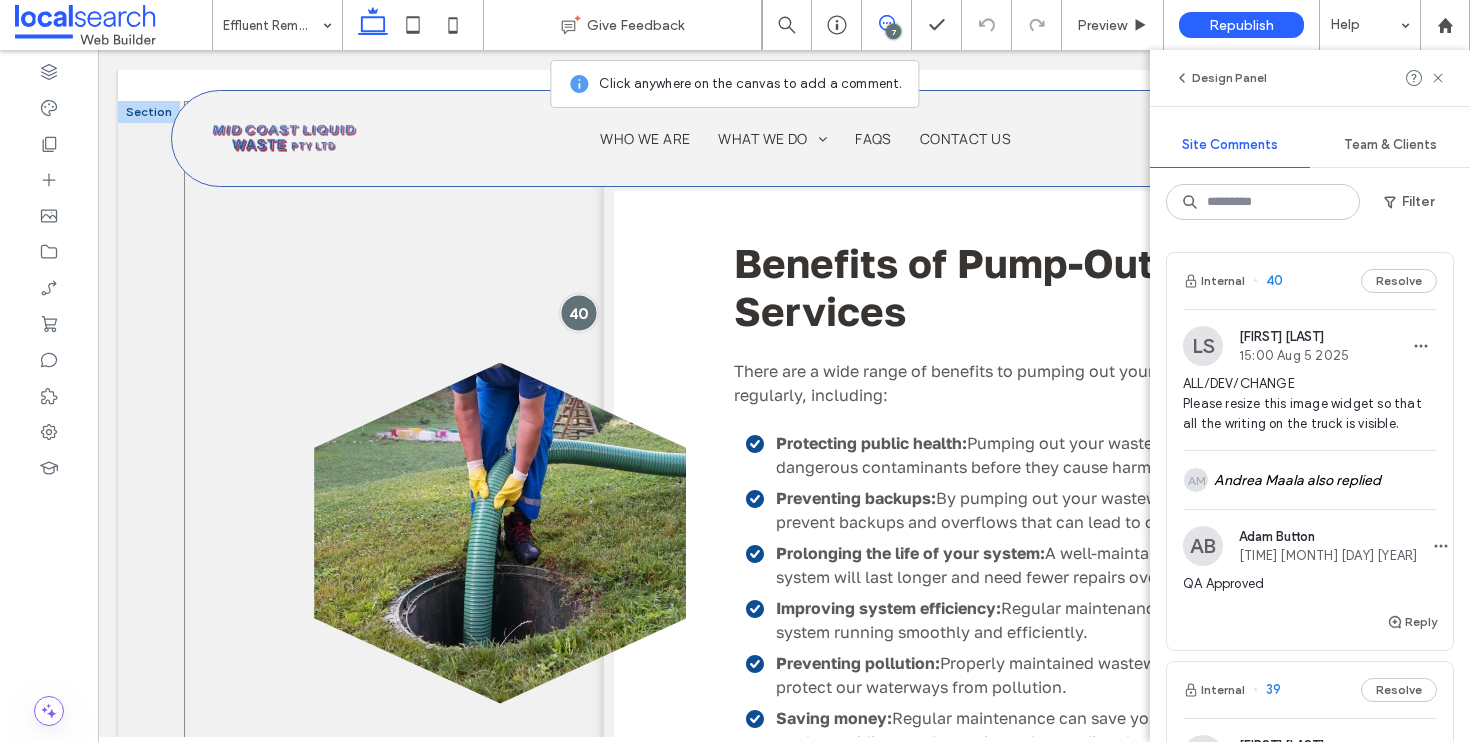 click at bounding box center [578, 312] 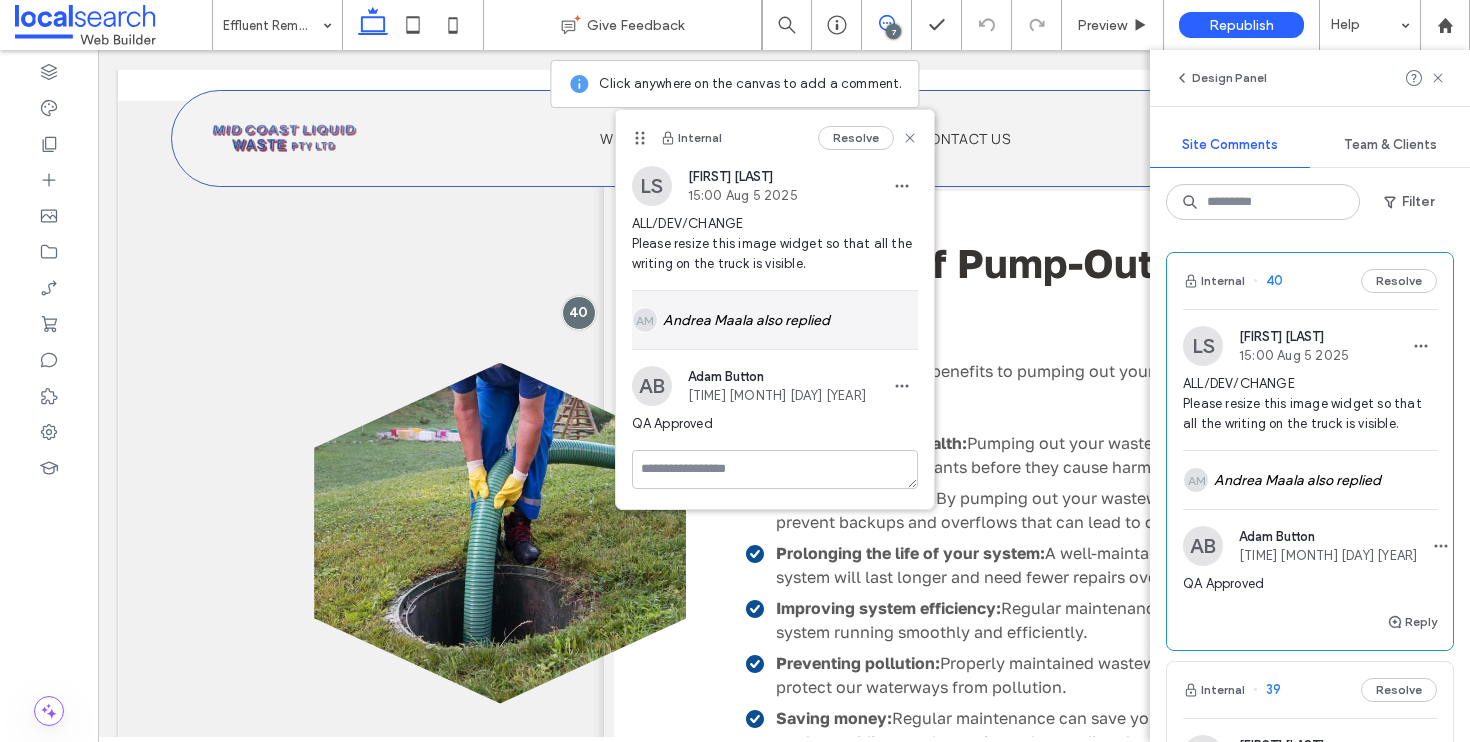 click on "AM Andrea Maala also replied" at bounding box center [775, 320] 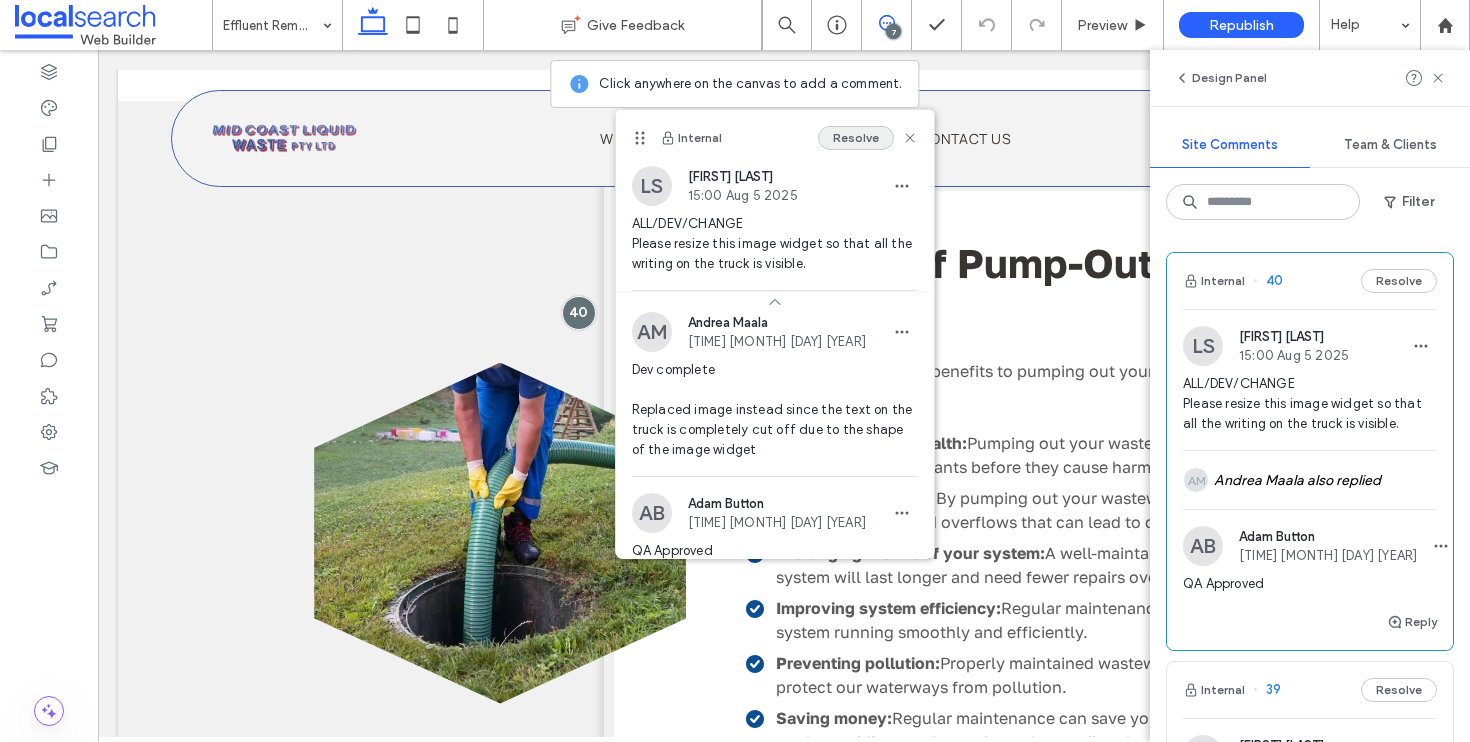 click on "Resolve" at bounding box center (856, 138) 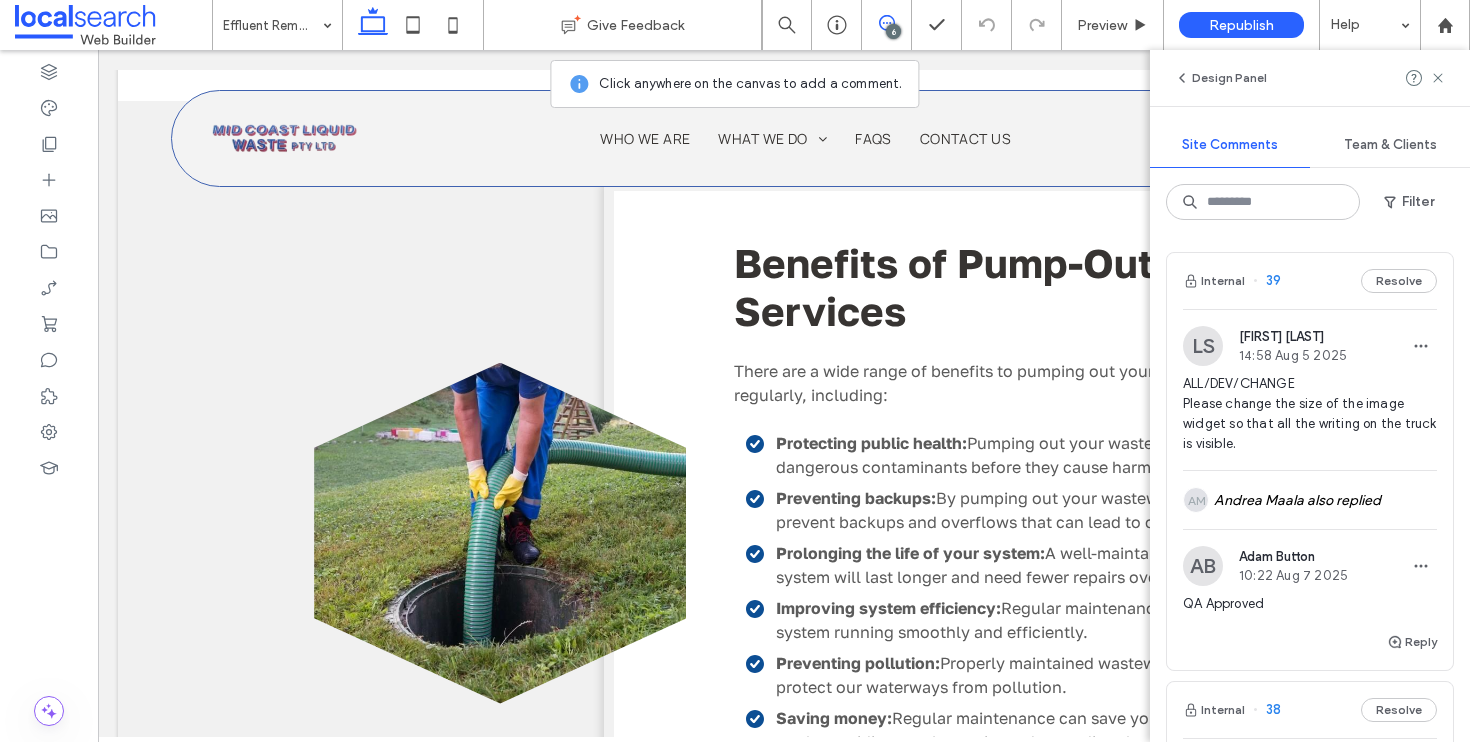 click on "Internal 39 Resolve" at bounding box center [1310, 281] 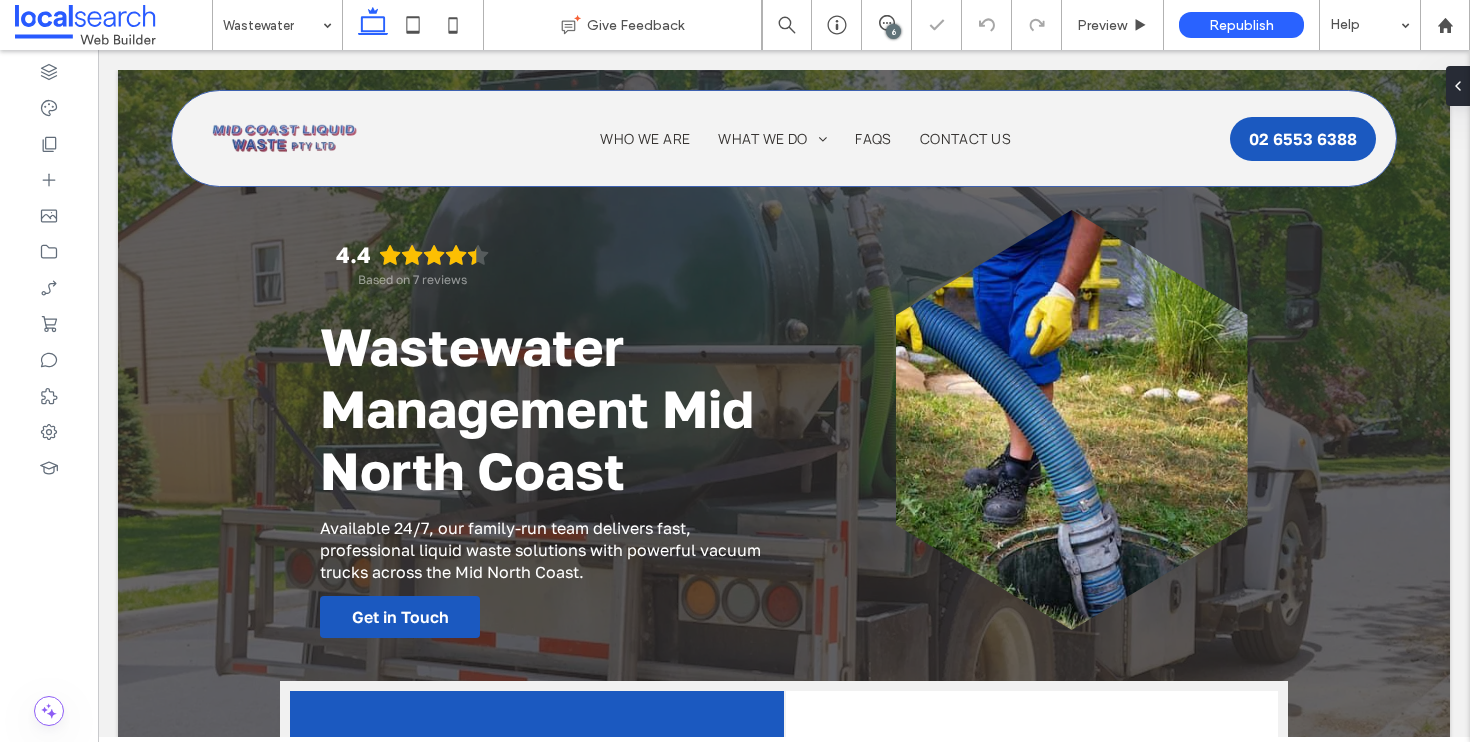 scroll, scrollTop: 1005, scrollLeft: 0, axis: vertical 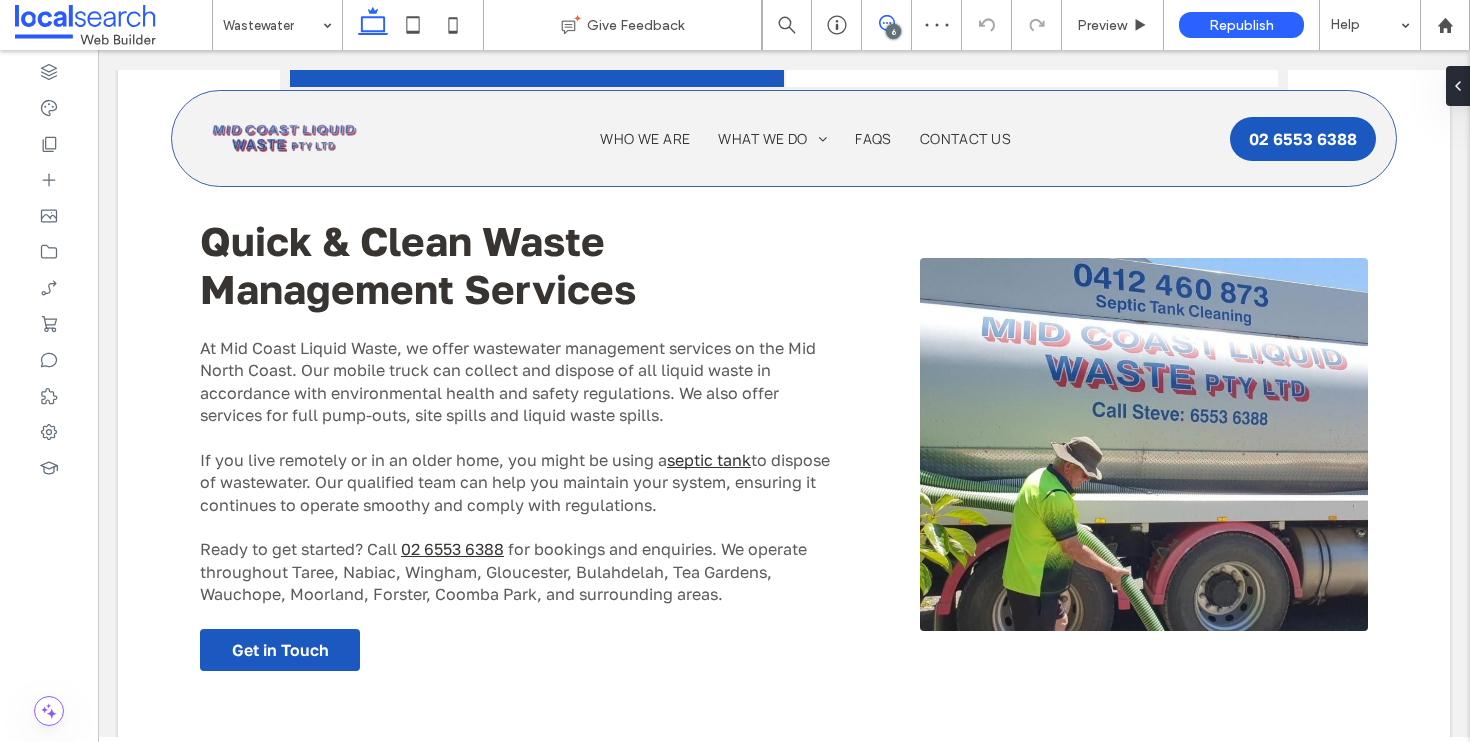 click 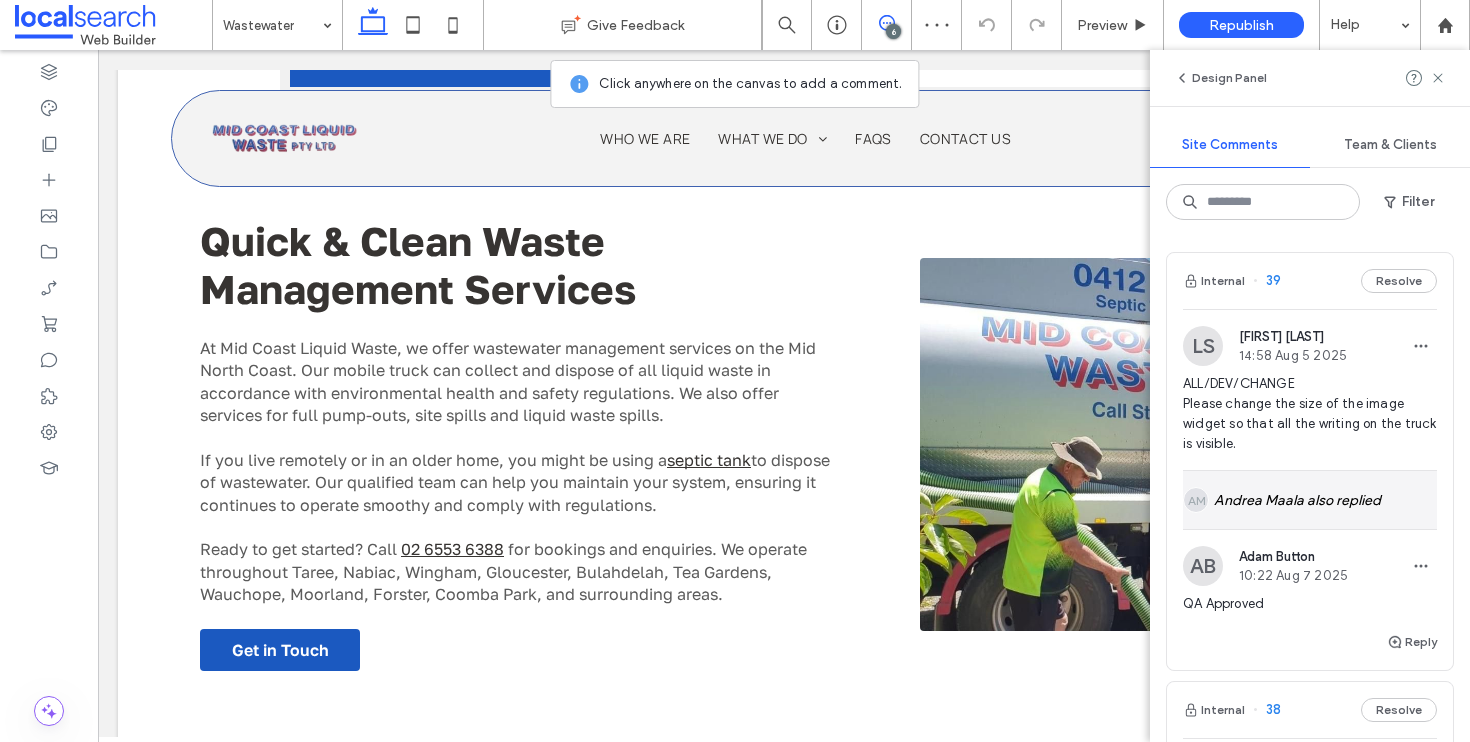 click on "AM Andrea Maala also replied" at bounding box center [1310, 500] 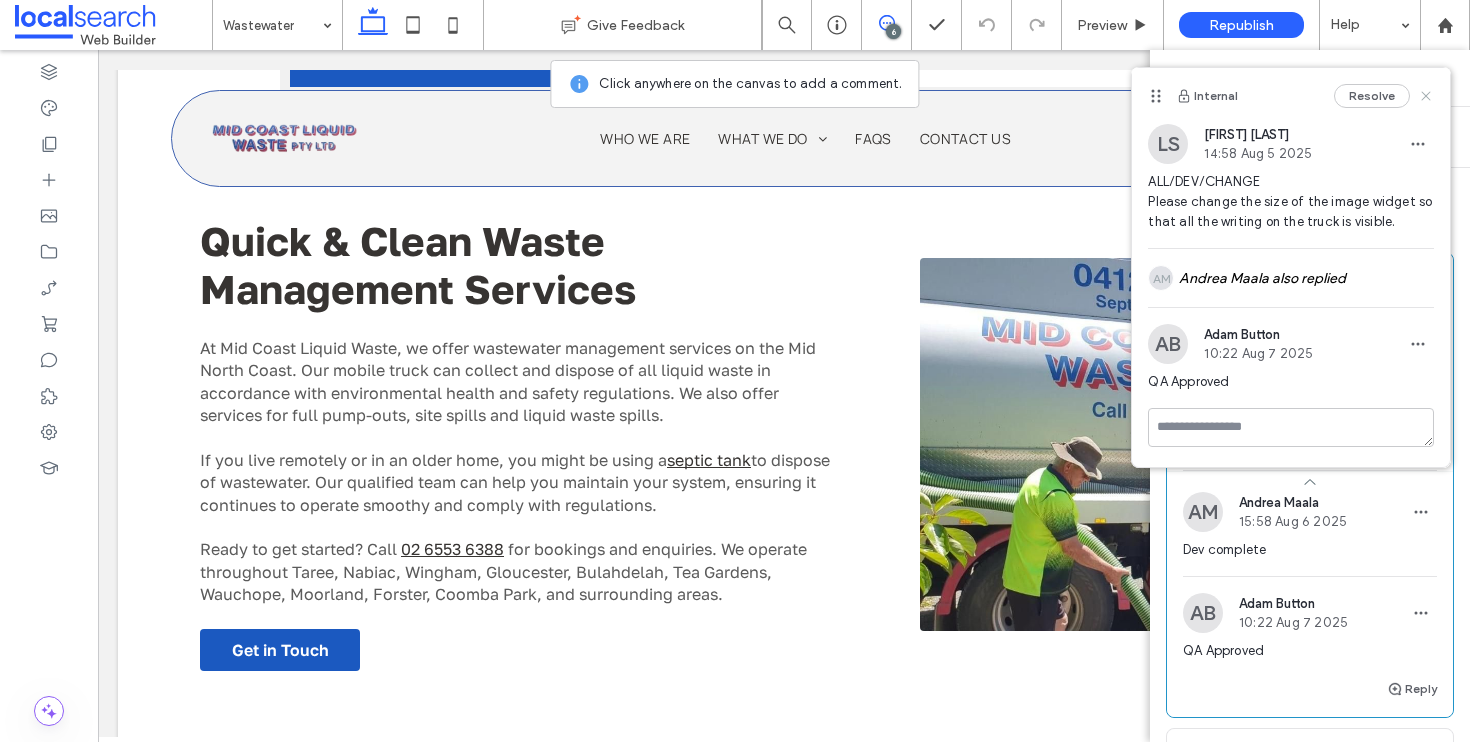 click 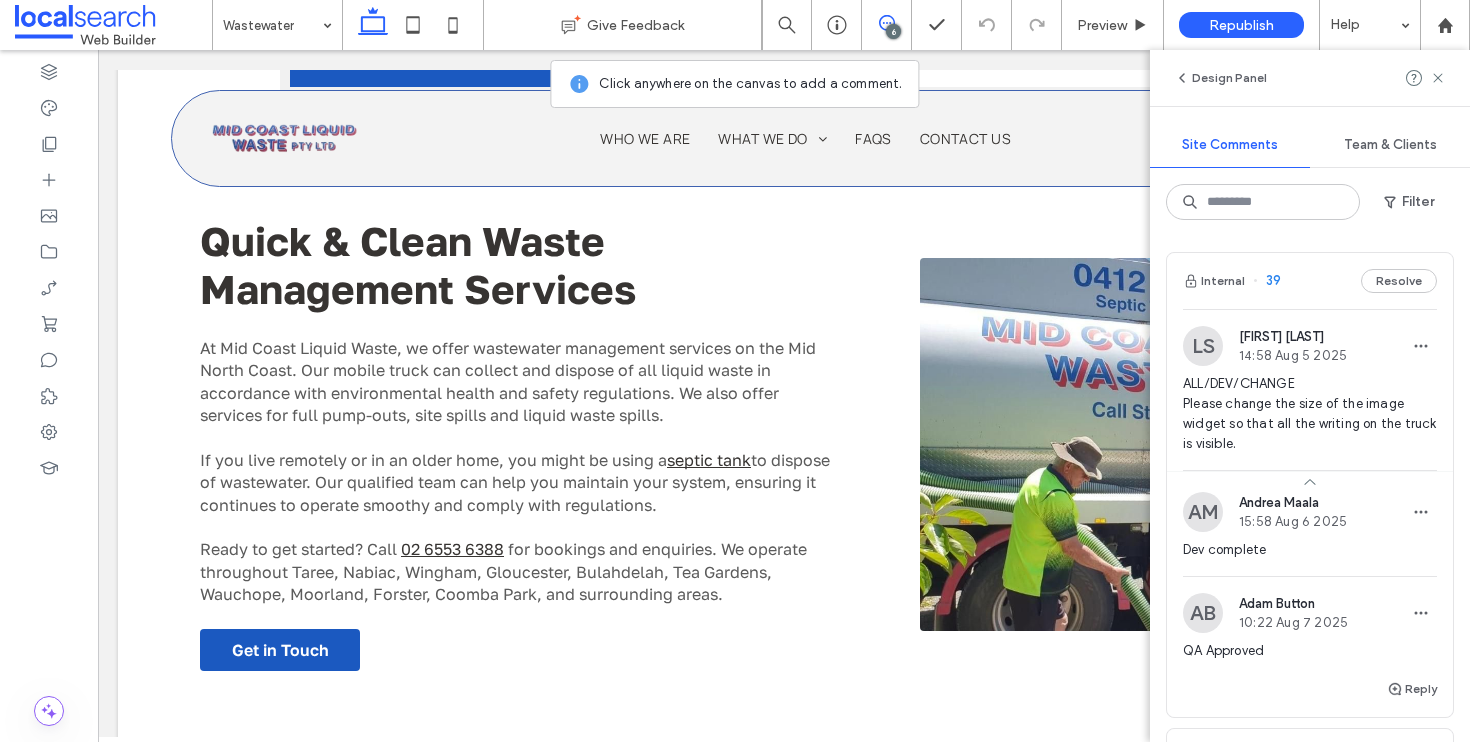 click on "Internal 39 Resolve" at bounding box center [1310, 281] 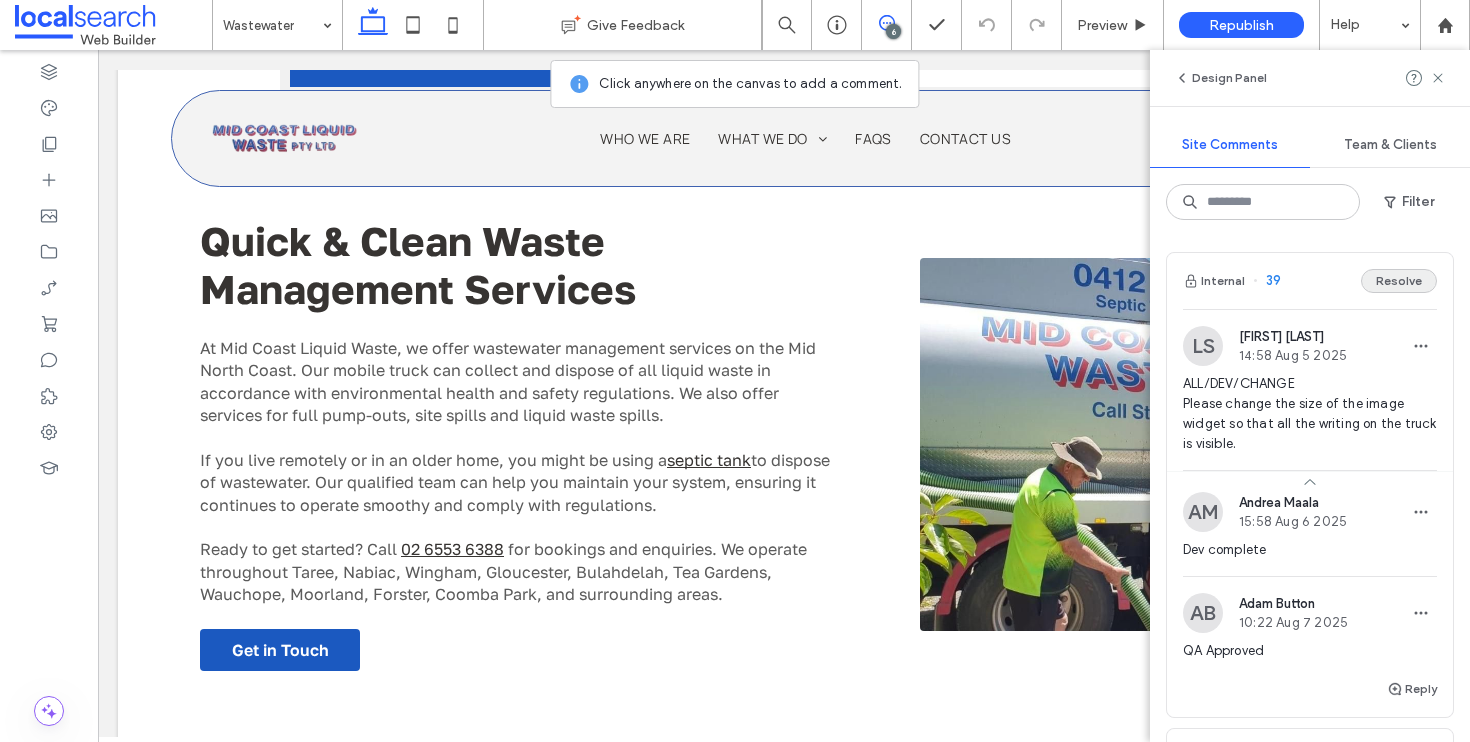 click on "Resolve" at bounding box center [1399, 281] 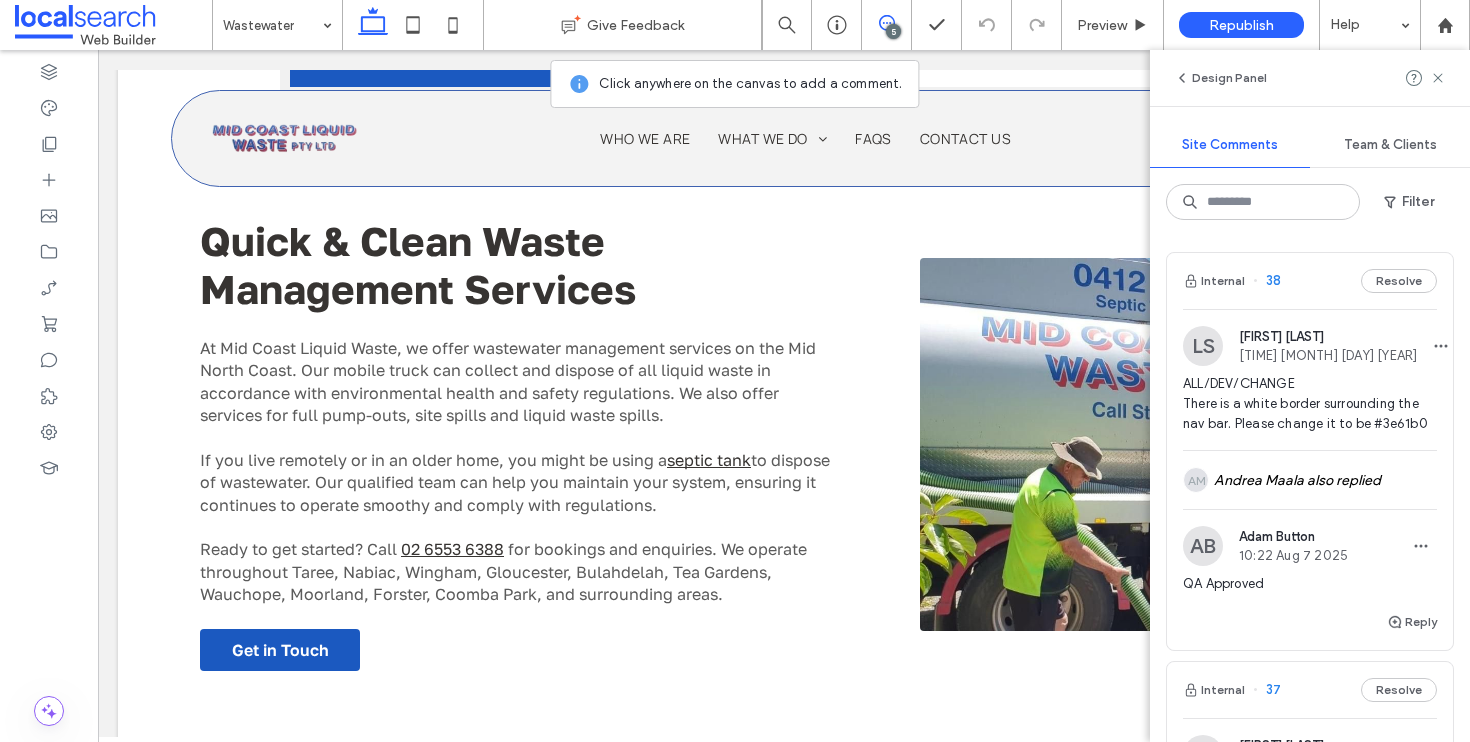 click on "Internal 38 Resolve" at bounding box center (1310, 281) 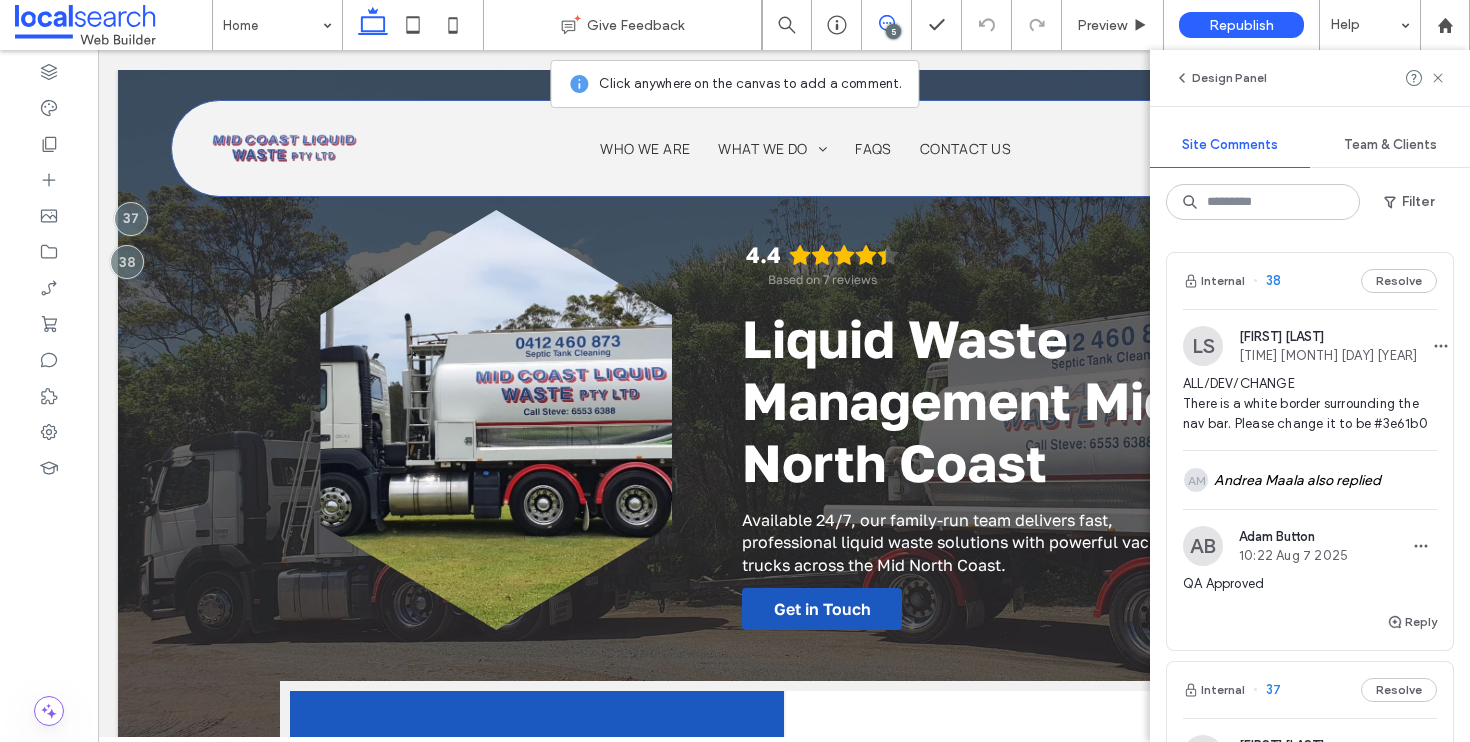 scroll, scrollTop: 0, scrollLeft: 0, axis: both 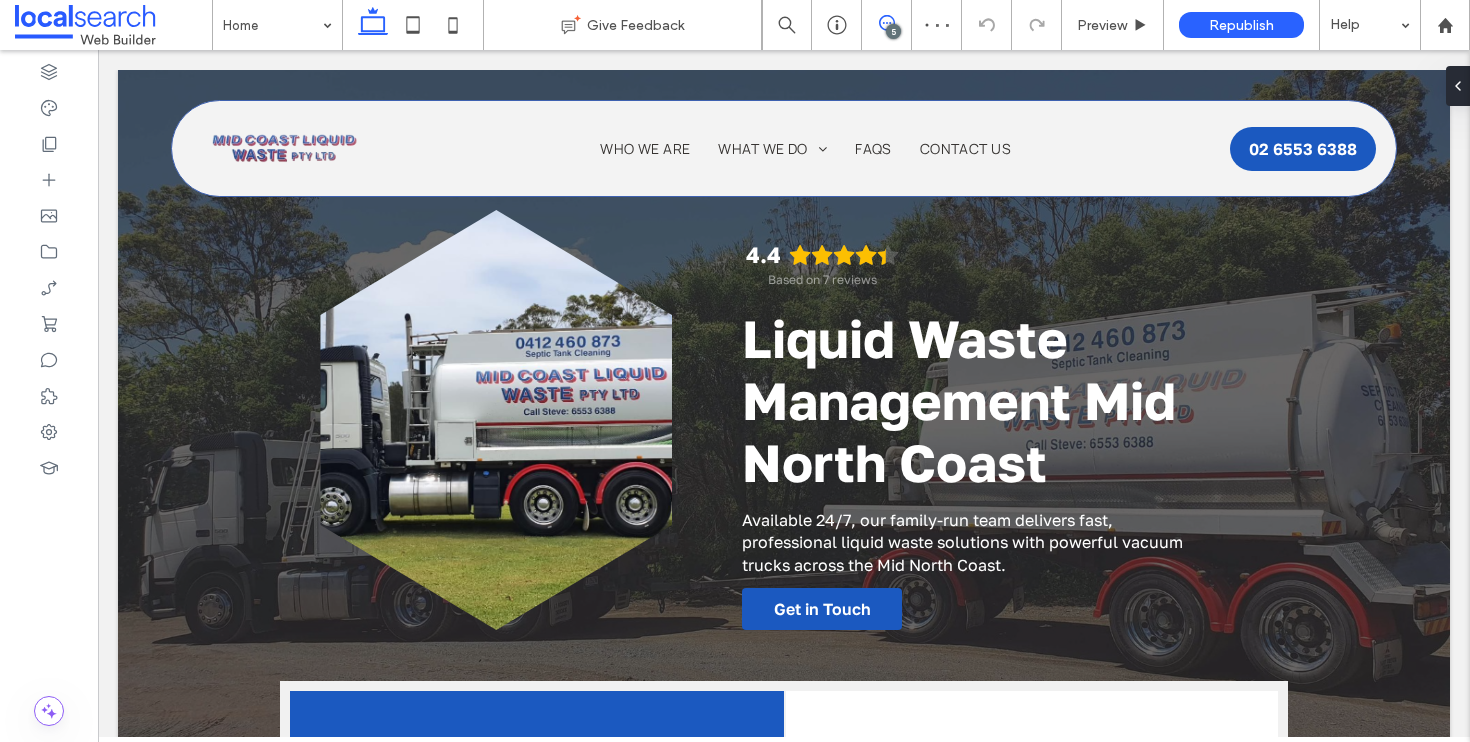 click 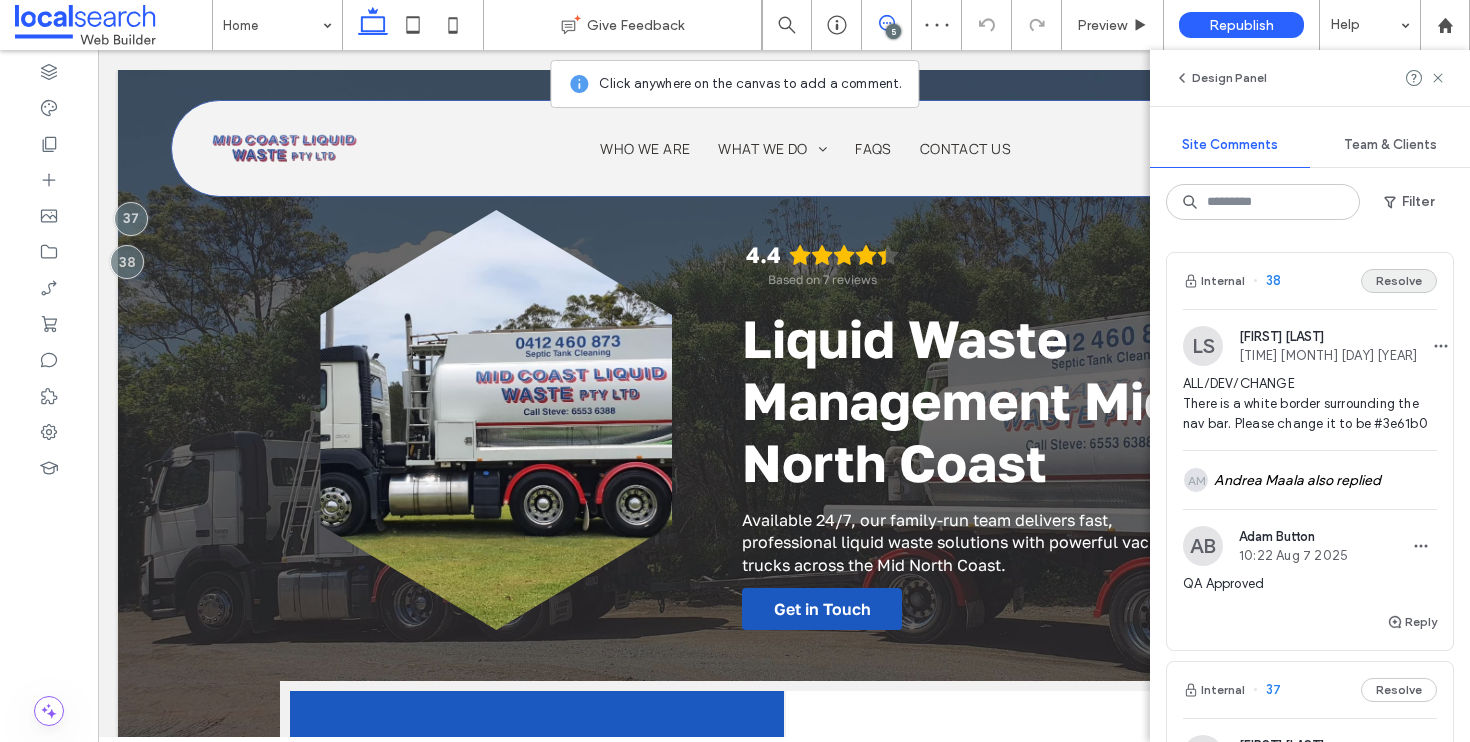 click on "Resolve" at bounding box center [1399, 281] 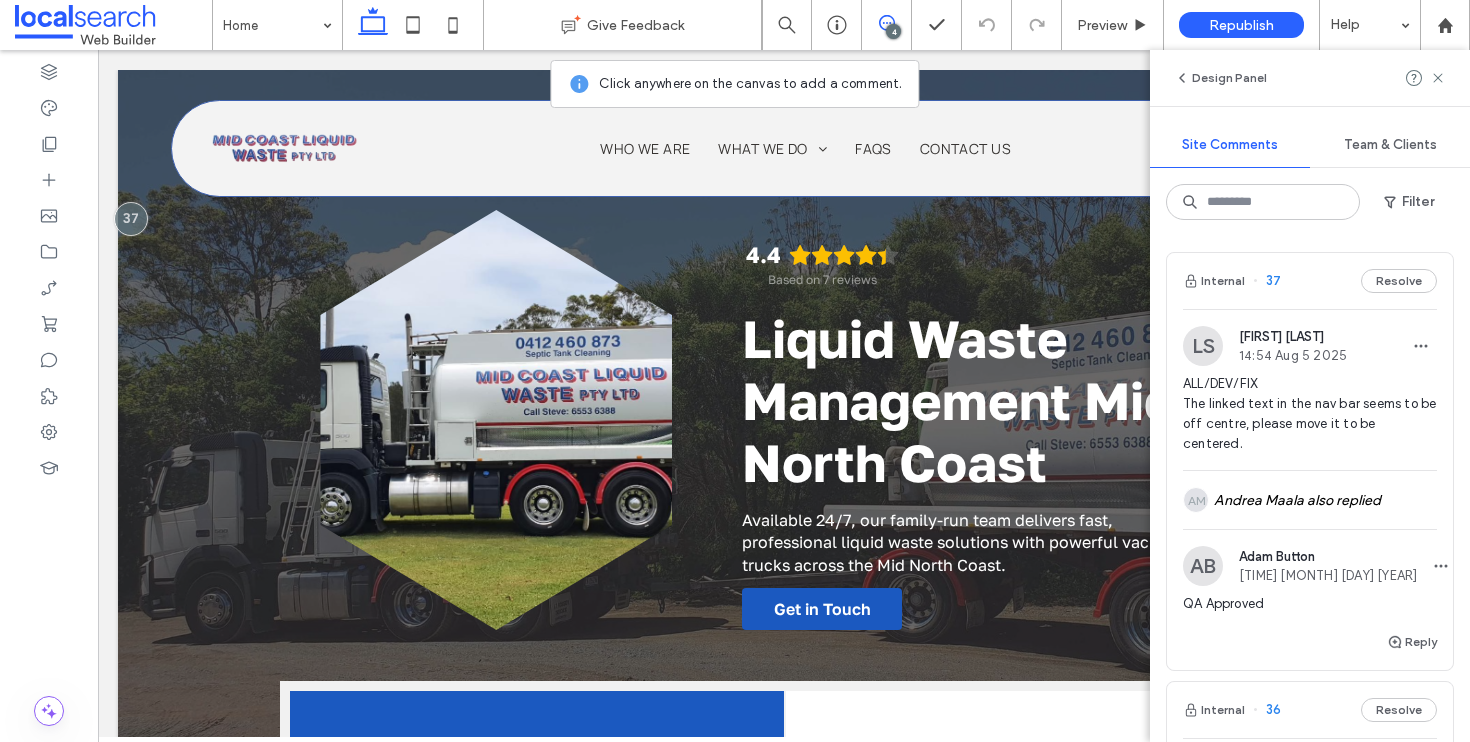 click on "37" at bounding box center (1267, 281) 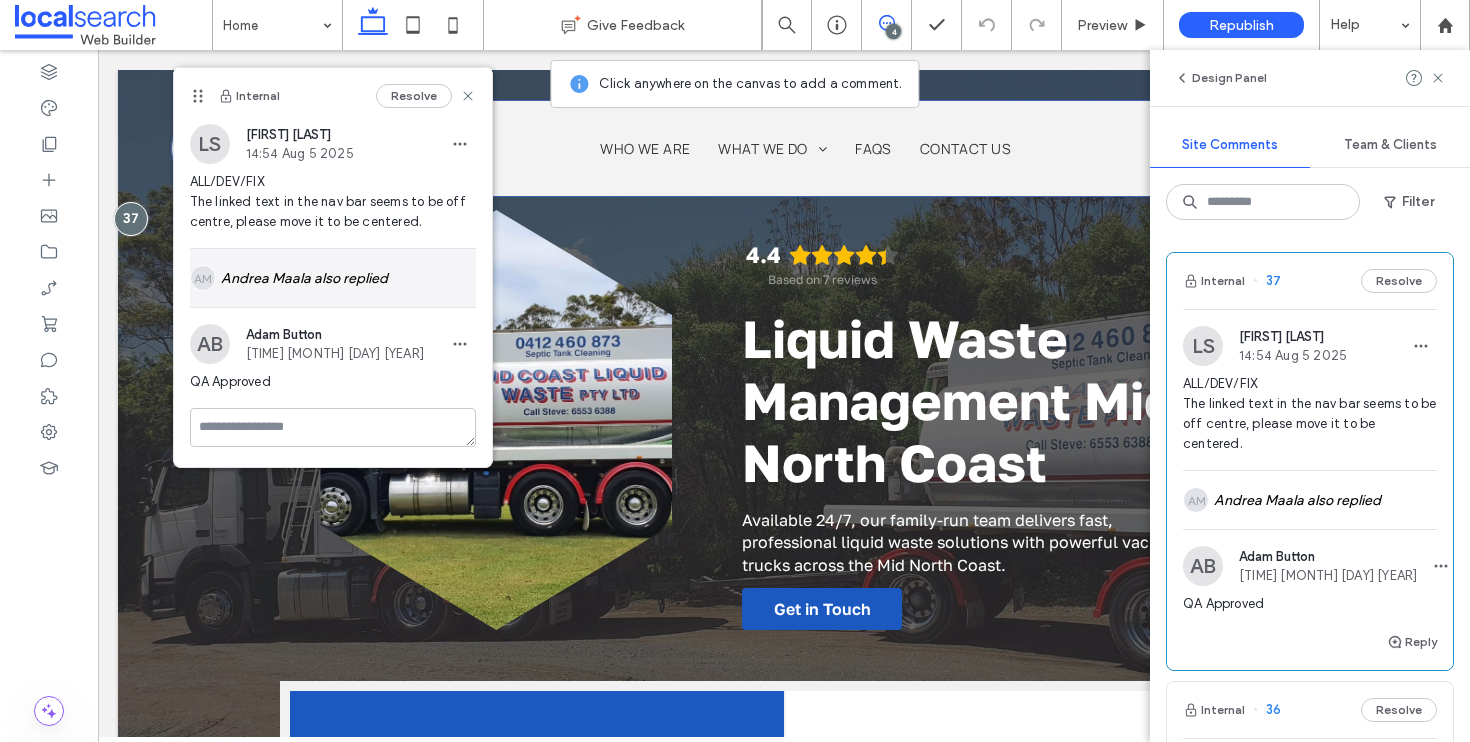 click on "AM Andrea Maala also replied" at bounding box center (333, 278) 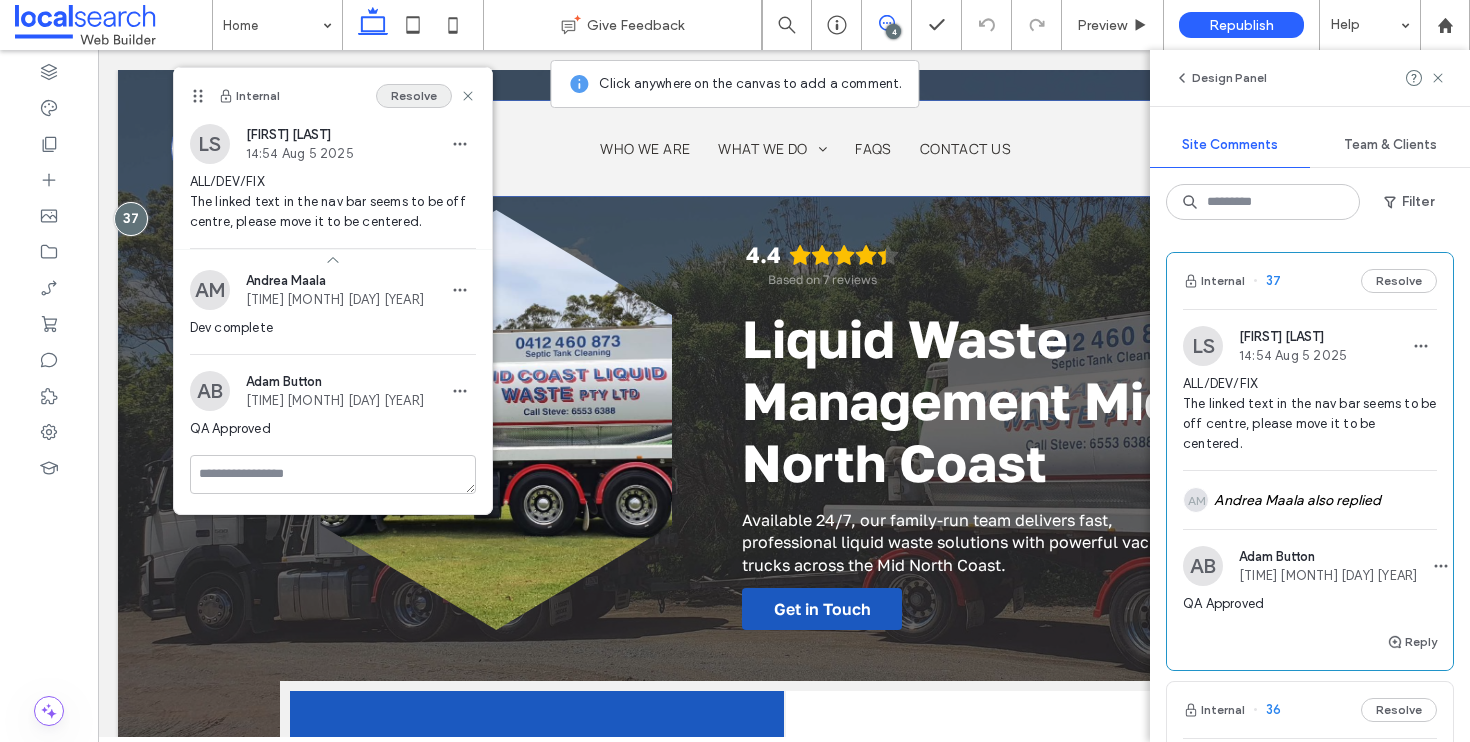 click on "Resolve" at bounding box center [414, 96] 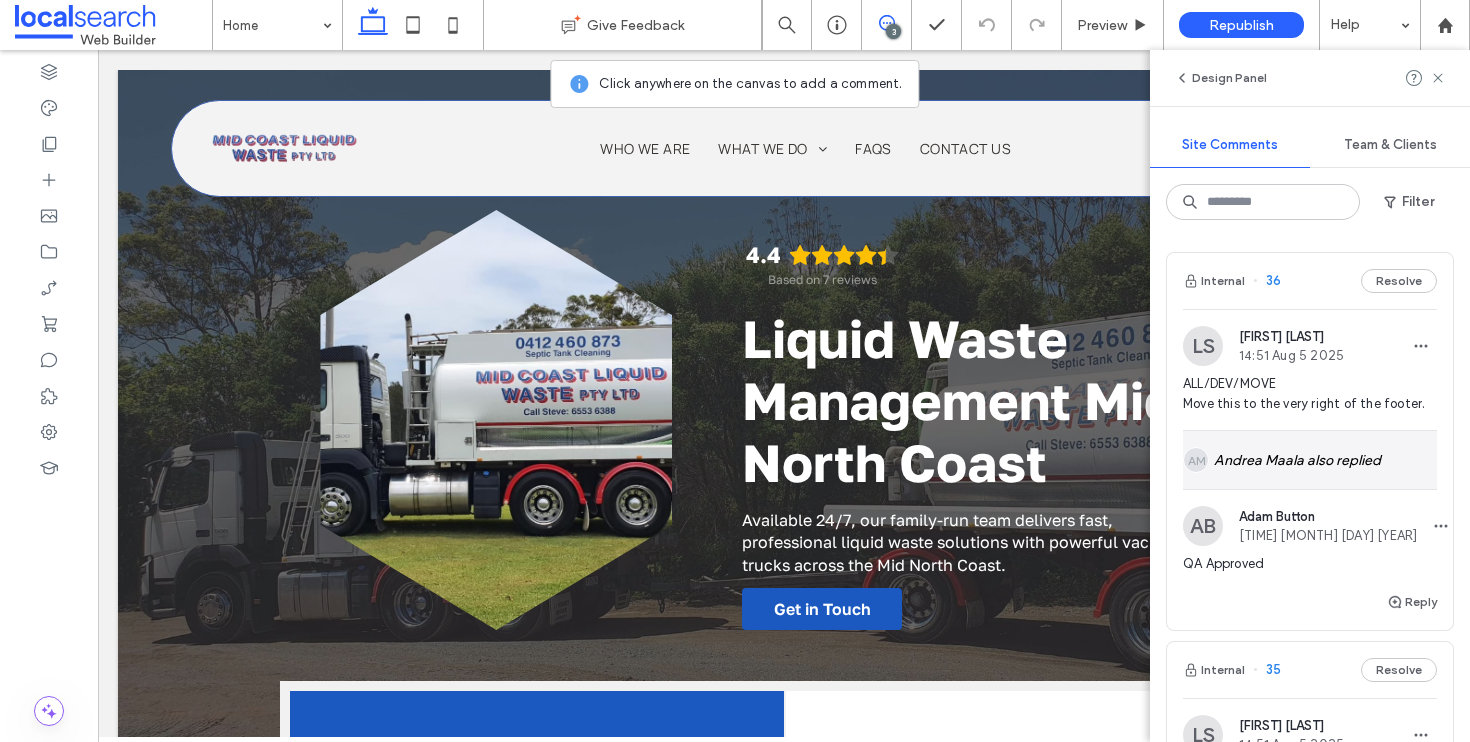 click on "AM Andrea Maala also replied" at bounding box center (1310, 460) 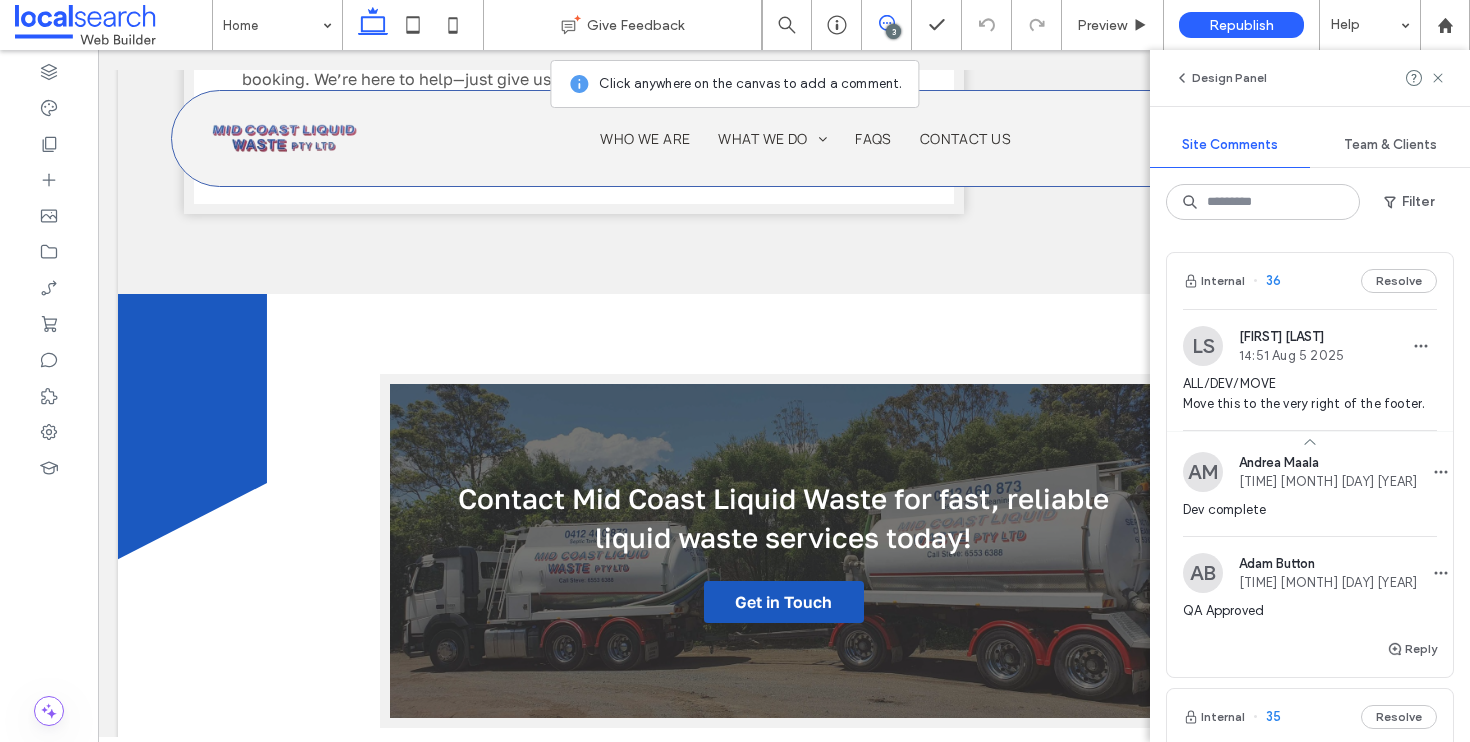 scroll, scrollTop: 4364, scrollLeft: 0, axis: vertical 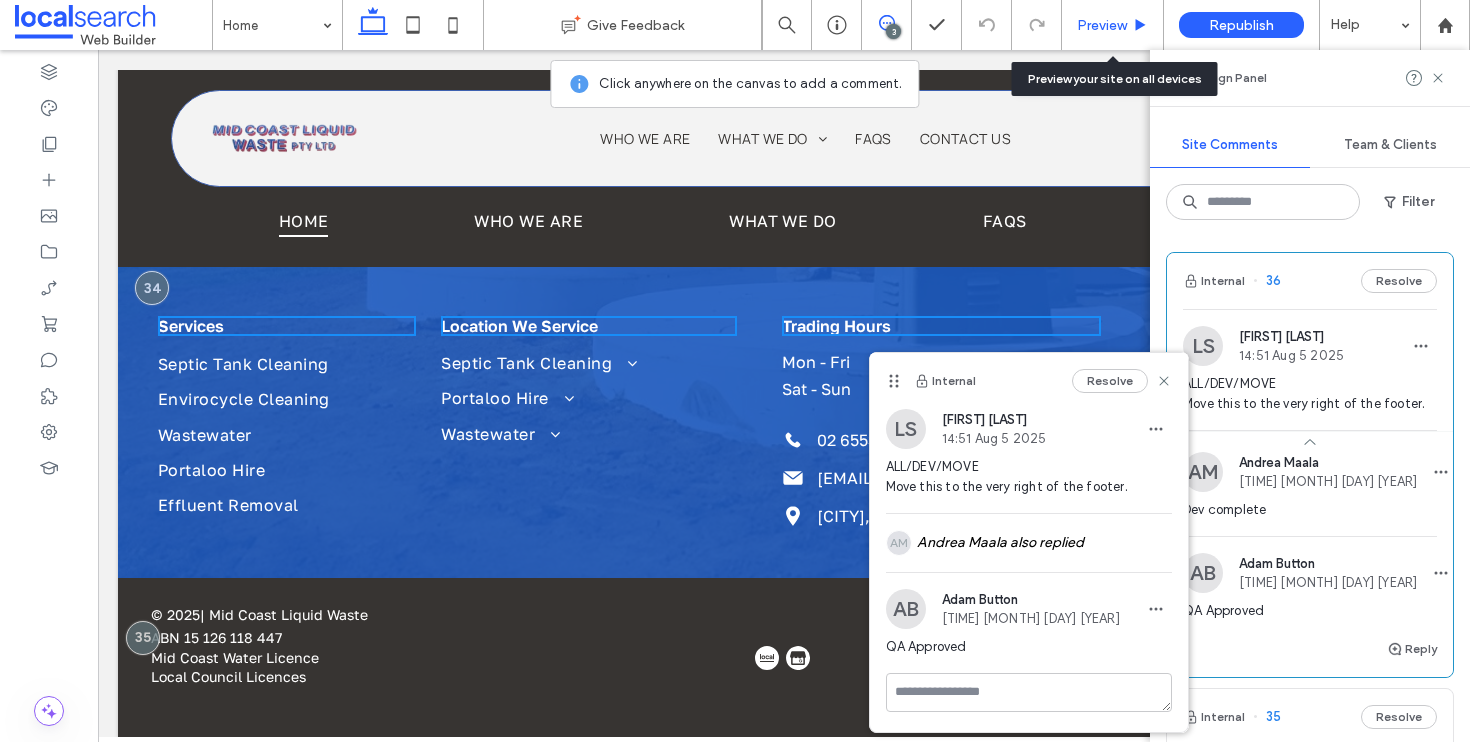 click on "Preview" at bounding box center [1102, 25] 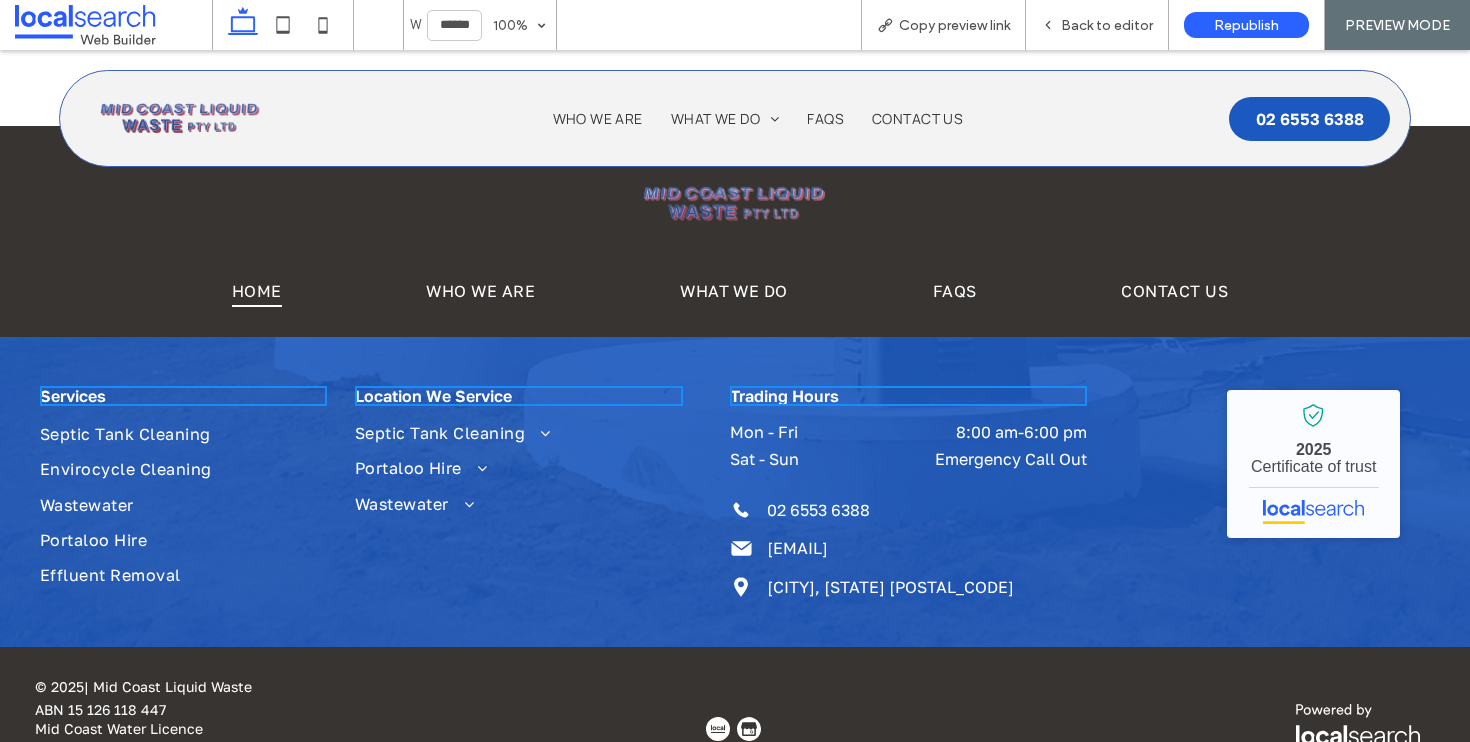 scroll, scrollTop: 4239, scrollLeft: 0, axis: vertical 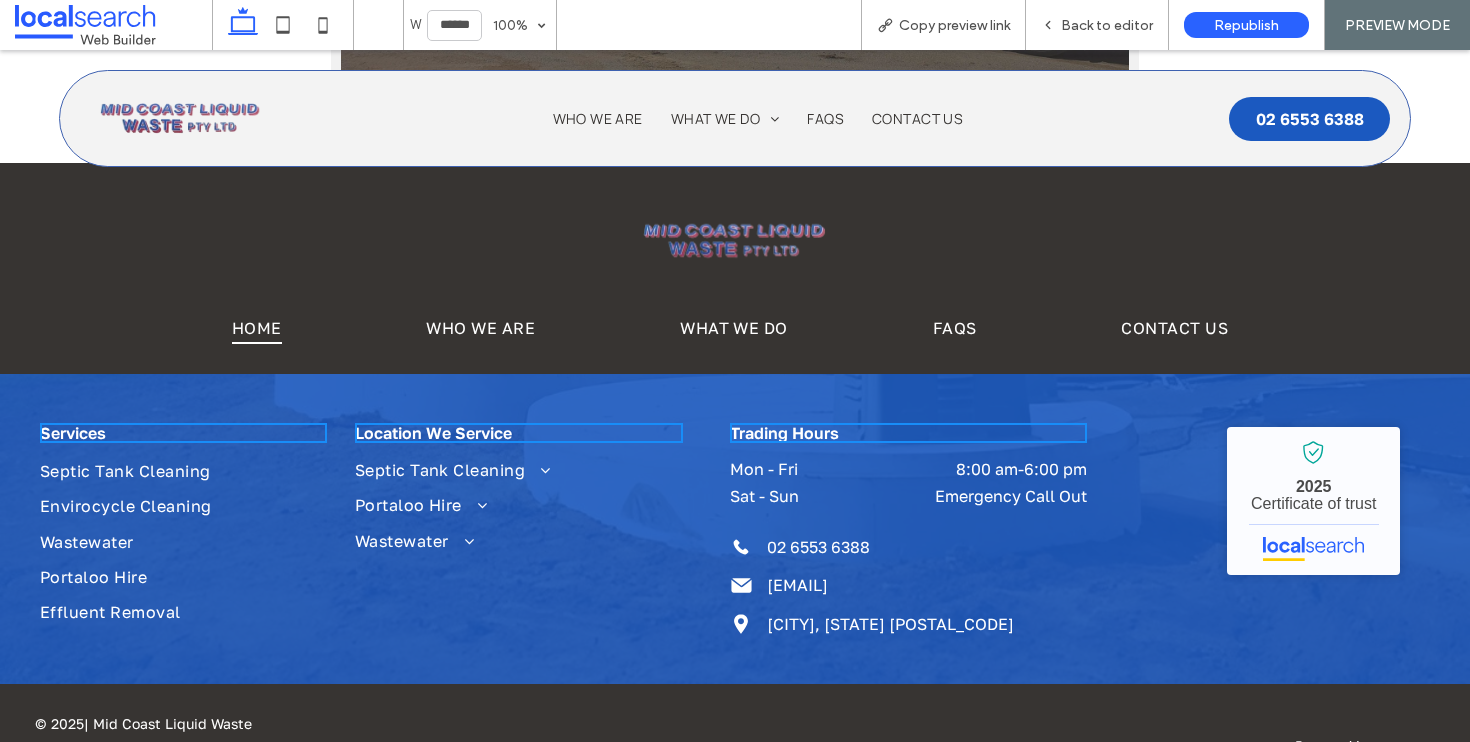 click on "Services
Septic Tank Cleaning
Envirocycle Cleaning
Wastewater
Portaloo Hire
Effluent Removal
Location We Service
Septic Tank Cleaning
Septic Tank Cleaning Wauchope
Septic Tank Cleaning Taree
Septic Tank Cleaning Nabiac
Septic Tank Cleaning Wingham
Septic Tank Cleaning Gloucester
Septic Tank Cleaning Bulahdelah
Septic Tank Cleaning Moorland
Septic Tank Cleaning Forster
Septic Tank Cleaning Coomba Park
Portaloo Hire
Portaloo Hire Taree
Portaloo Hire Wingham
Portaloo Hire Nabiac
Portaloo Hire Harrington
Portaloo Hire Old Bar
Portaloo Hire Forster
Wastewater" at bounding box center [735, 529] 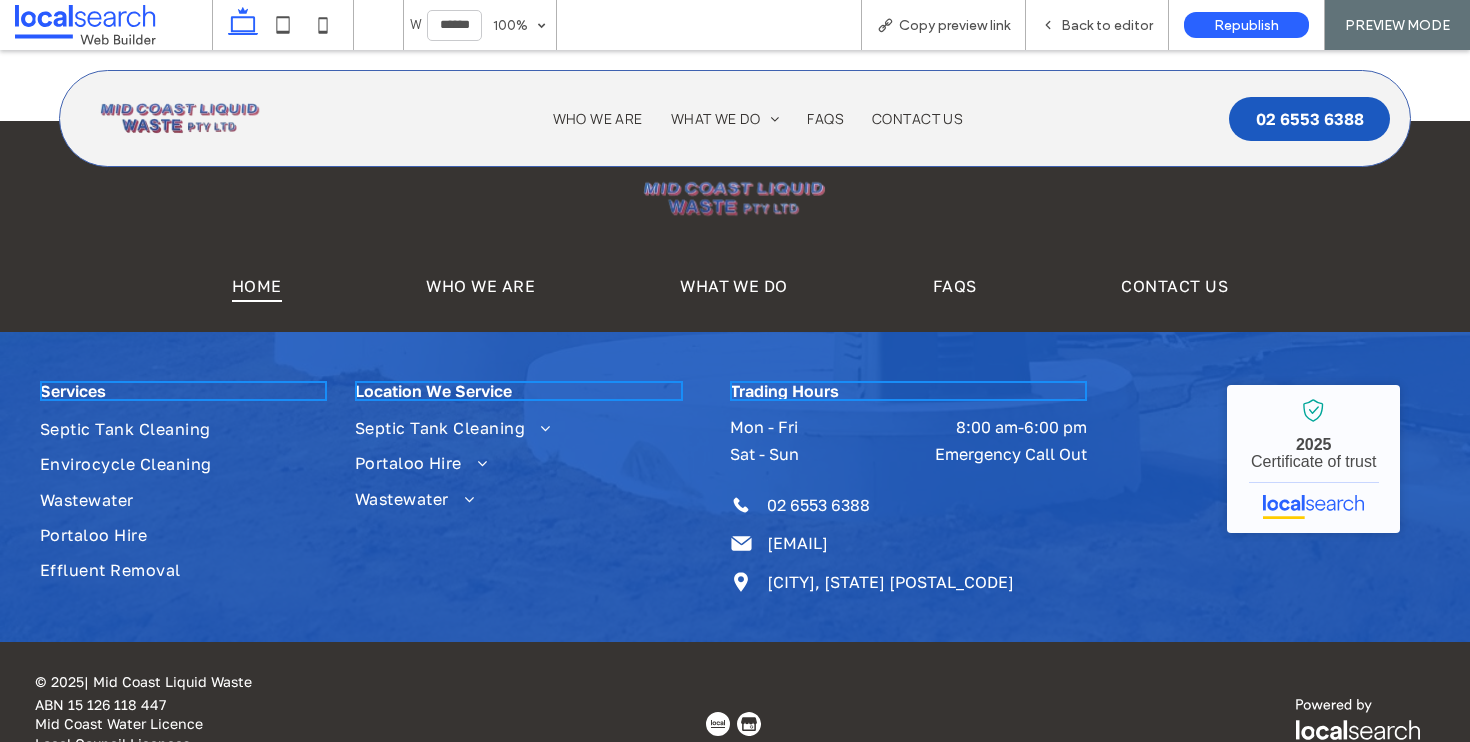 scroll, scrollTop: 4338, scrollLeft: 0, axis: vertical 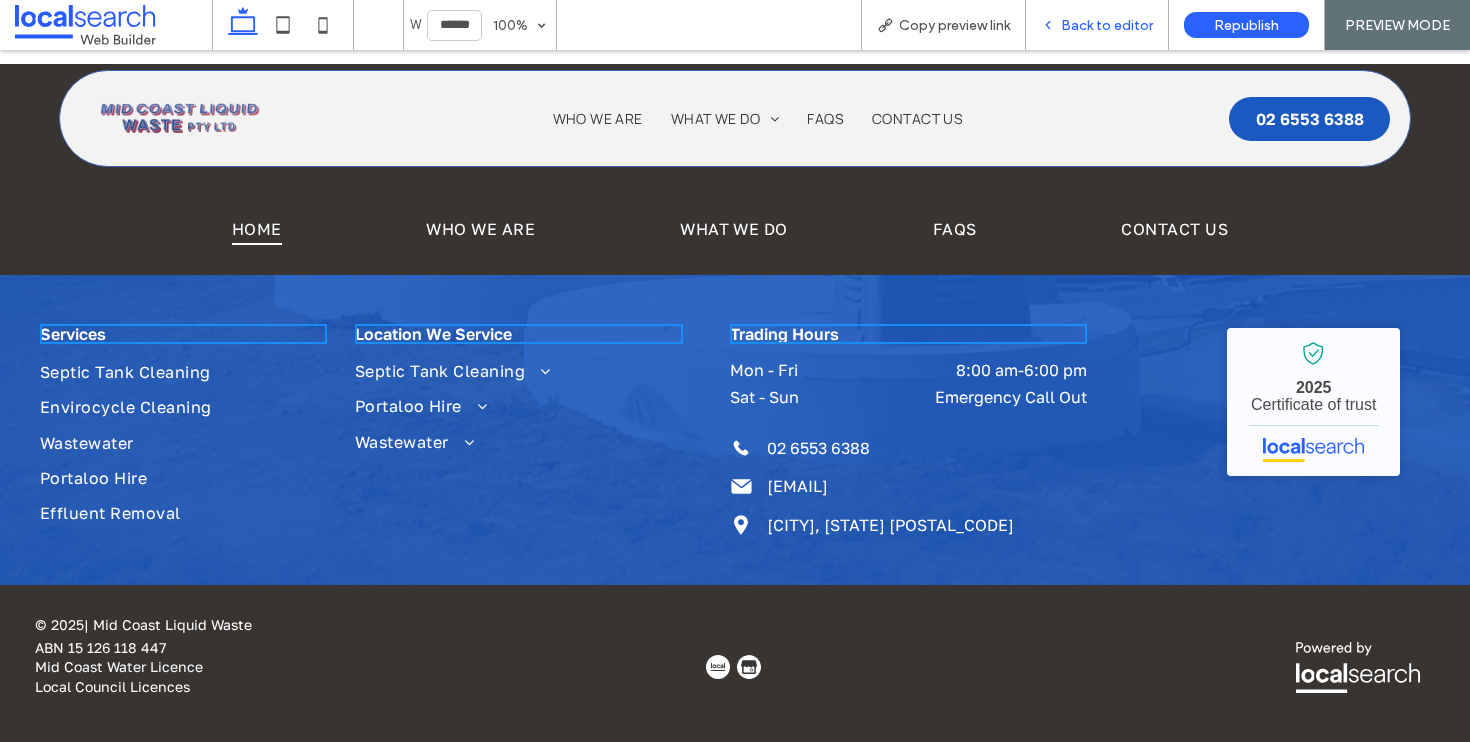 click on "Back to editor" at bounding box center [1107, 25] 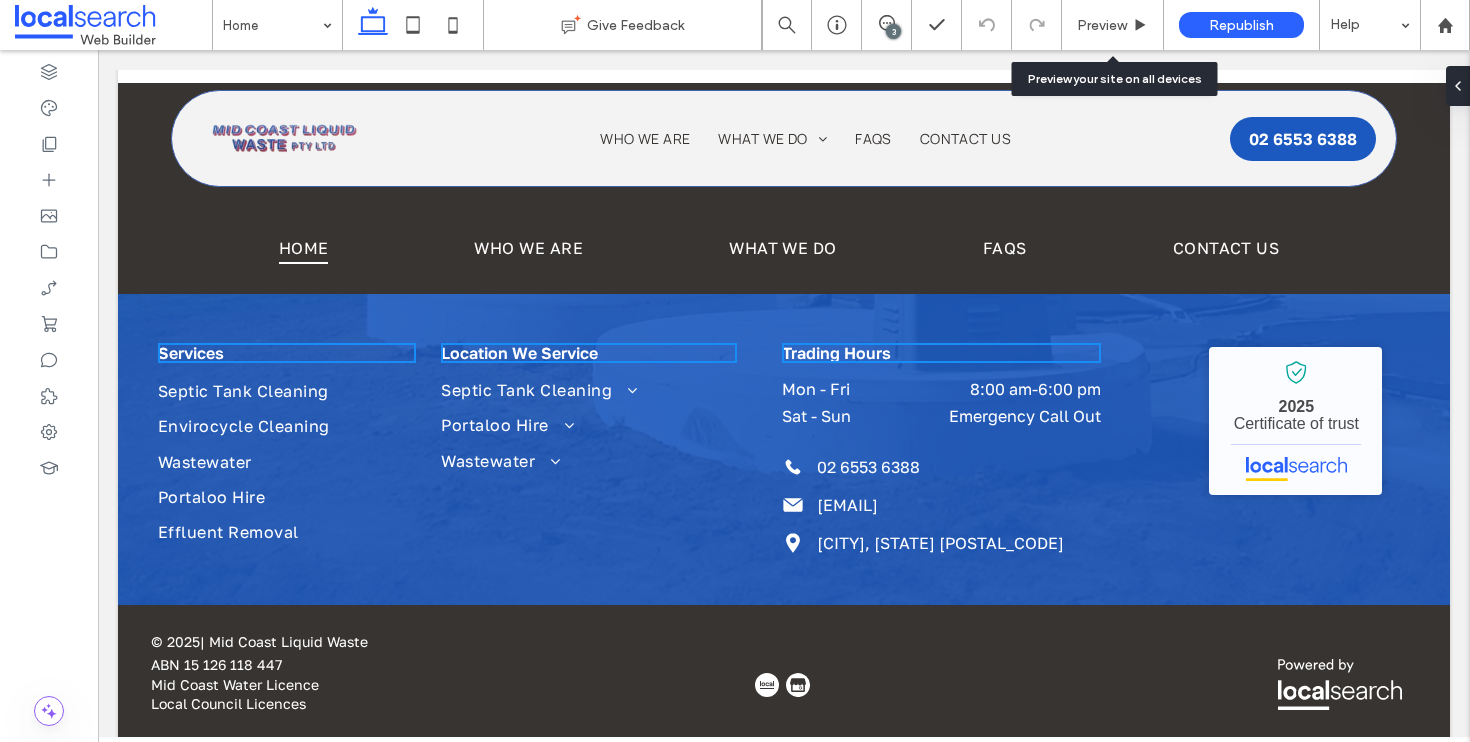 scroll, scrollTop: 4337, scrollLeft: 0, axis: vertical 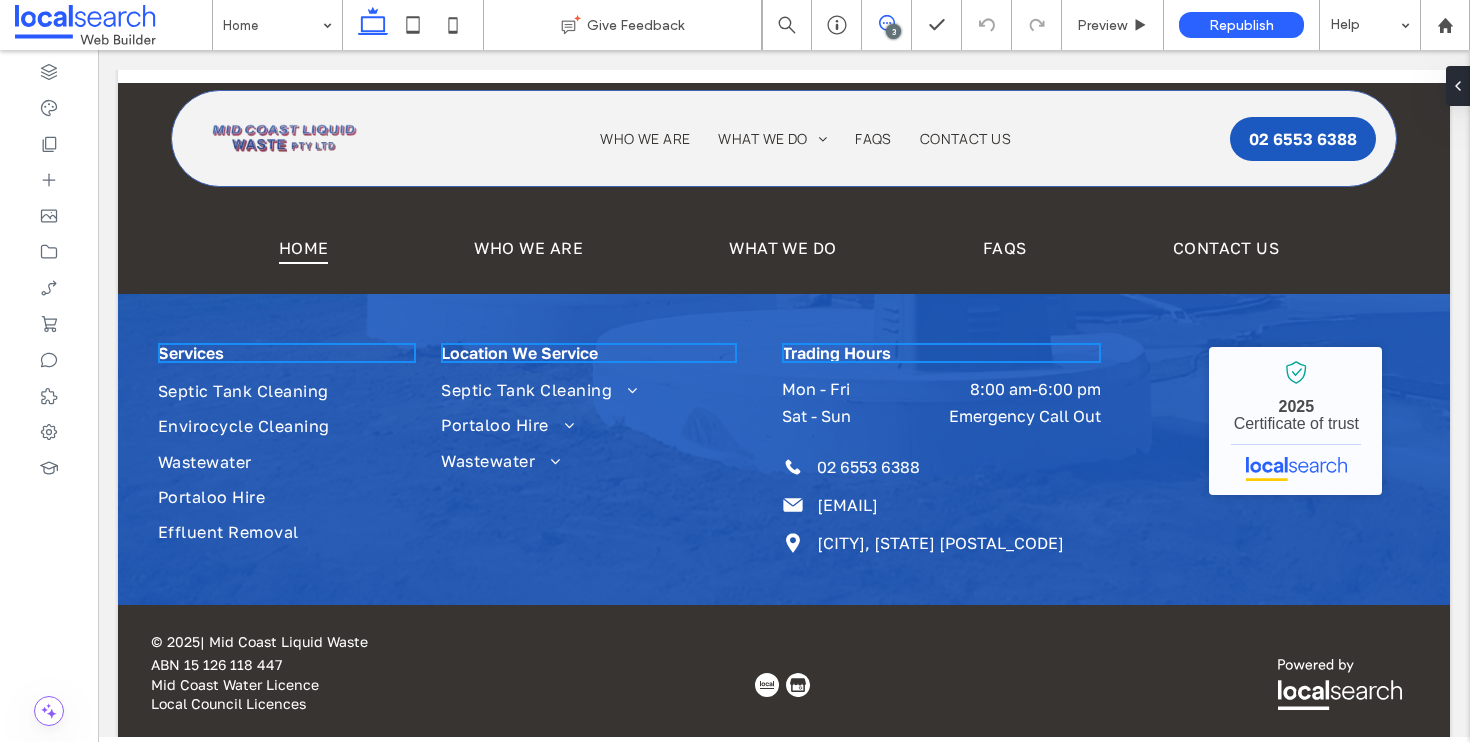 click at bounding box center (886, 23) 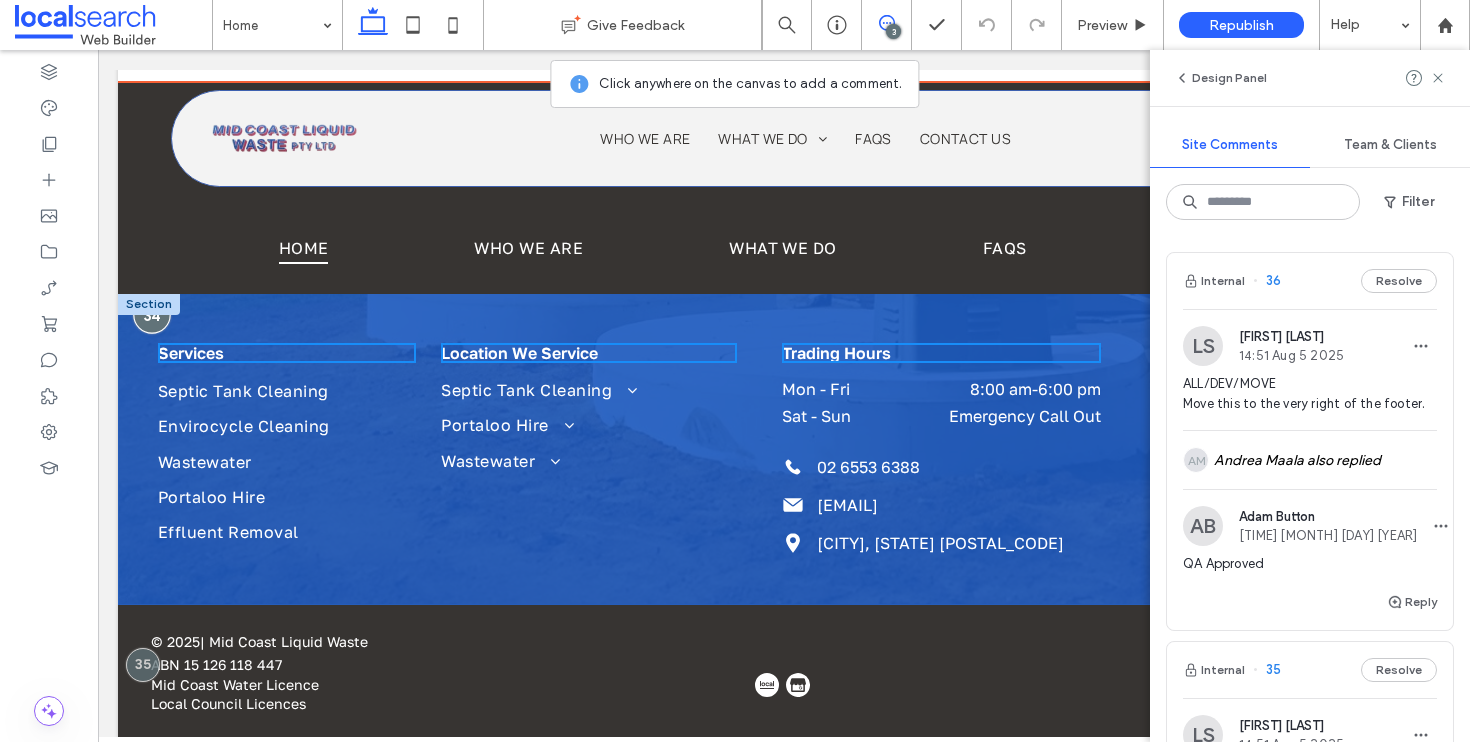 click at bounding box center (152, 314) 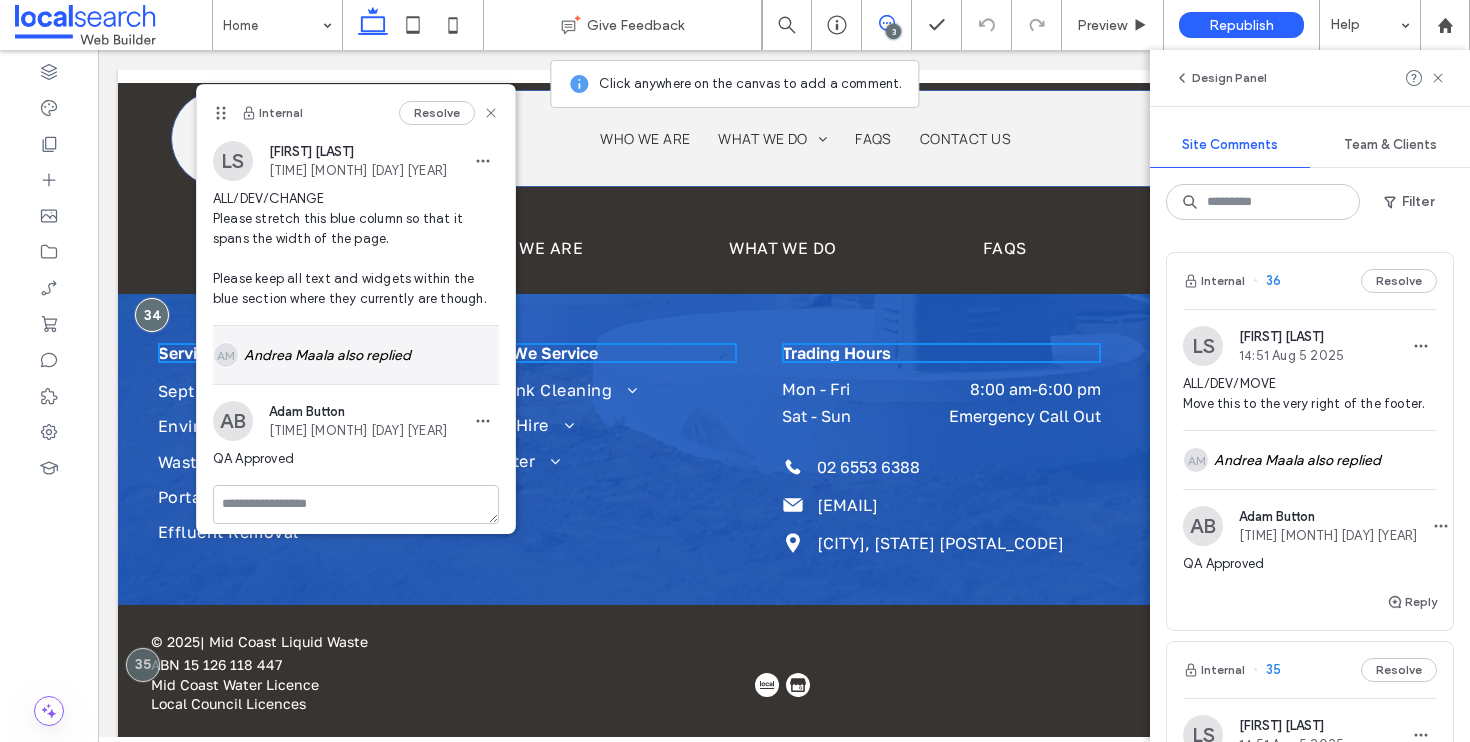 click on "AM Andrea Maala also replied" at bounding box center (356, 355) 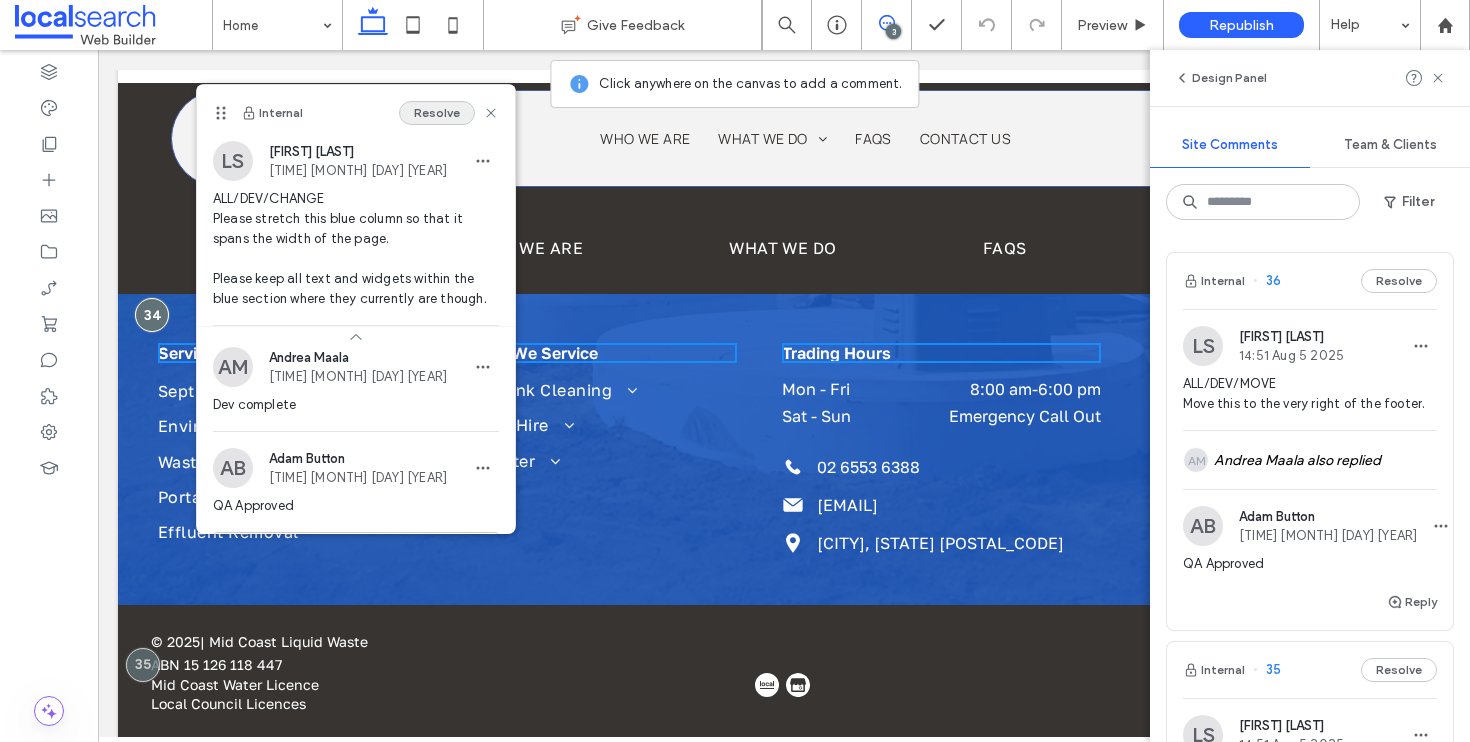 click on "Resolve" at bounding box center (437, 113) 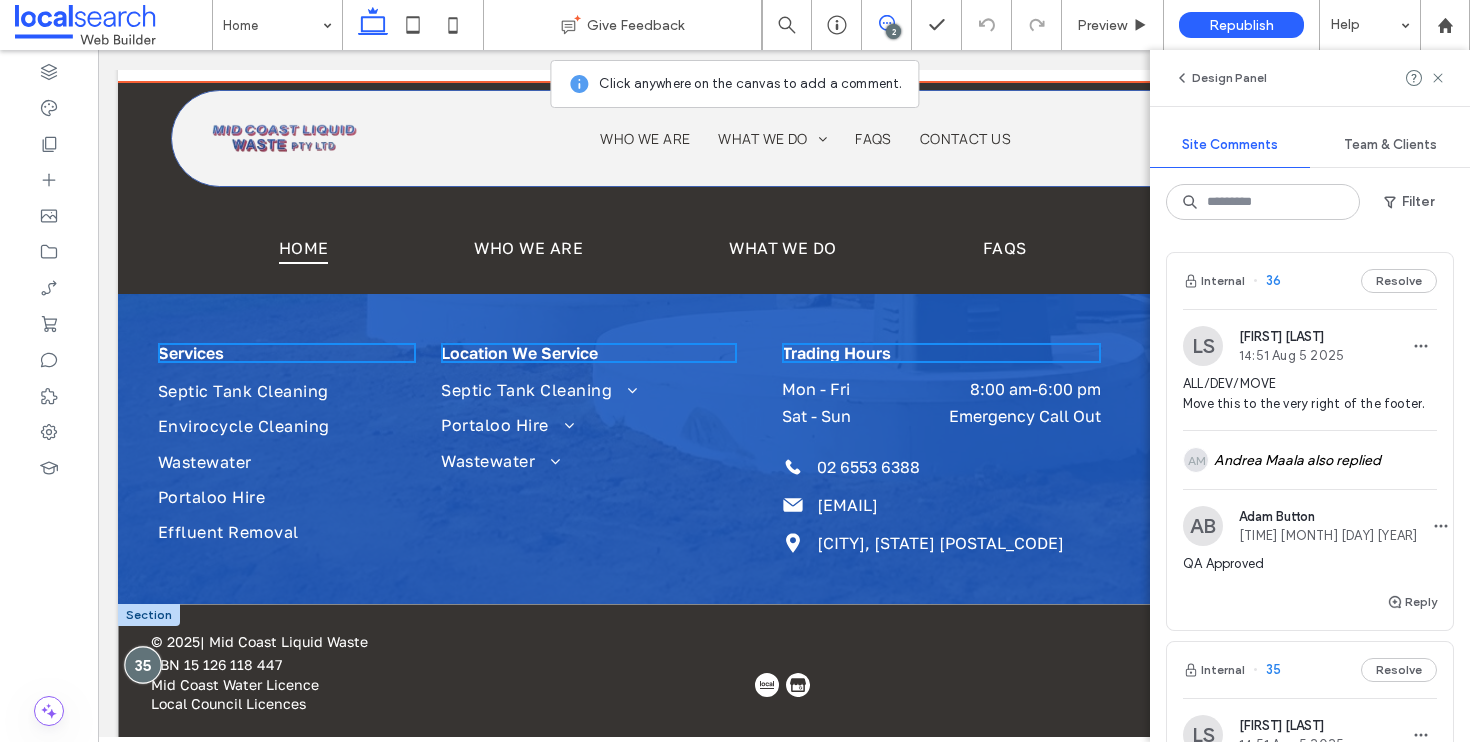 click at bounding box center [142, 664] 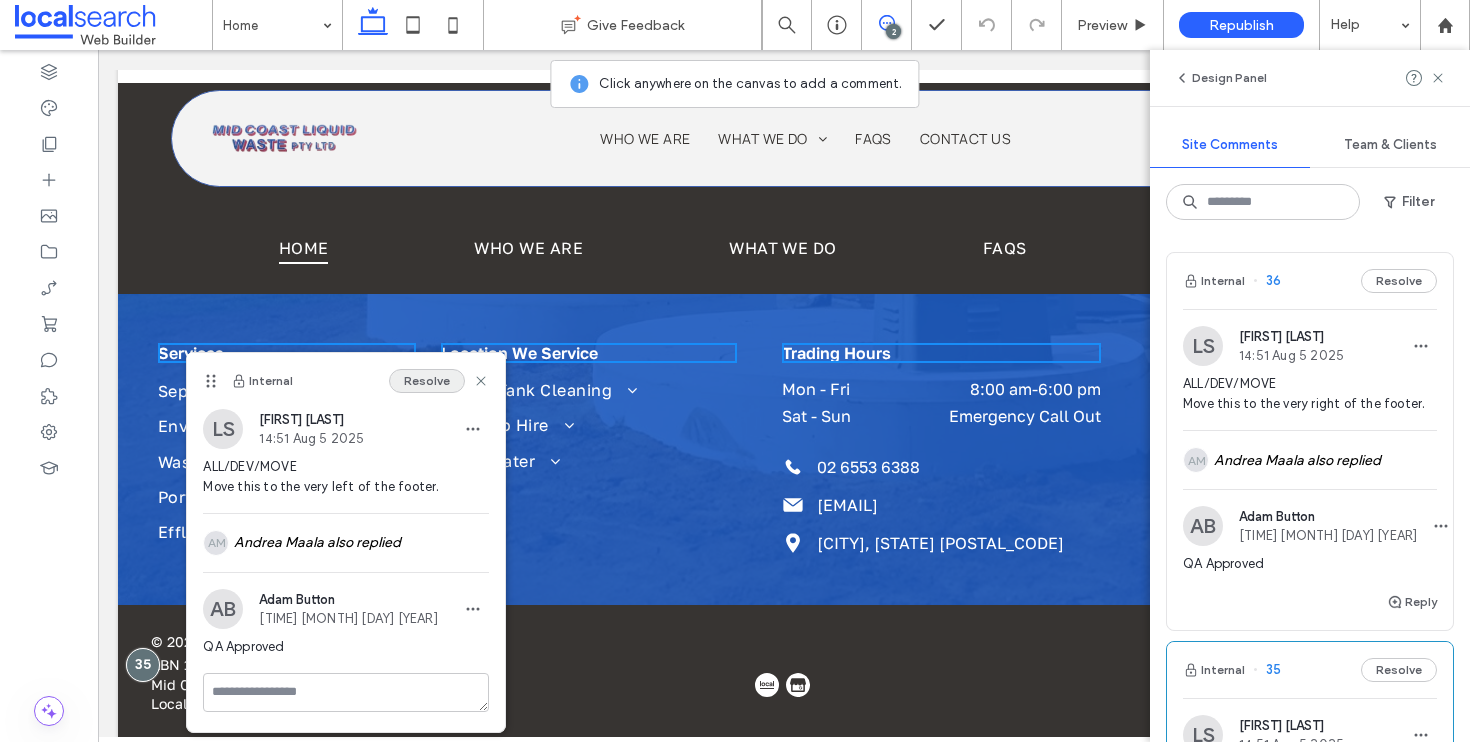 click on "Resolve" at bounding box center [427, 381] 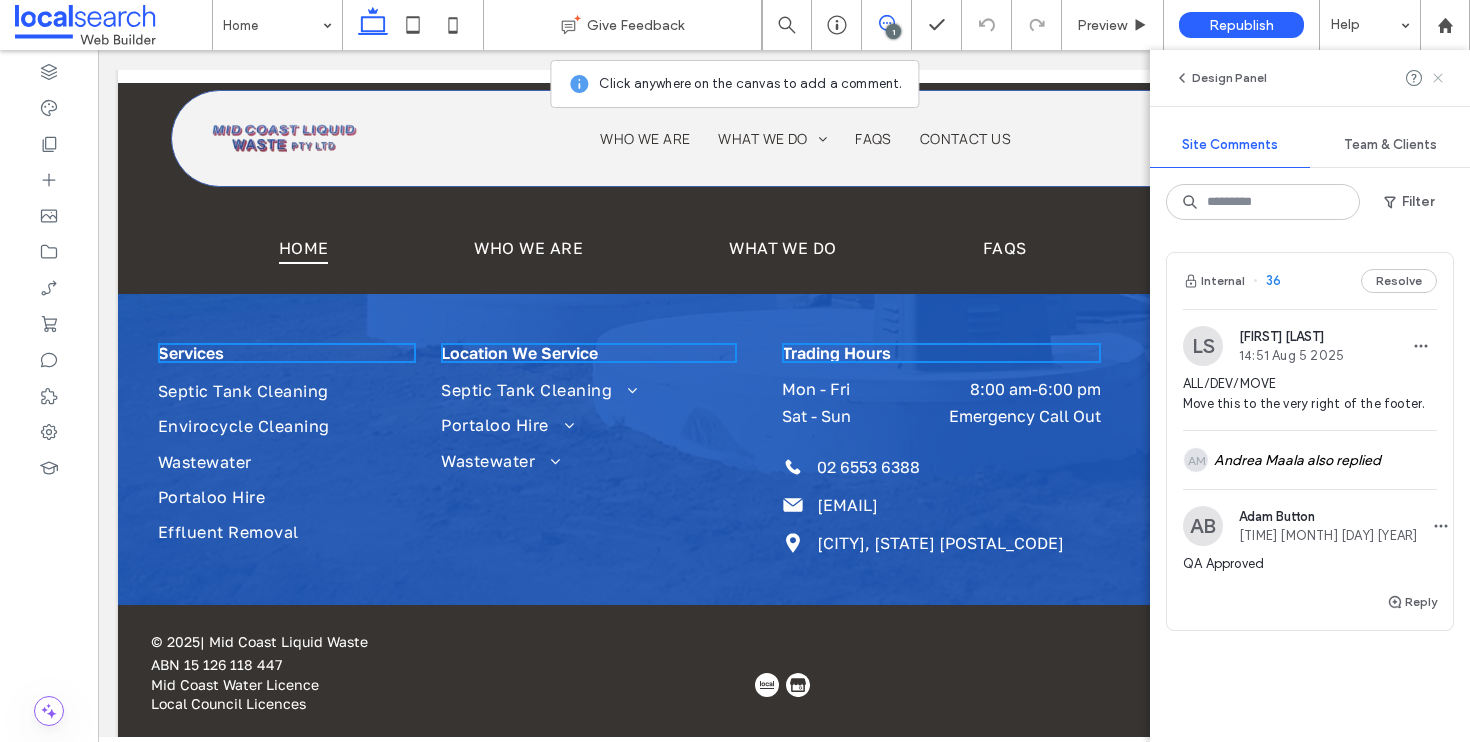 click 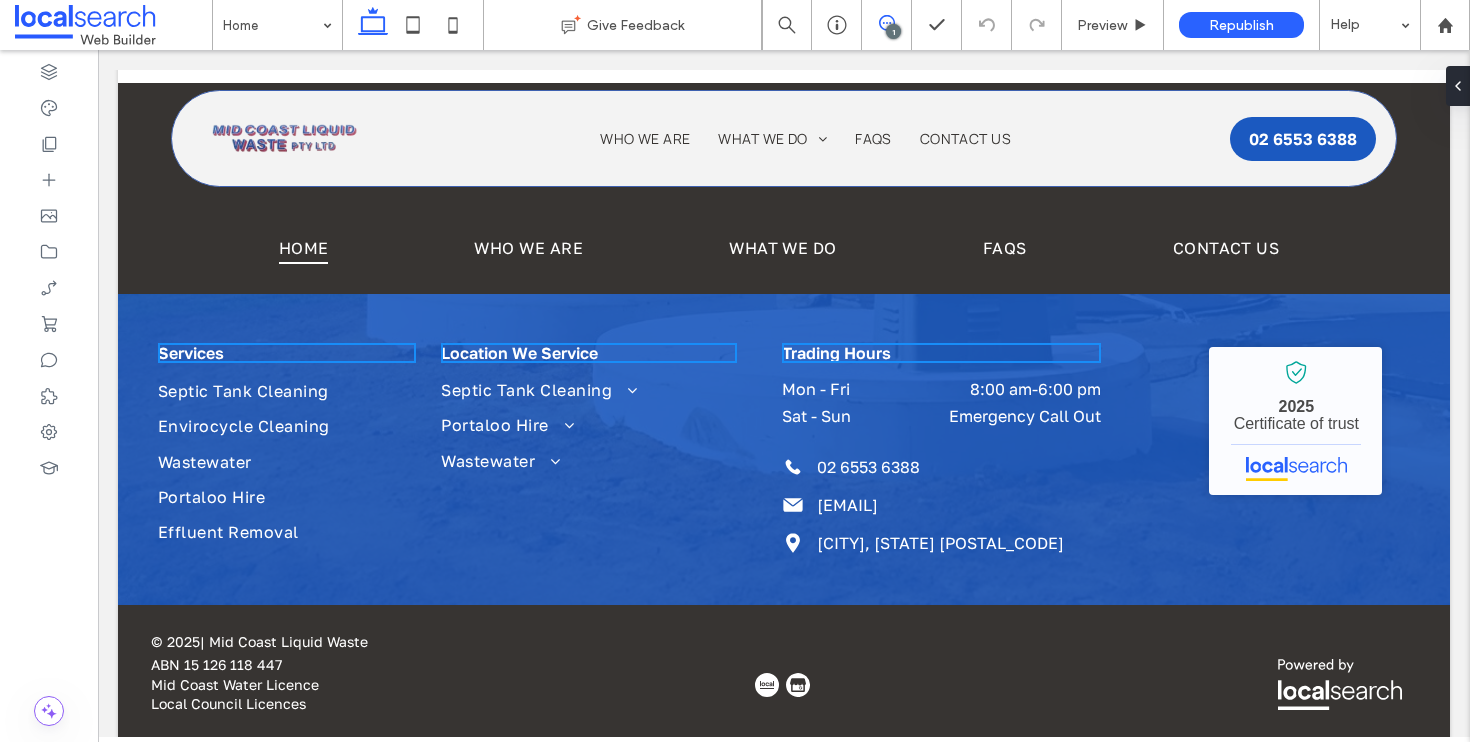 click at bounding box center [886, 23] 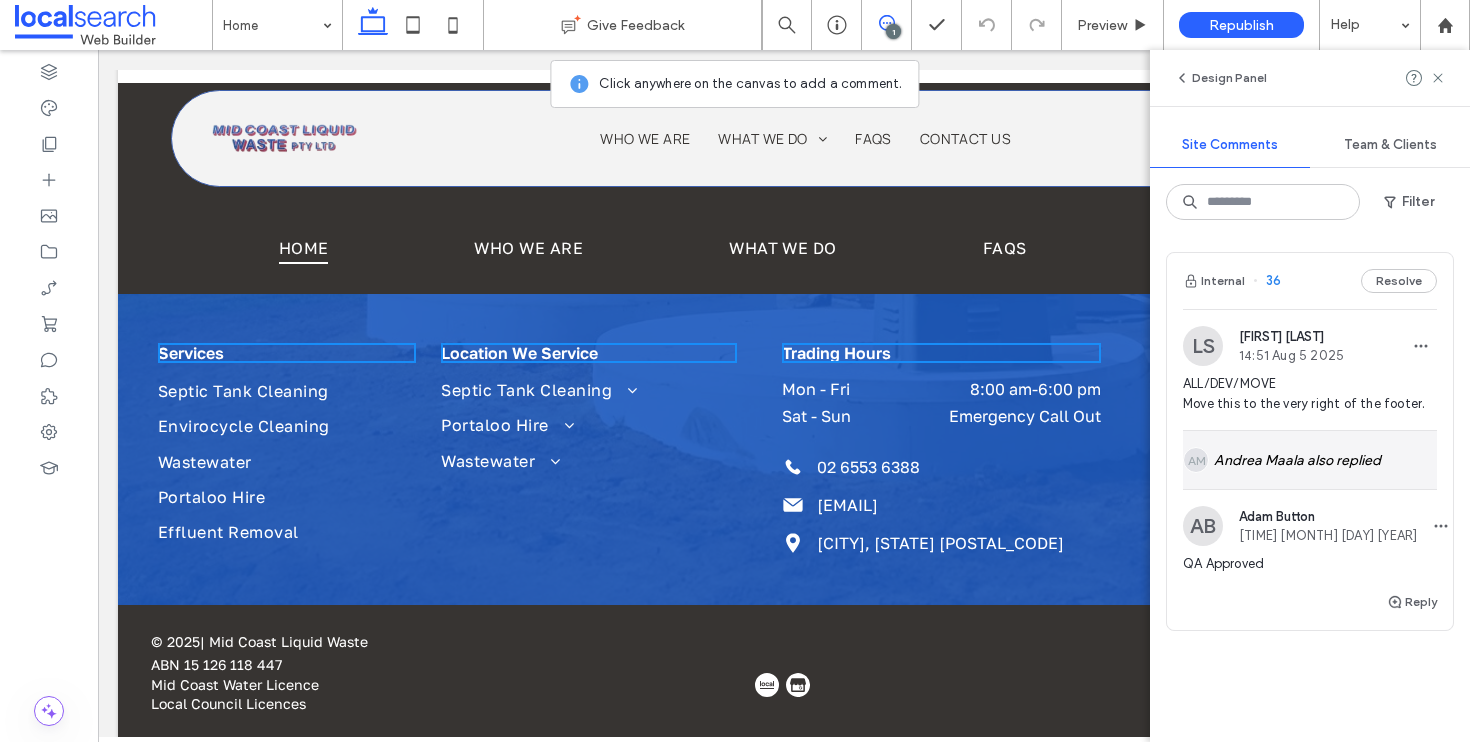 click on "AM Andrea Maala also replied" at bounding box center [1310, 460] 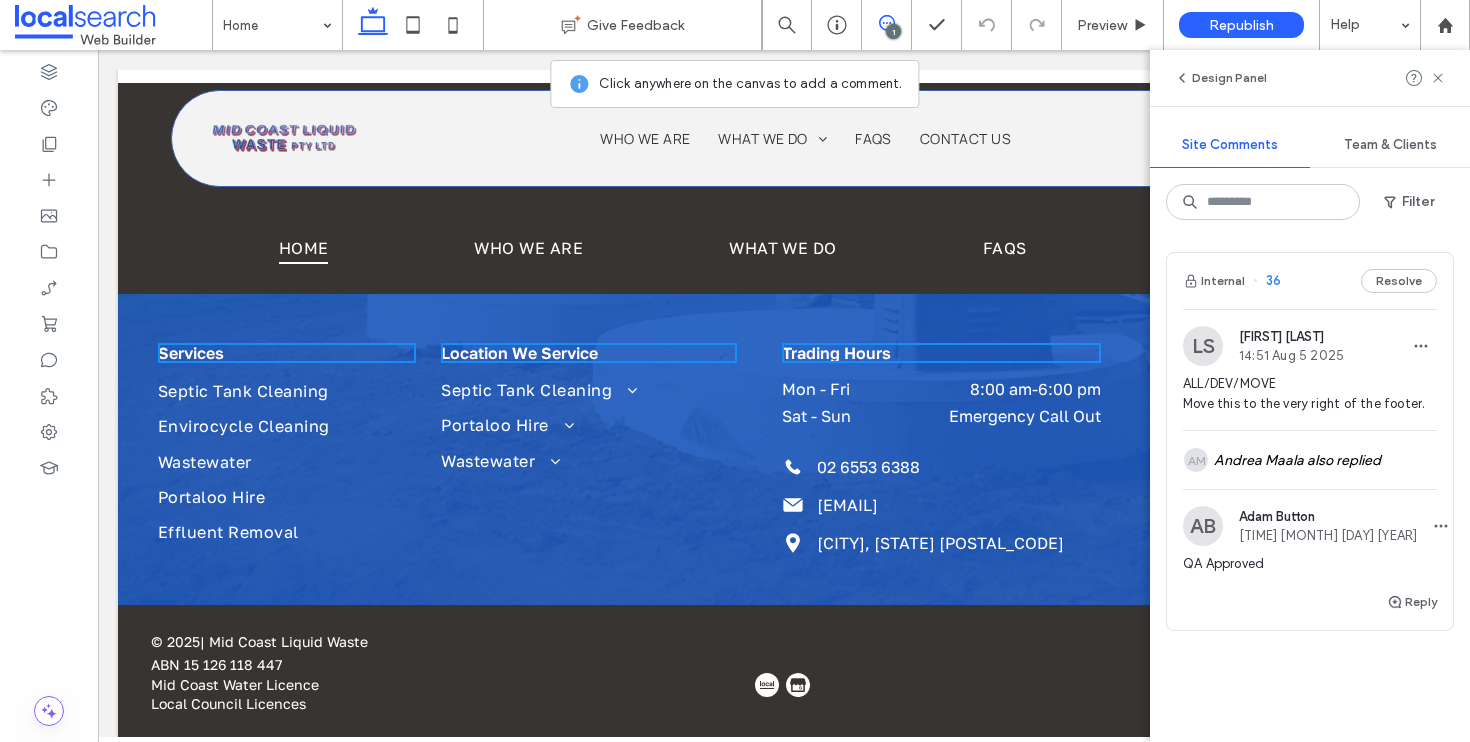 scroll, scrollTop: 4364, scrollLeft: 0, axis: vertical 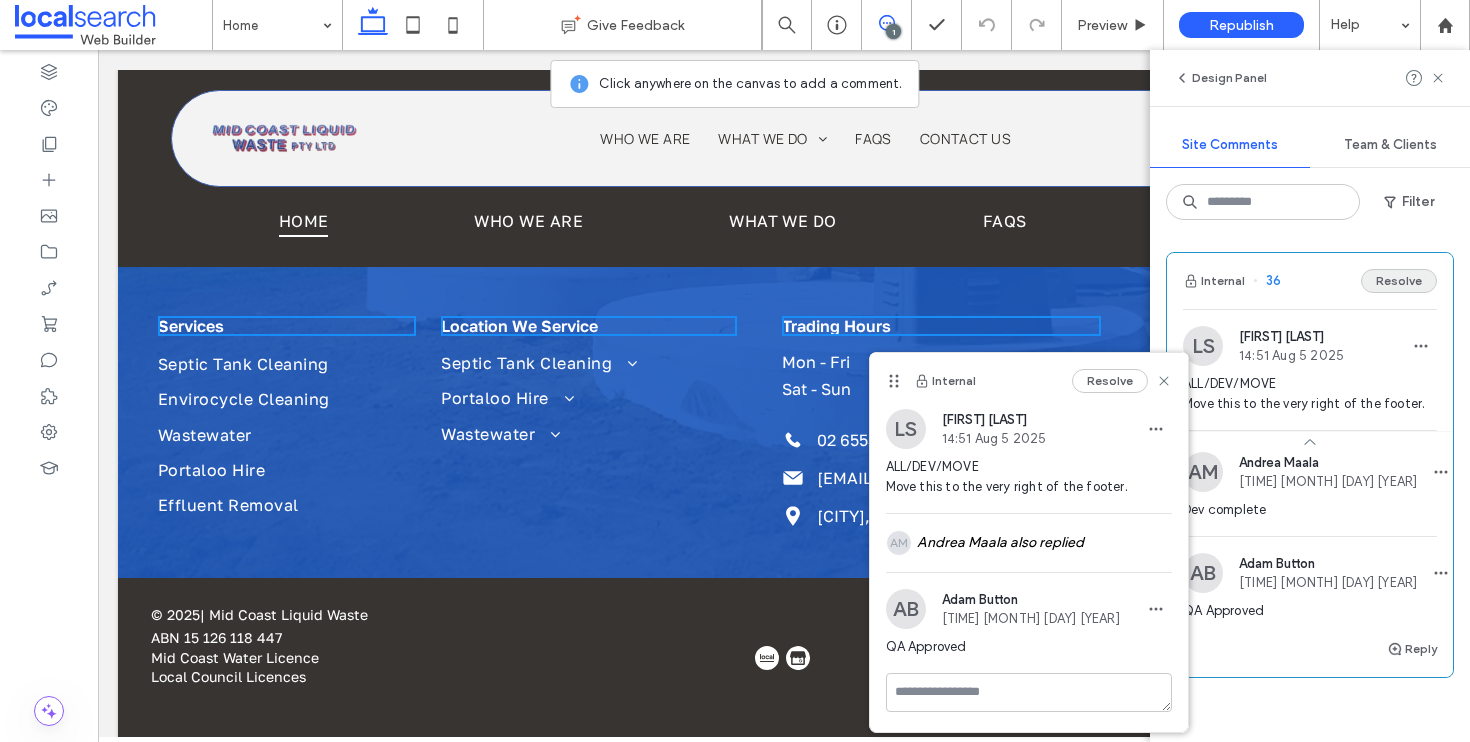 click on "Resolve" at bounding box center [1399, 281] 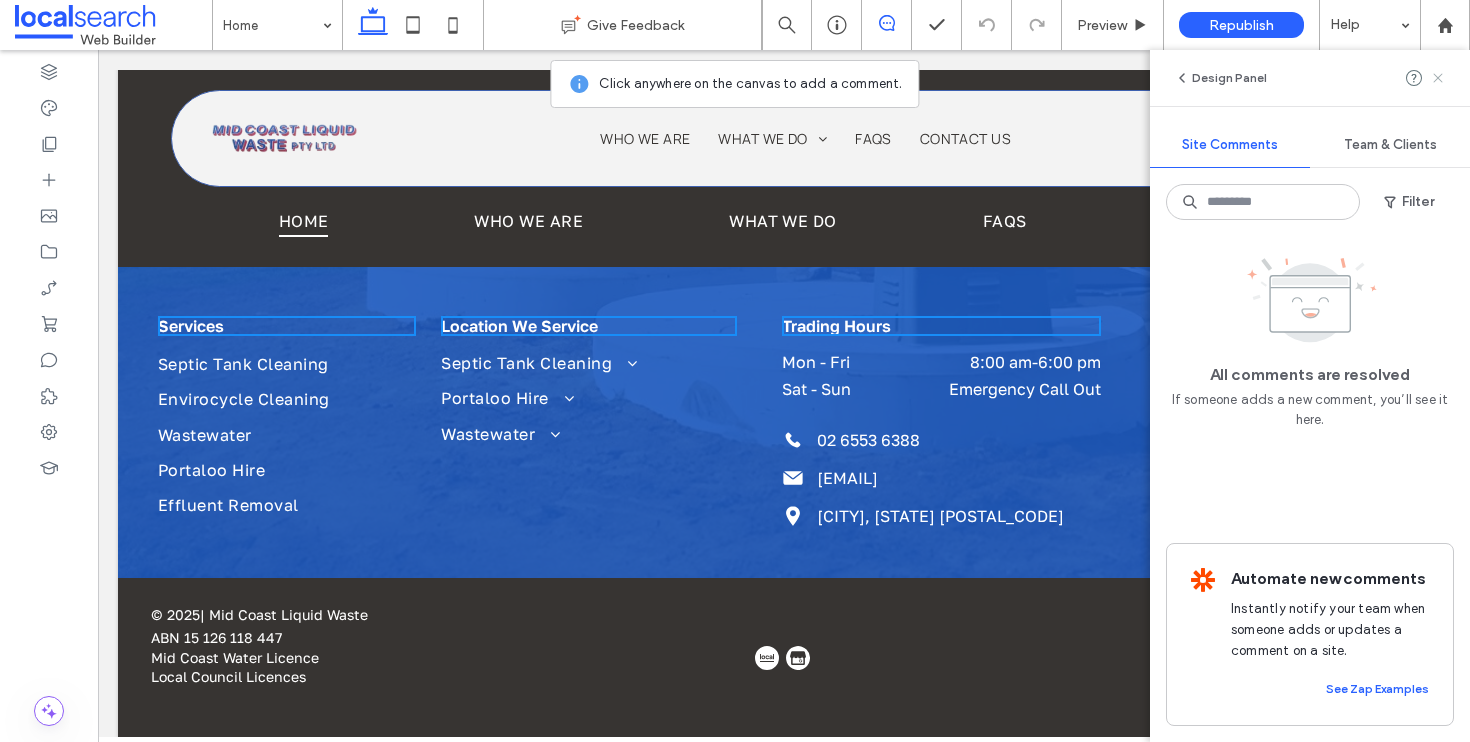 click 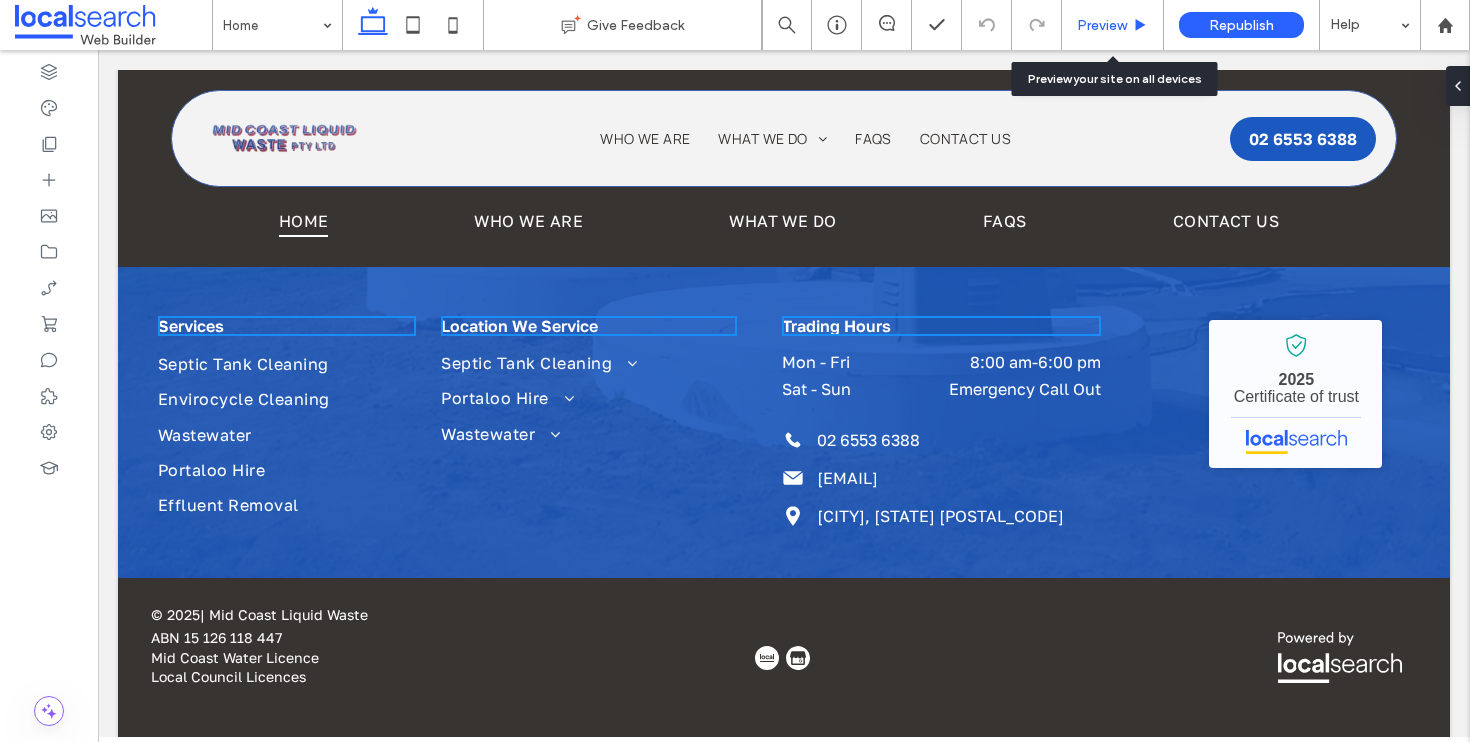 click 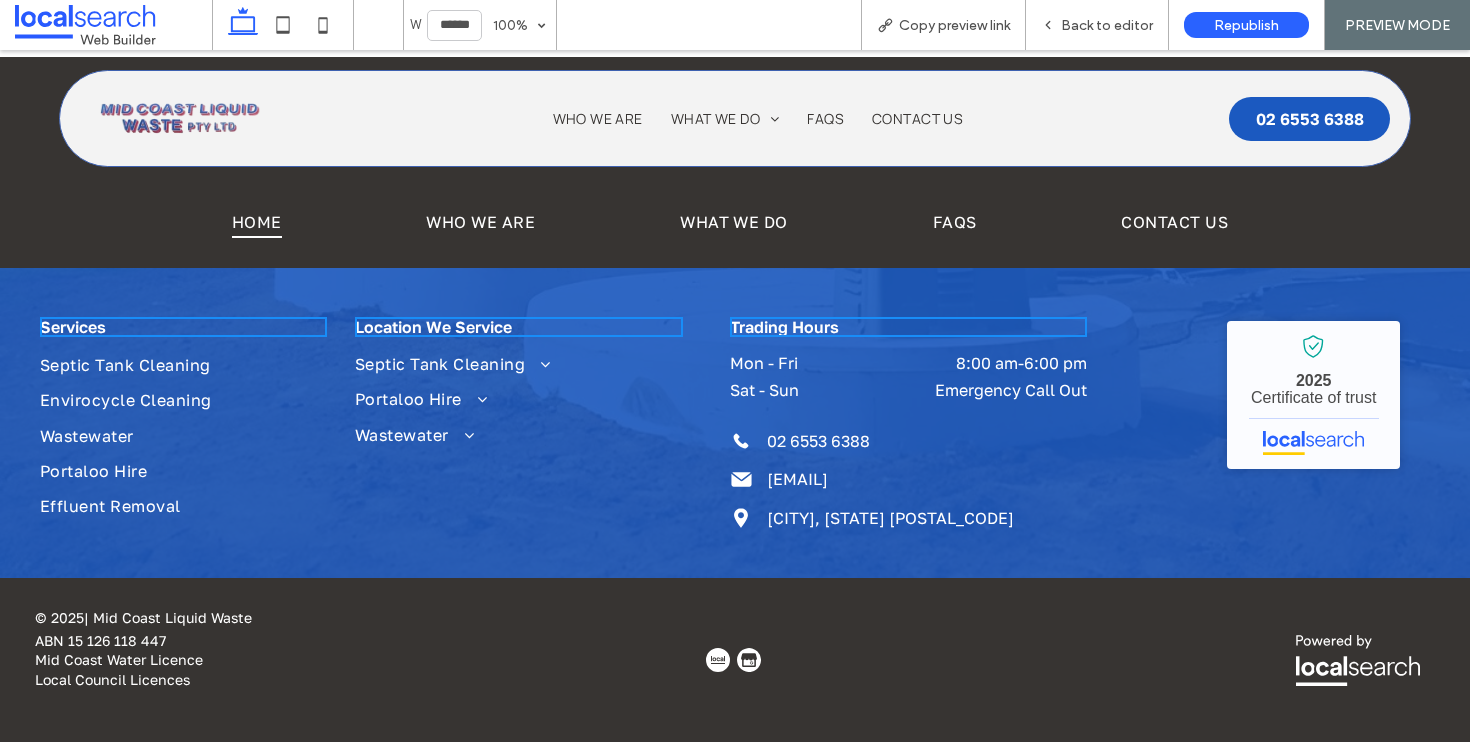 scroll, scrollTop: 4336, scrollLeft: 0, axis: vertical 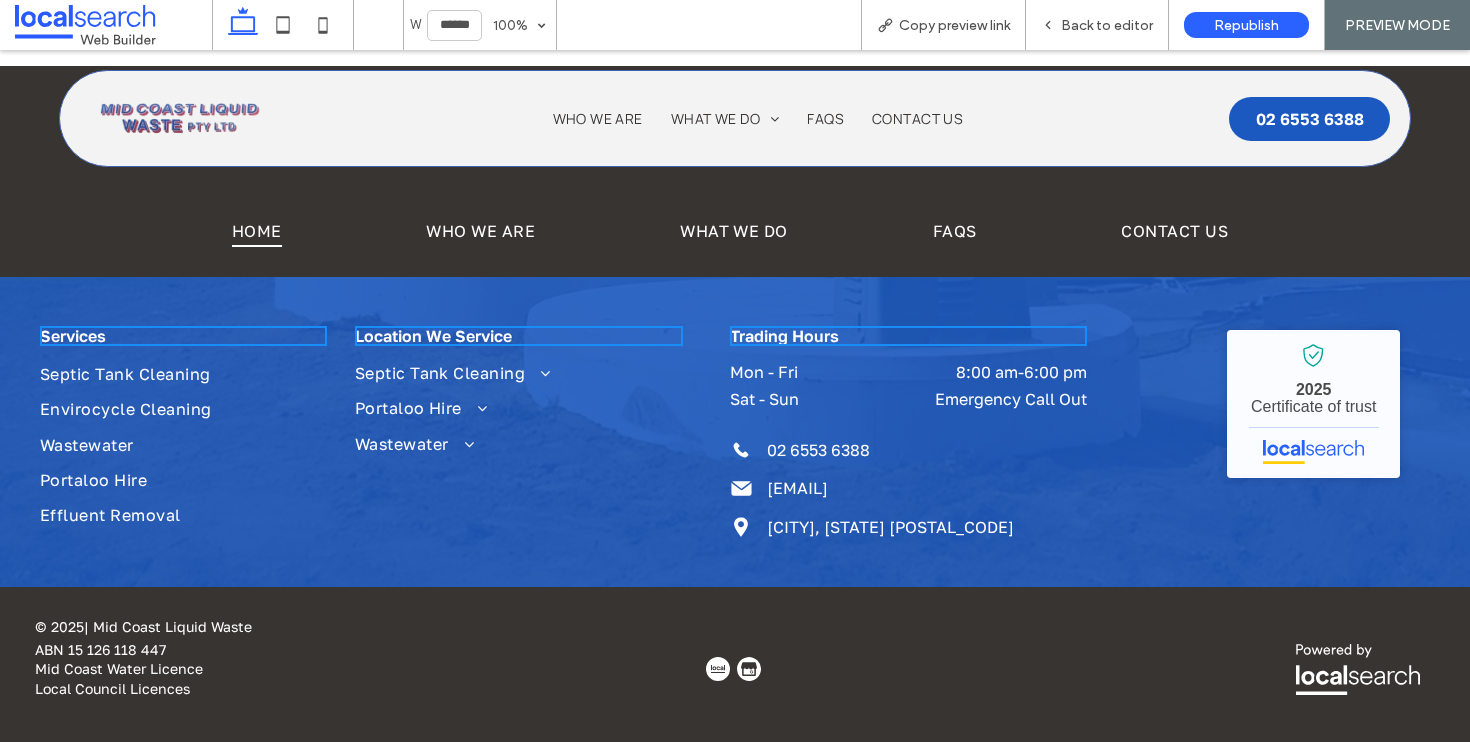 click at bounding box center (180, 118) 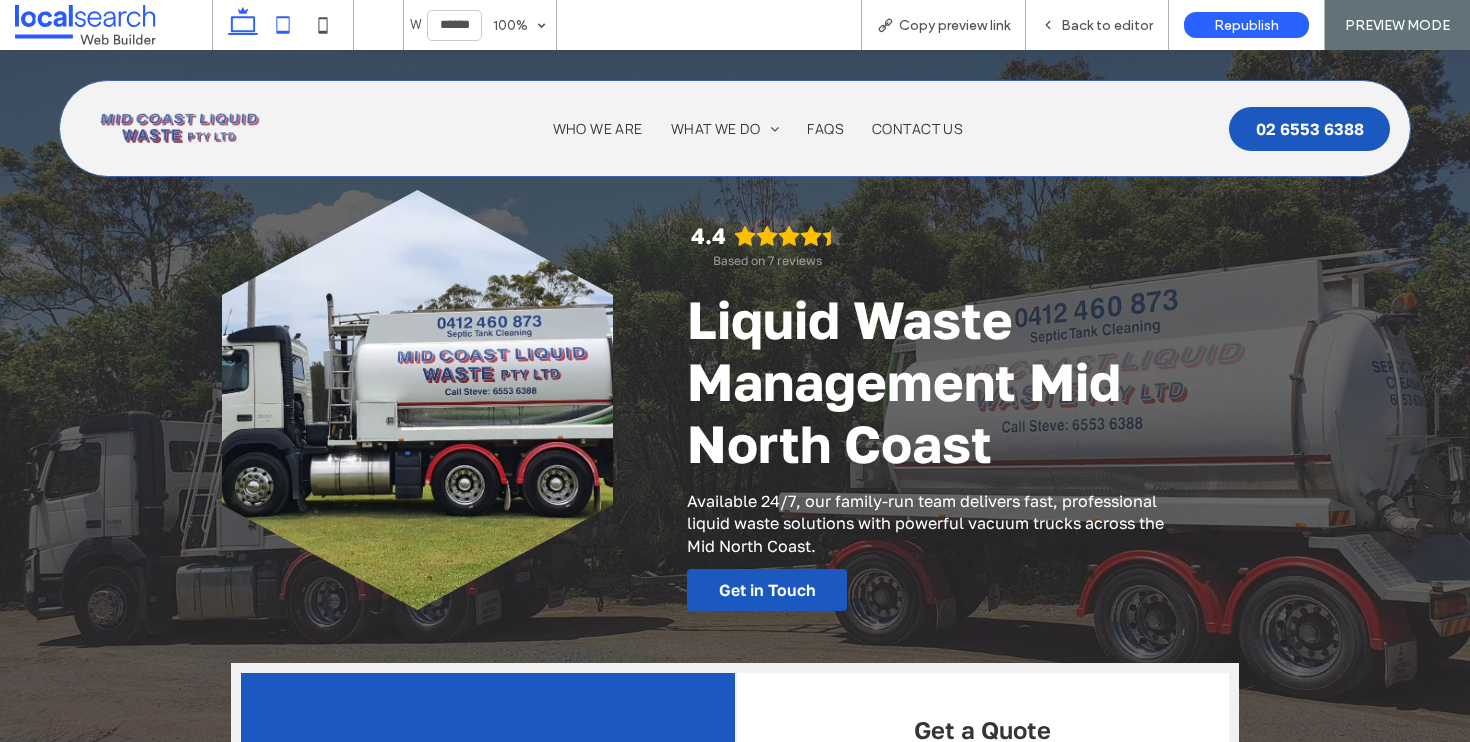 scroll, scrollTop: 0, scrollLeft: 0, axis: both 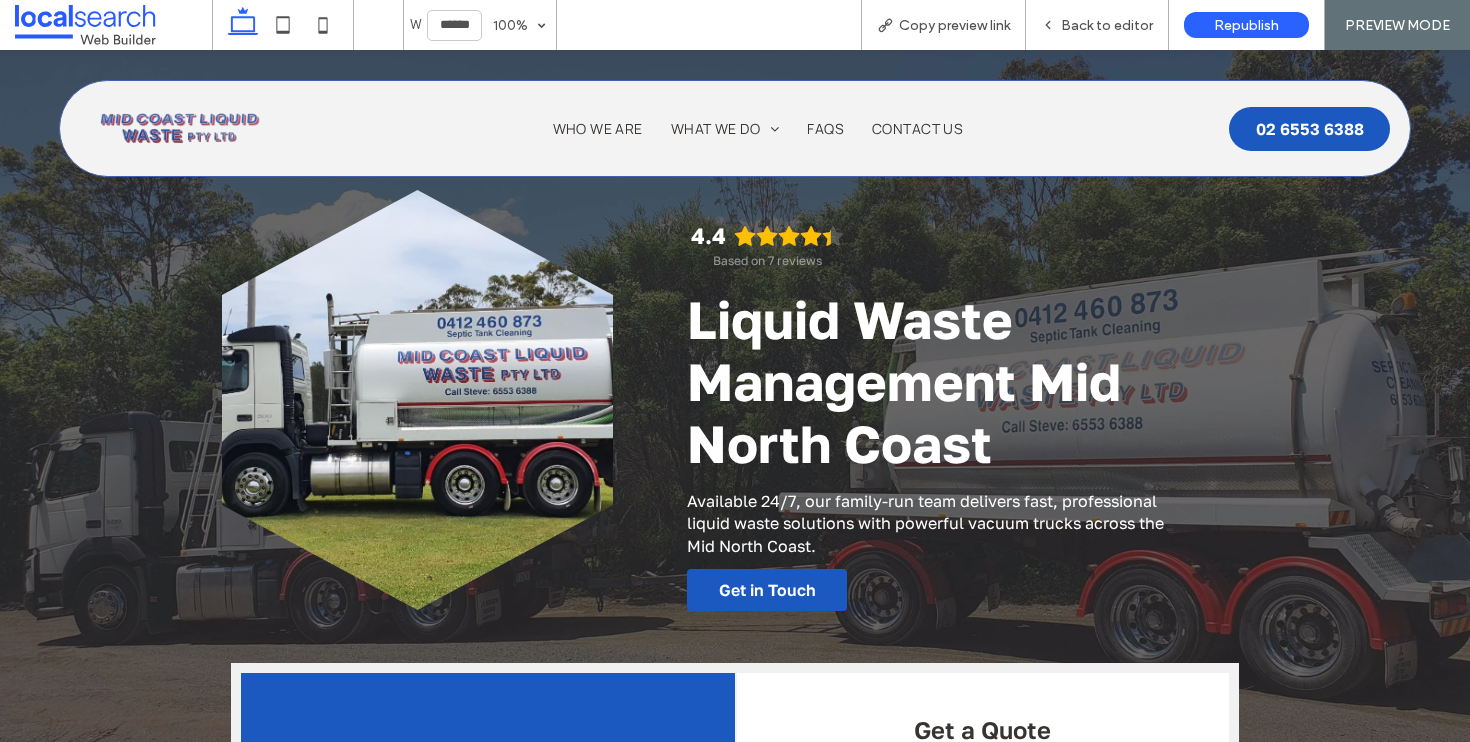 click at bounding box center (180, 128) 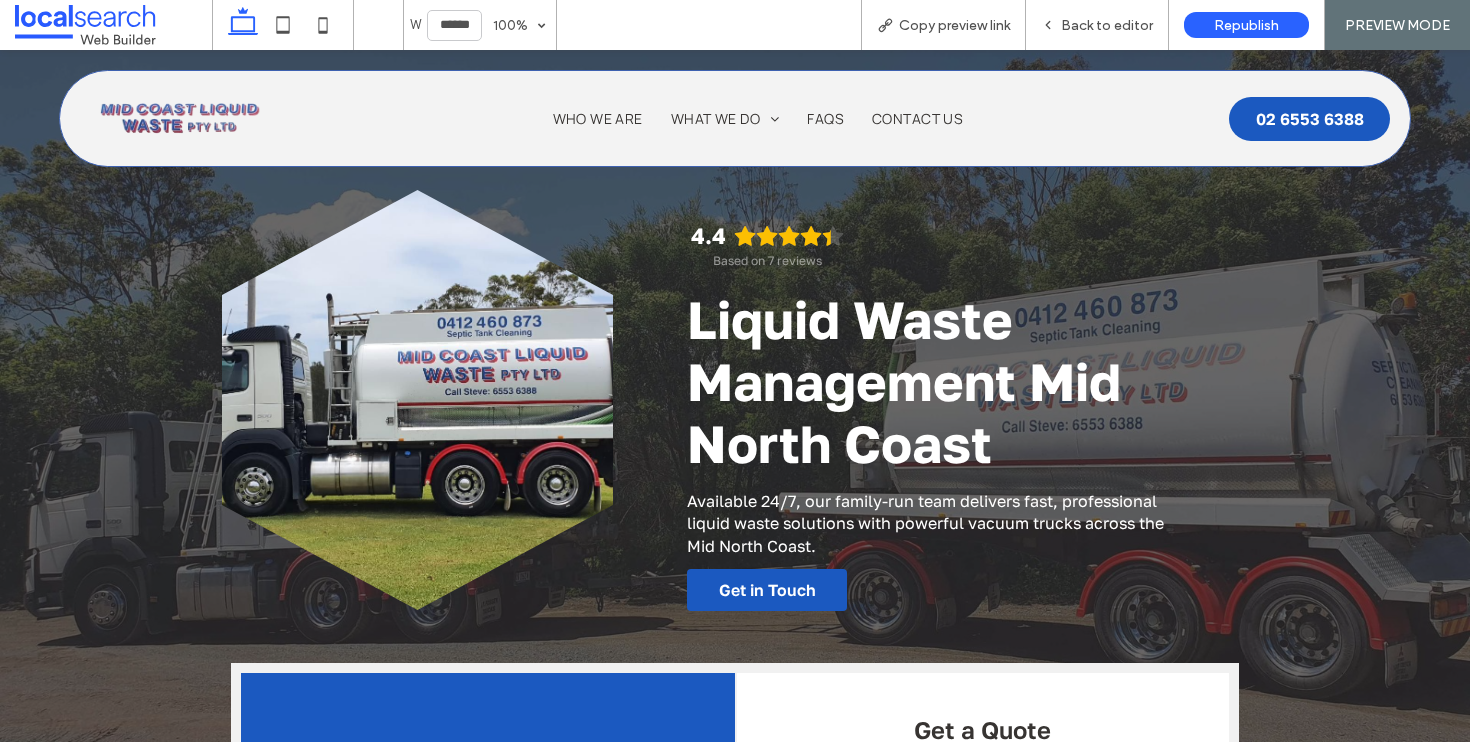 scroll, scrollTop: 523, scrollLeft: 0, axis: vertical 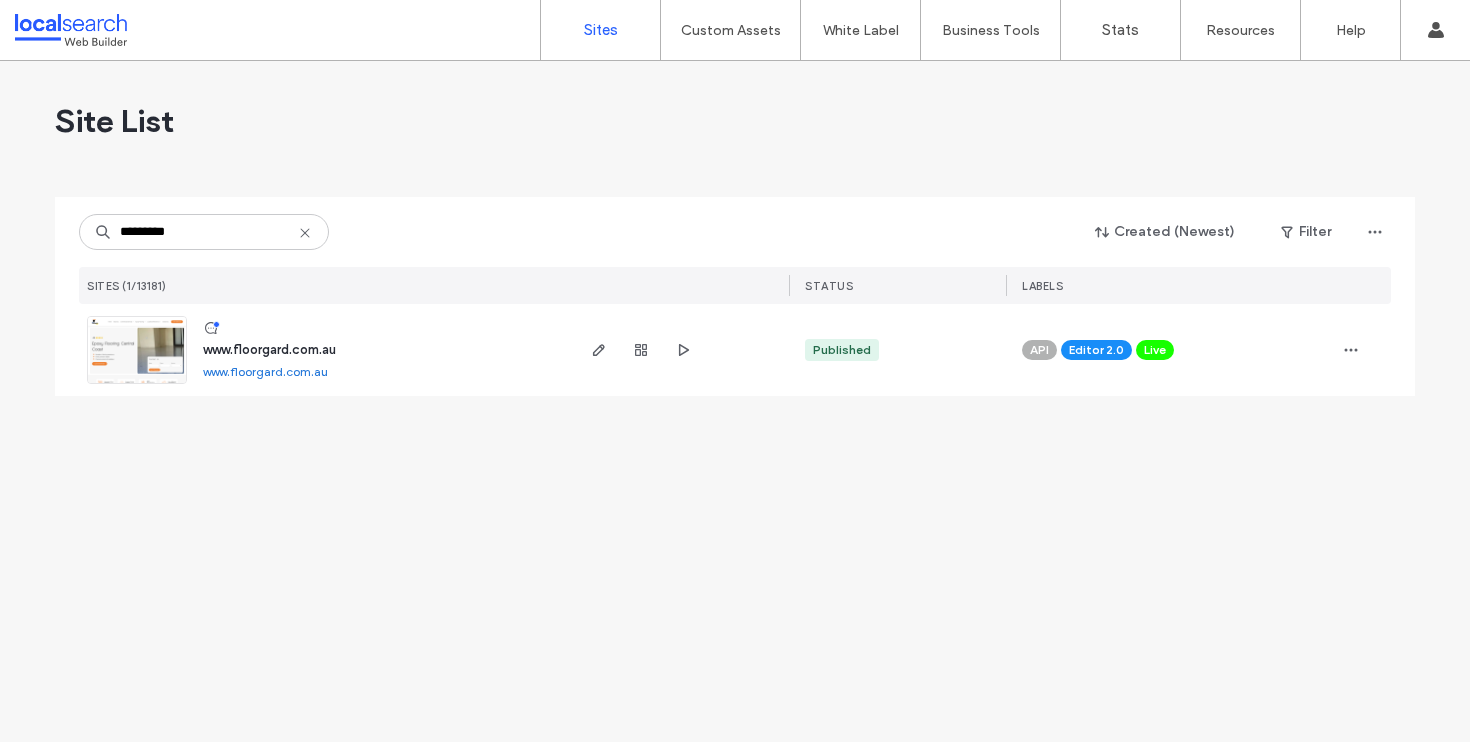 type on "*********" 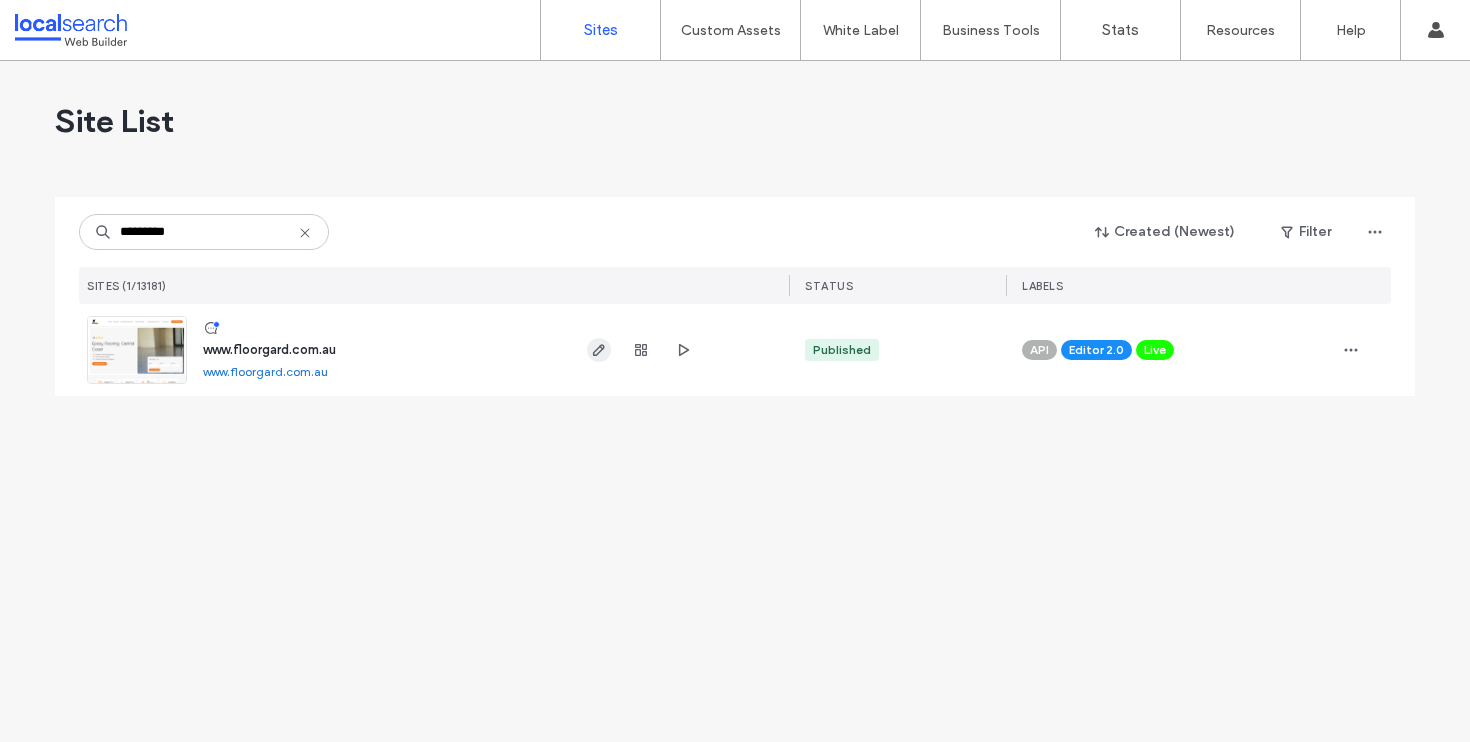 click 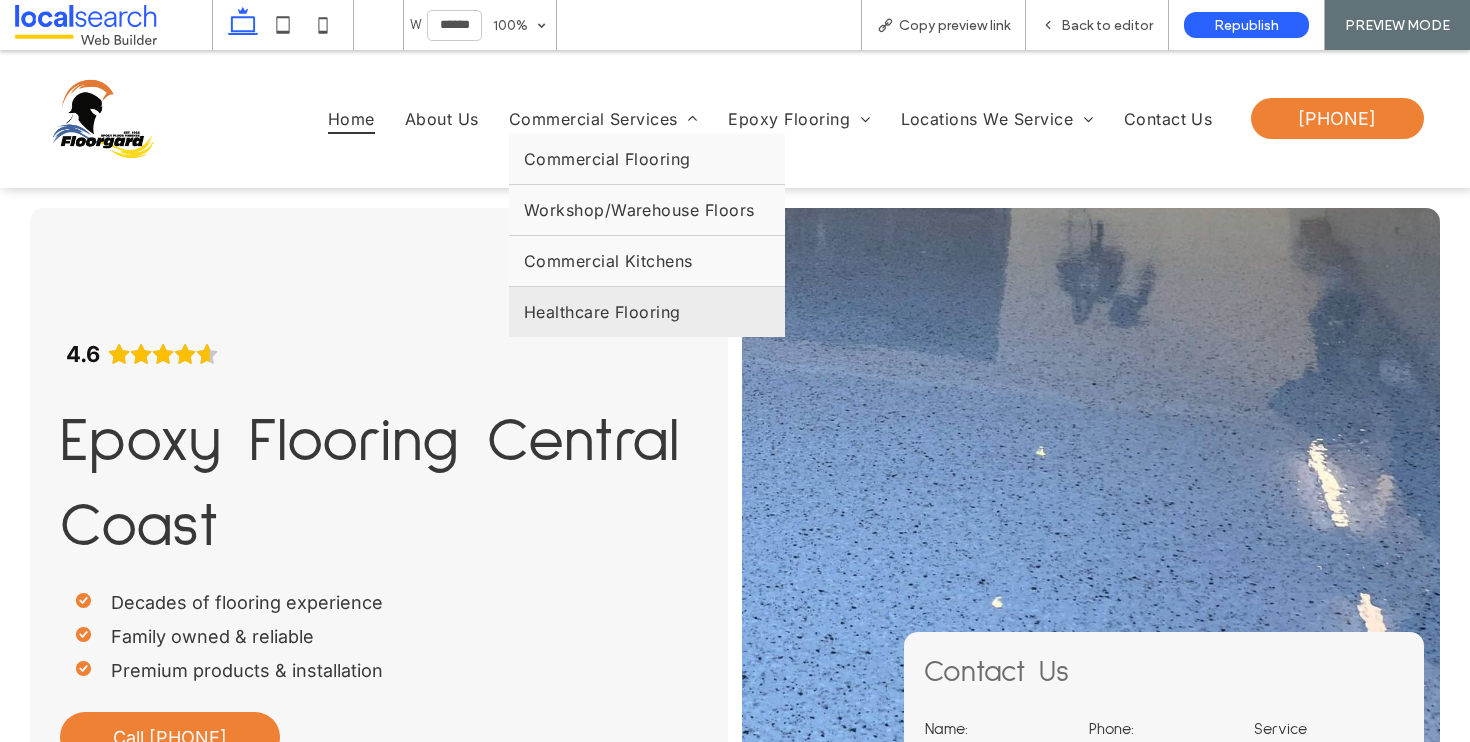 scroll, scrollTop: 0, scrollLeft: 0, axis: both 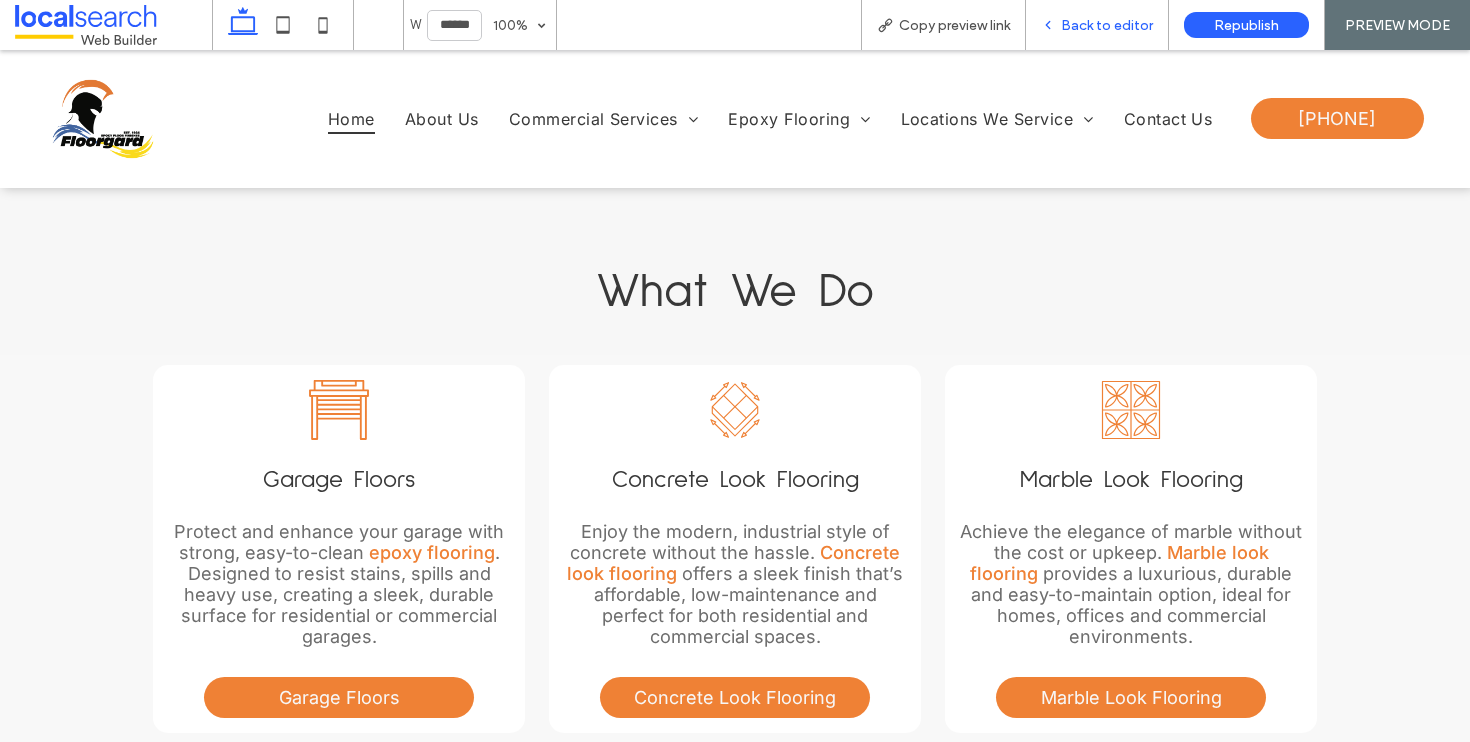 click on "Back to editor" at bounding box center (1107, 25) 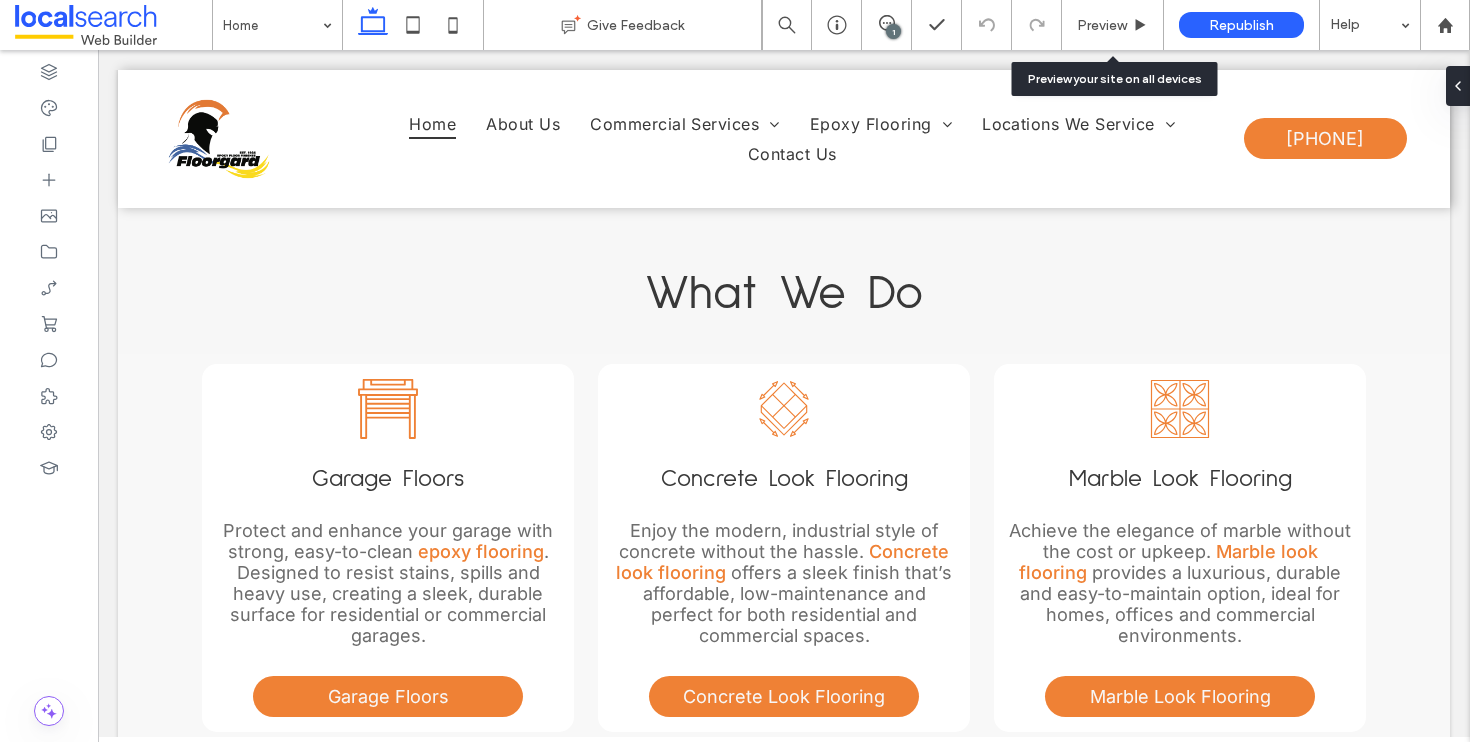 scroll, scrollTop: 1969, scrollLeft: 0, axis: vertical 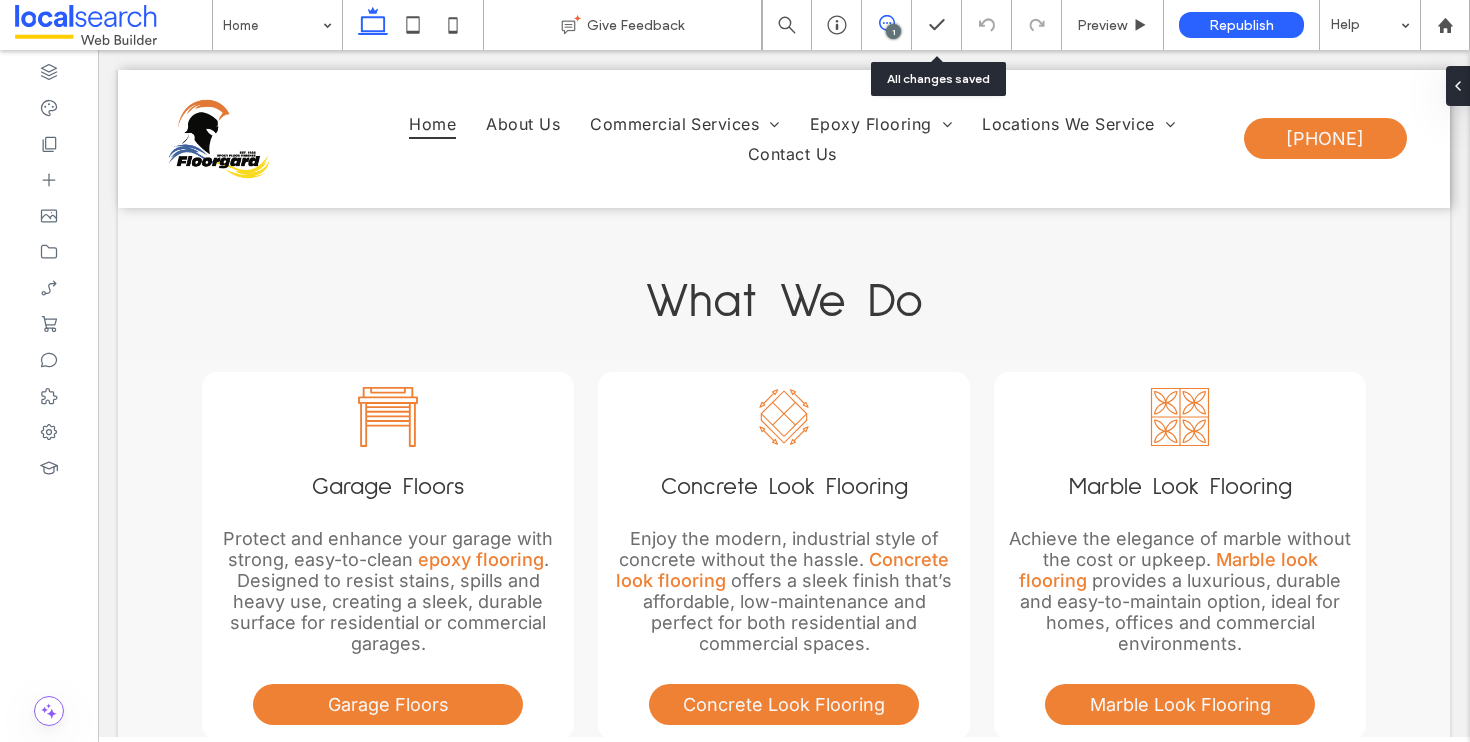 click at bounding box center (886, 23) 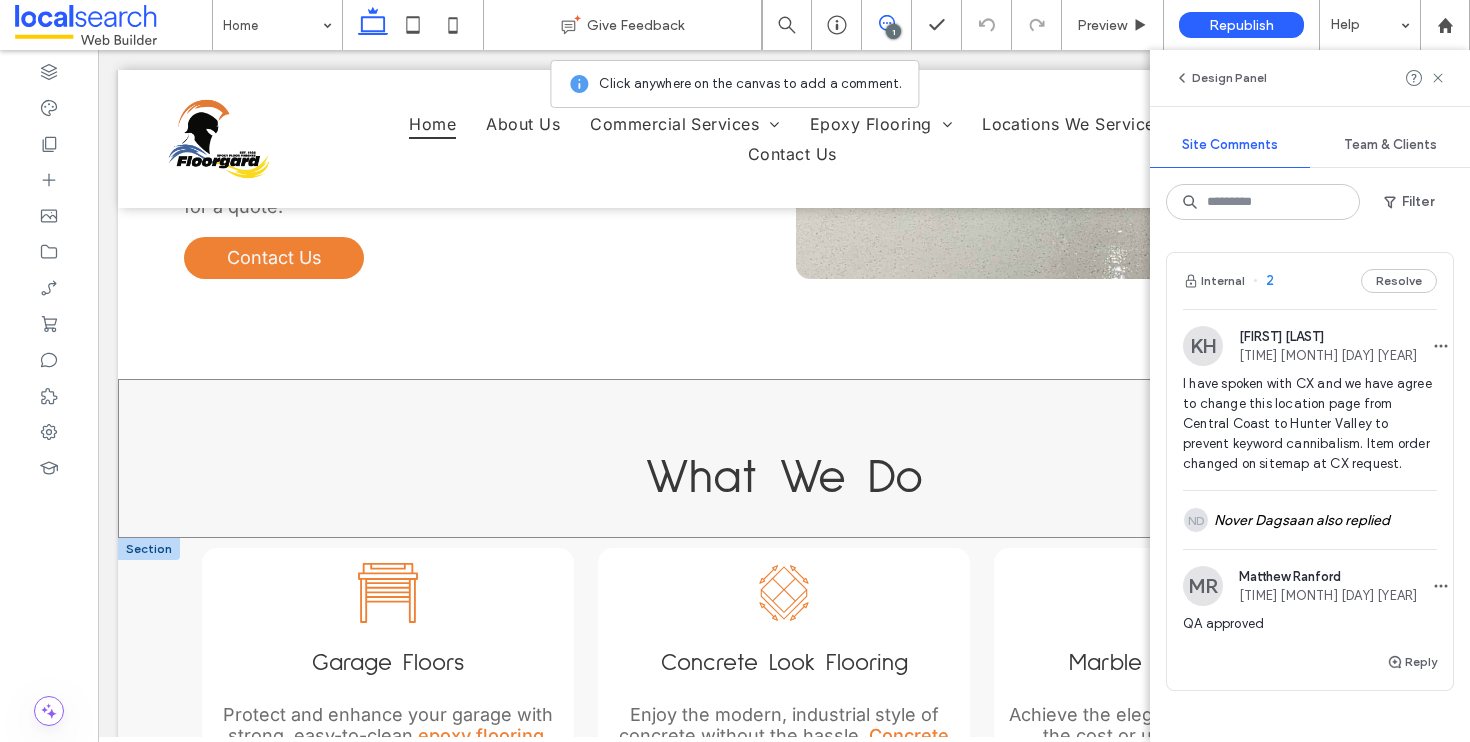 scroll, scrollTop: 1751, scrollLeft: 0, axis: vertical 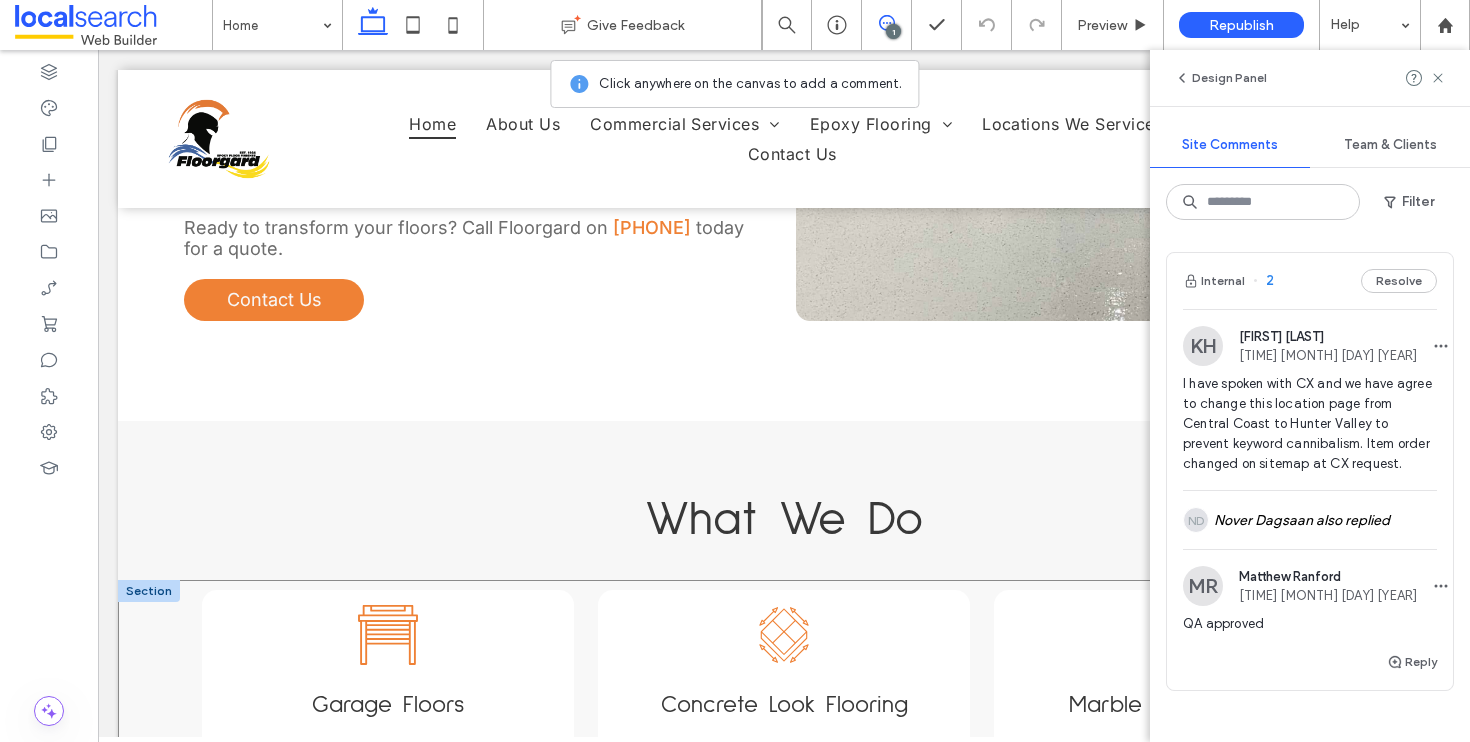 click on "Garage Door Icon
Garage Floors
Protect and enhance your garage with strong, easy-to-clean
epoxy flooring . Designed to resist stains, spills and heavy use, creating a sleek, durable surface for residential or commercial garages.
Garage Floors
Concrete Floor Icon
Concrete Look Flooring
Enjoy the modern, industrial style of concrete without the hassle.
Concrete look flooring   offers a sleek finish that’s affordable, low-maintenance and perfect for both residential and commercial spaces.
Concrete Look Flooring
Marble Floor
Marble Look Flooring
Achieve the elegance of marble without the cost or upkeep.
Marble look flooring   provides a luxurious, durable and easy-to-maintain option, ideal for homes, offices and commercial environments." at bounding box center [784, 1195] 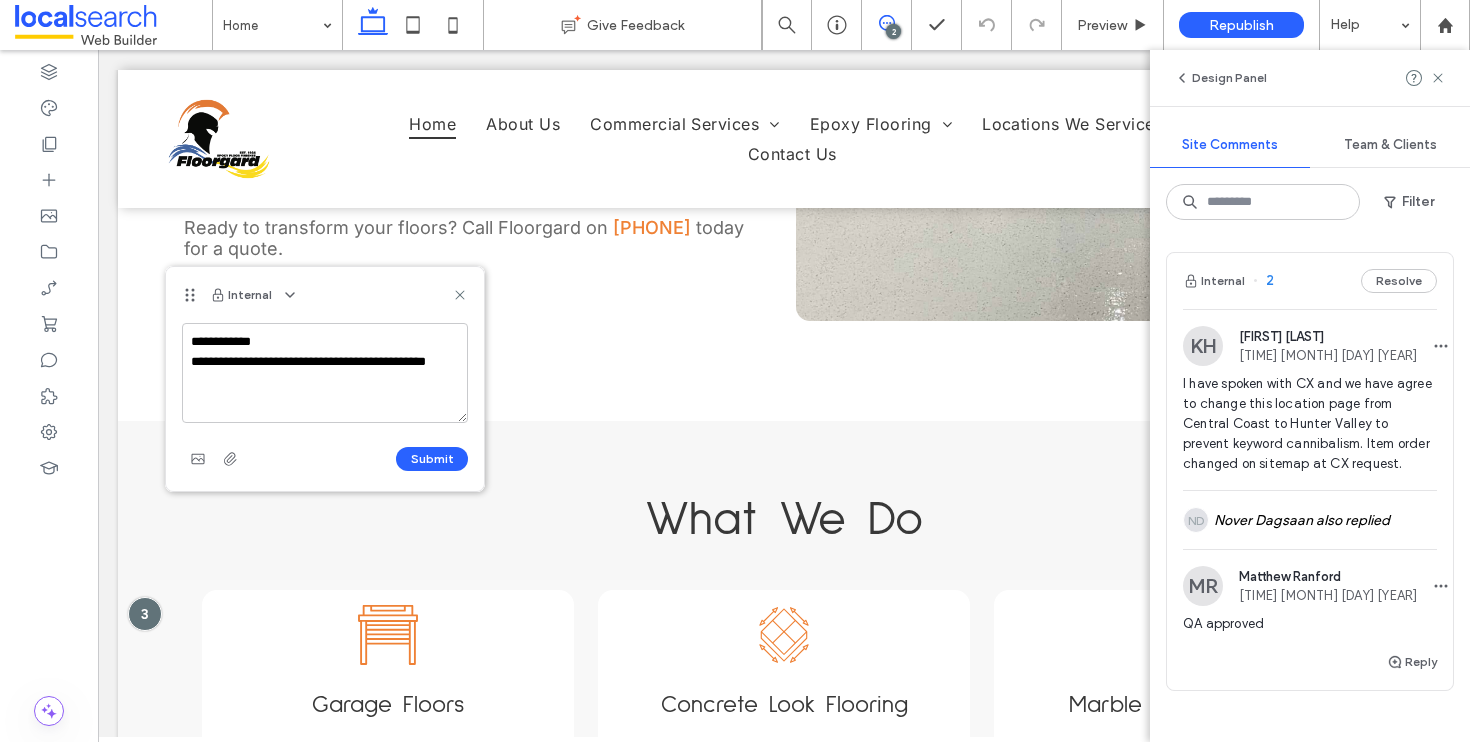 drag, startPoint x: 194, startPoint y: 474, endPoint x: 189, endPoint y: 298, distance: 176.07101 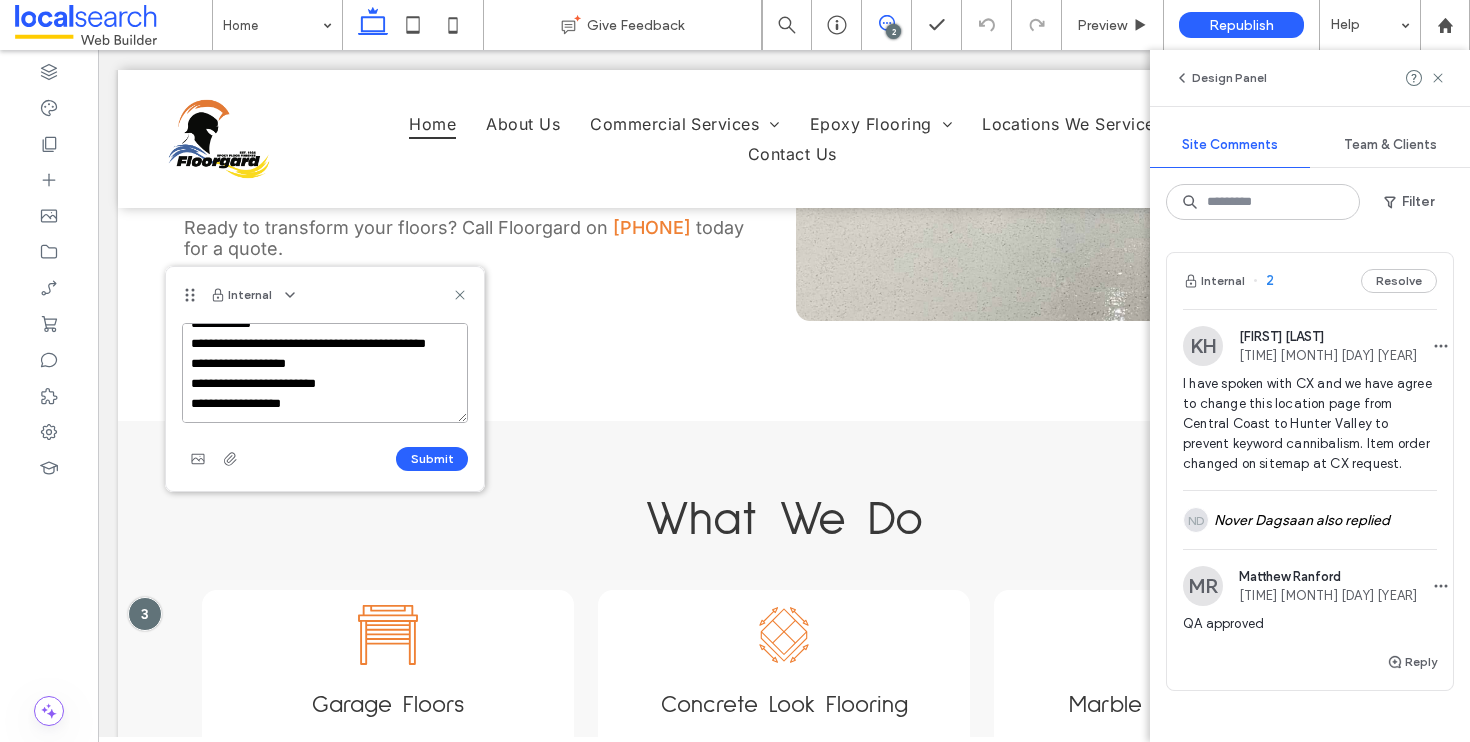 scroll, scrollTop: 0, scrollLeft: 0, axis: both 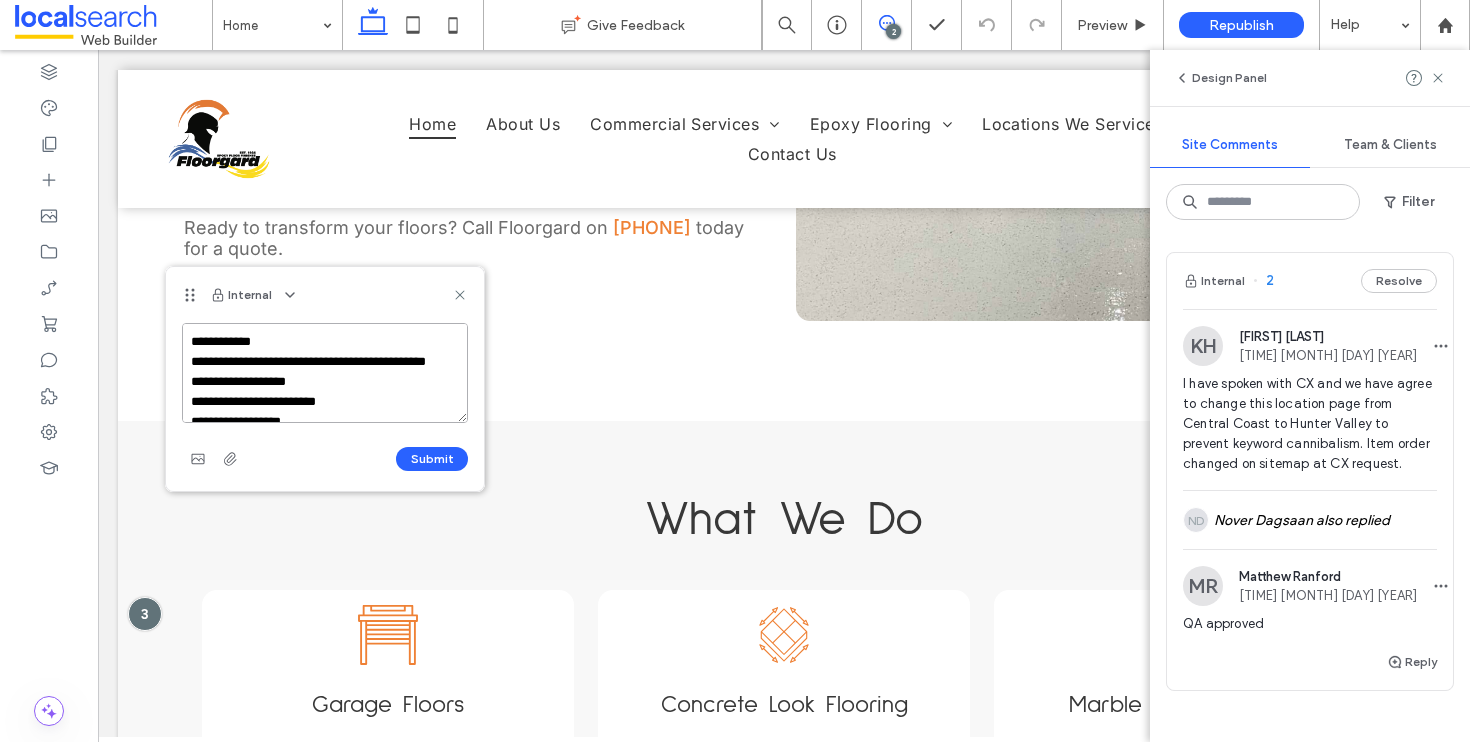 drag, startPoint x: 258, startPoint y: 381, endPoint x: 236, endPoint y: 360, distance: 30.413813 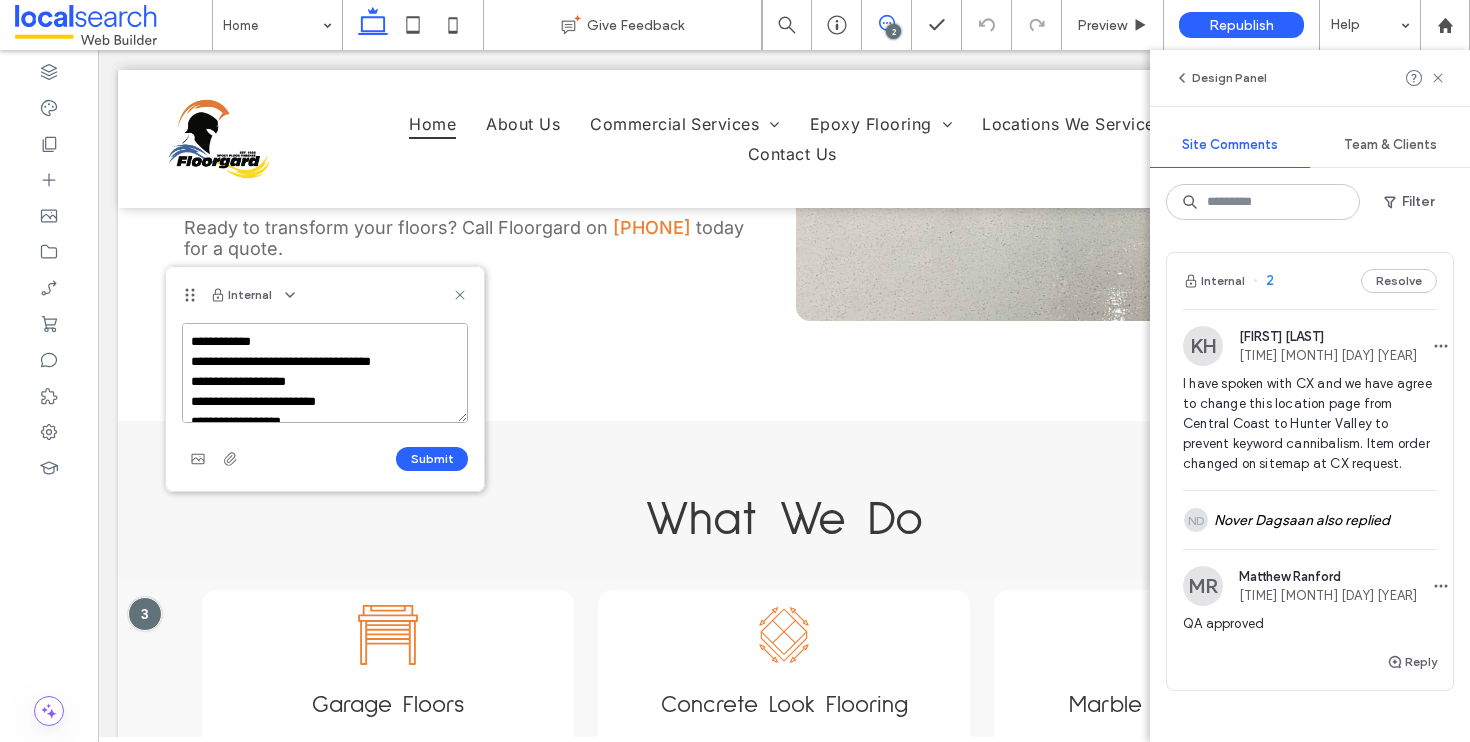 scroll, scrollTop: 18, scrollLeft: 0, axis: vertical 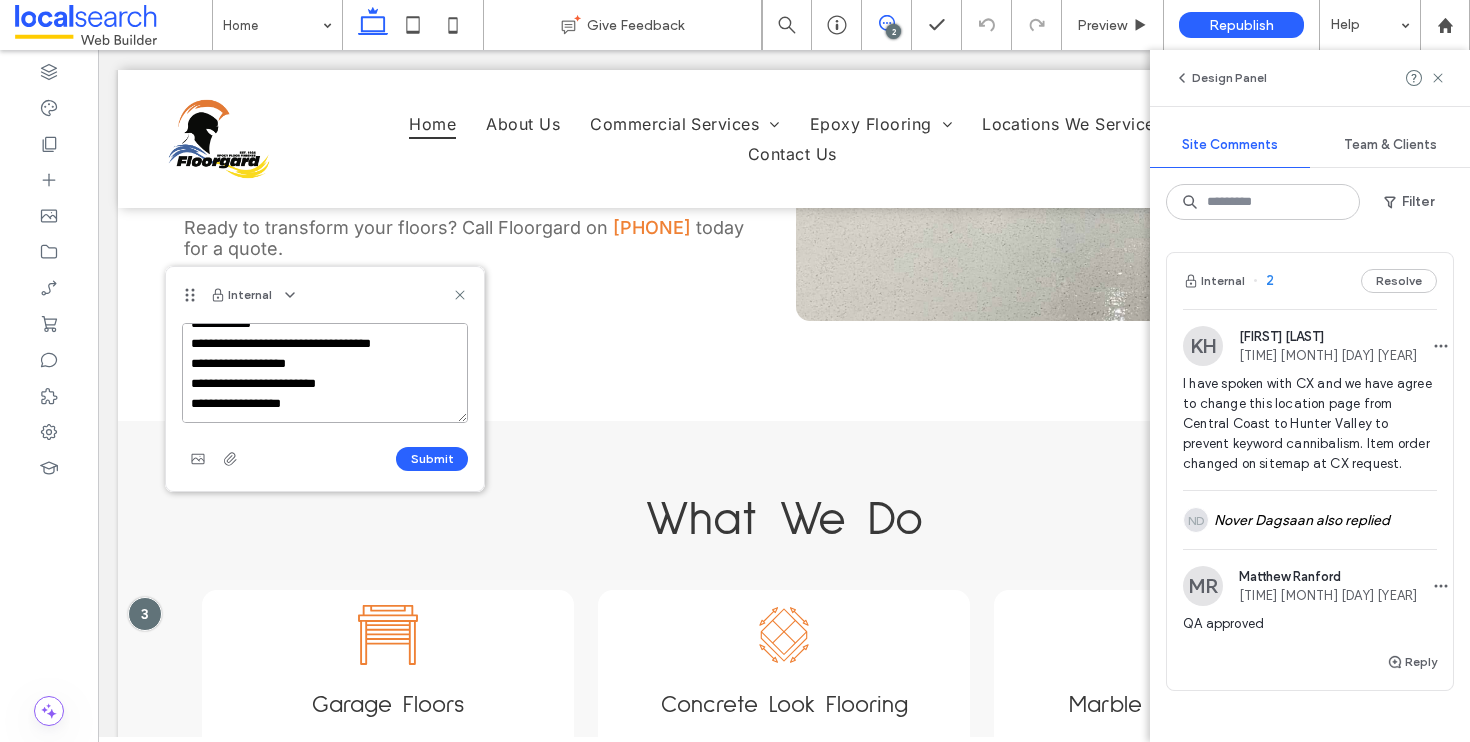 click on "**********" at bounding box center (325, 373) 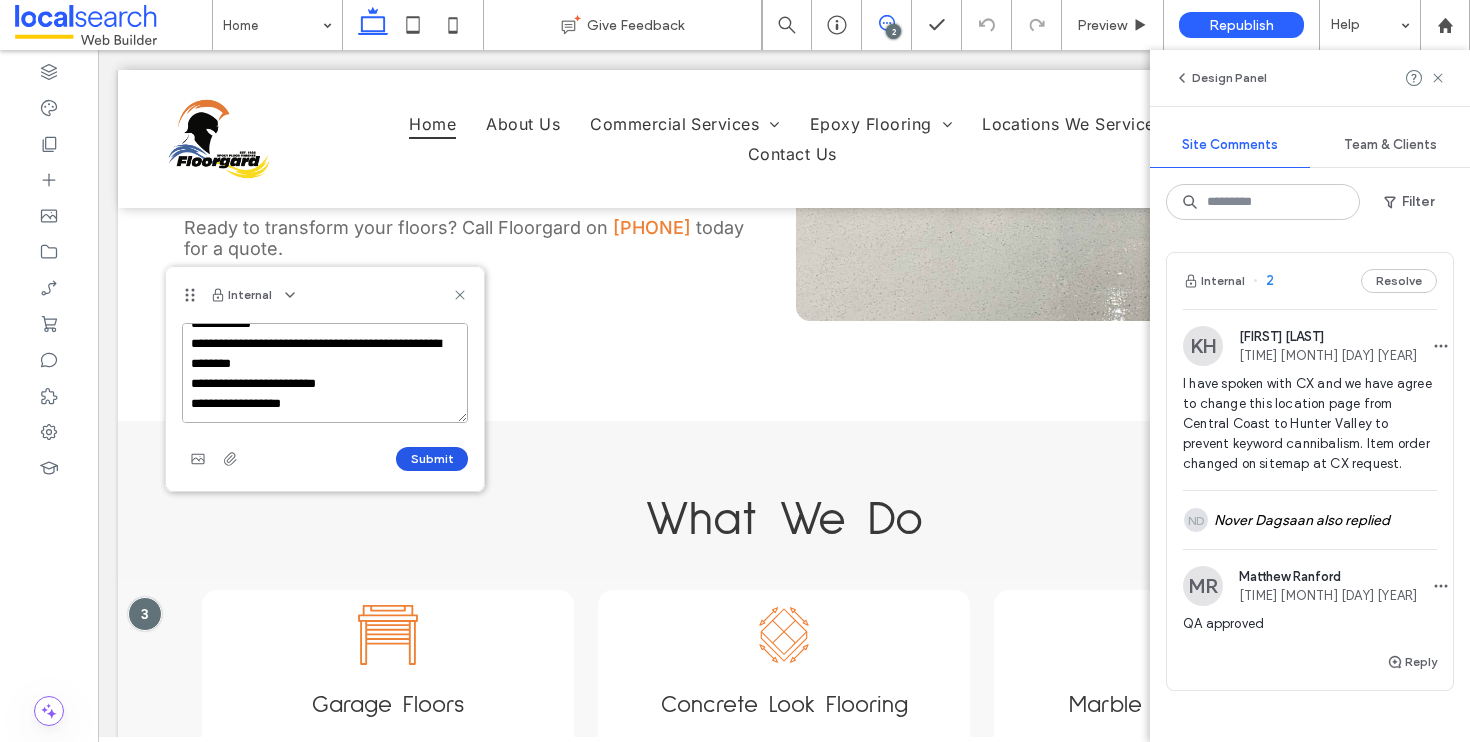 type on "**********" 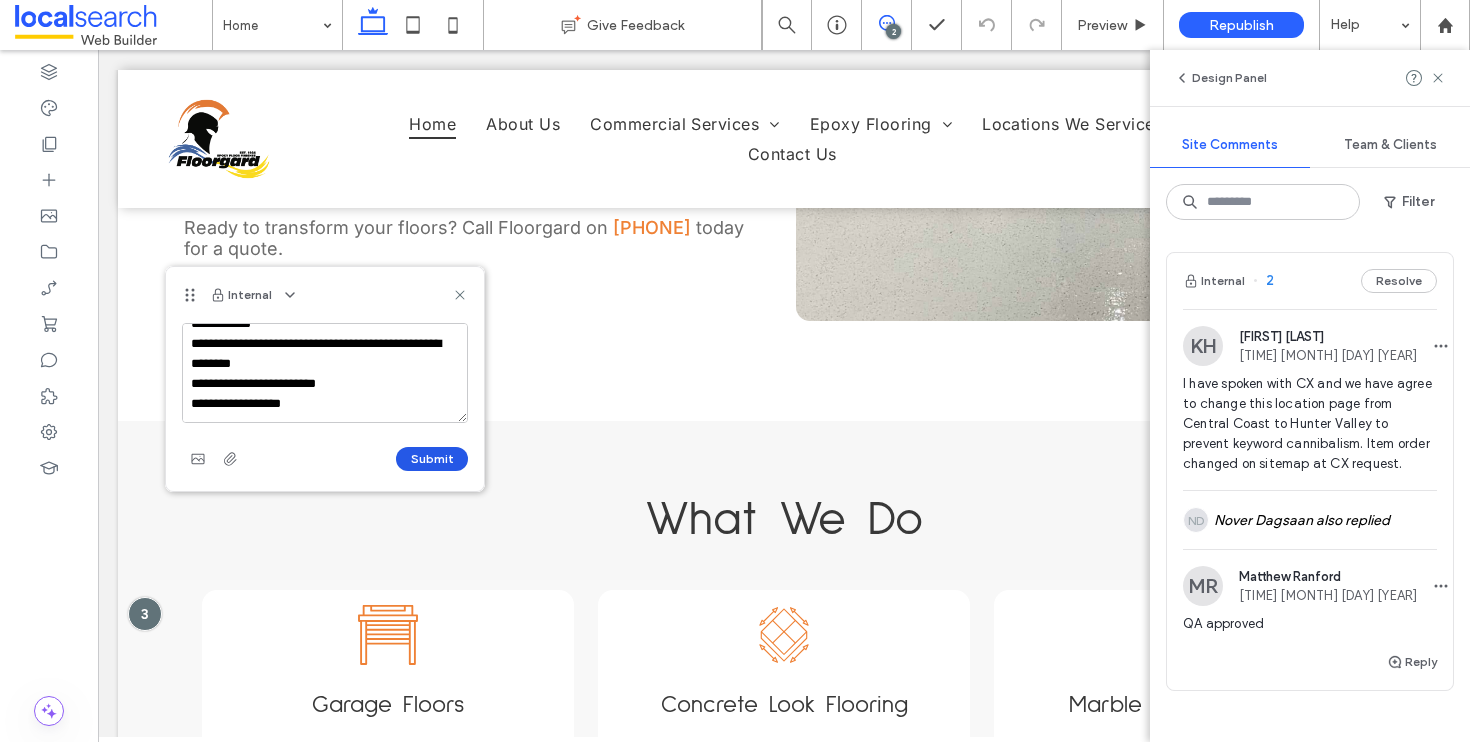 click on "Submit" at bounding box center (432, 459) 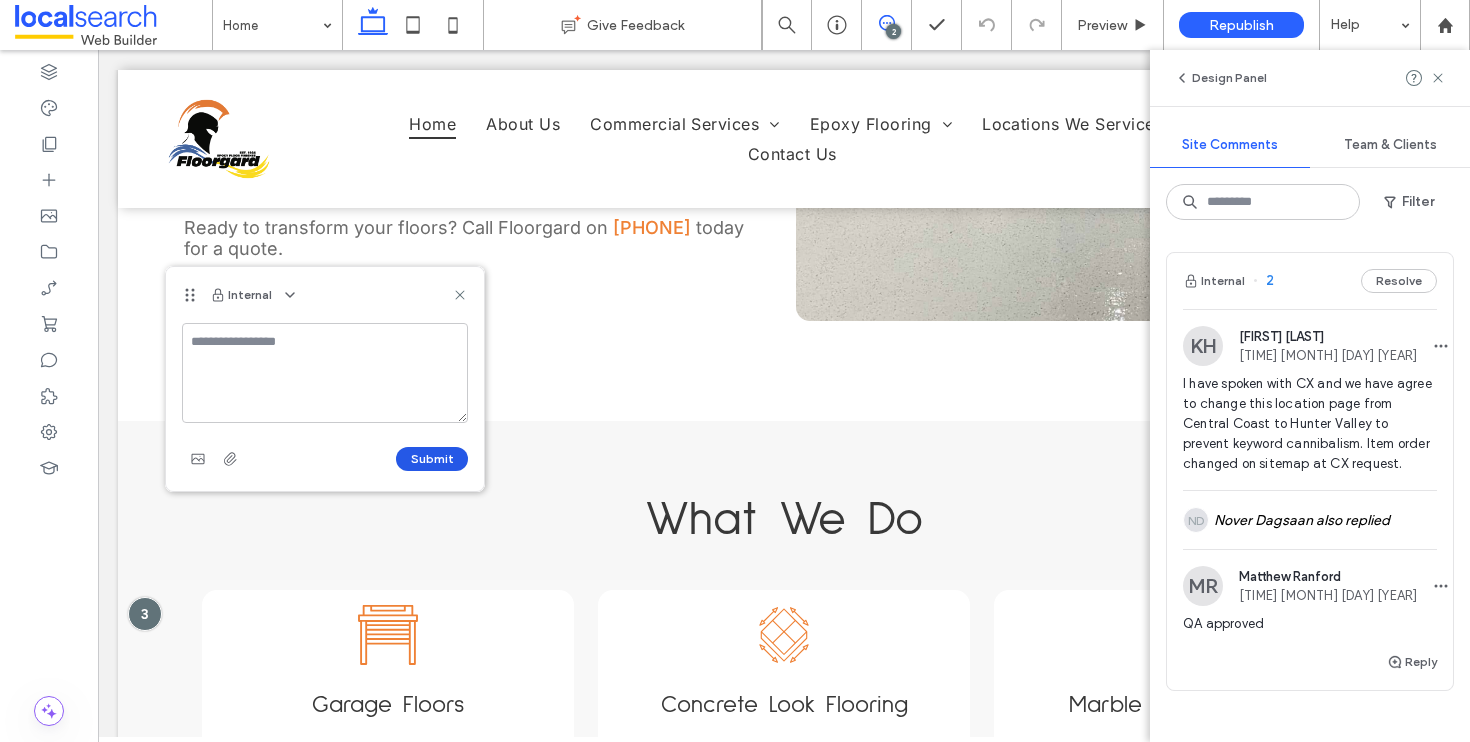 scroll, scrollTop: 0, scrollLeft: 0, axis: both 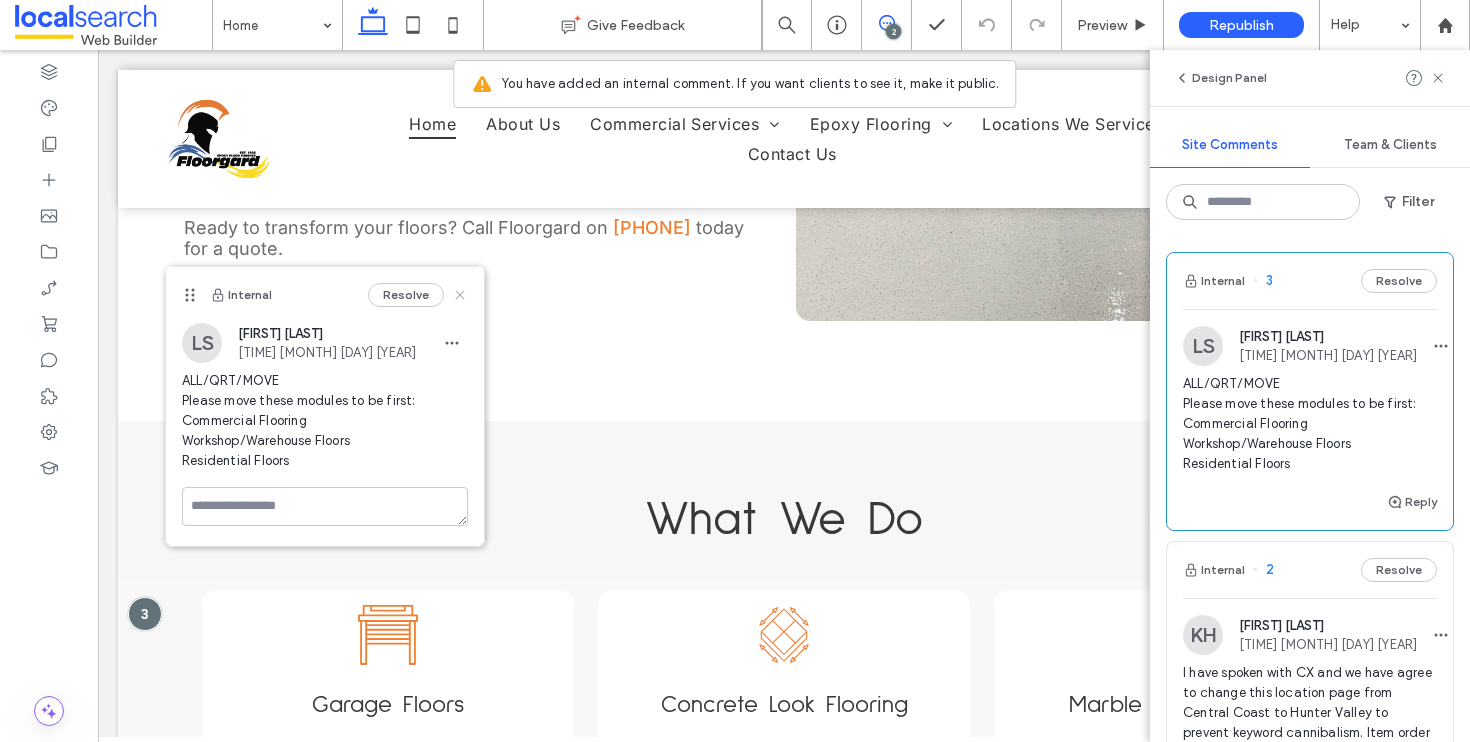 click 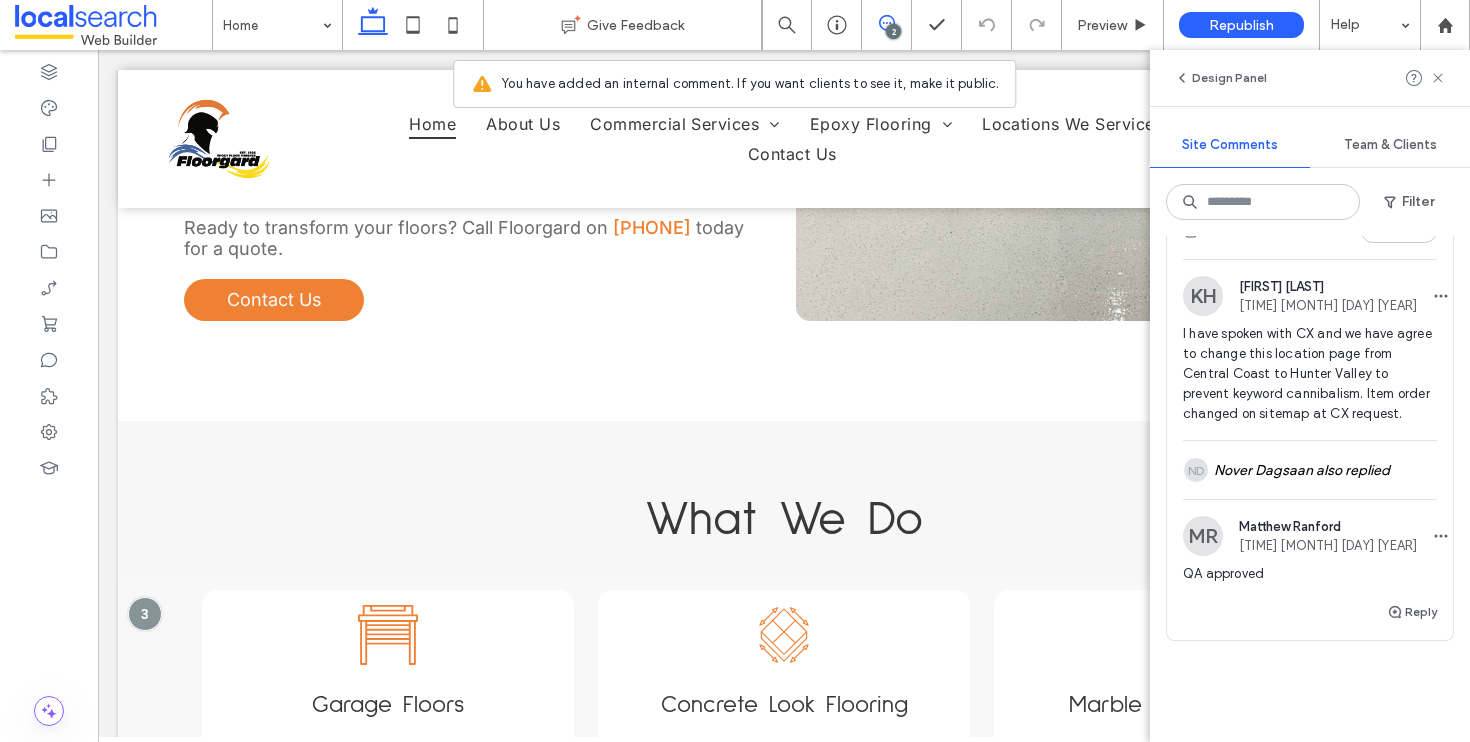 scroll, scrollTop: 0, scrollLeft: 0, axis: both 